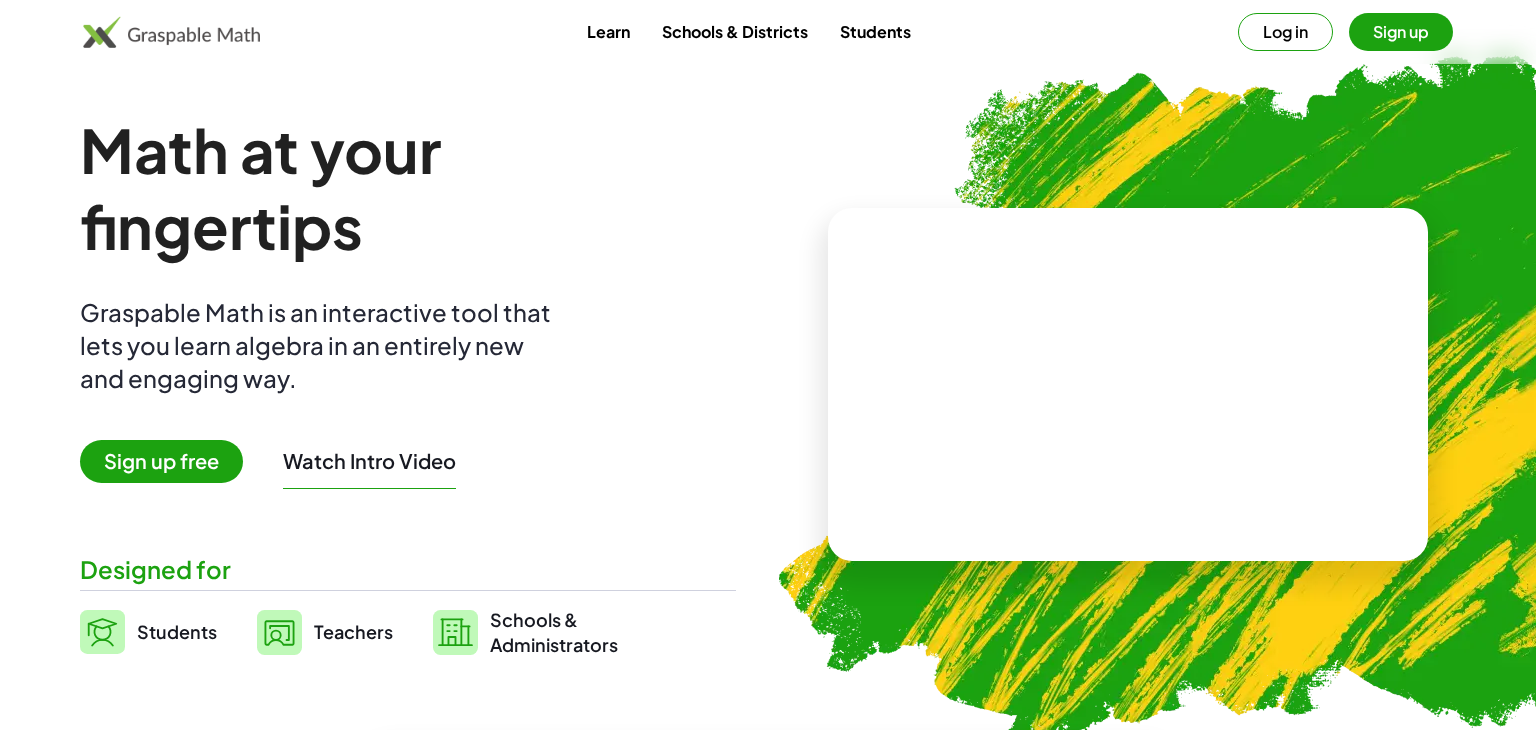 scroll, scrollTop: 0, scrollLeft: 0, axis: both 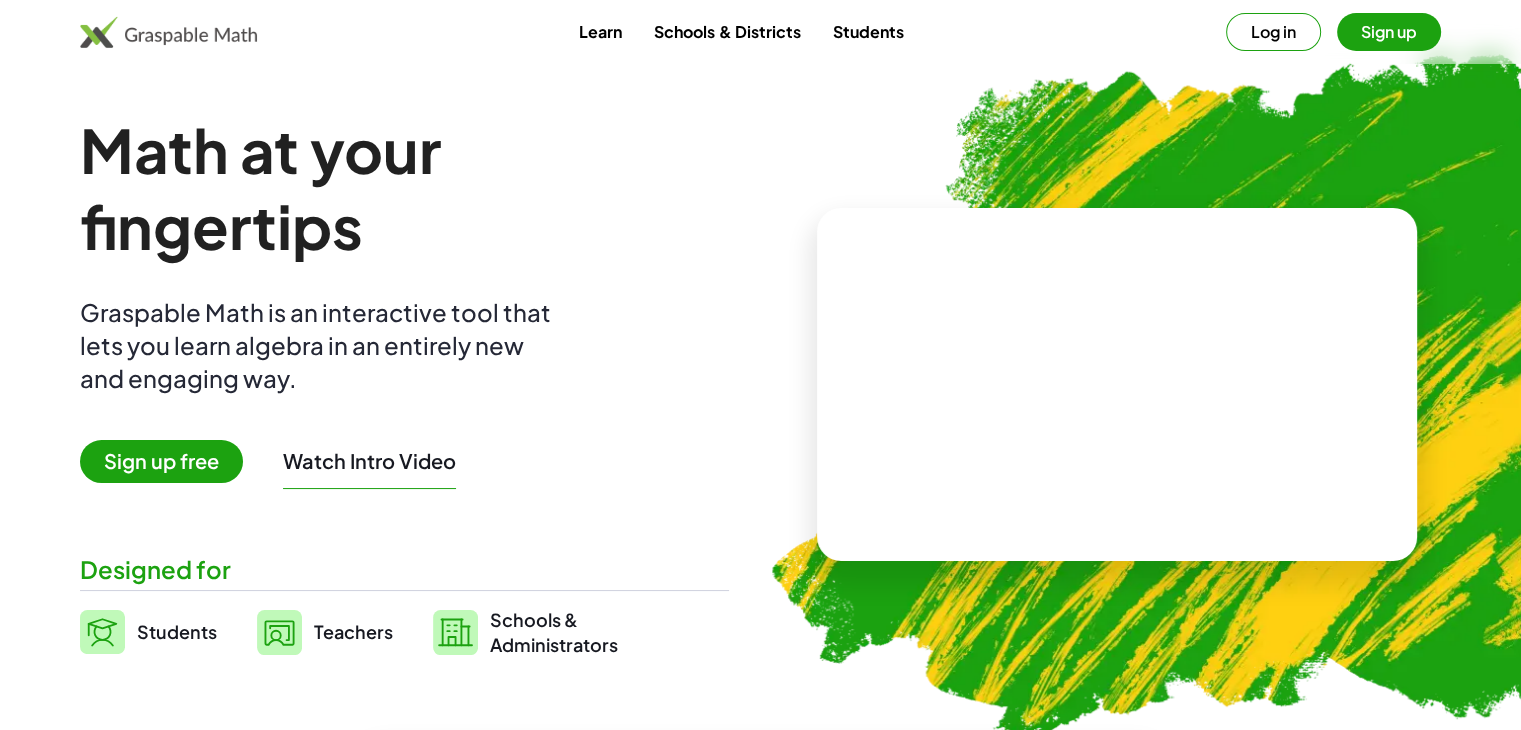 click on "Log in" at bounding box center [1273, 32] 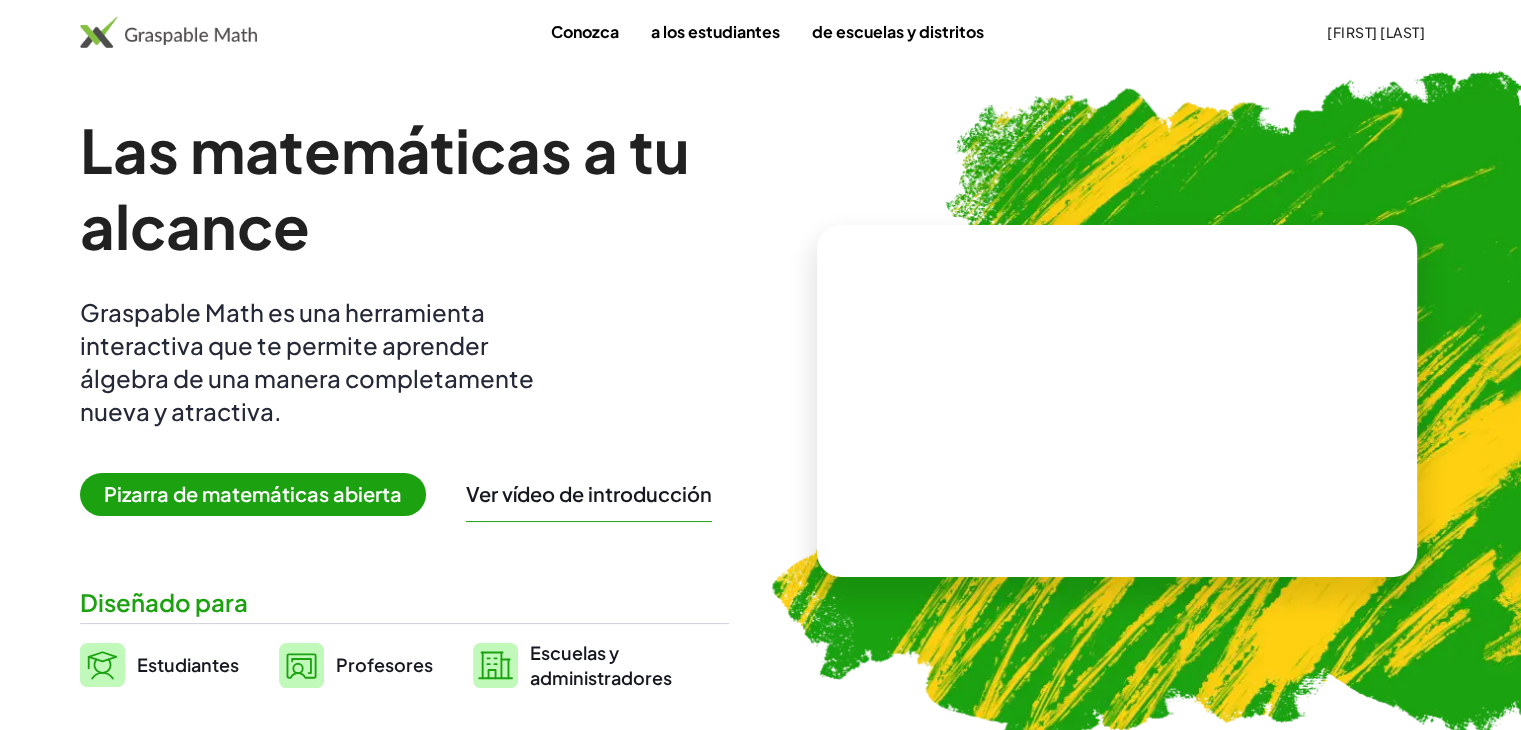click on "Pizarra de matemáticas abierta" at bounding box center [253, 493] 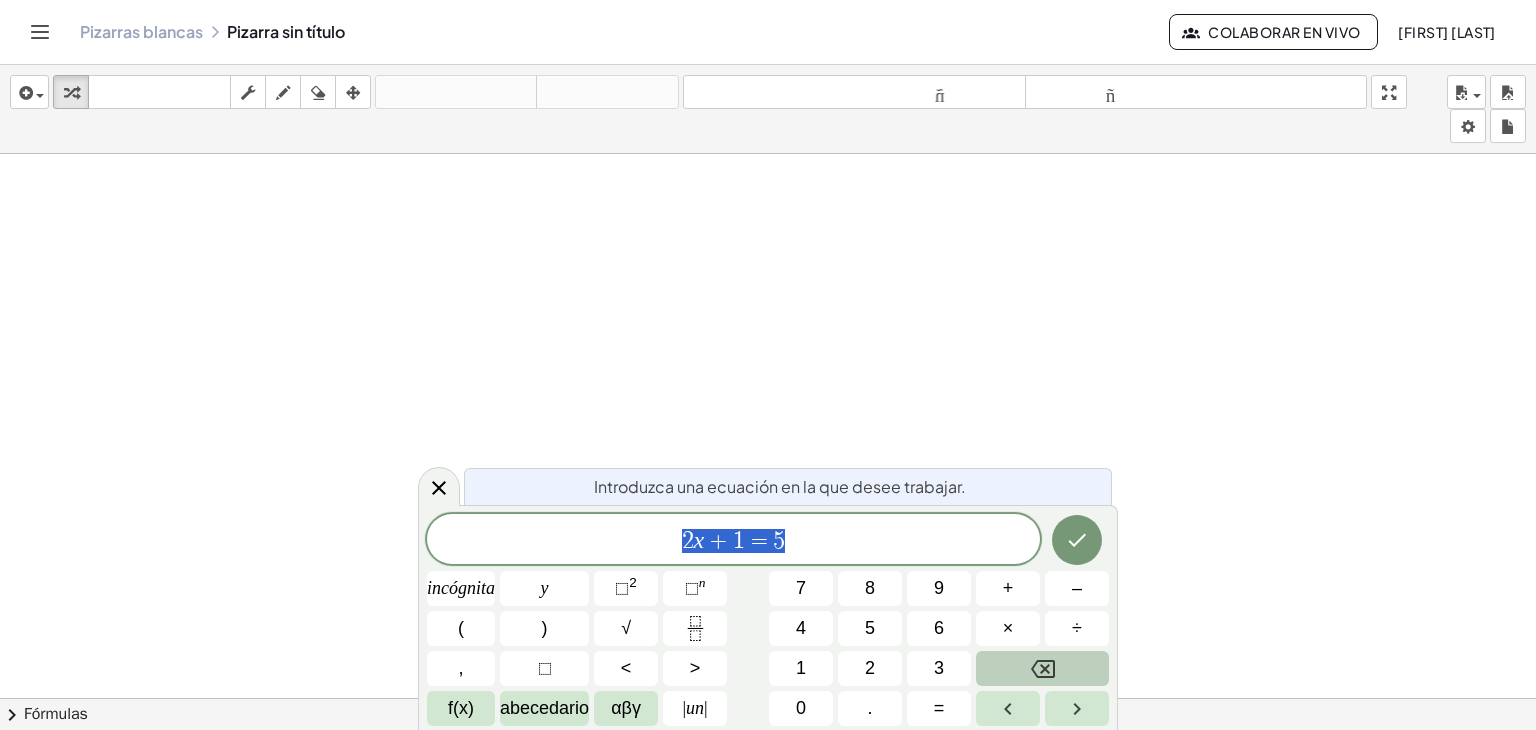 click at bounding box center (1042, 668) 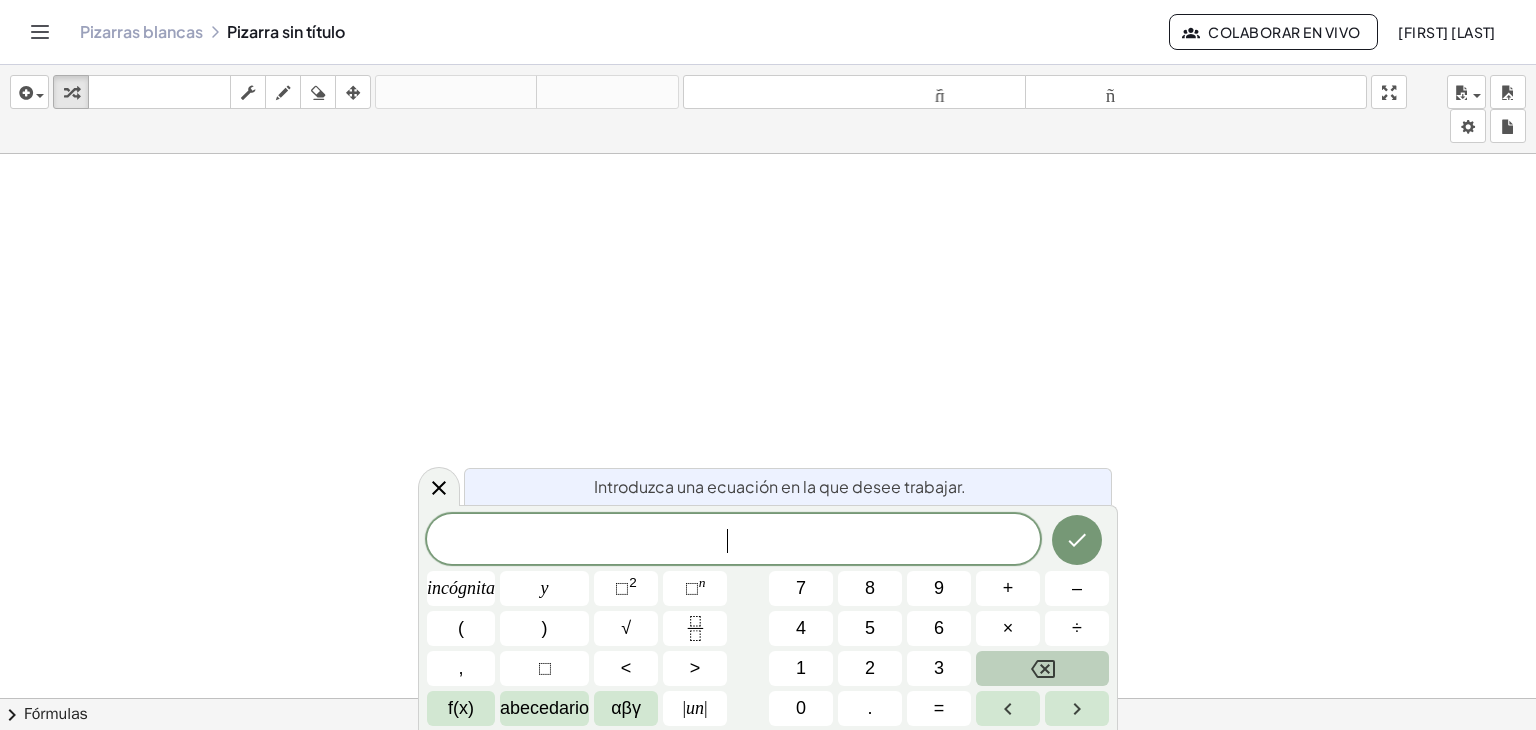click at bounding box center (1042, 668) 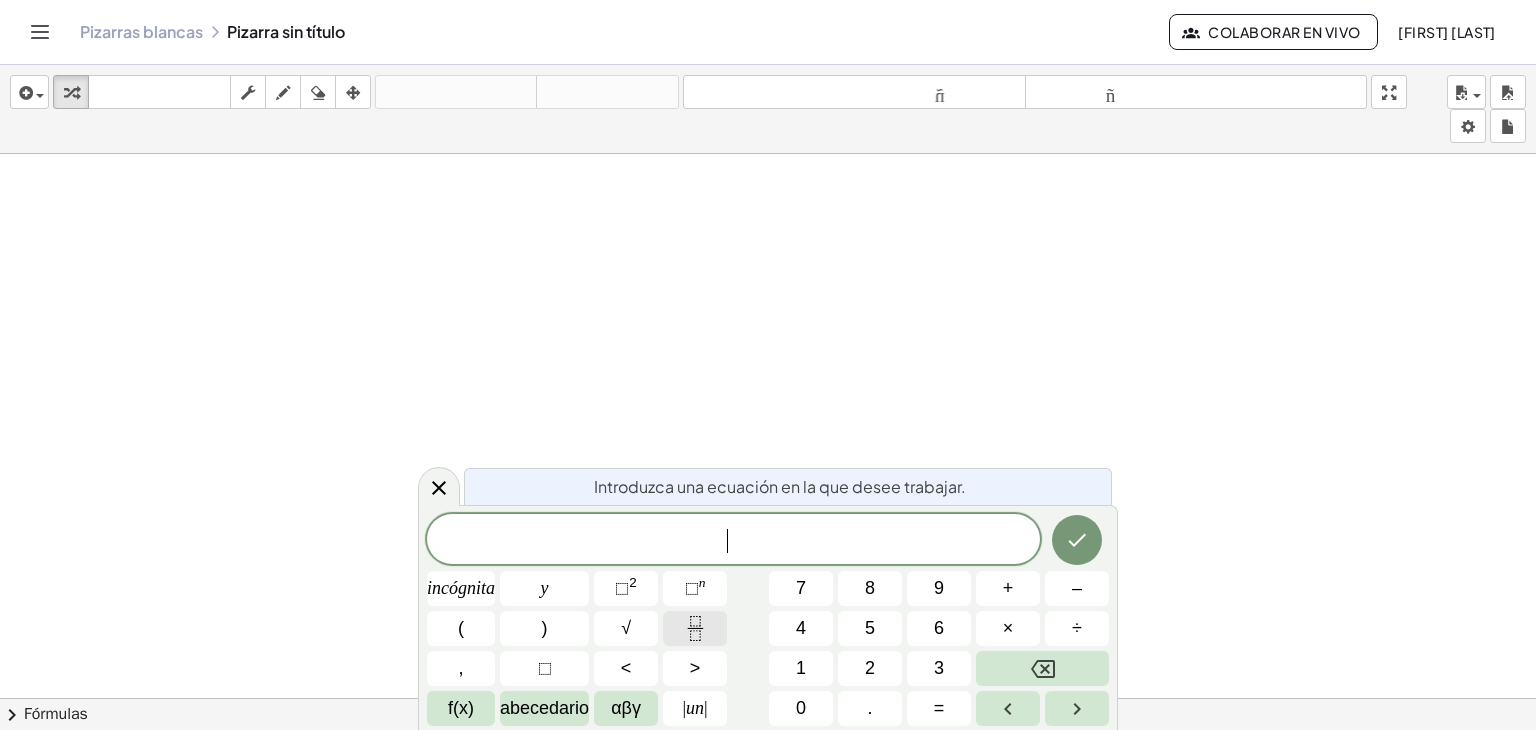 click at bounding box center (695, 628) 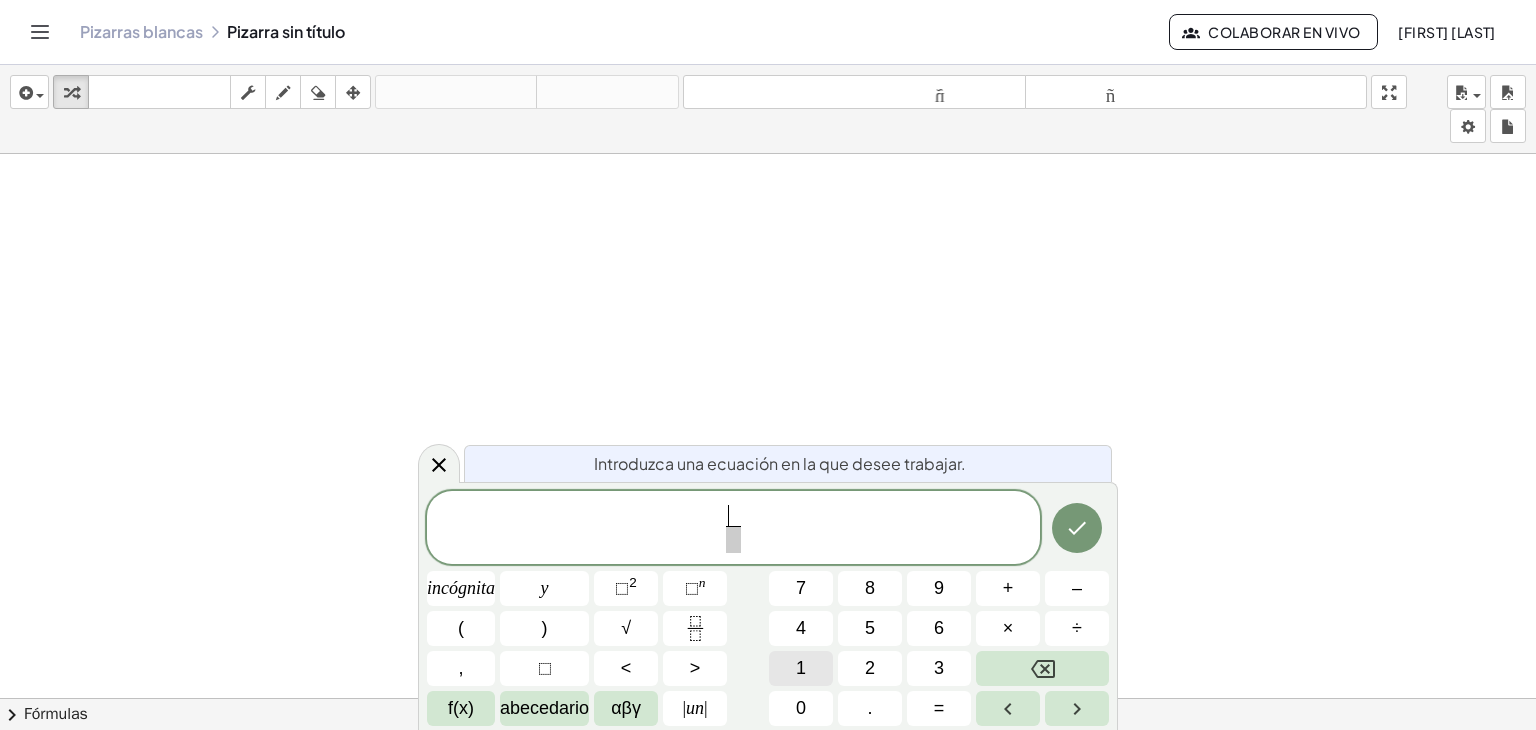 click on "1" at bounding box center [801, 668] 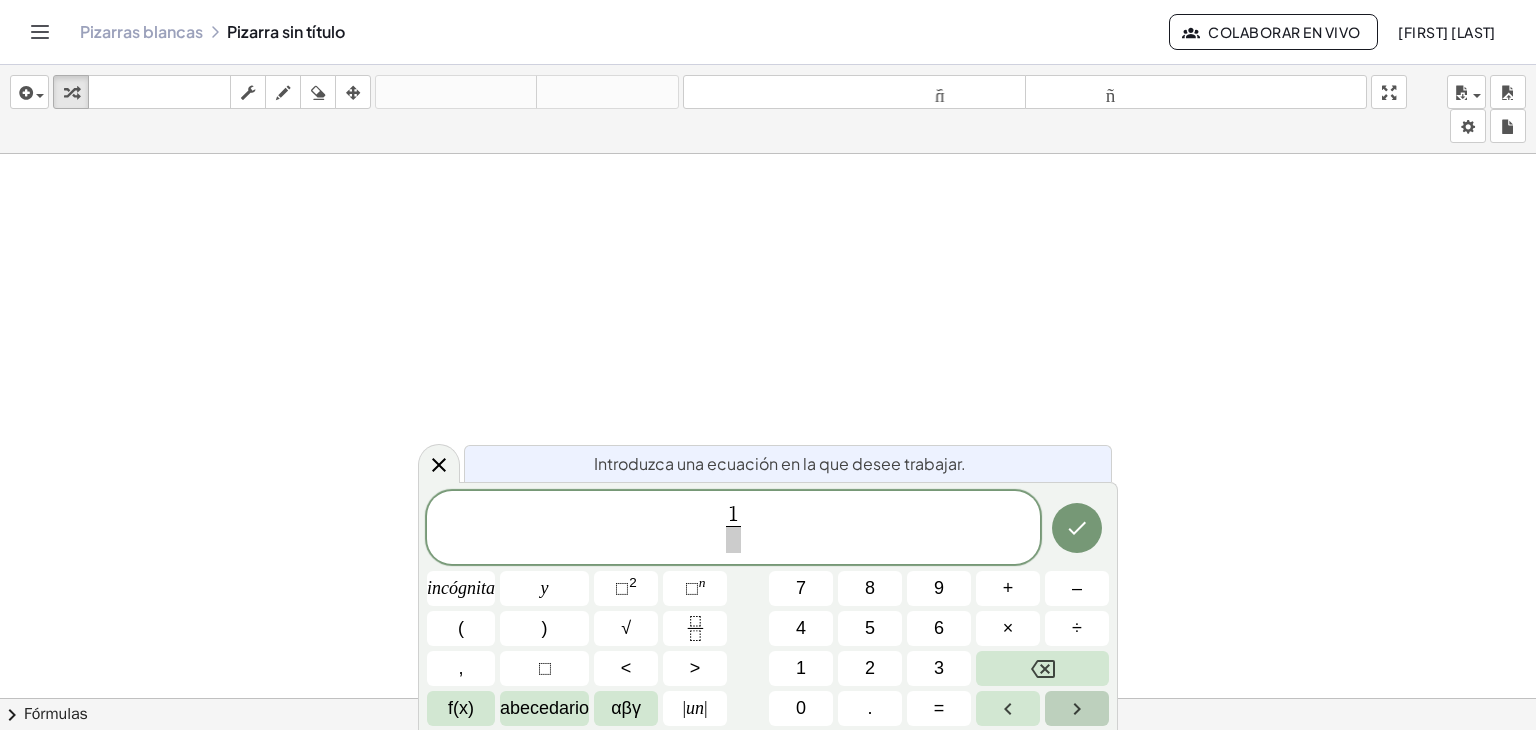 click 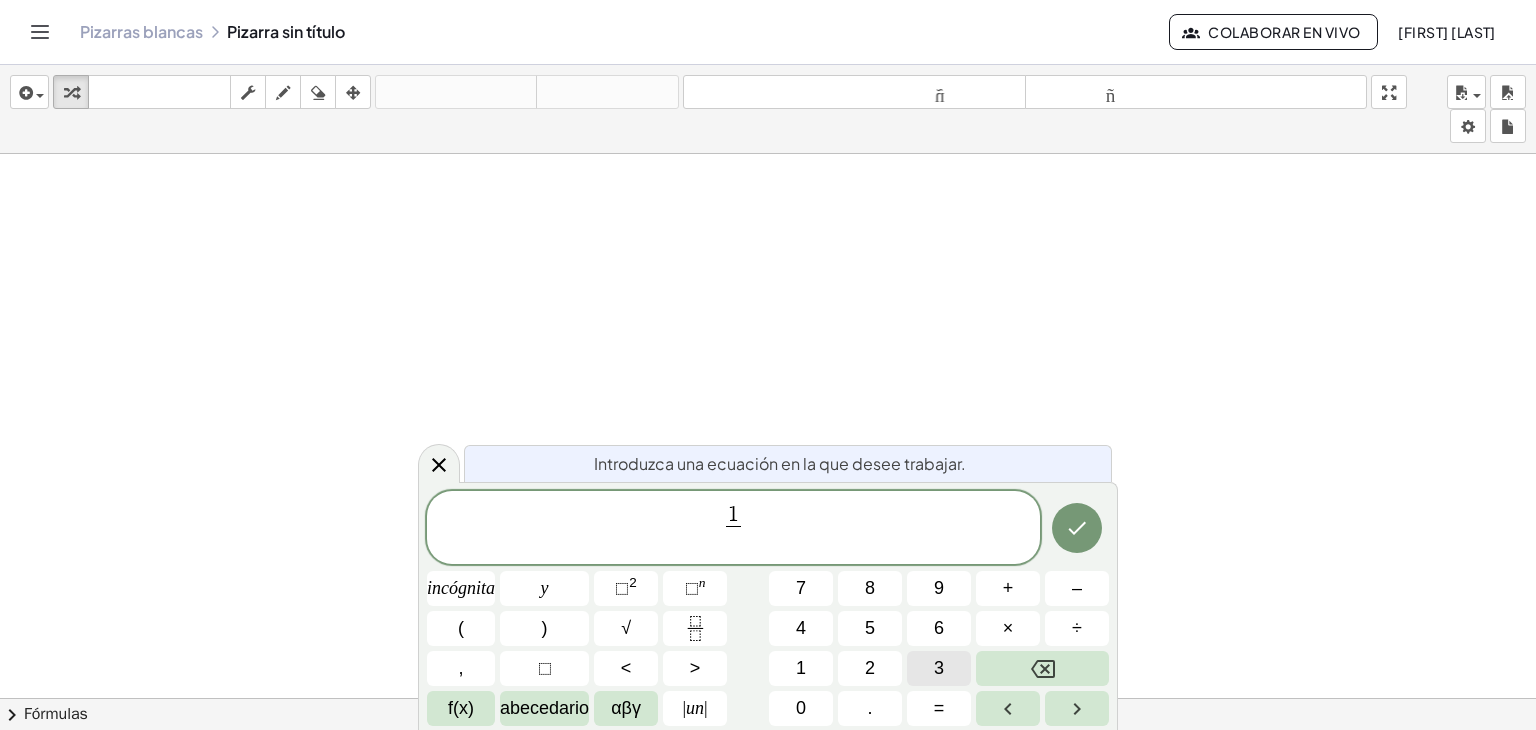 click on "3" at bounding box center [939, 668] 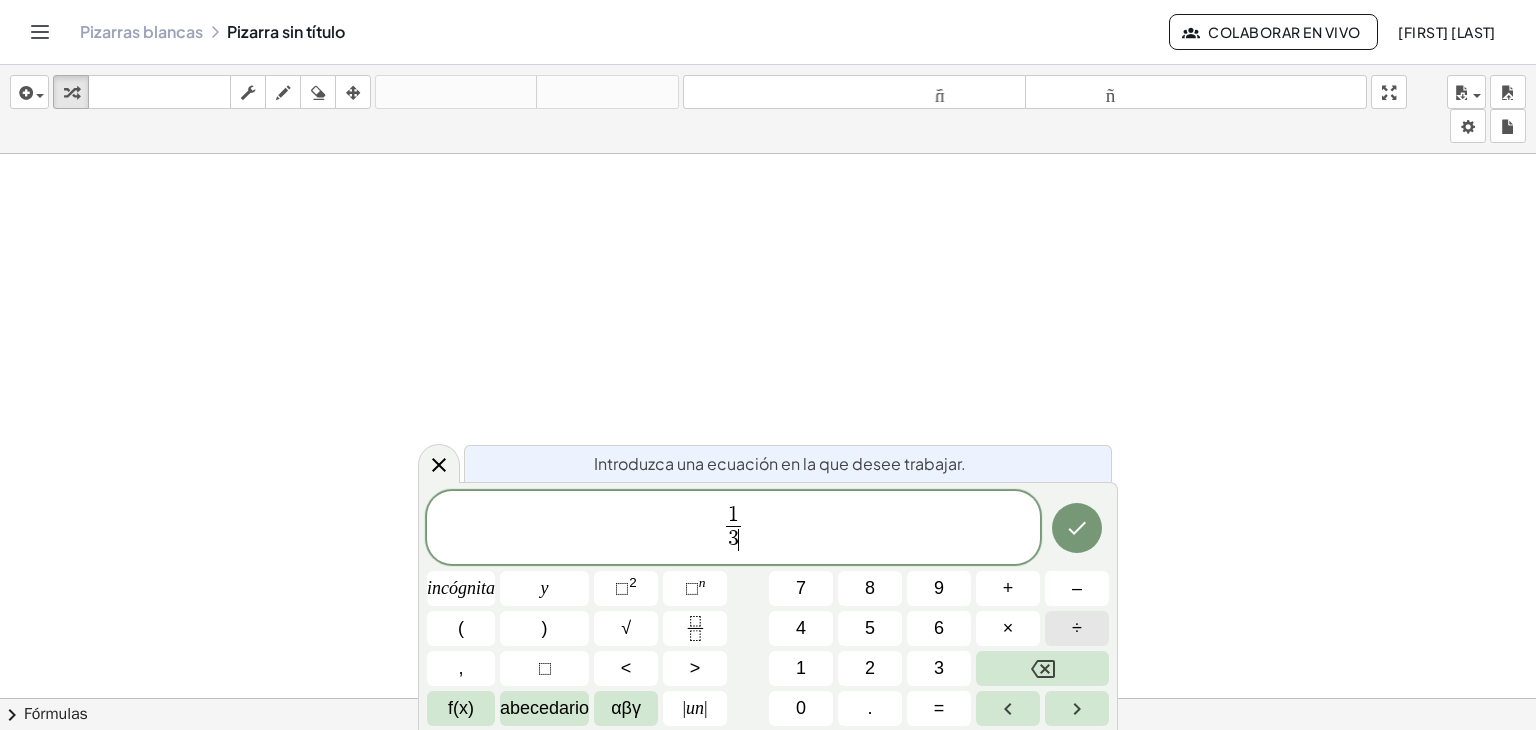 click on "÷" at bounding box center (1077, 628) 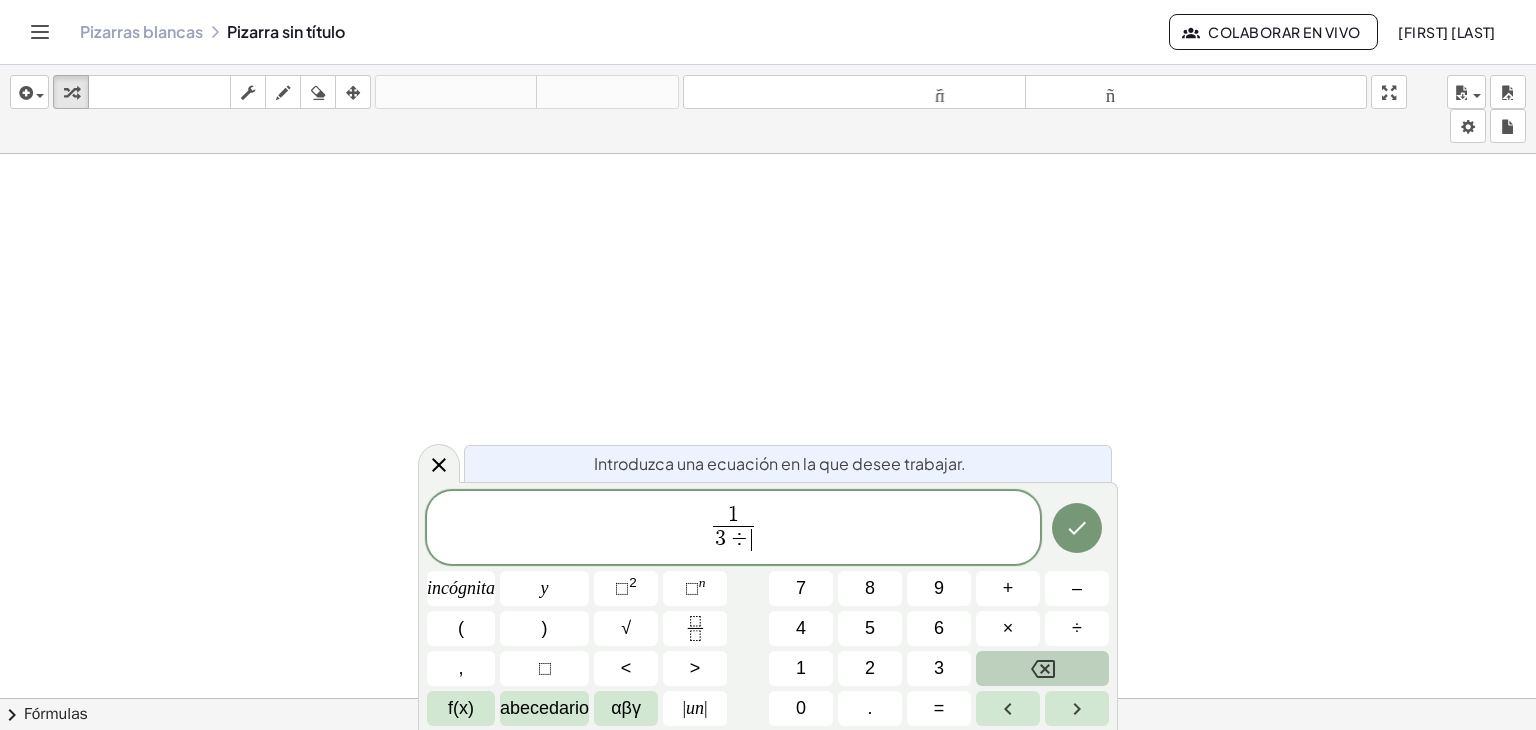 click at bounding box center (1042, 668) 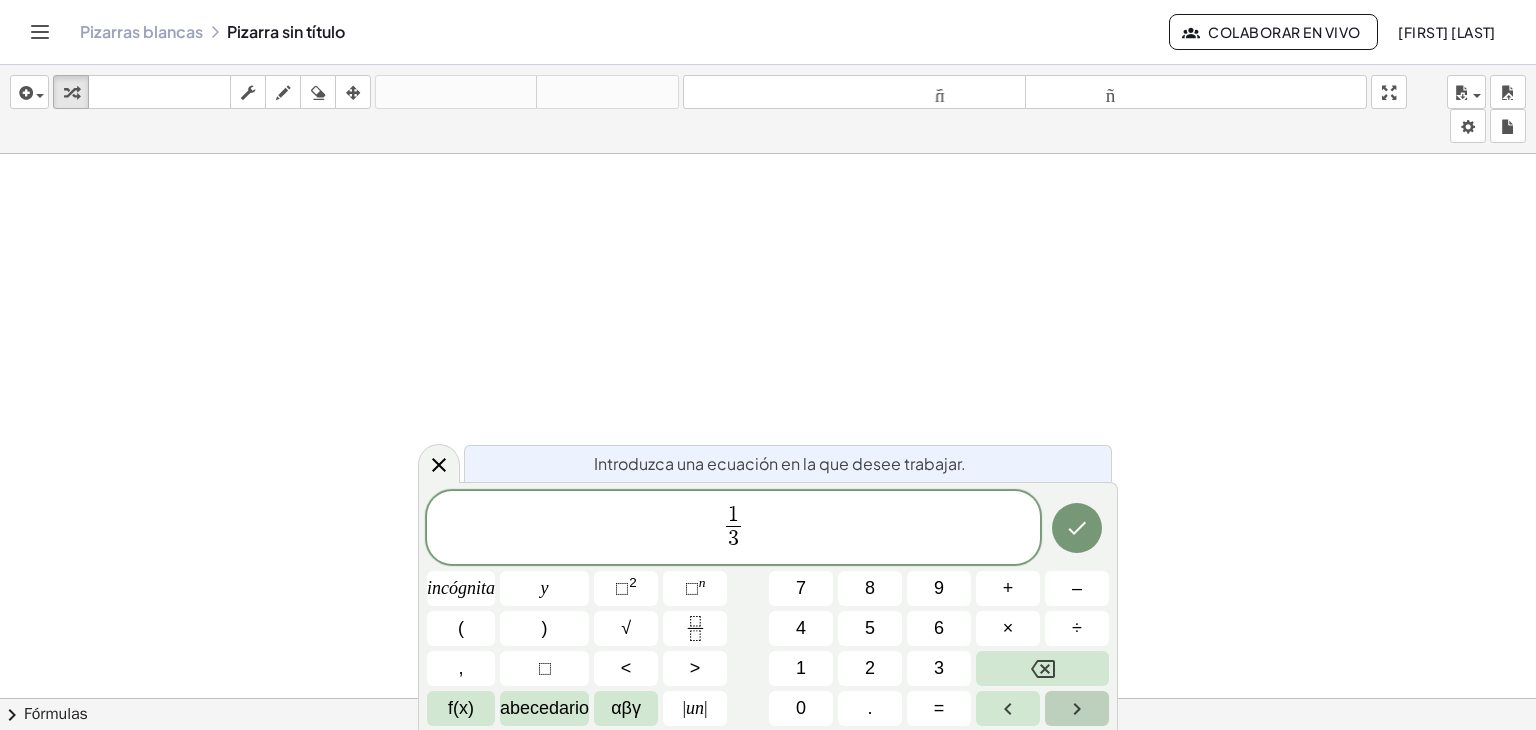 click 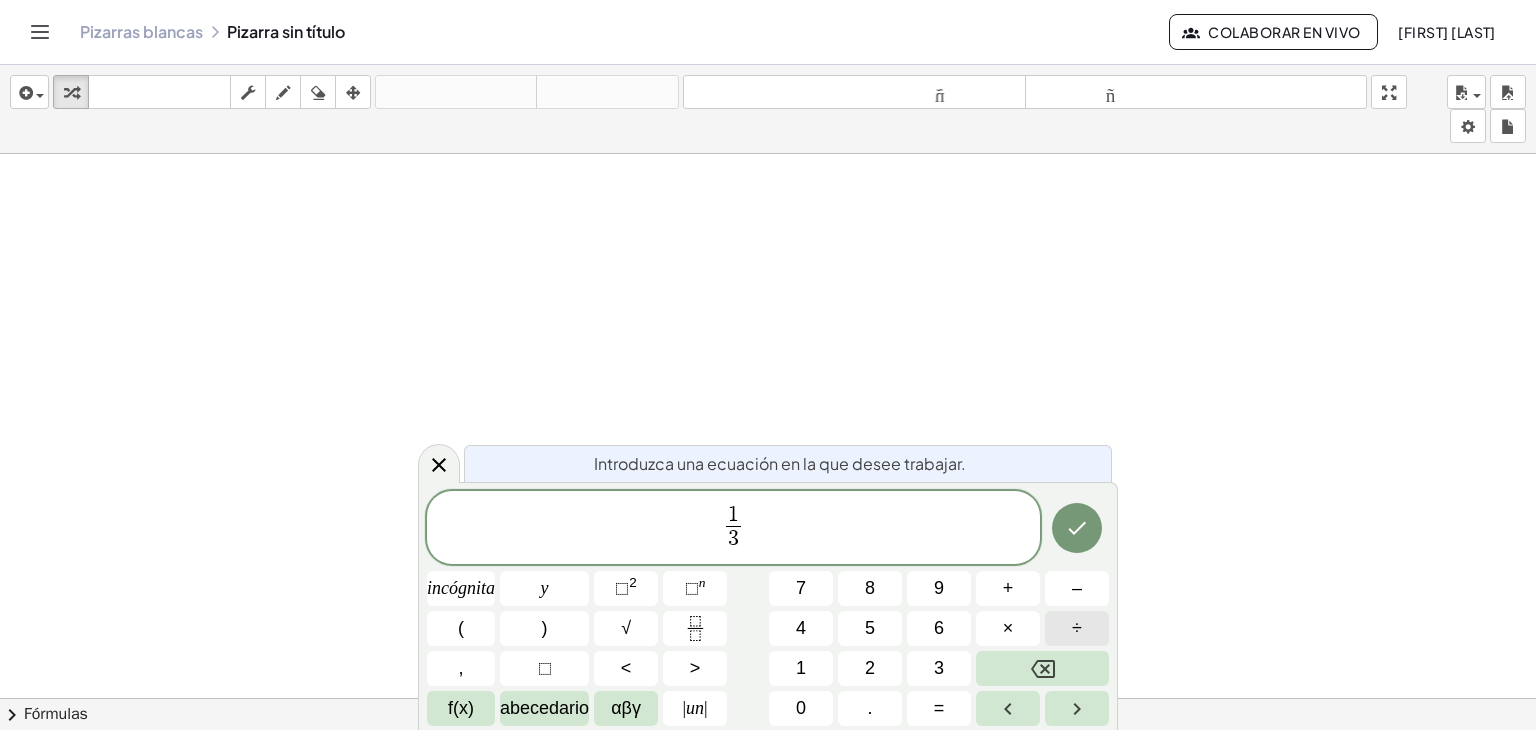click on "÷" at bounding box center (1077, 628) 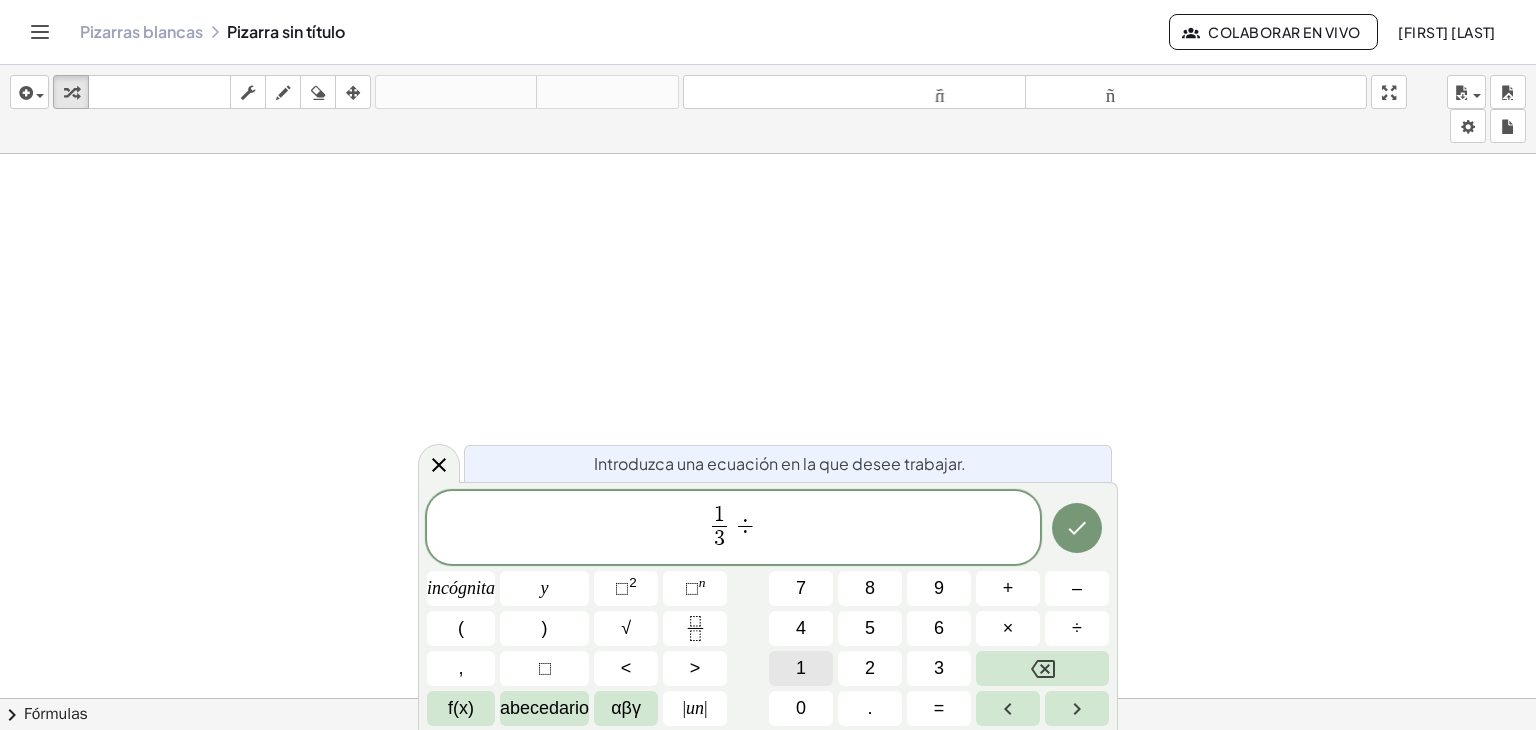click on "1" at bounding box center [801, 668] 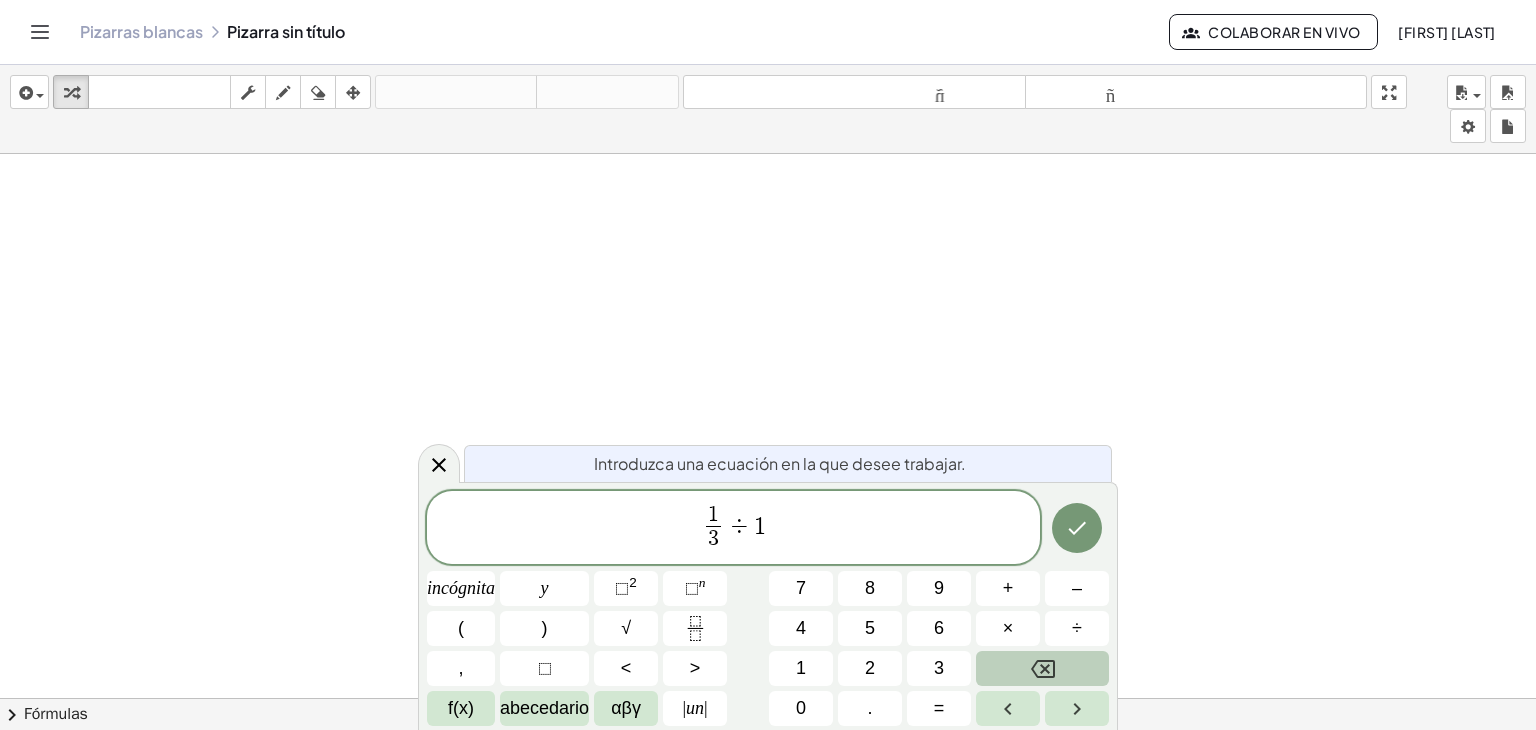 click 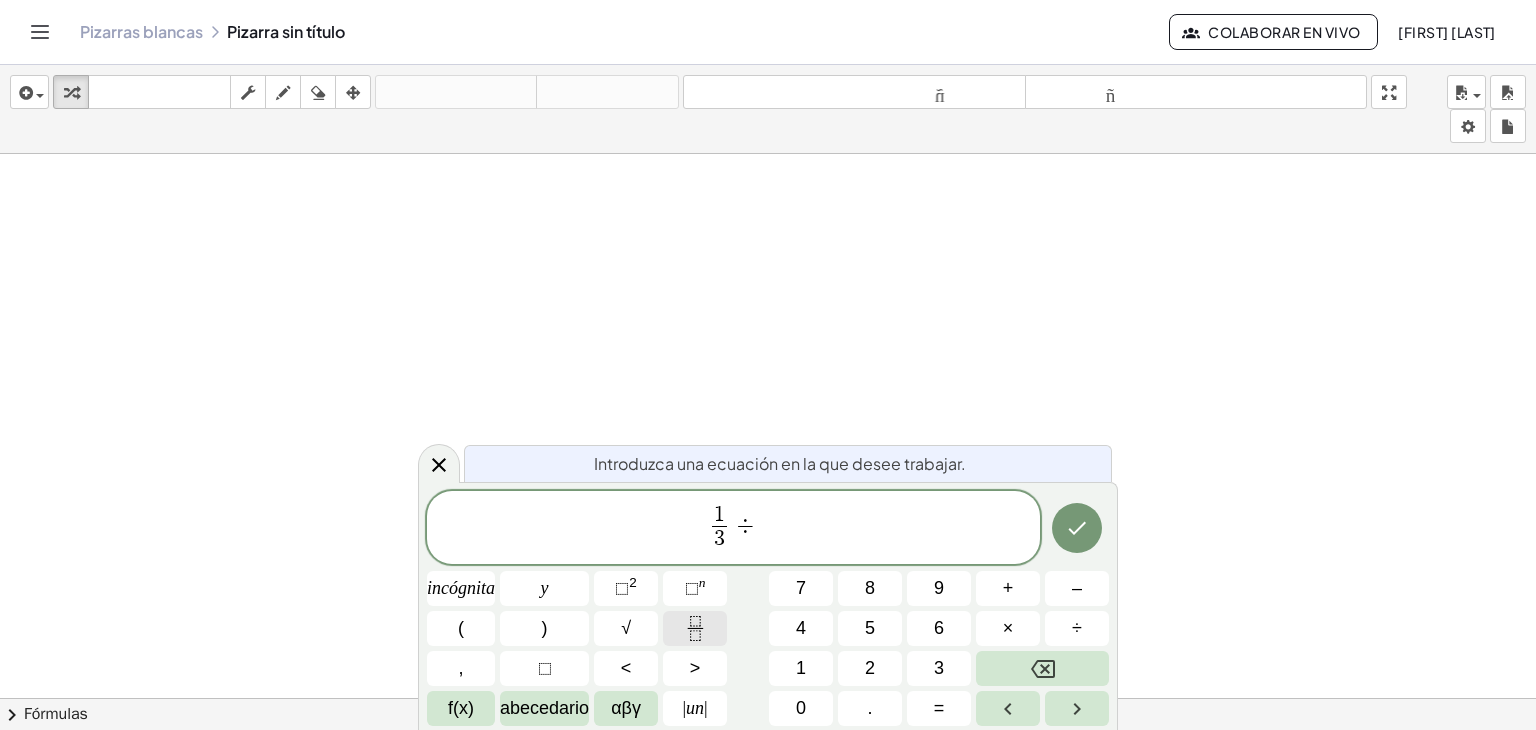 click at bounding box center (695, 628) 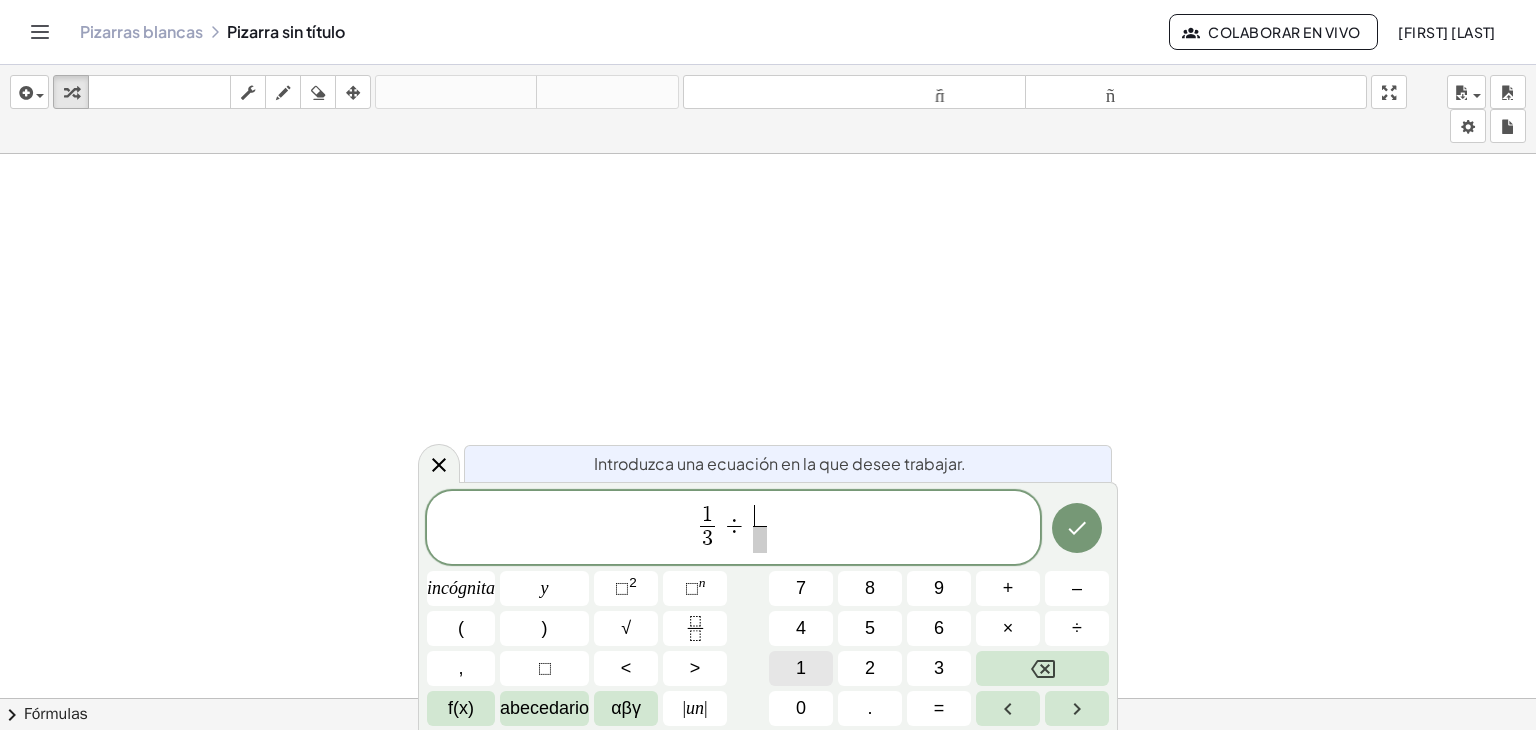 click on "1" at bounding box center [801, 668] 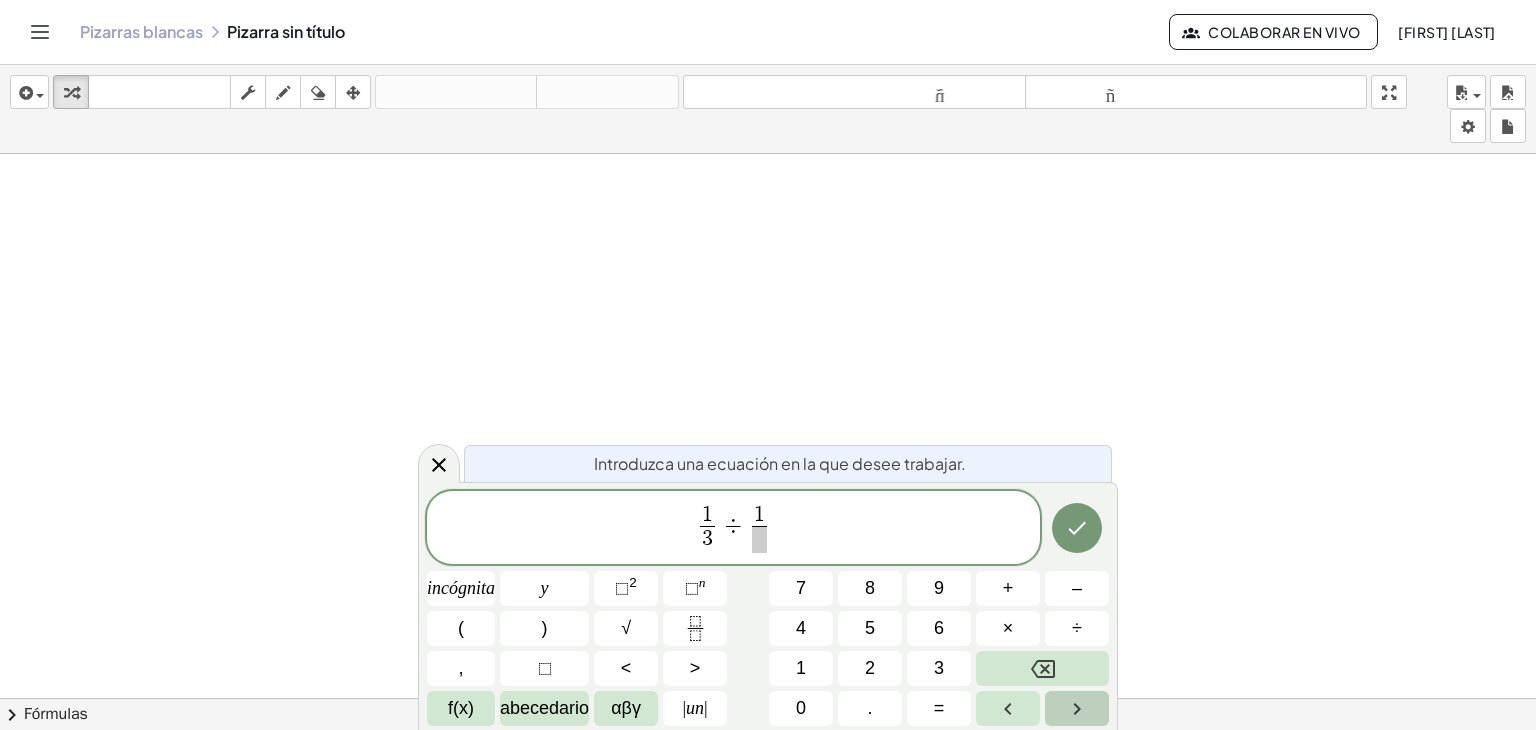 click 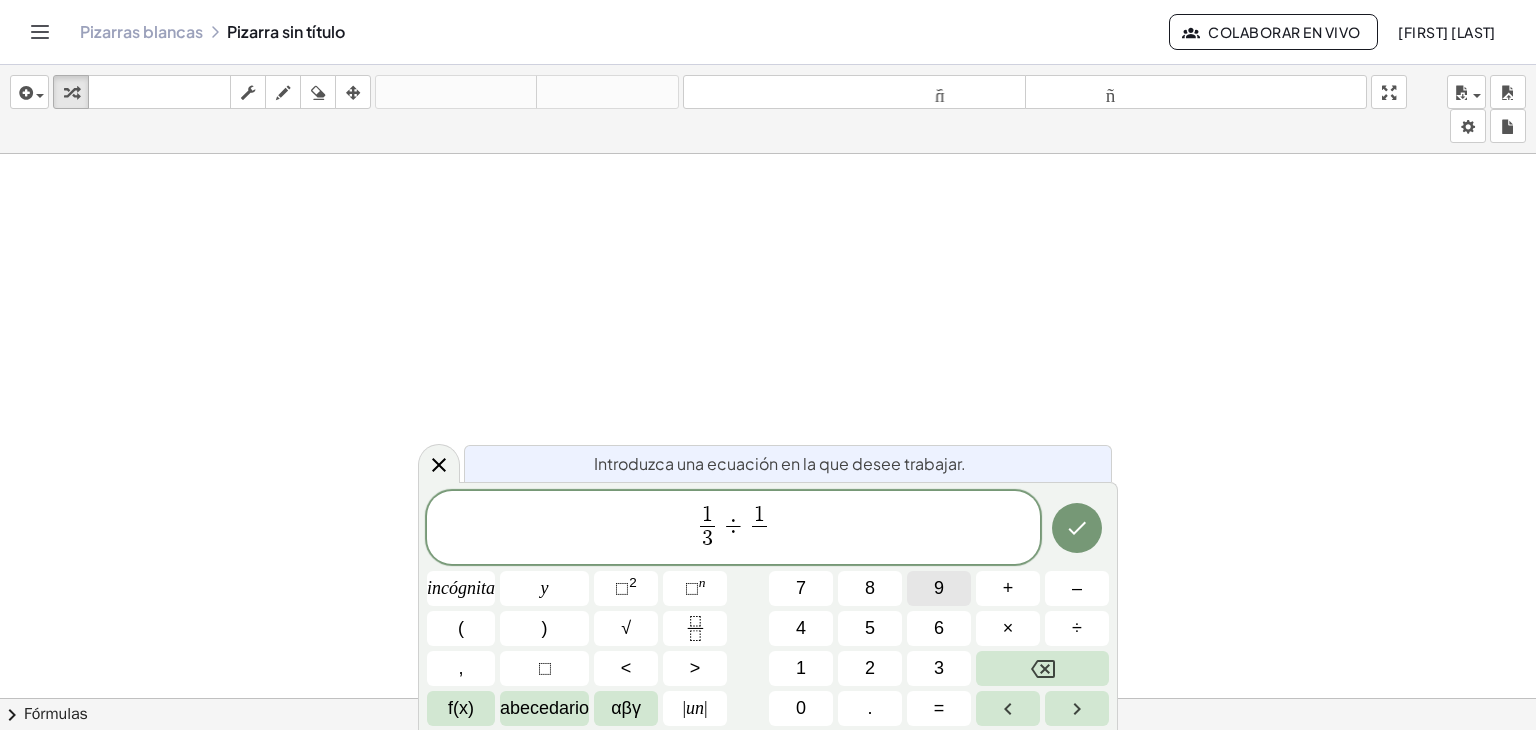 click on "9" at bounding box center (939, 588) 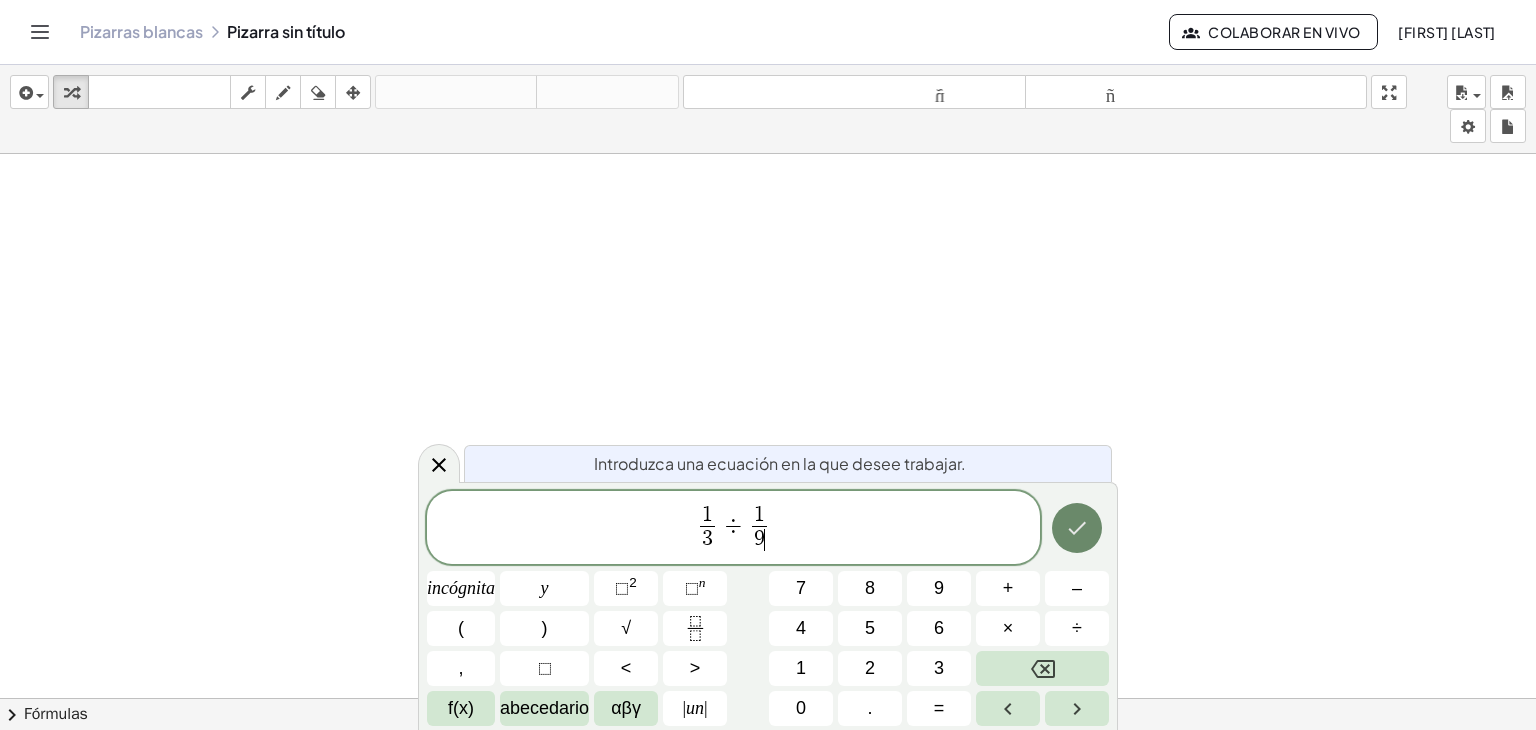 click 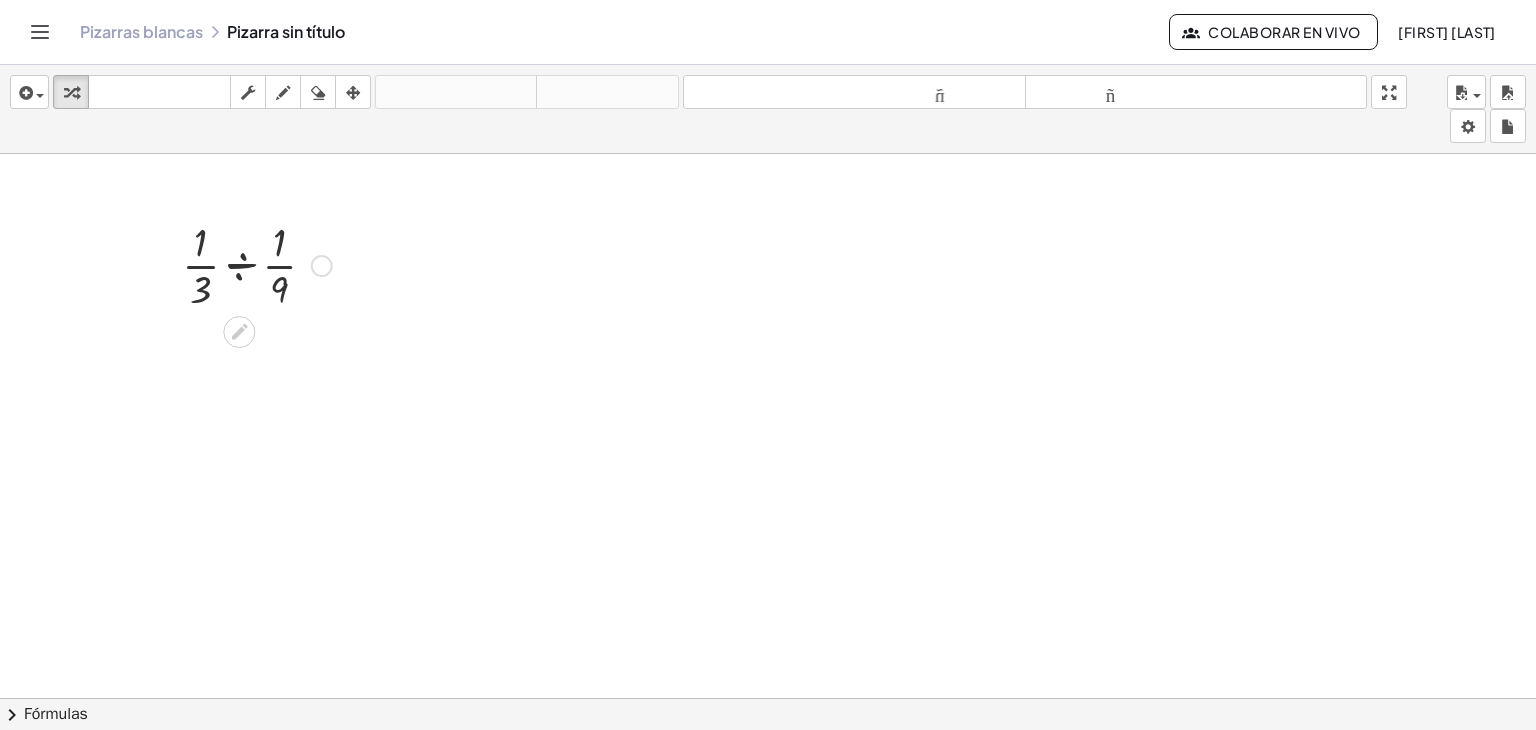 click at bounding box center (322, 266) 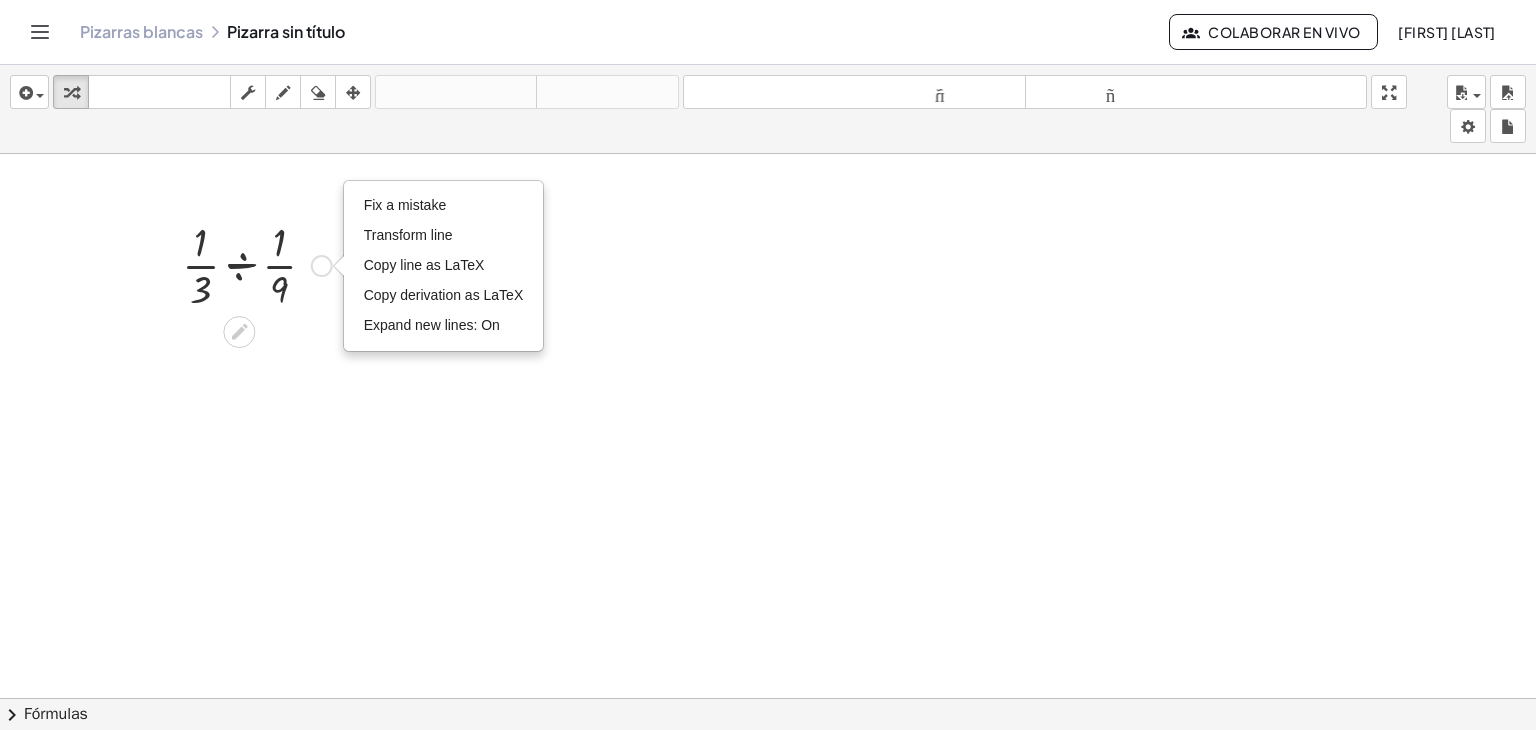 click on "Fix a mistake Transform line Copy line as LaTeX Copy derivation as LaTeX Expand new lines: On" at bounding box center (322, 266) 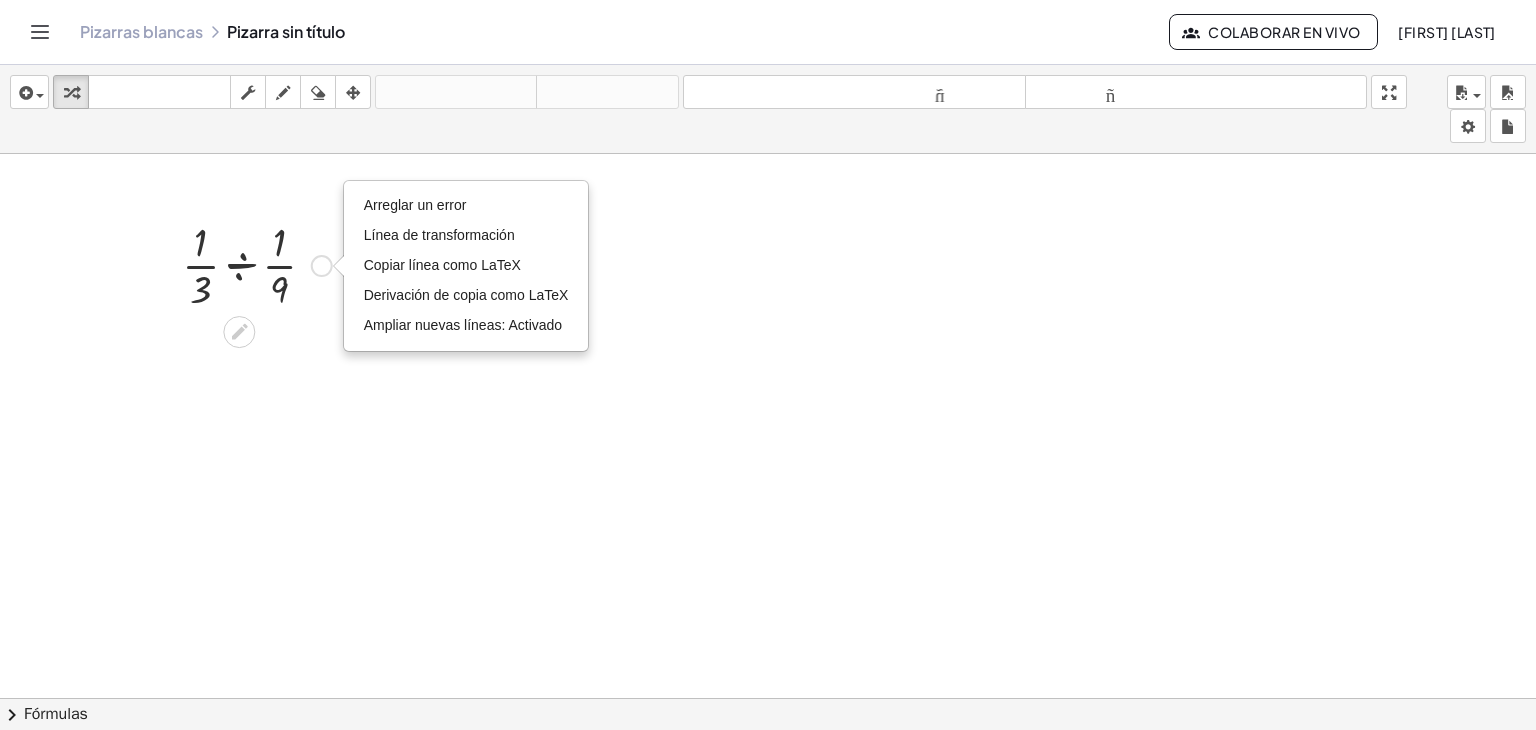 click on "Arreglar un error Línea de transformación Copiar línea como LaTeX Derivación de copia como LaTeX Ampliar nuevas líneas: Activado" at bounding box center (322, 266) 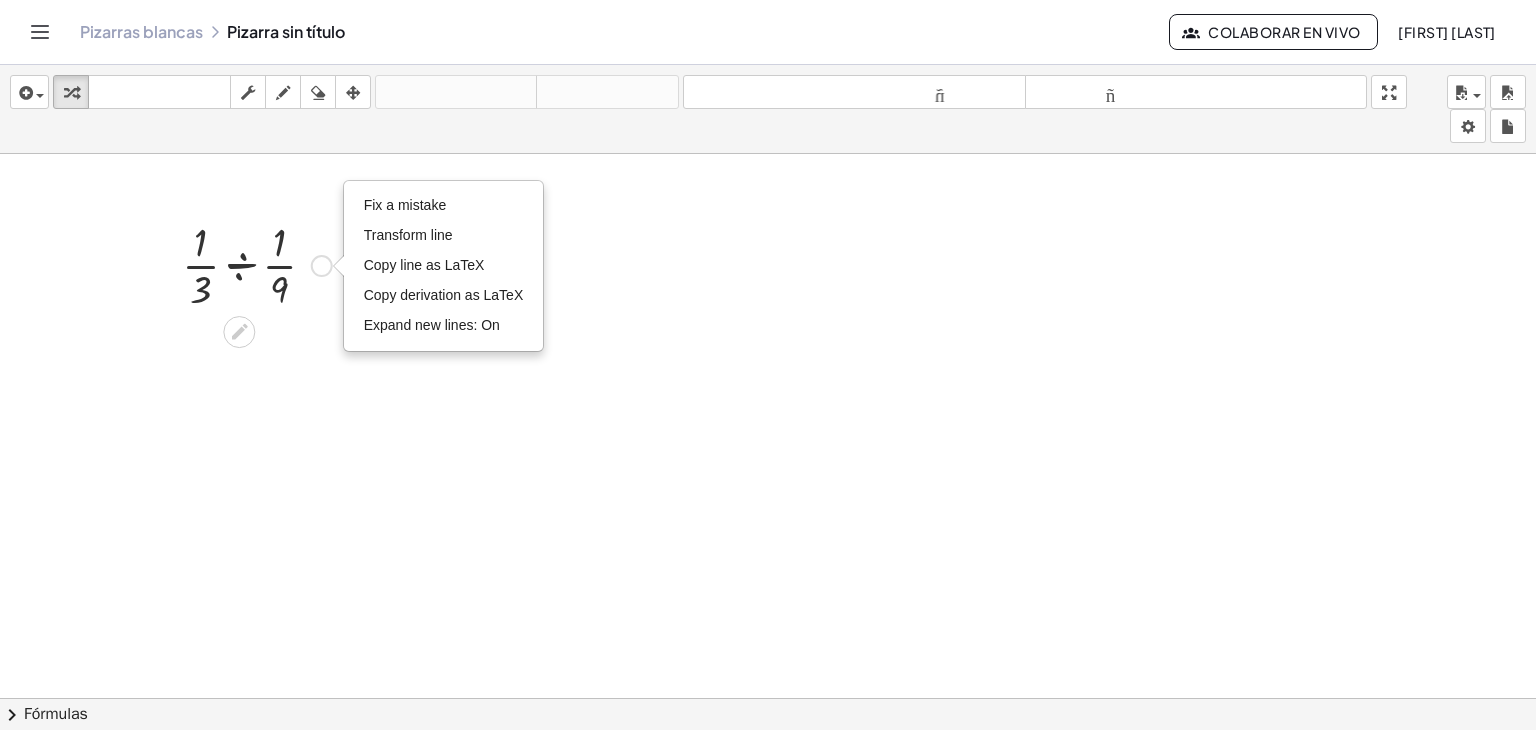 click on "Fix a mistake Transform line Copy line as LaTeX Copy derivation as LaTeX Expand new lines: On" at bounding box center (322, 266) 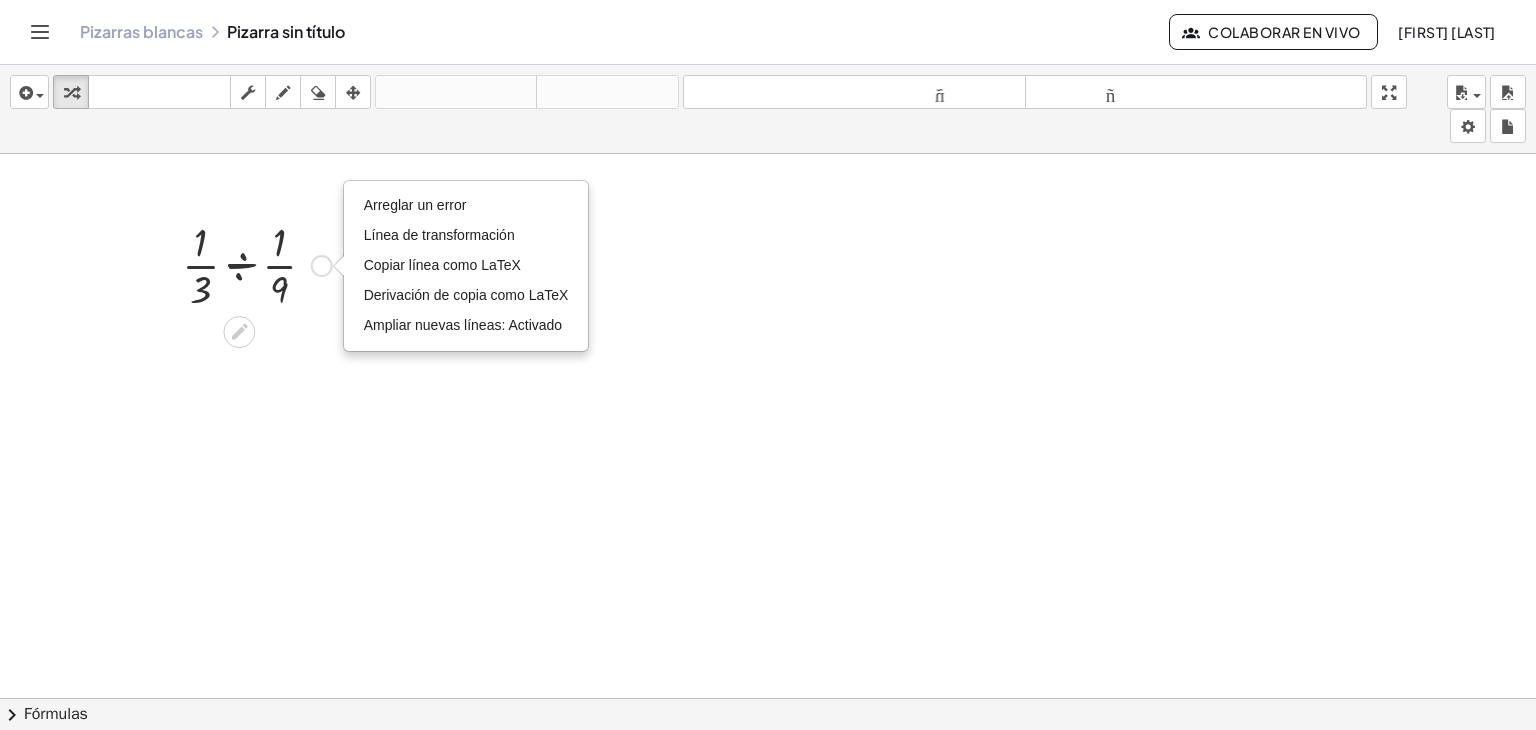 click on "Arreglar un error Línea de transformación Copiar línea como LaTeX Derivación de copia como LaTeX Ampliar nuevas líneas: Activado" at bounding box center [322, 266] 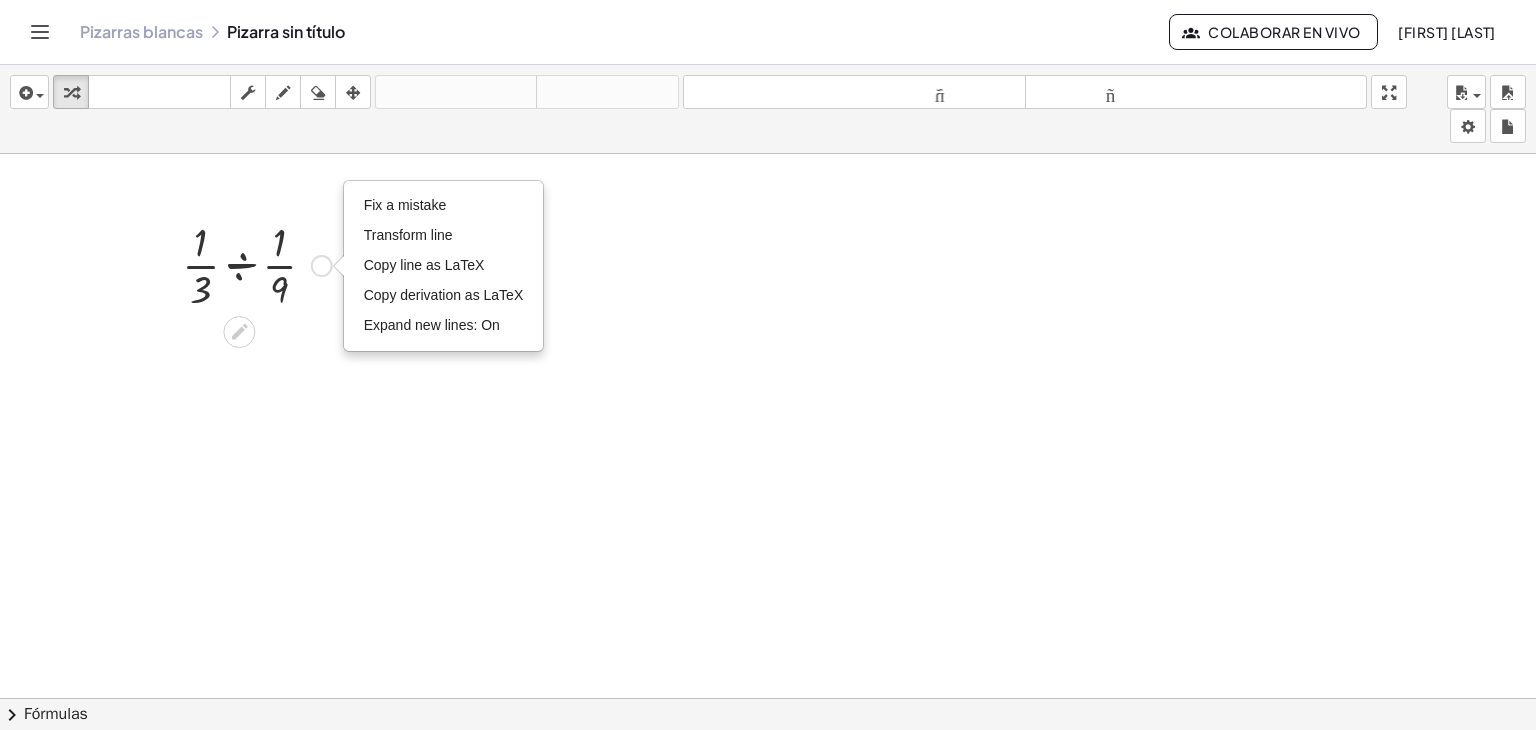 click on "Fix a mistake Transform line Copy line as LaTeX Copy derivation as LaTeX Expand new lines: On" at bounding box center [322, 266] 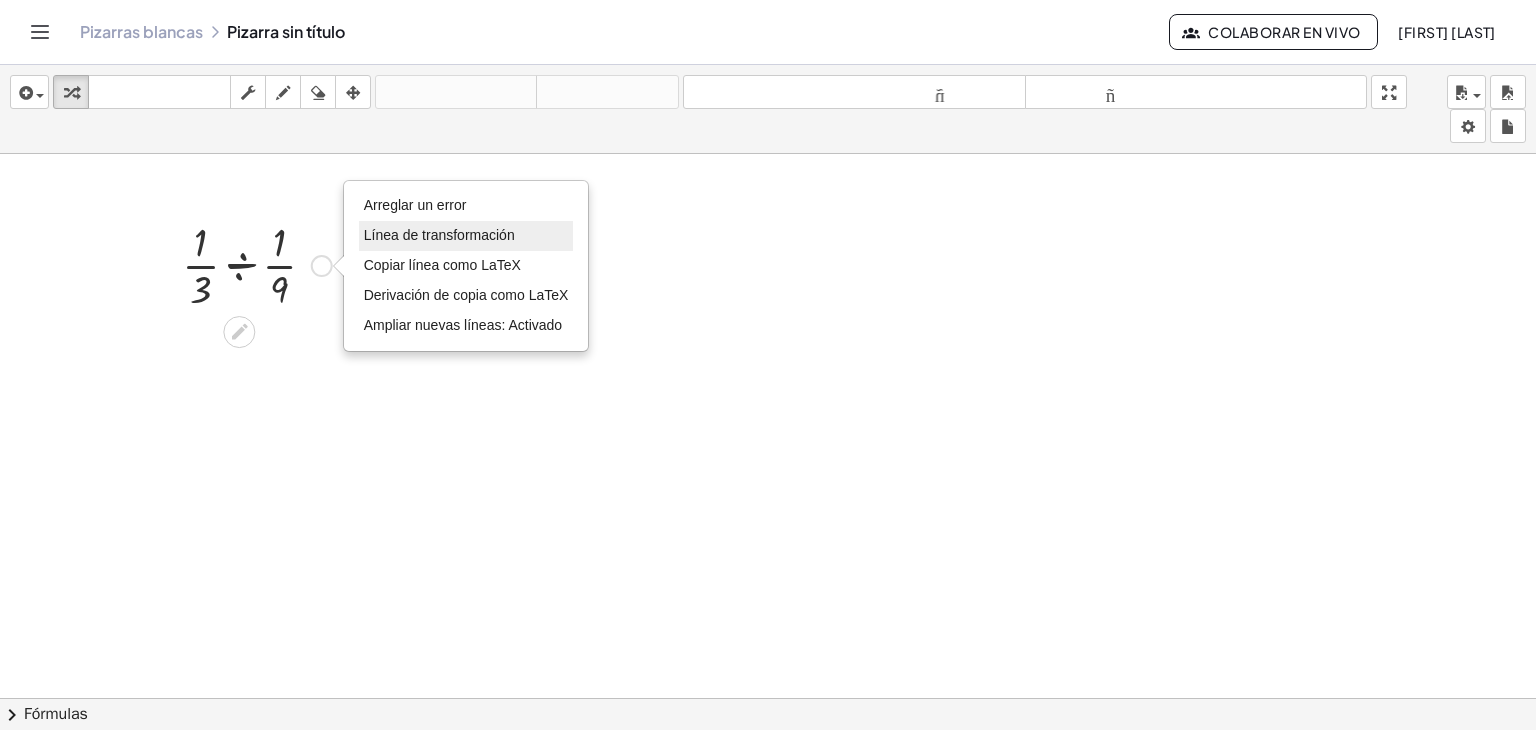 click on "Línea de transformación" at bounding box center (439, 235) 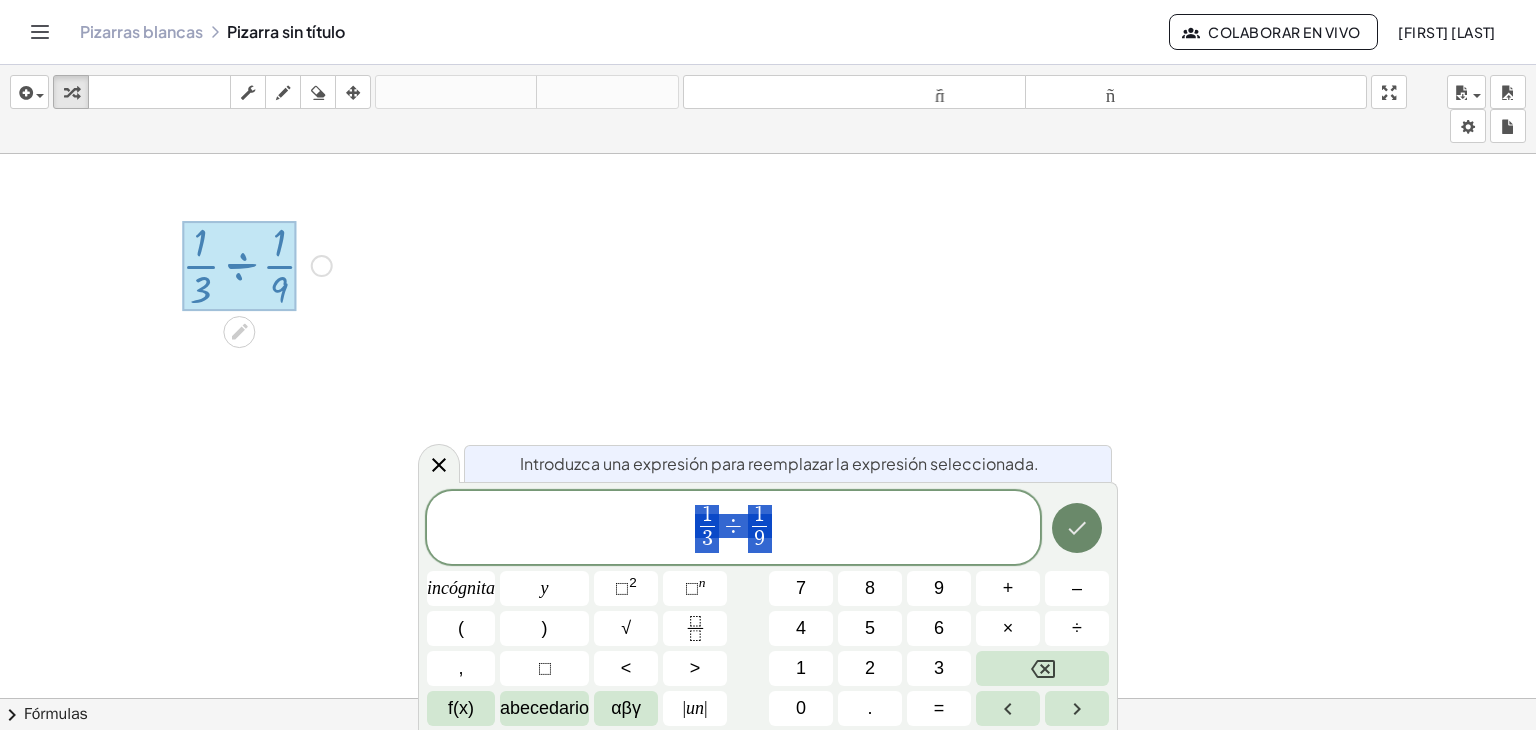 click 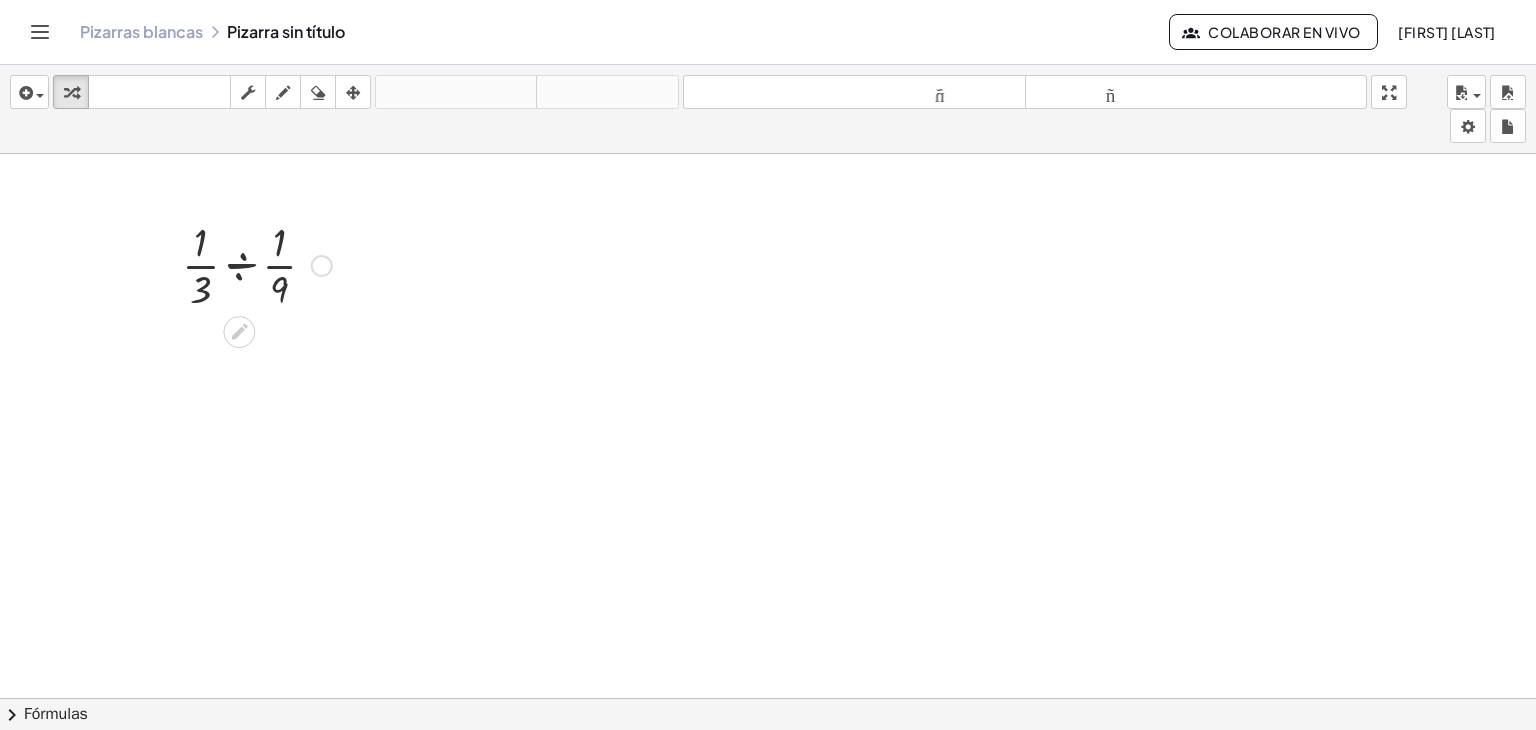 click at bounding box center (322, 266) 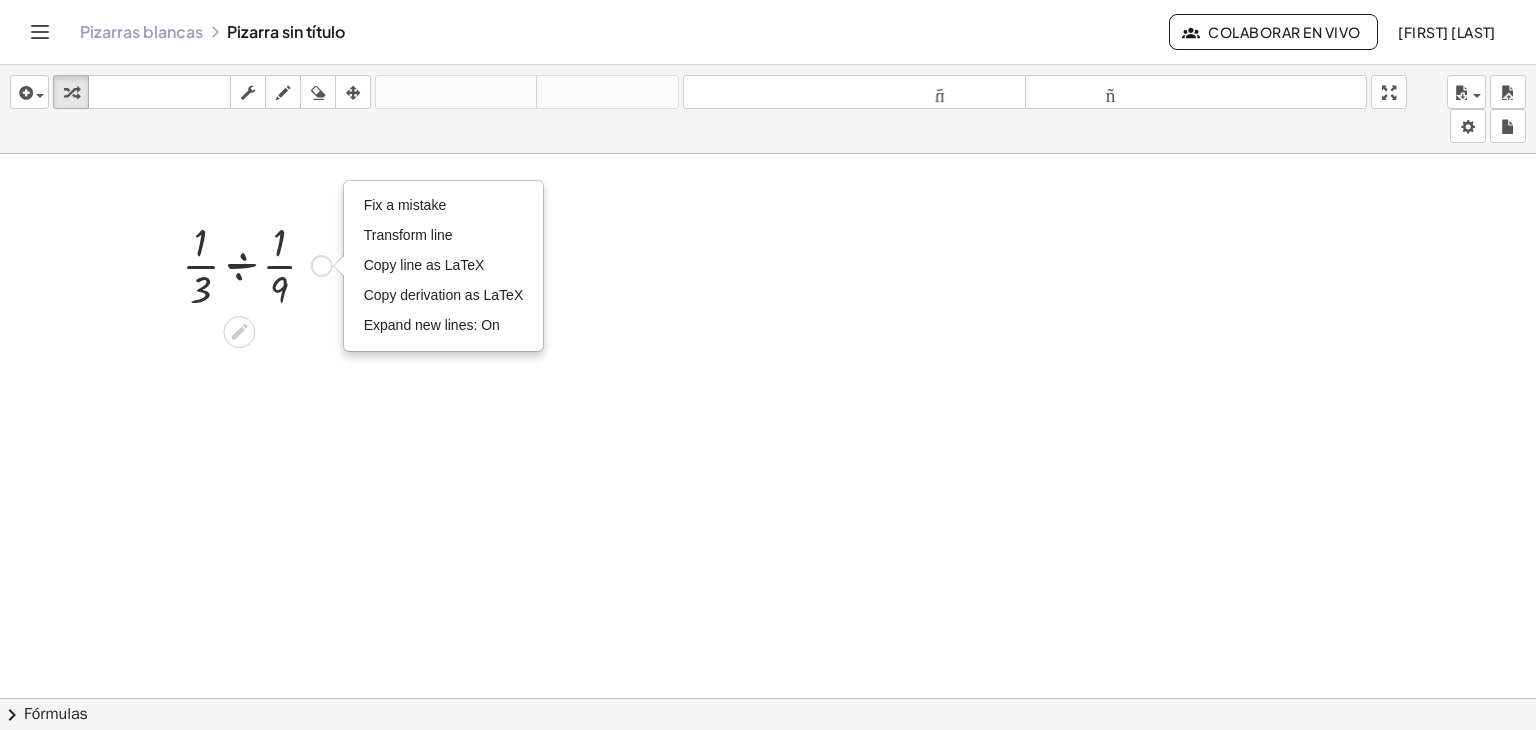 click on "Fix a mistake Transform line Copy line as LaTeX Copy derivation as LaTeX Expand new lines: On" at bounding box center [322, 266] 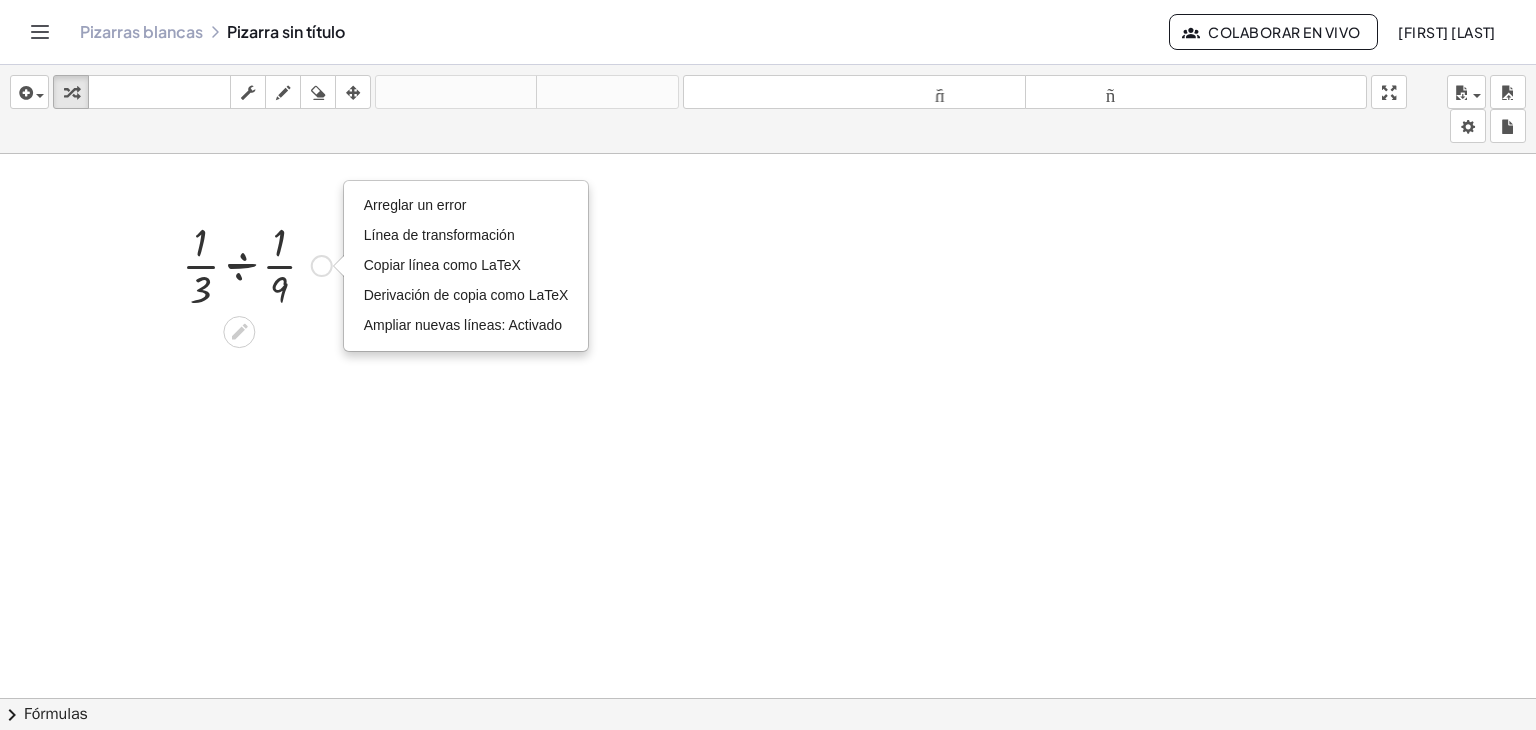click at bounding box center (257, 264) 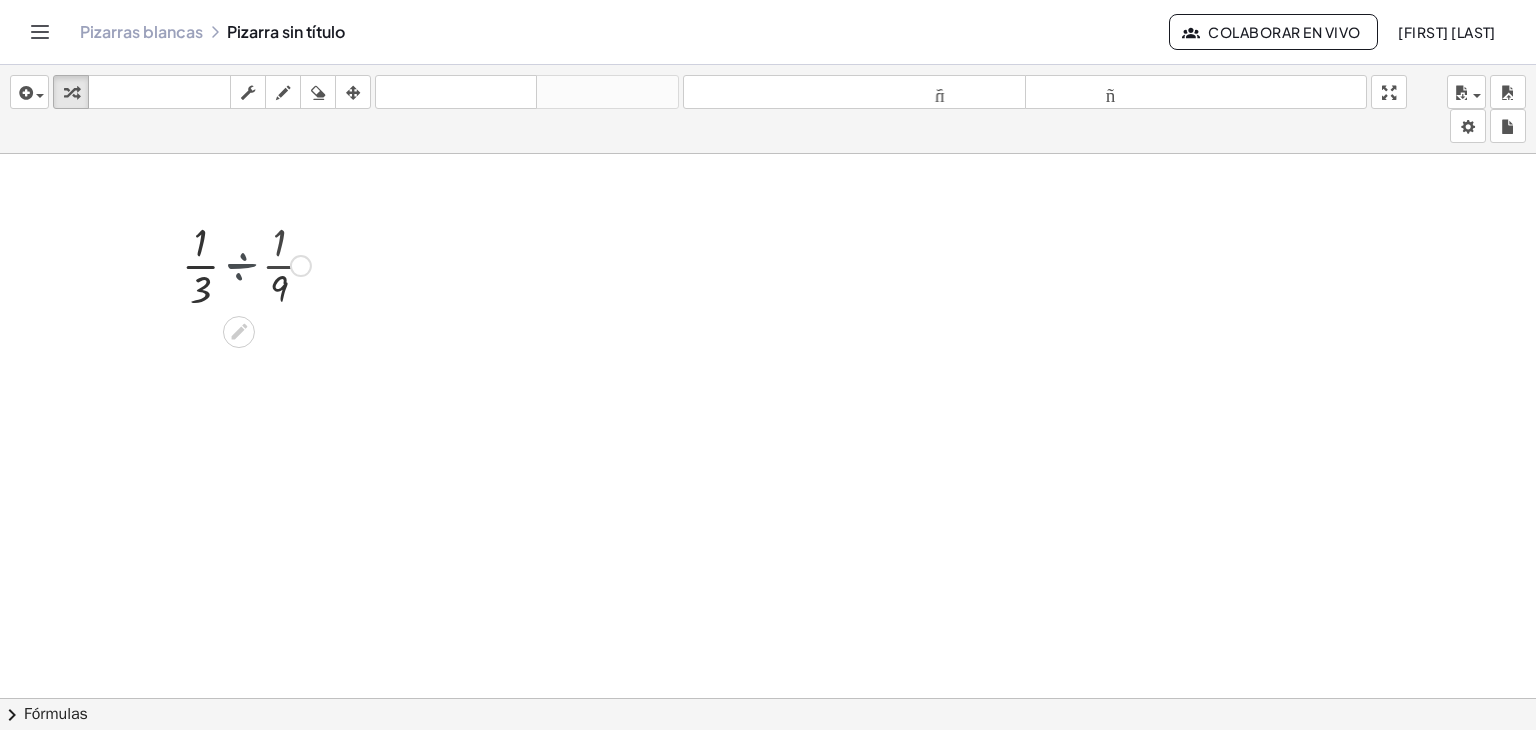 click at bounding box center (256, 264) 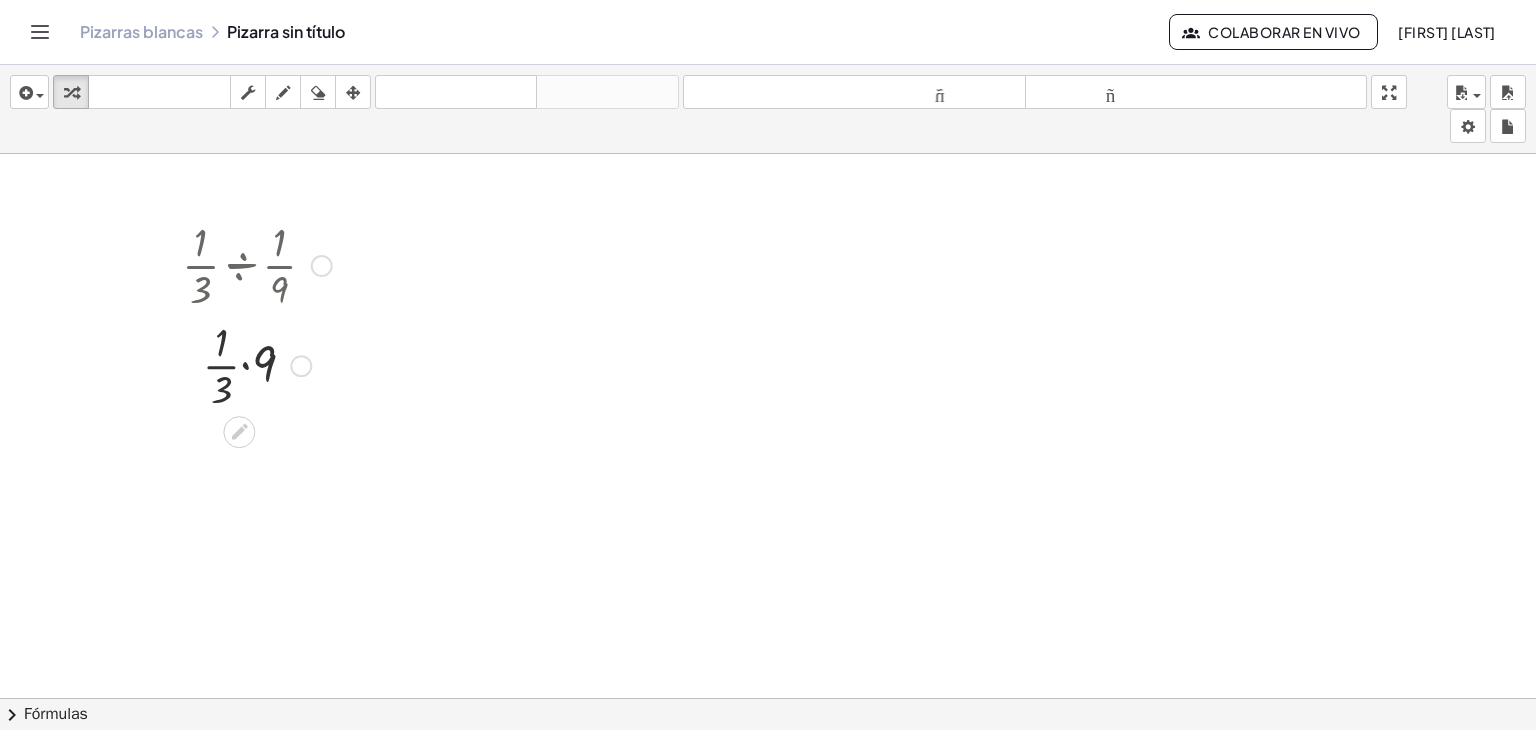 click at bounding box center [257, 364] 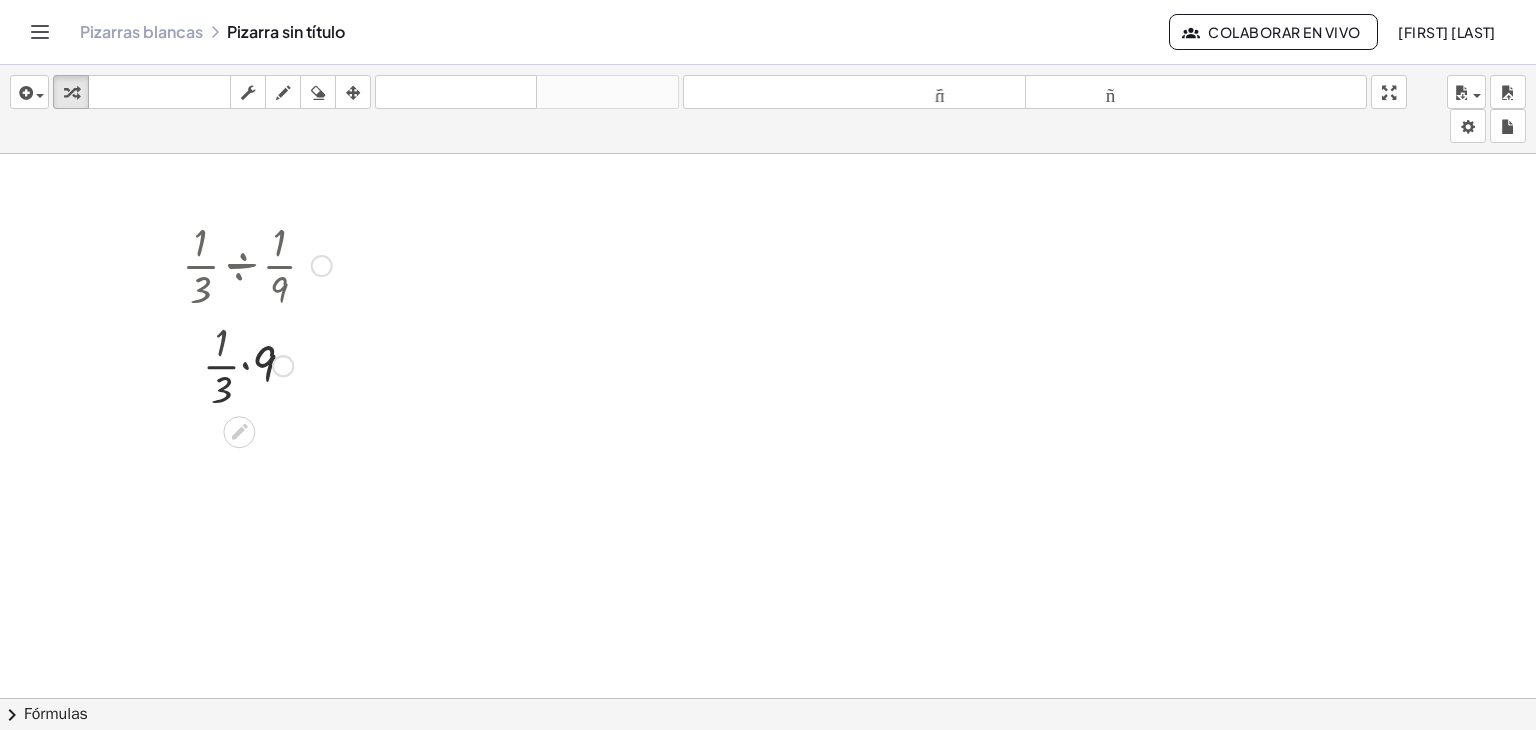 click at bounding box center (257, 364) 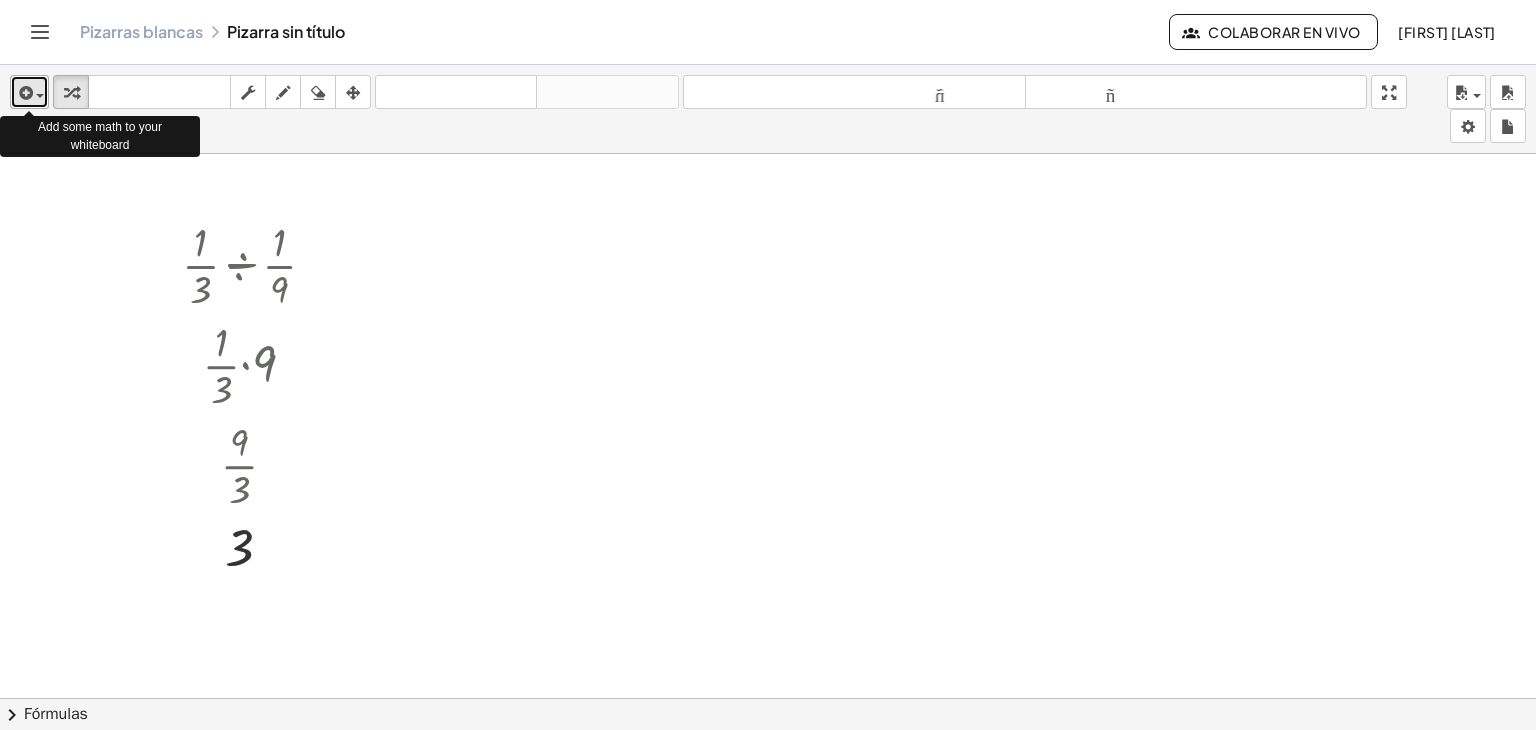 click at bounding box center [29, 92] 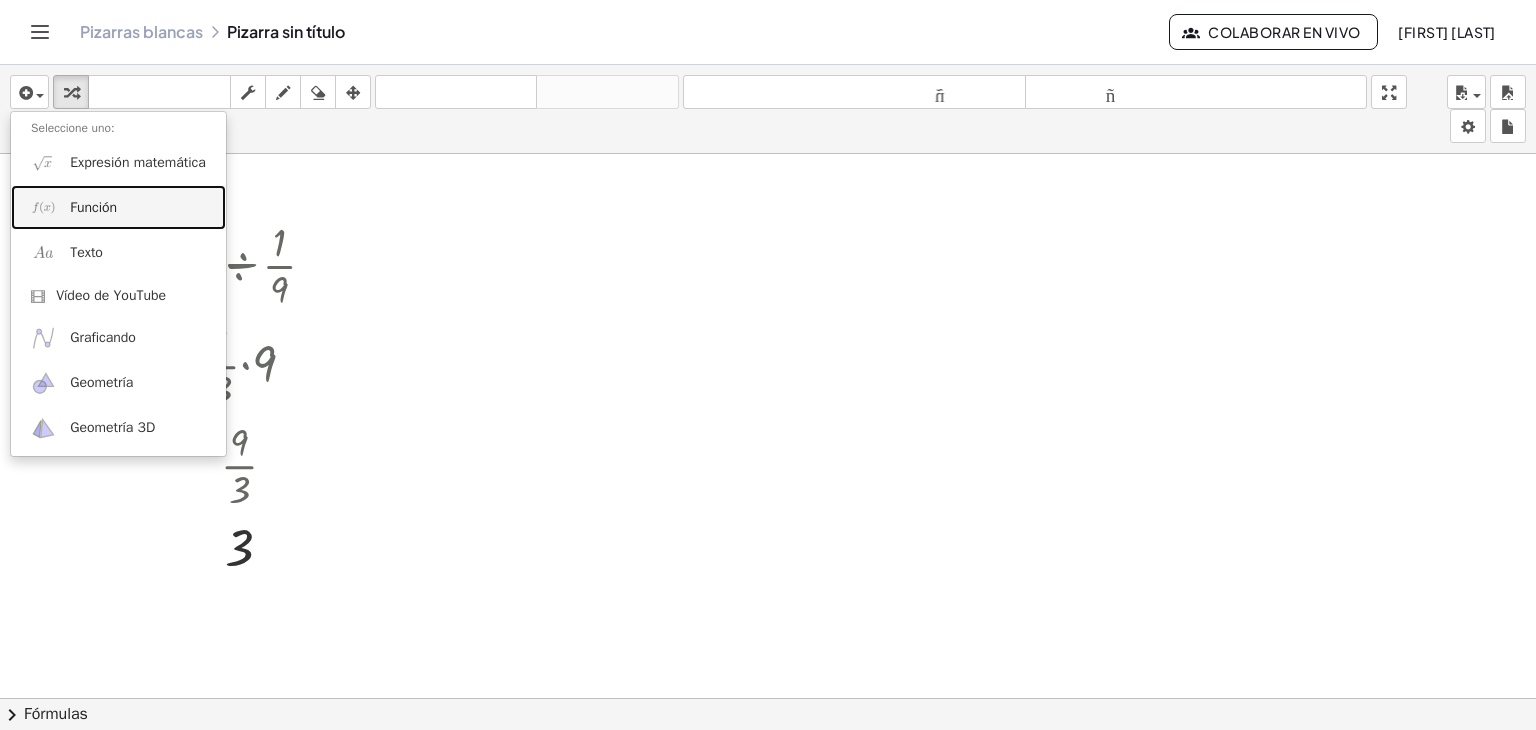 click on "Función" at bounding box center (118, 207) 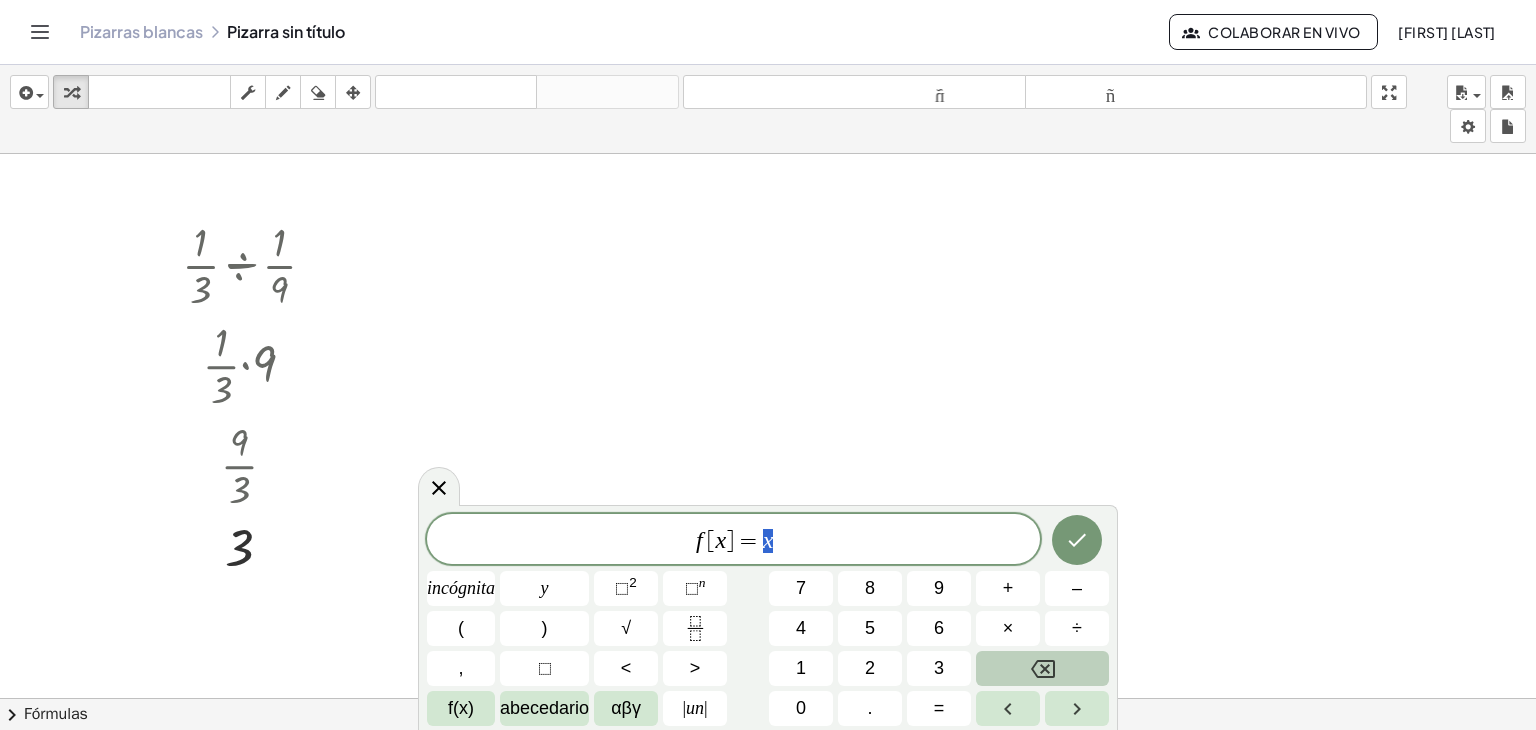 click at bounding box center [1042, 668] 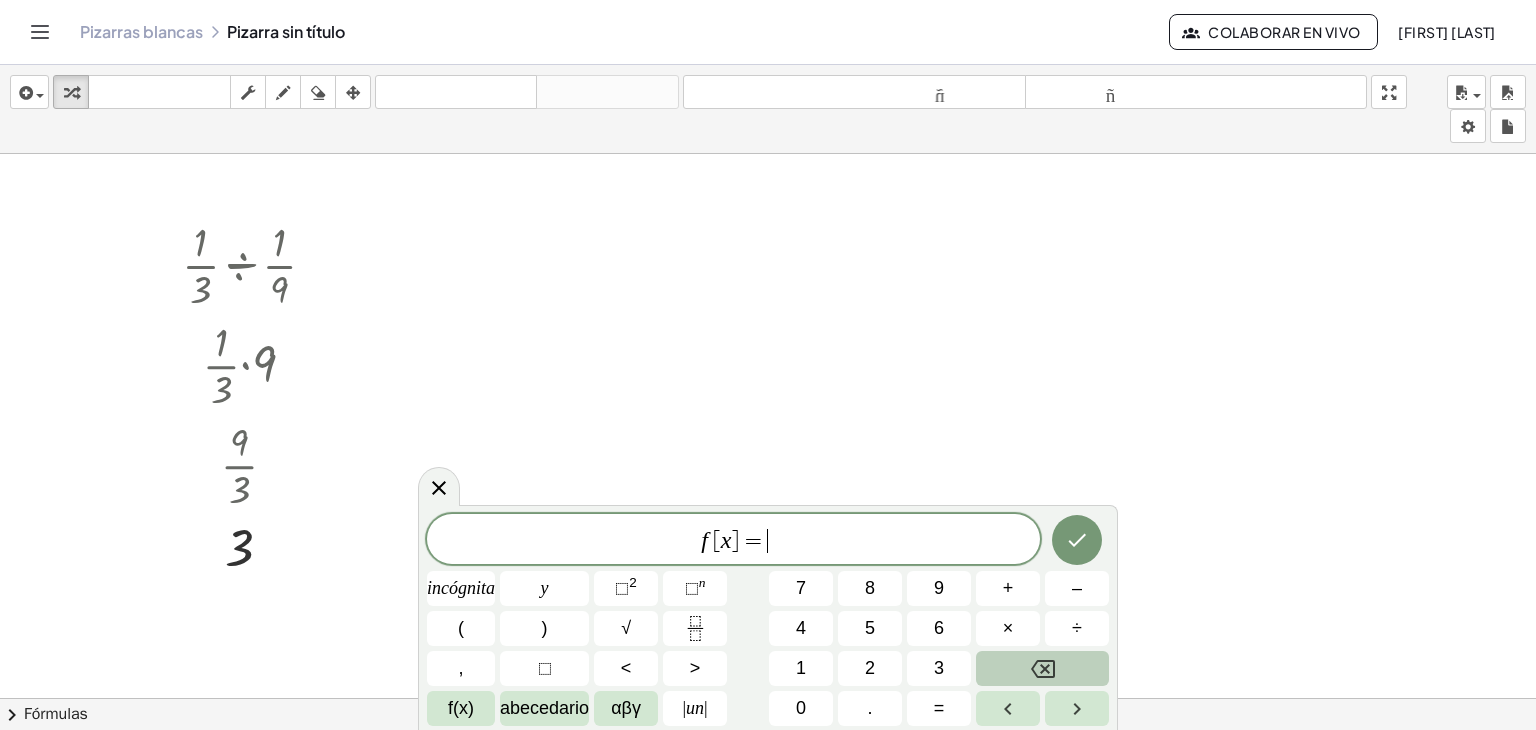 click at bounding box center (1042, 668) 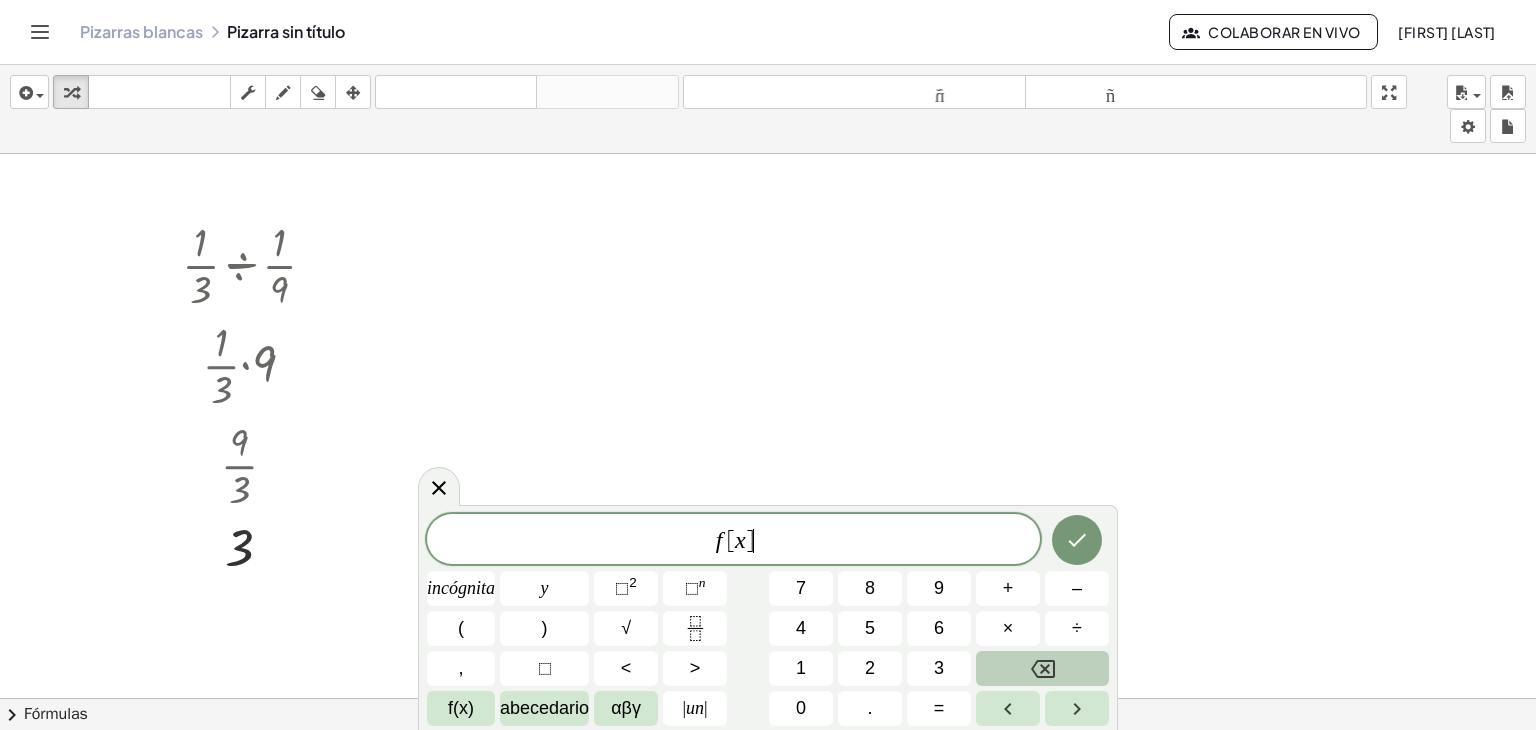 click at bounding box center (1042, 668) 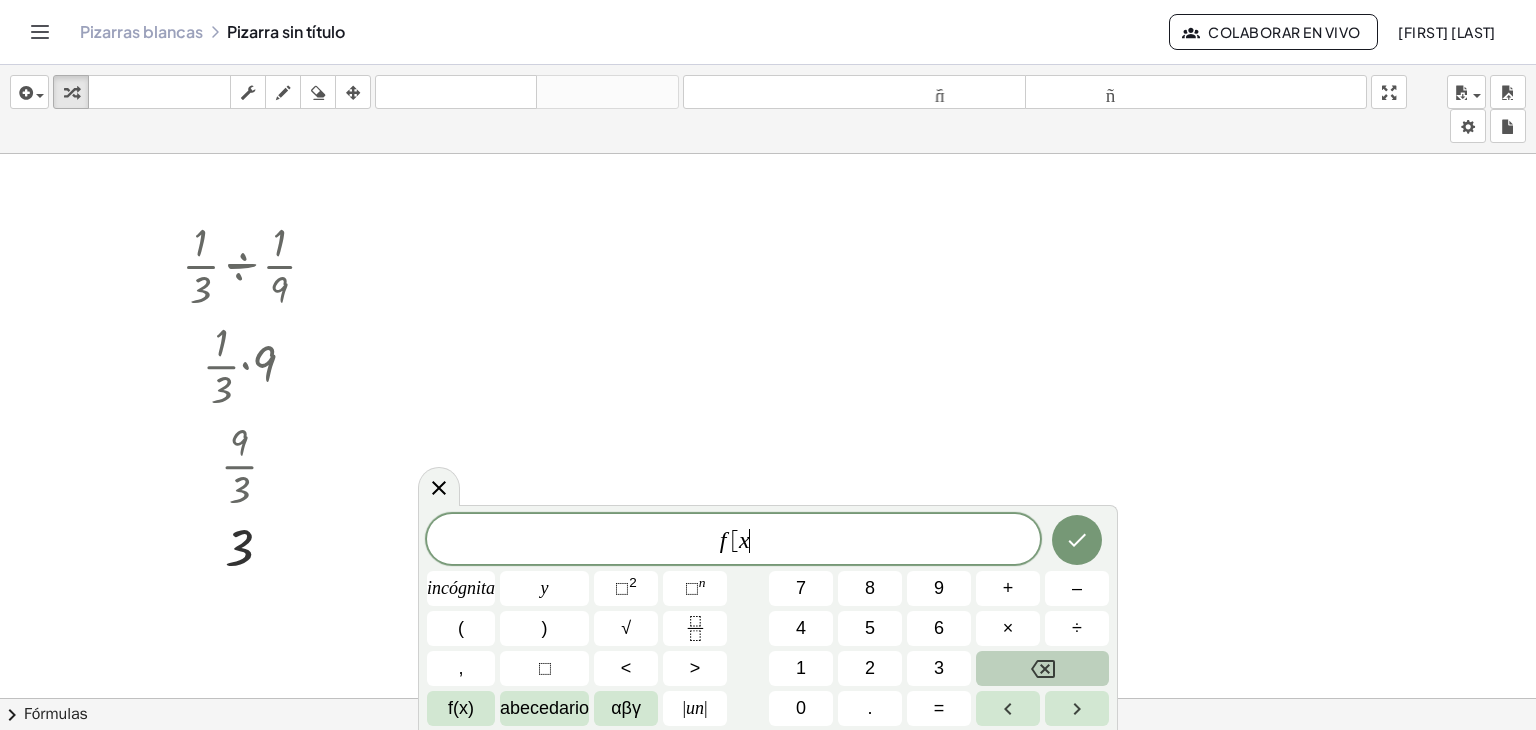 click at bounding box center (1042, 668) 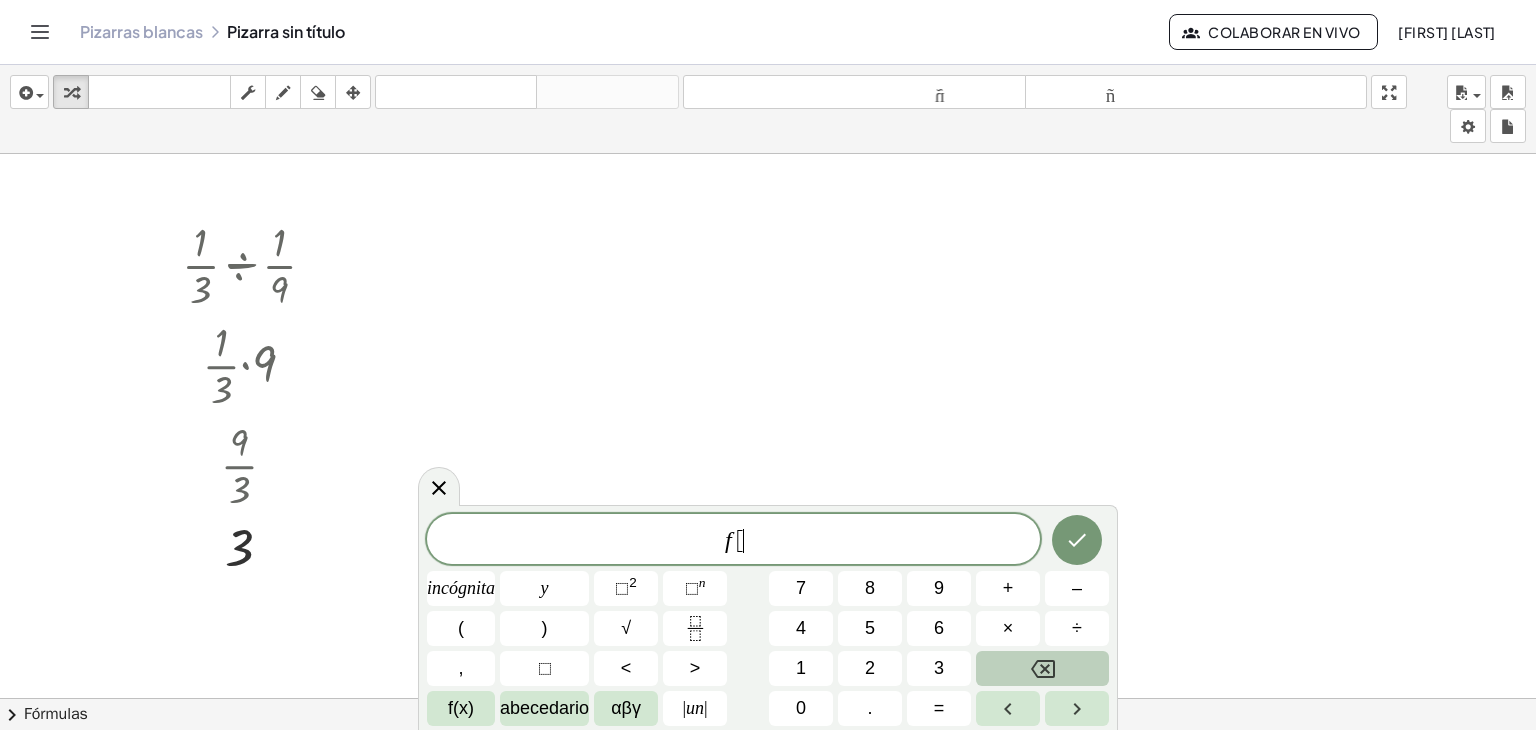 click at bounding box center (1042, 668) 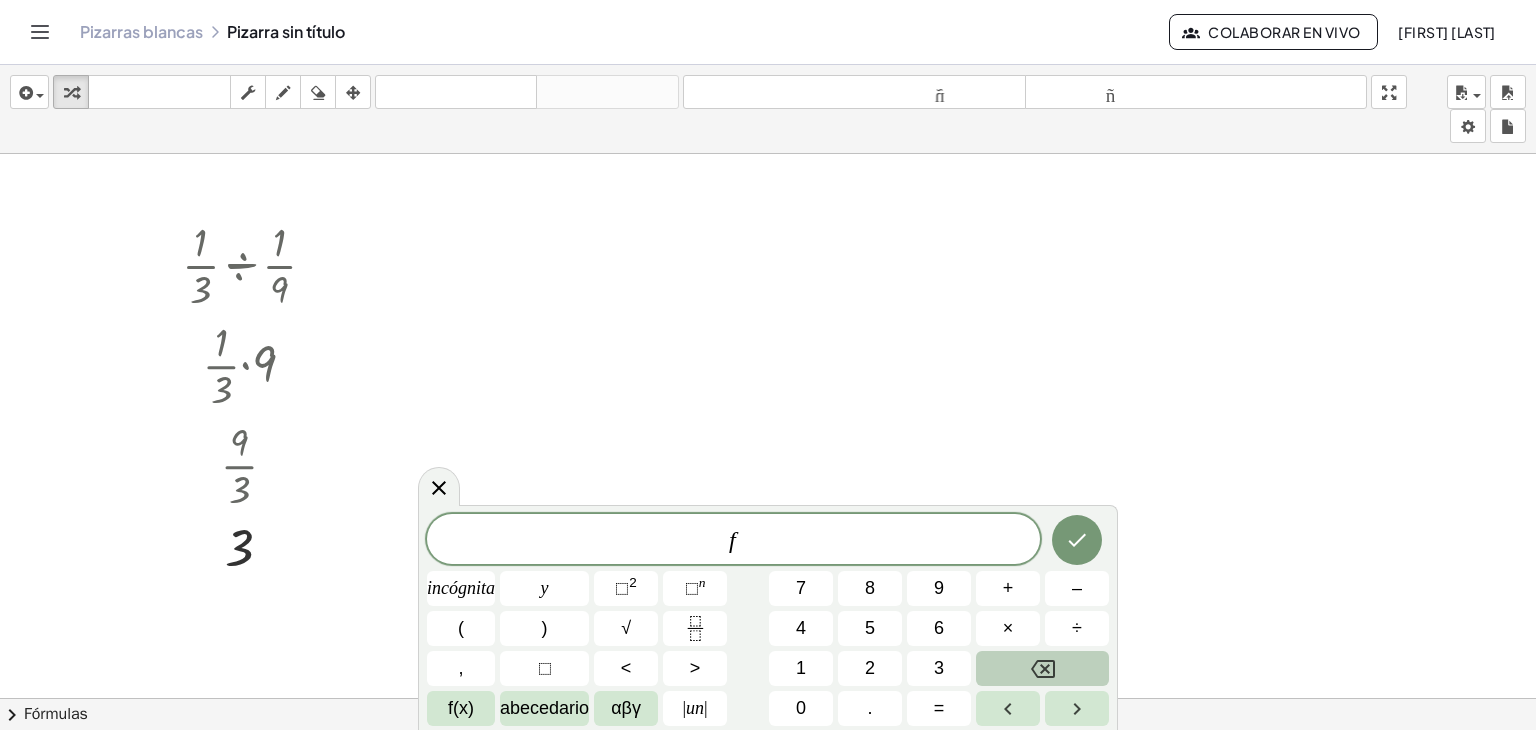 click at bounding box center [1042, 668] 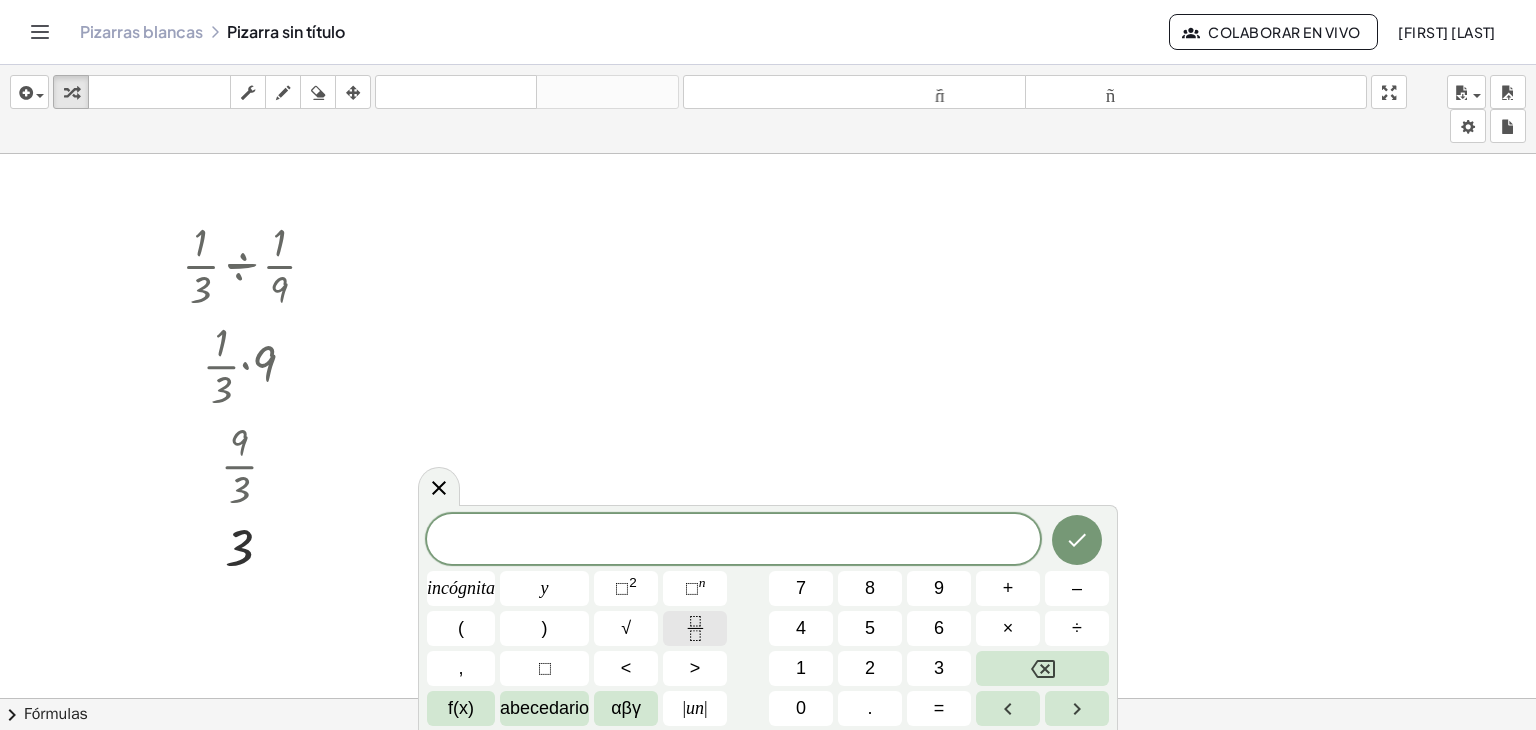 click at bounding box center [695, 628] 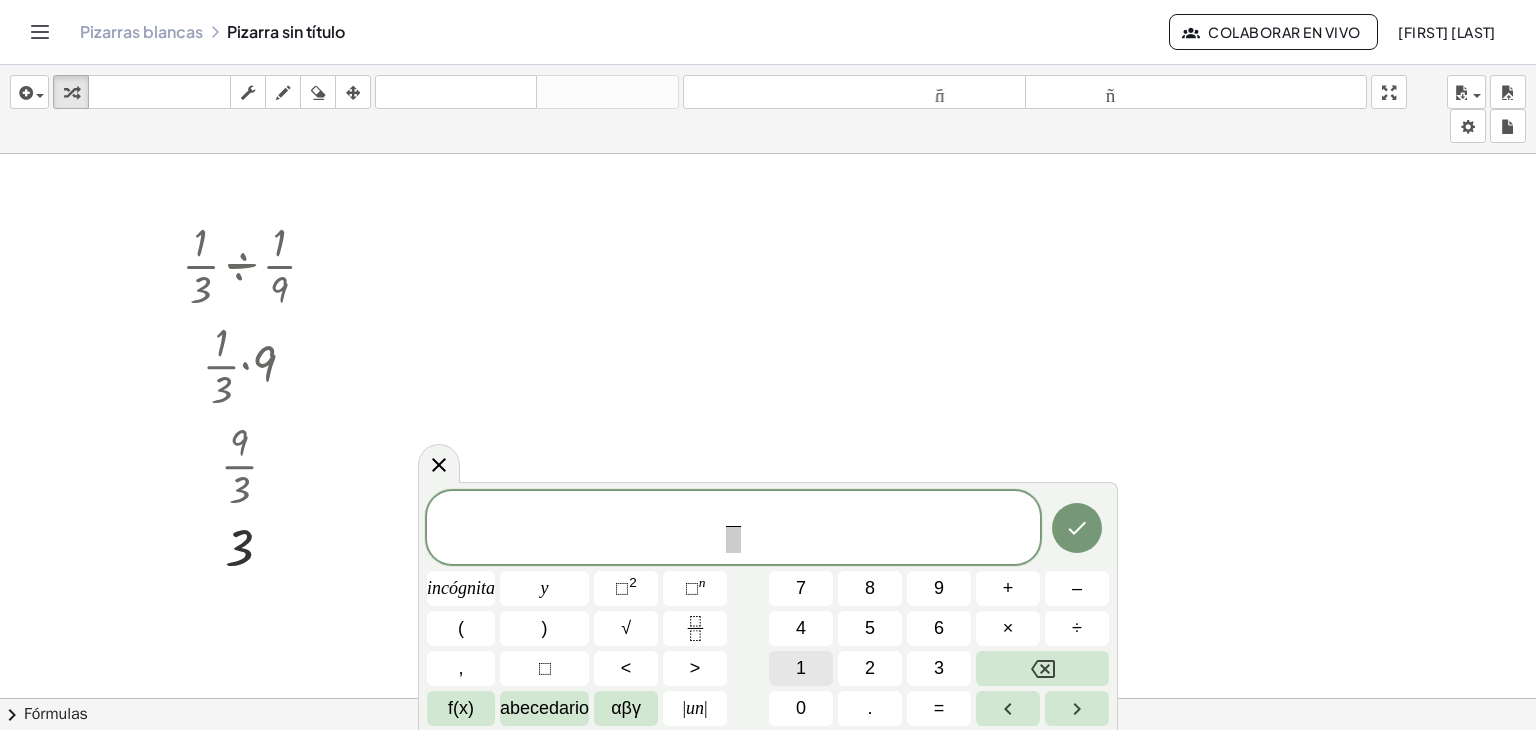 click on "1" at bounding box center (801, 668) 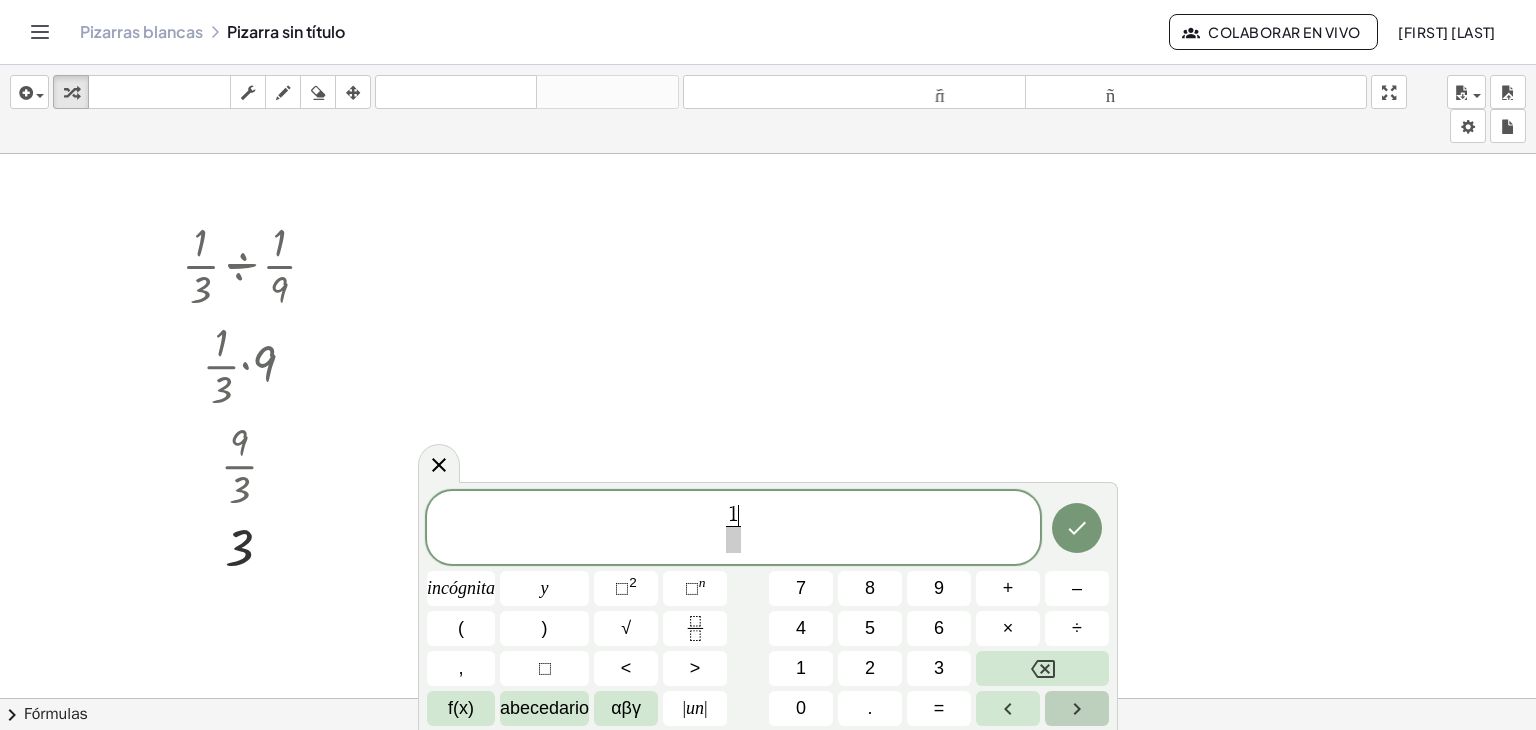 click at bounding box center (1077, 708) 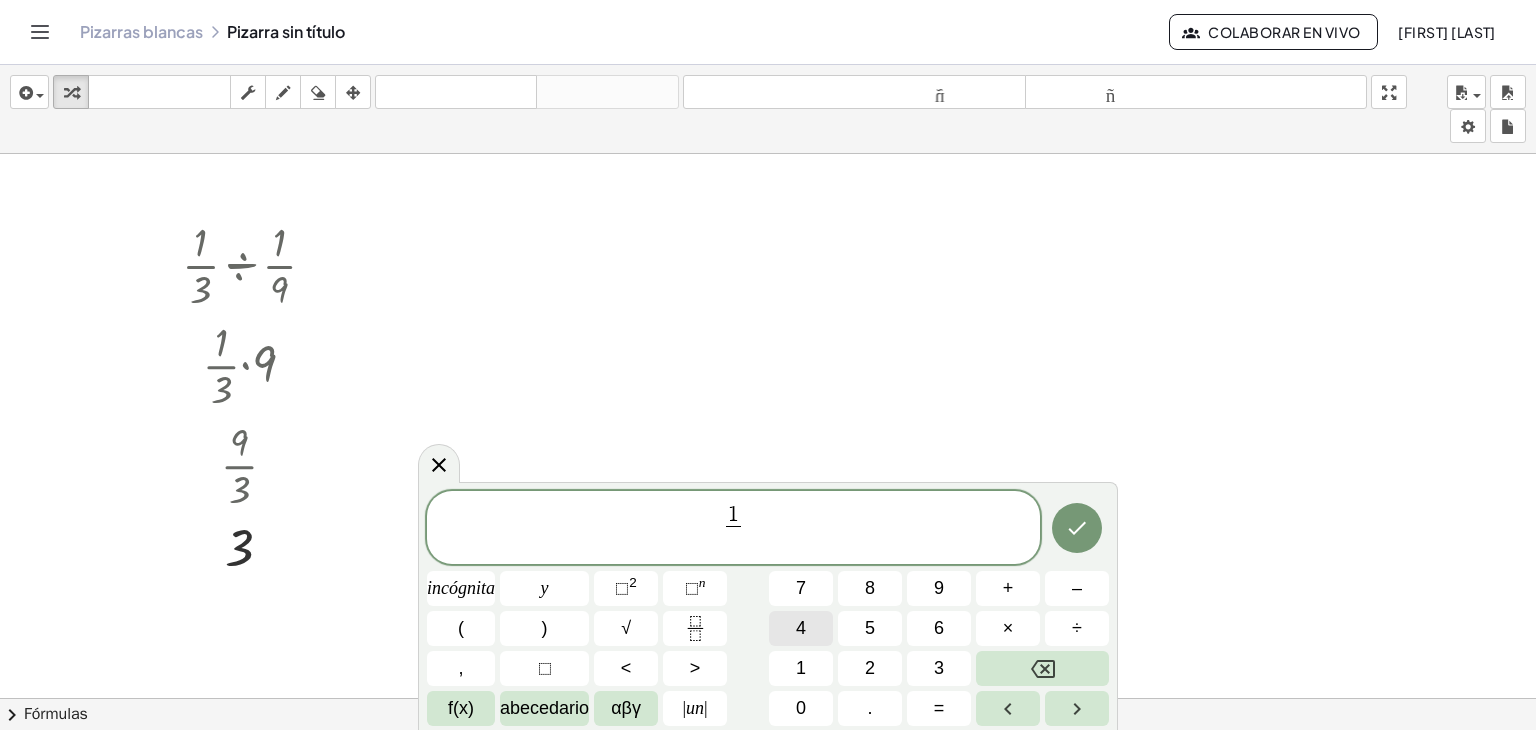 click on "4" at bounding box center (801, 628) 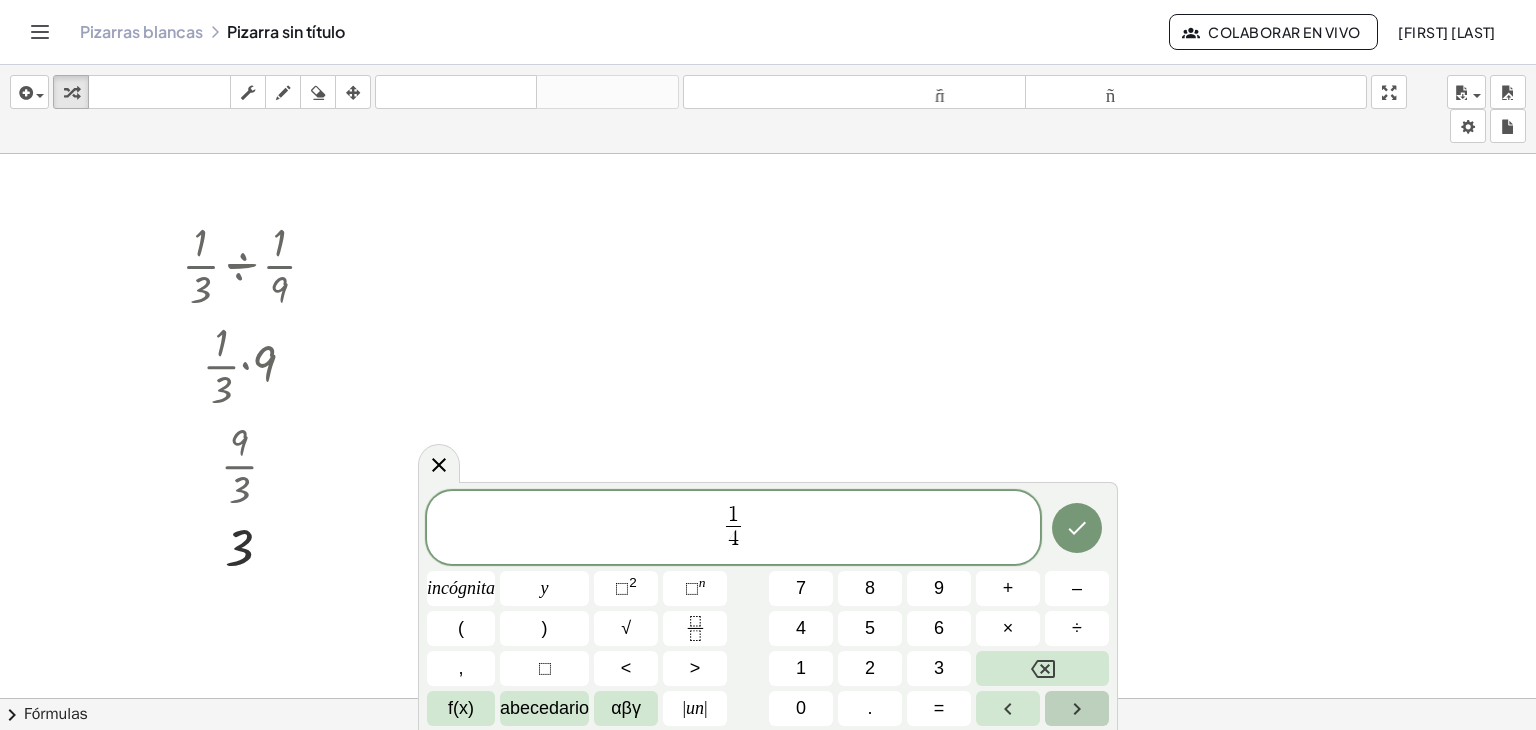 click 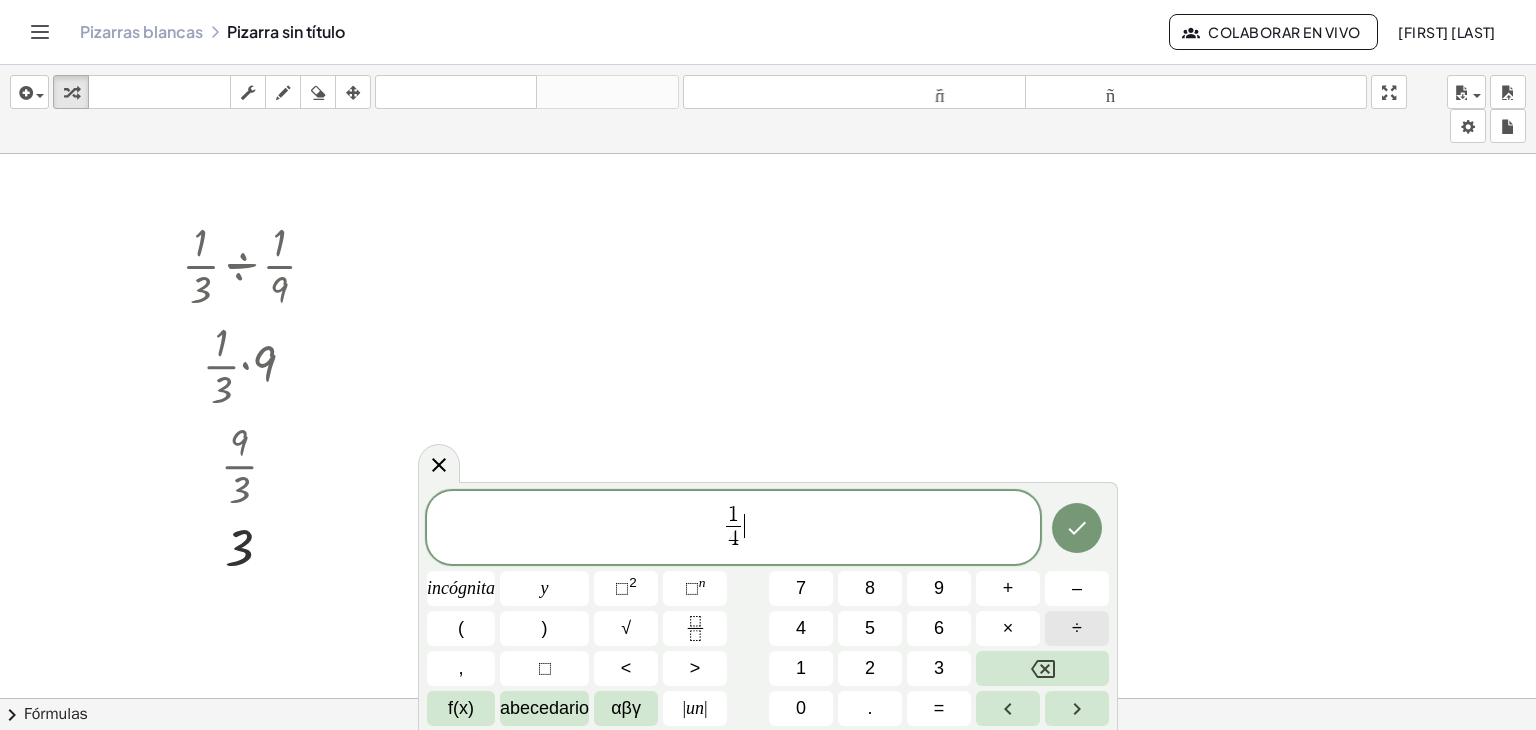 click on "÷" at bounding box center (1077, 628) 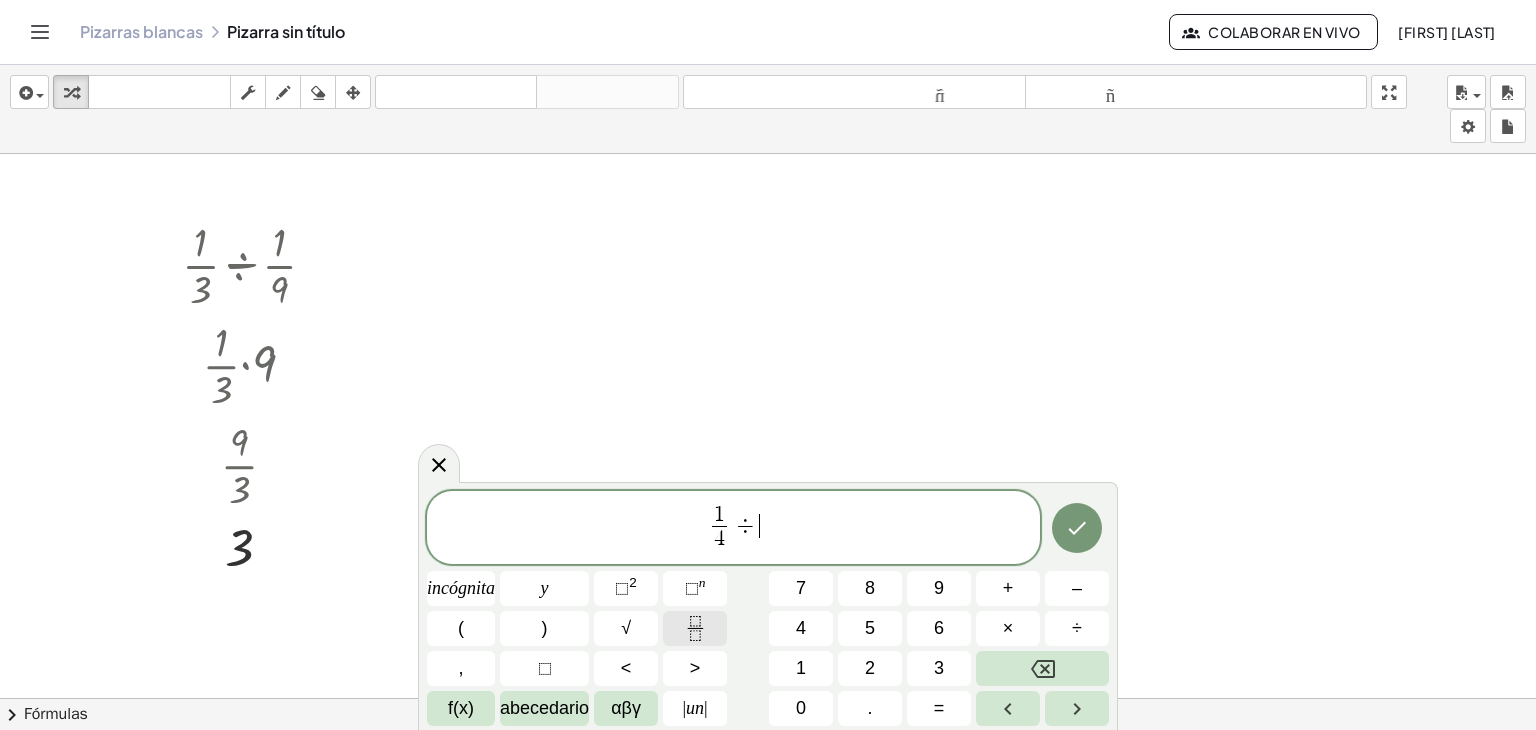 click 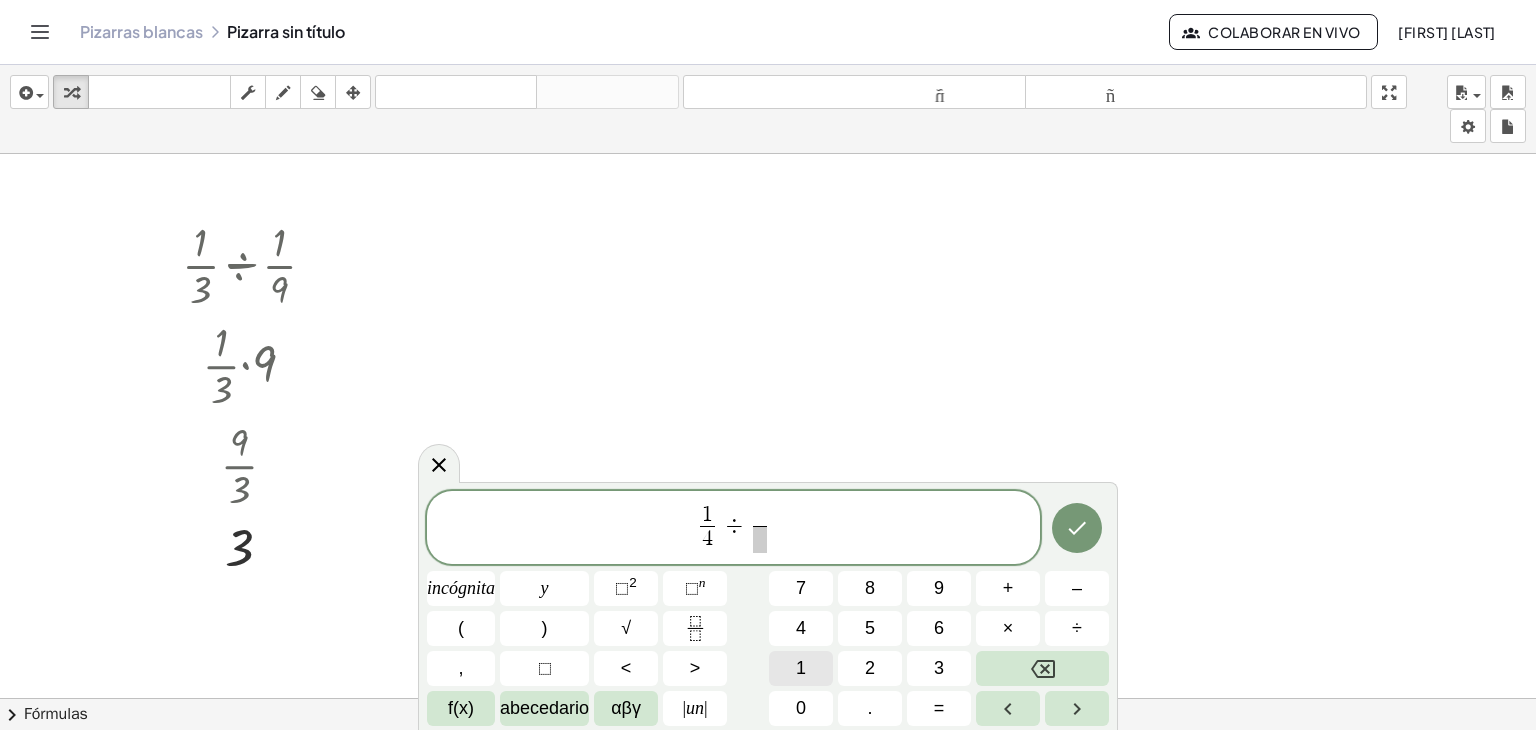 click on "1" at bounding box center (801, 668) 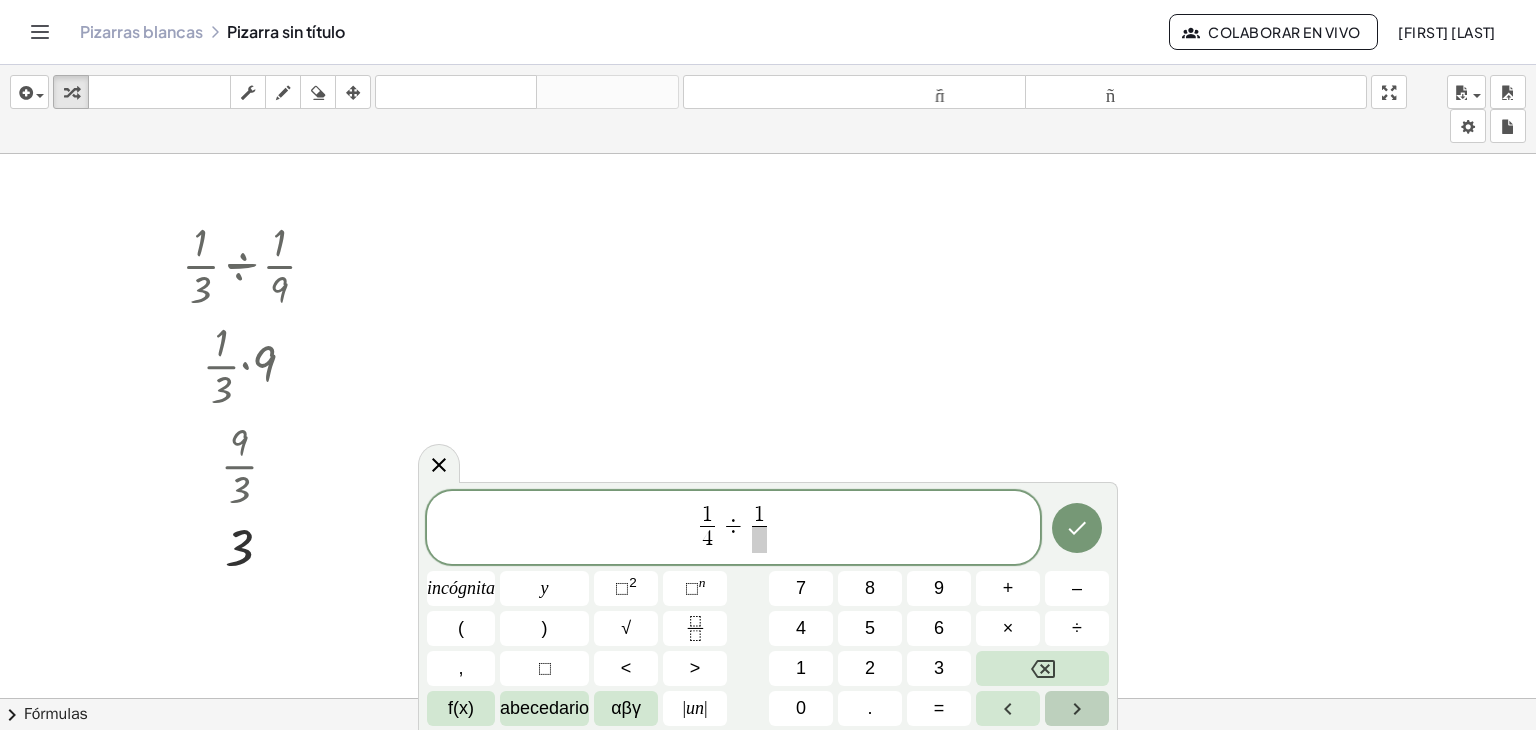 click 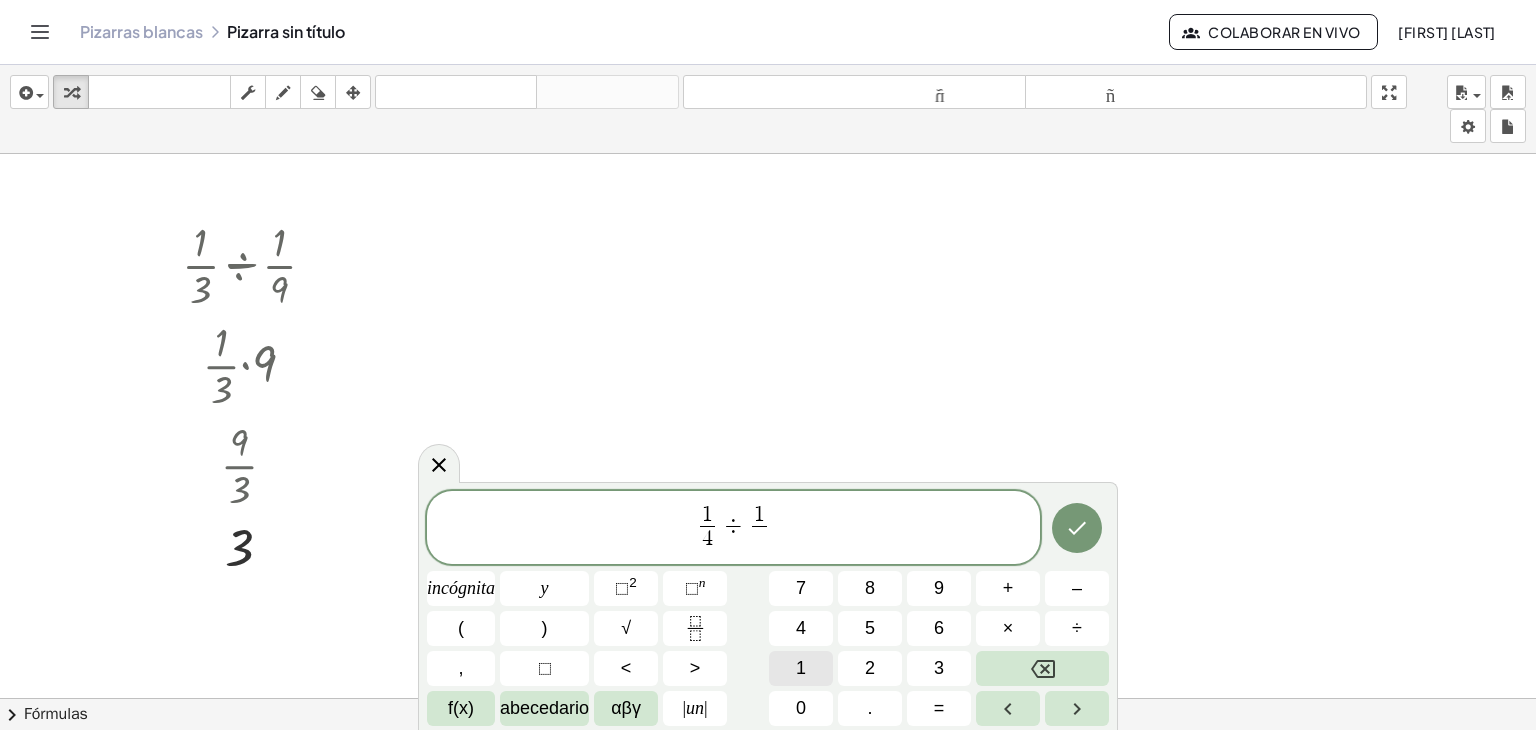click on "1" at bounding box center (801, 668) 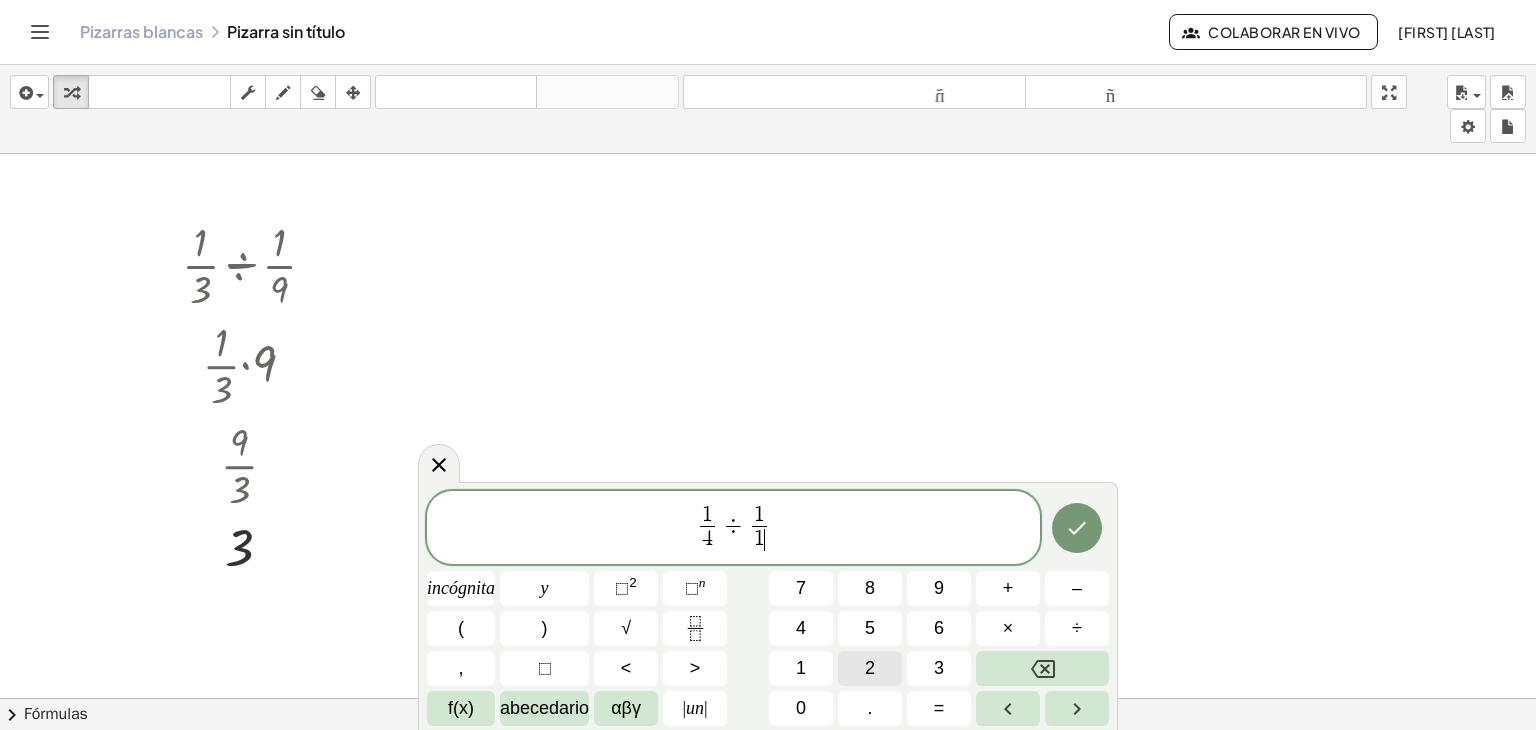 click on "2" at bounding box center [870, 668] 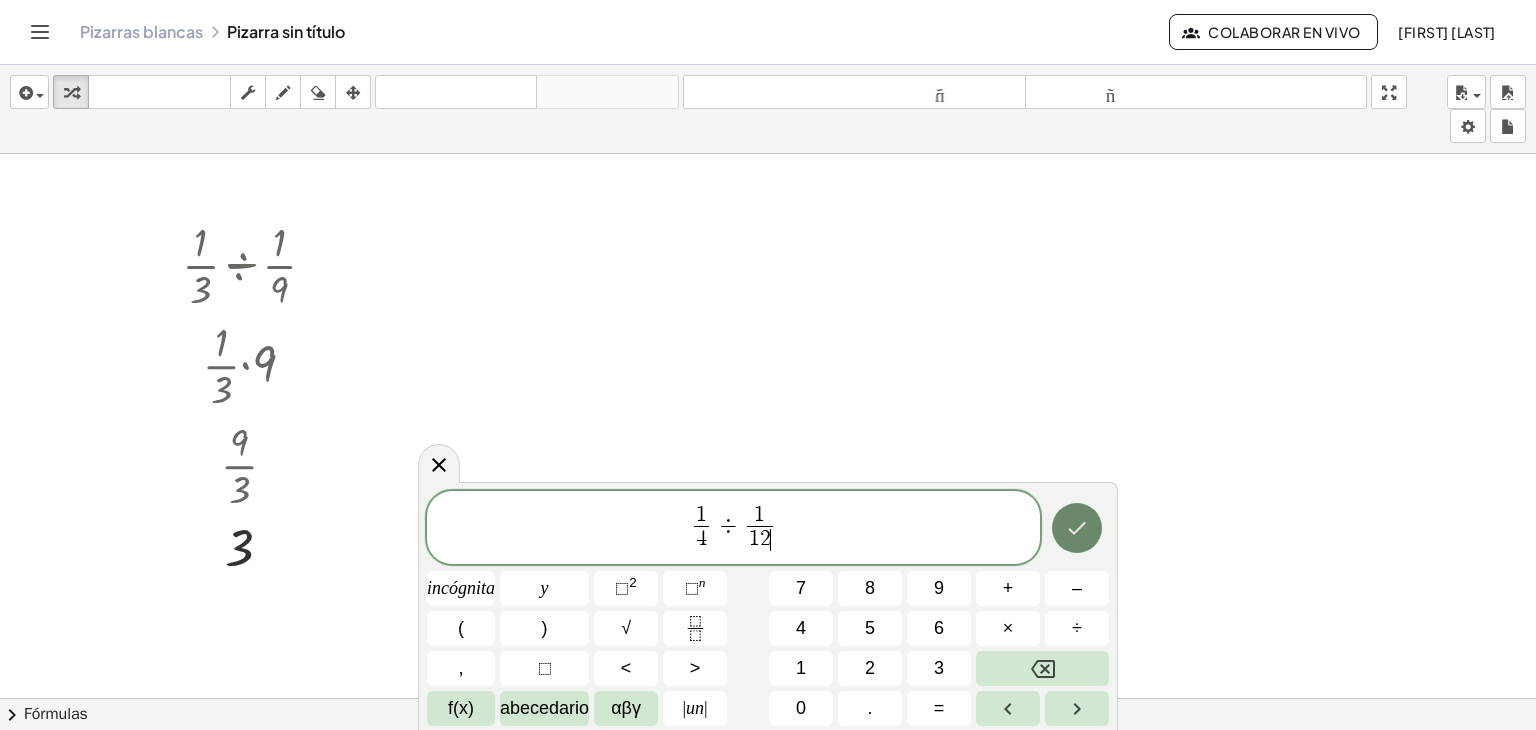 click at bounding box center (1077, 528) 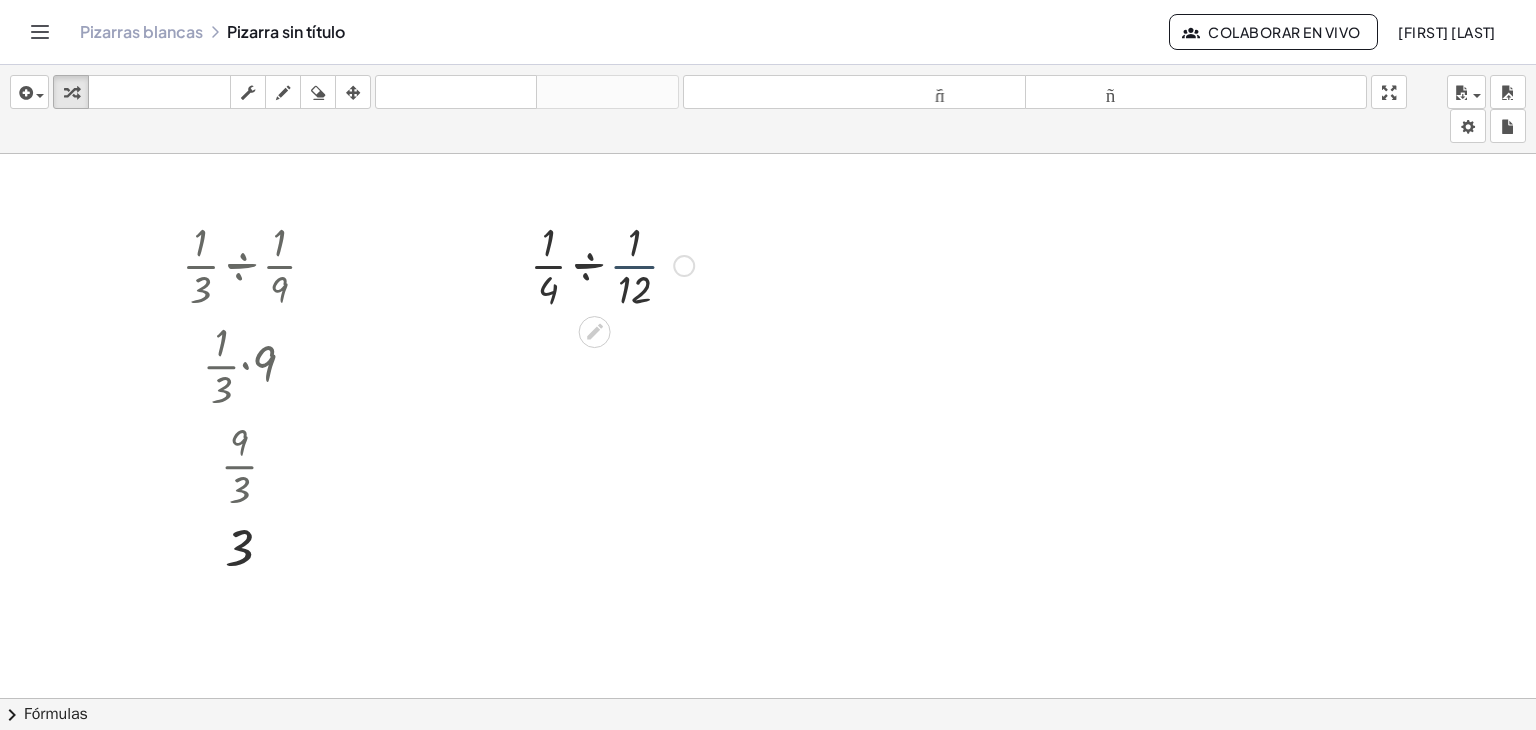 click at bounding box center (612, 264) 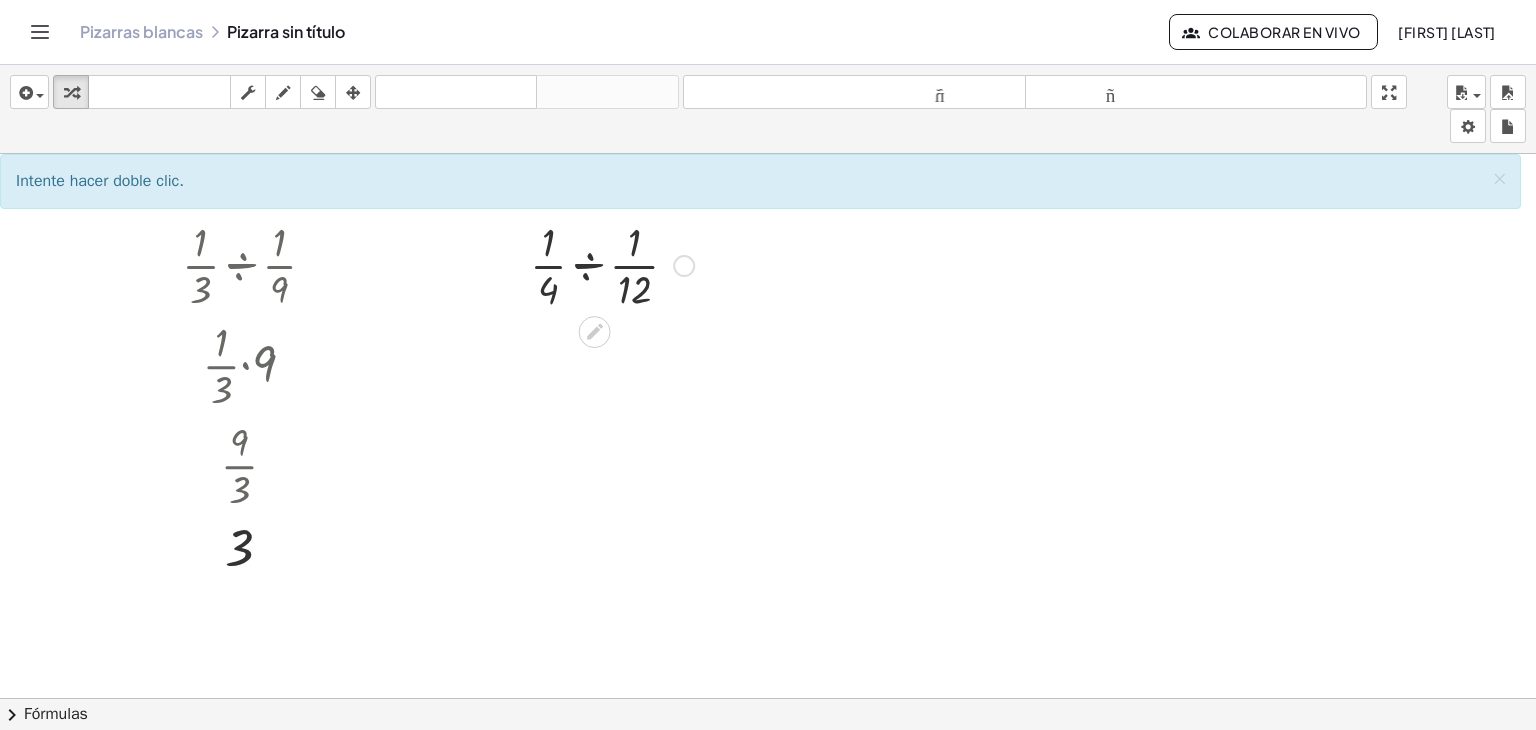 click at bounding box center (684, 266) 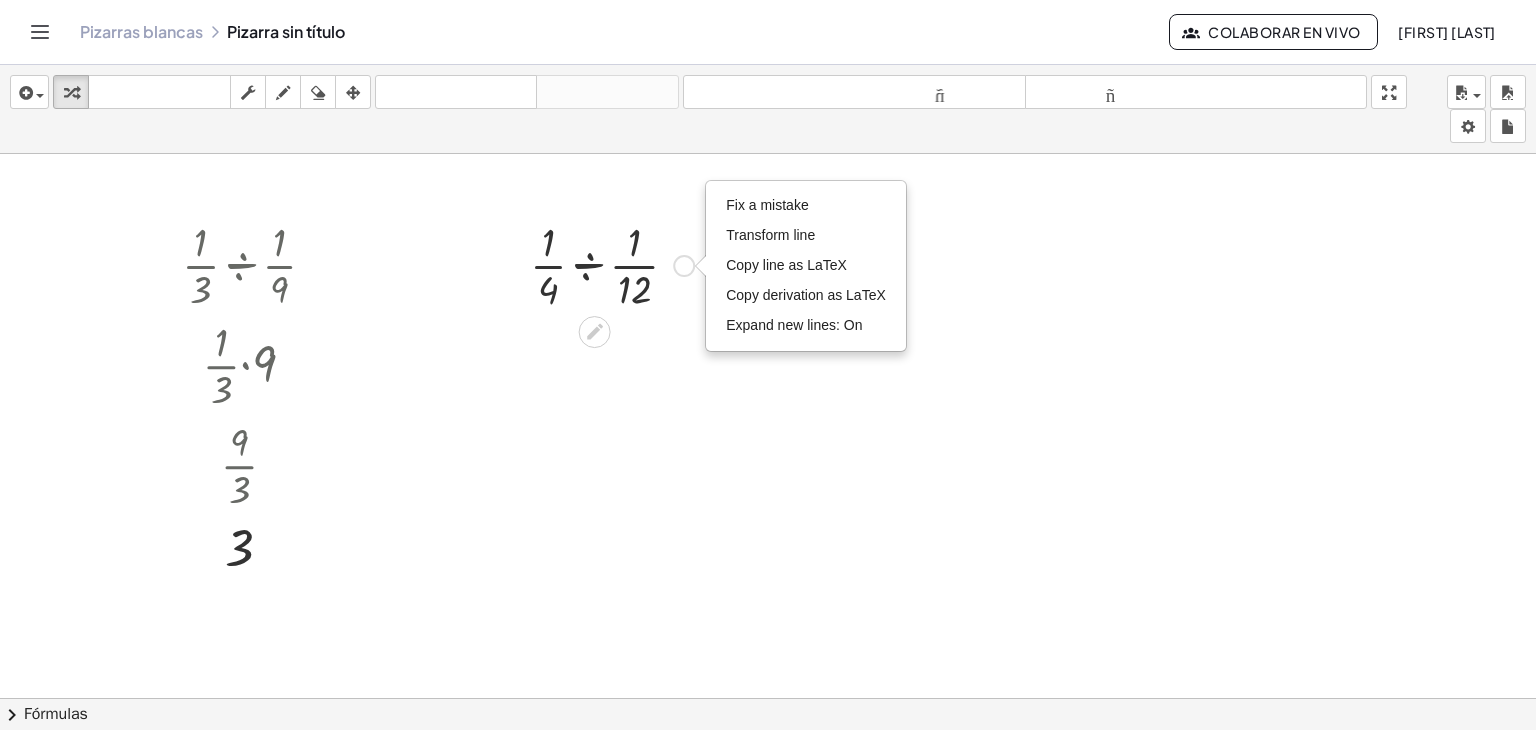 click on "Fix a mistake Transform line Copy line as LaTeX Copy derivation as LaTeX Expand new lines: On" at bounding box center (684, 266) 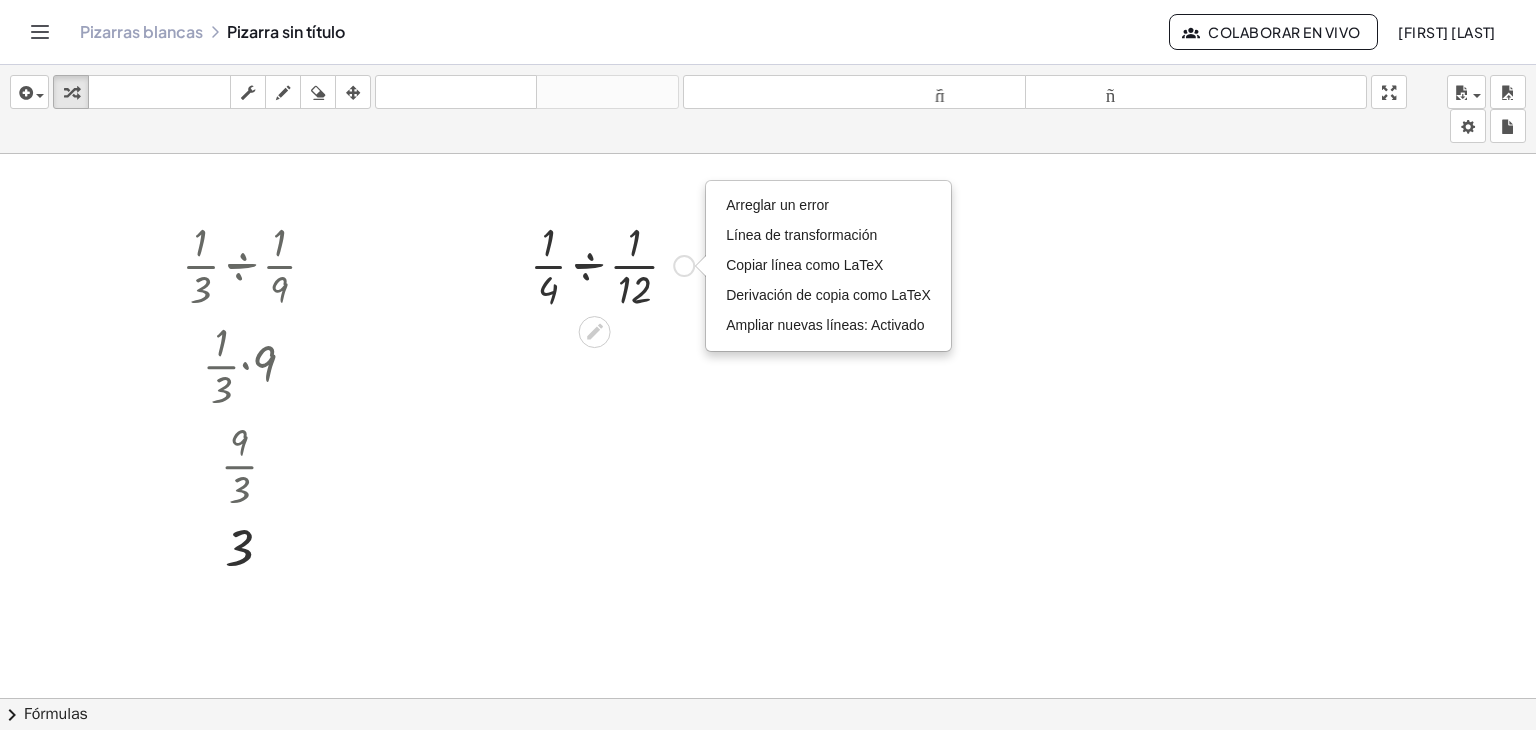 click on "Arreglar un error Línea de transformación Copiar línea como LaTeX Derivación de copia como LaTeX Ampliar nuevas líneas: Activado" at bounding box center (684, 266) 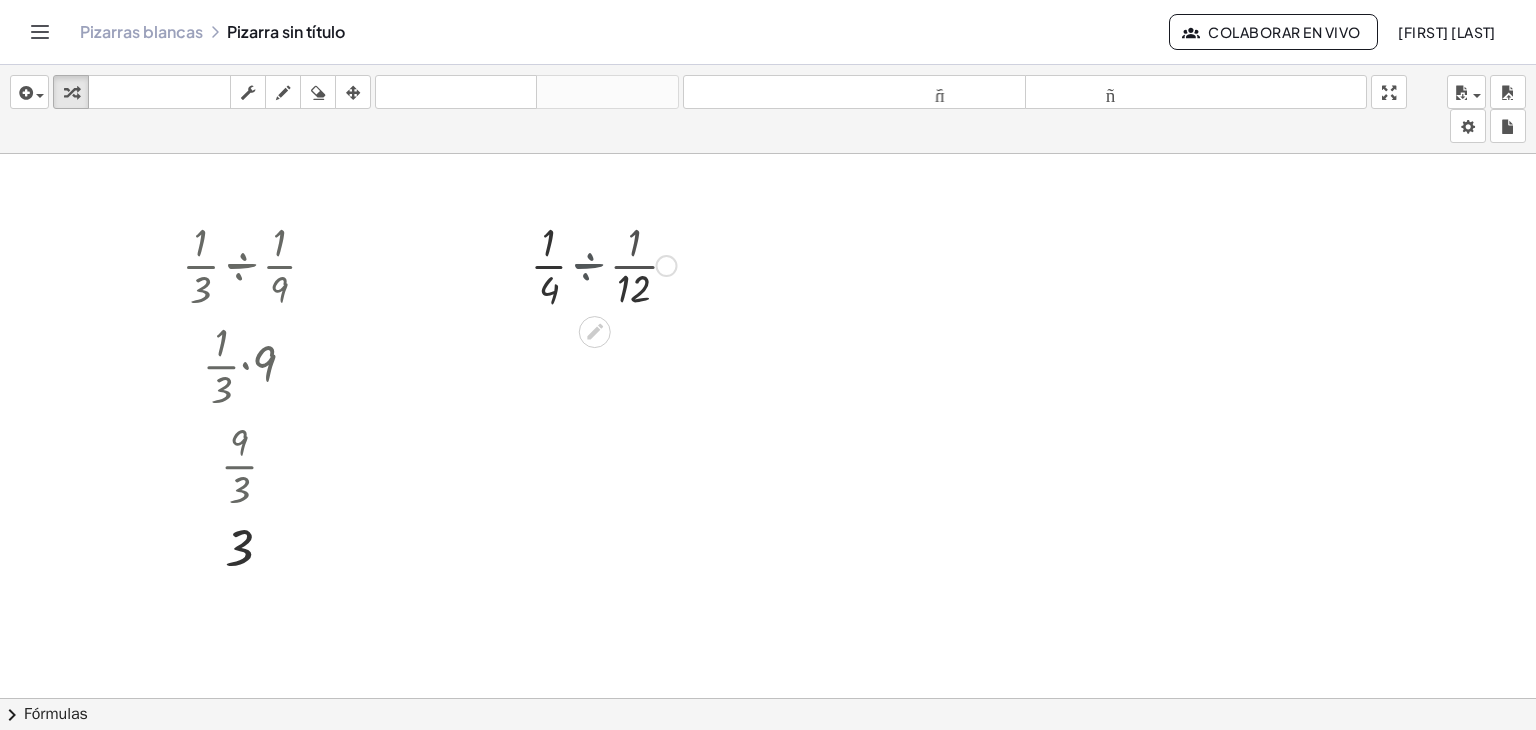 click at bounding box center [612, 264] 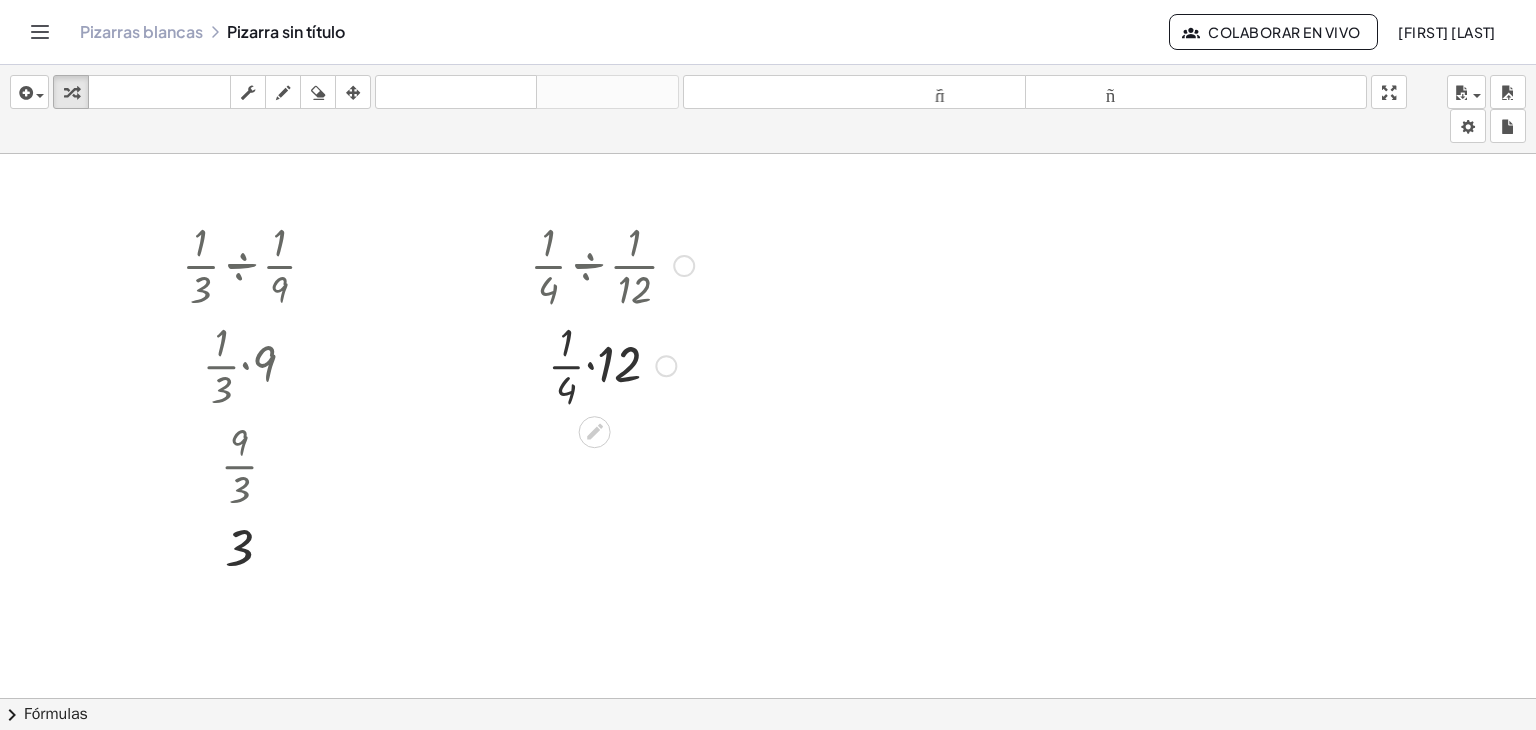 click at bounding box center (612, 364) 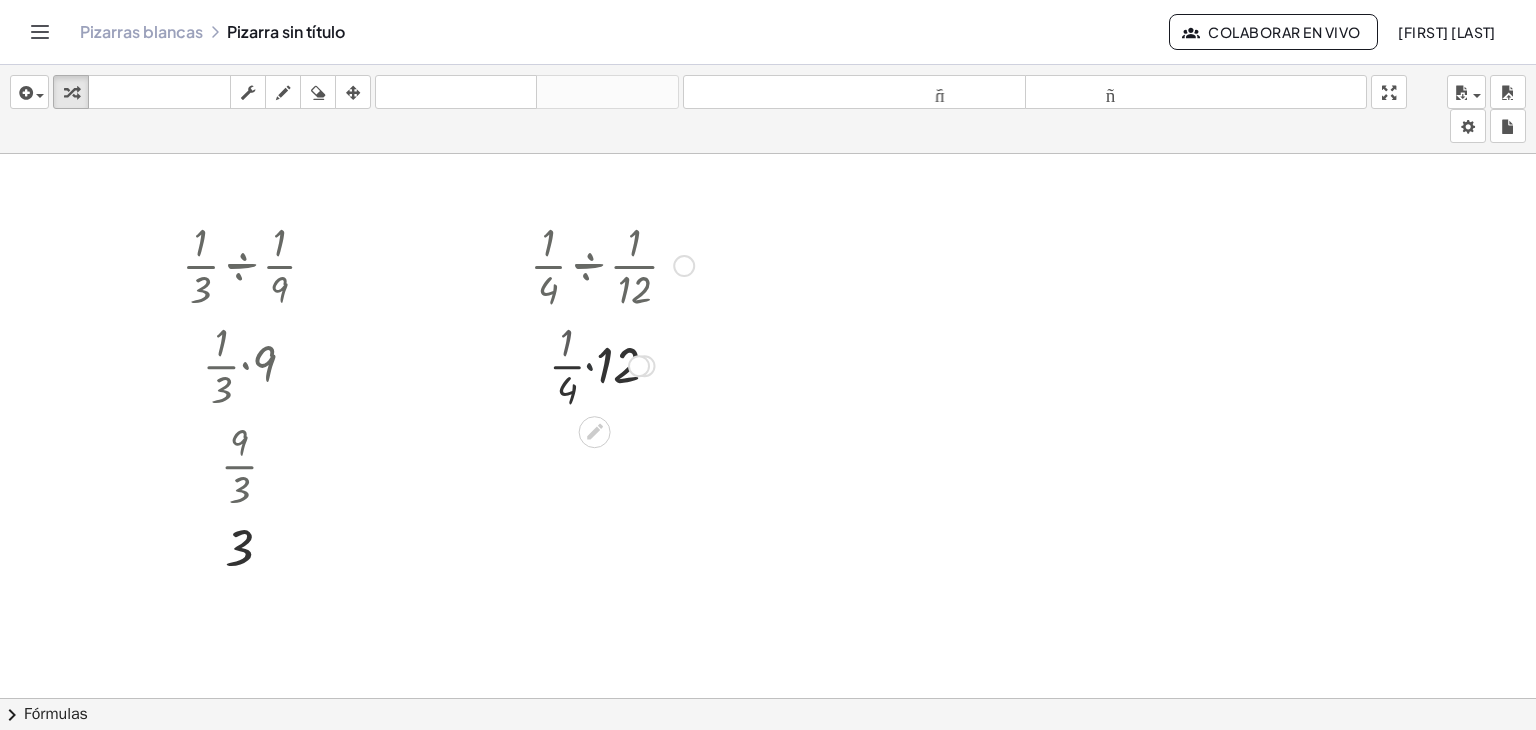 click at bounding box center (612, 364) 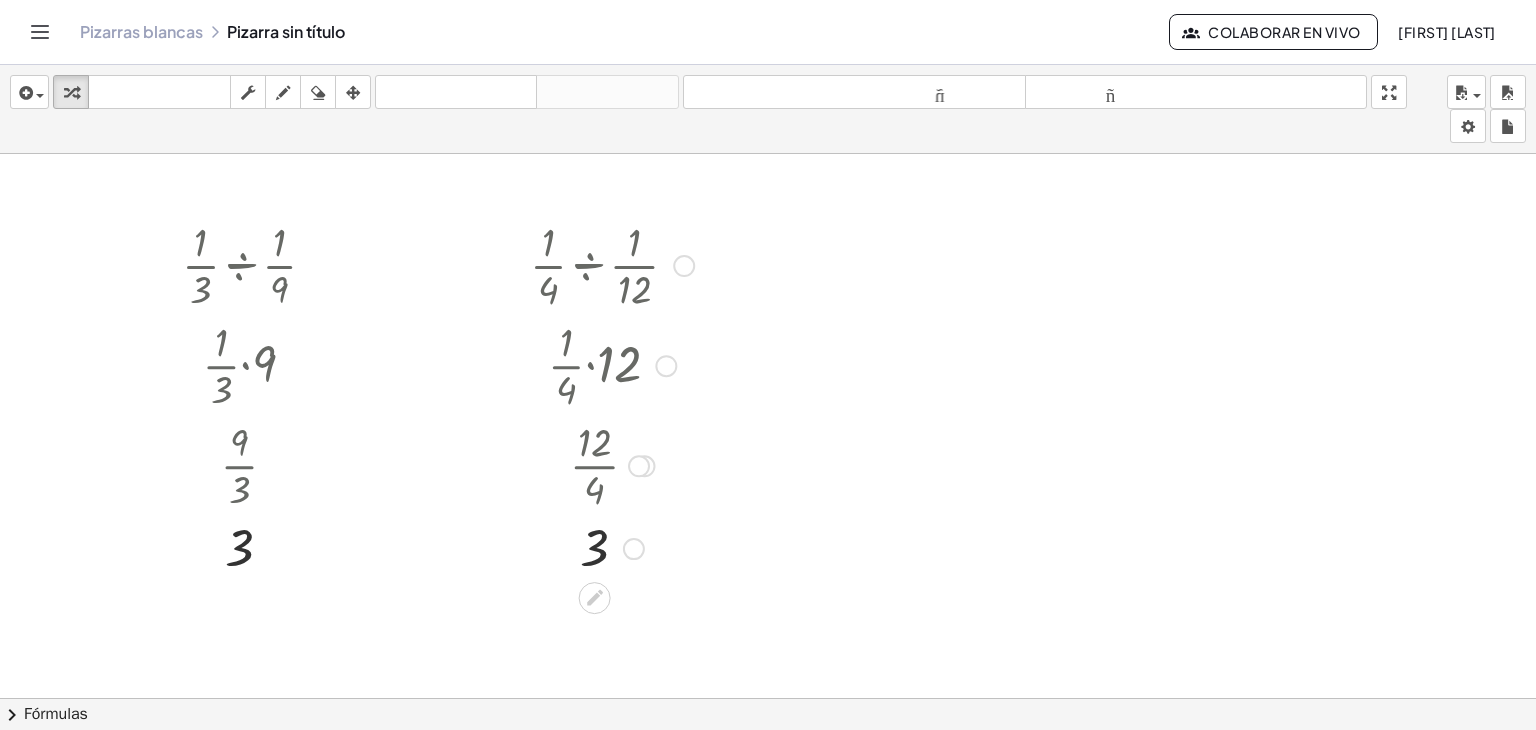 click at bounding box center (612, 547) 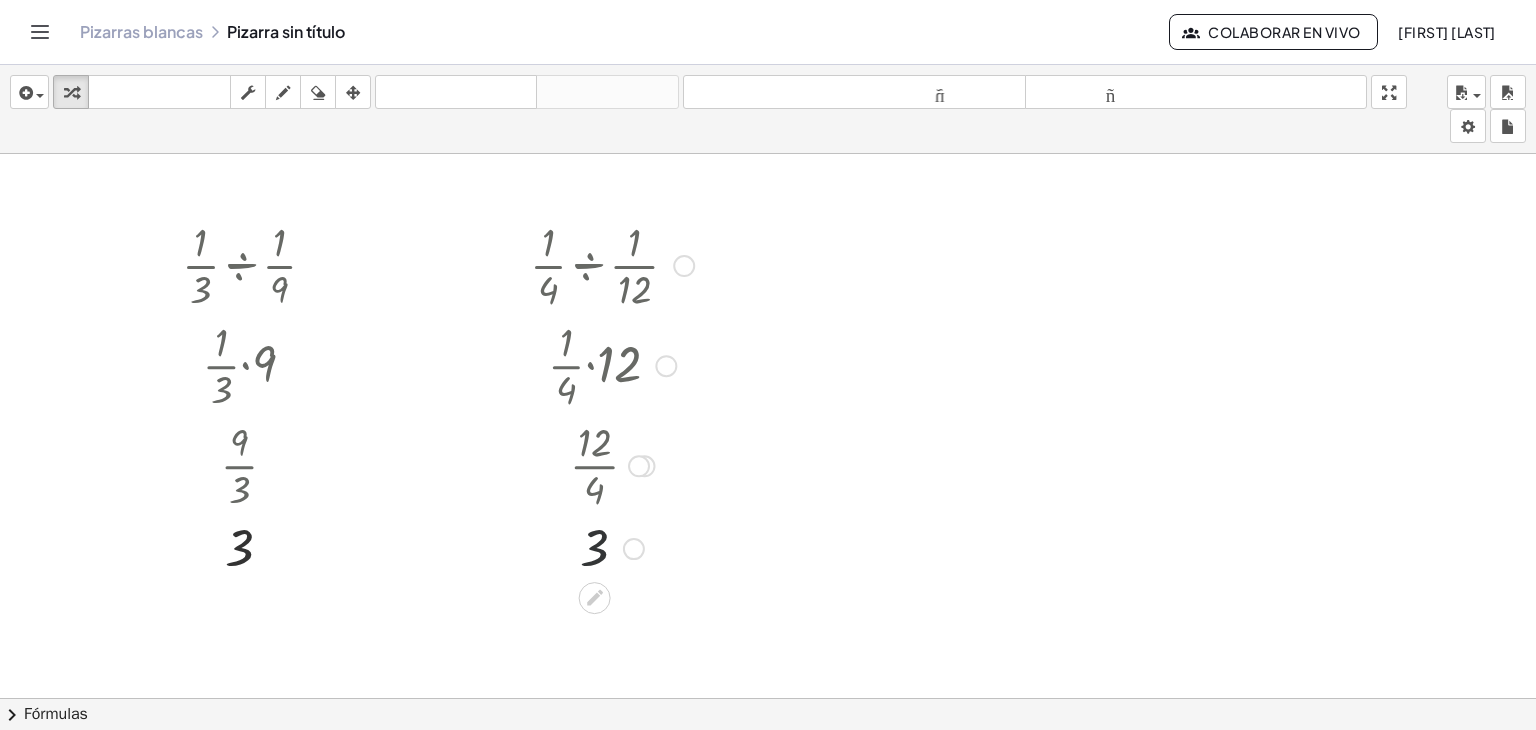 click at bounding box center (612, 547) 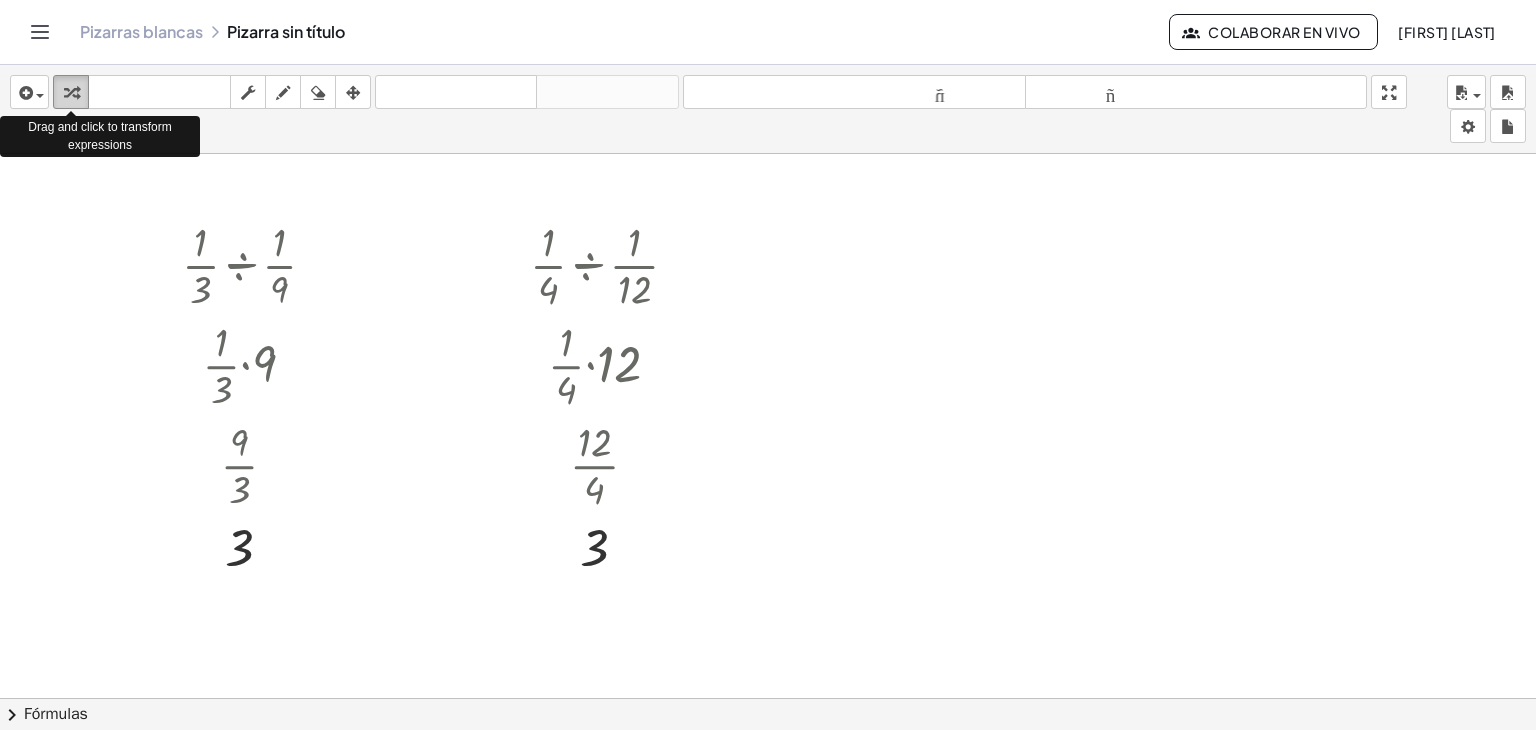 click at bounding box center [71, 93] 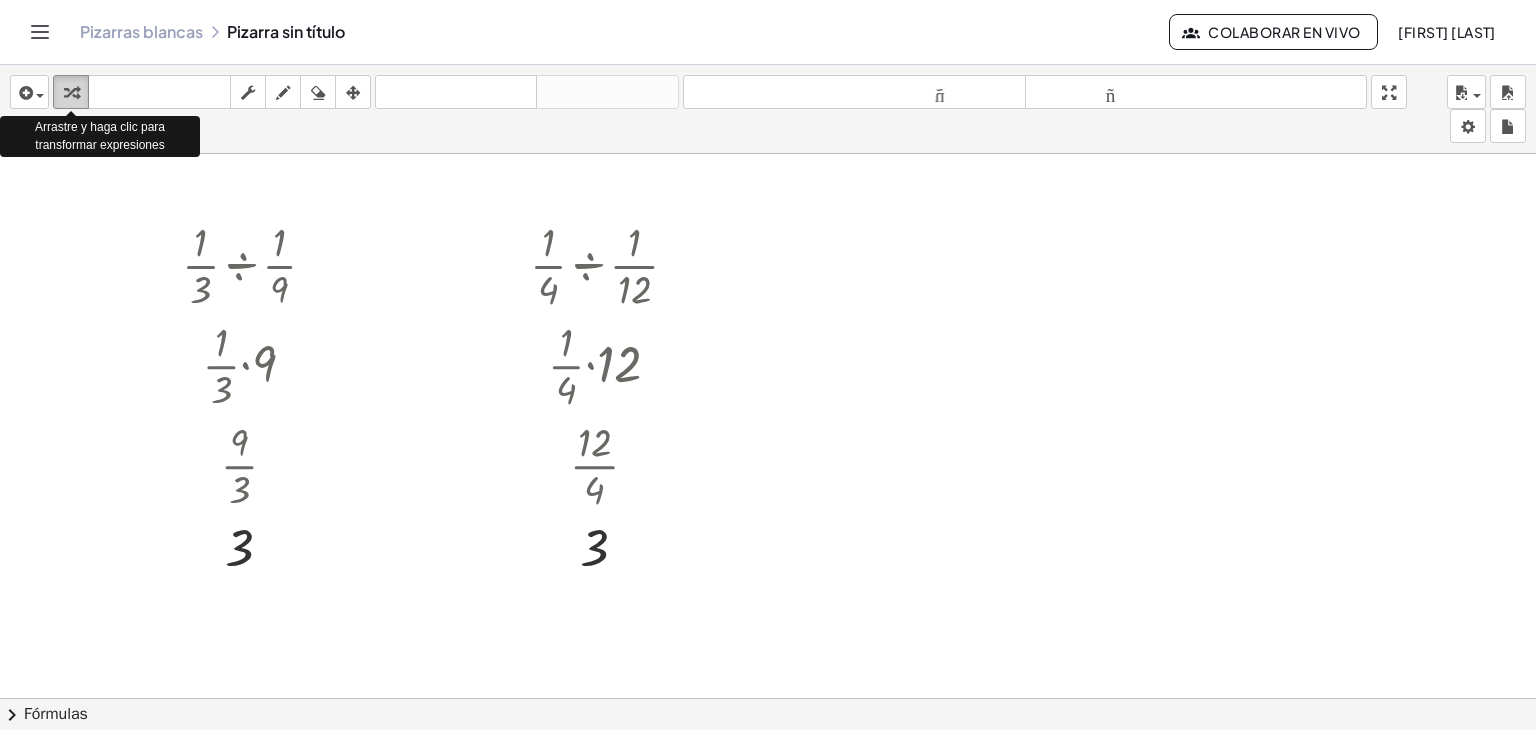 click at bounding box center (71, 93) 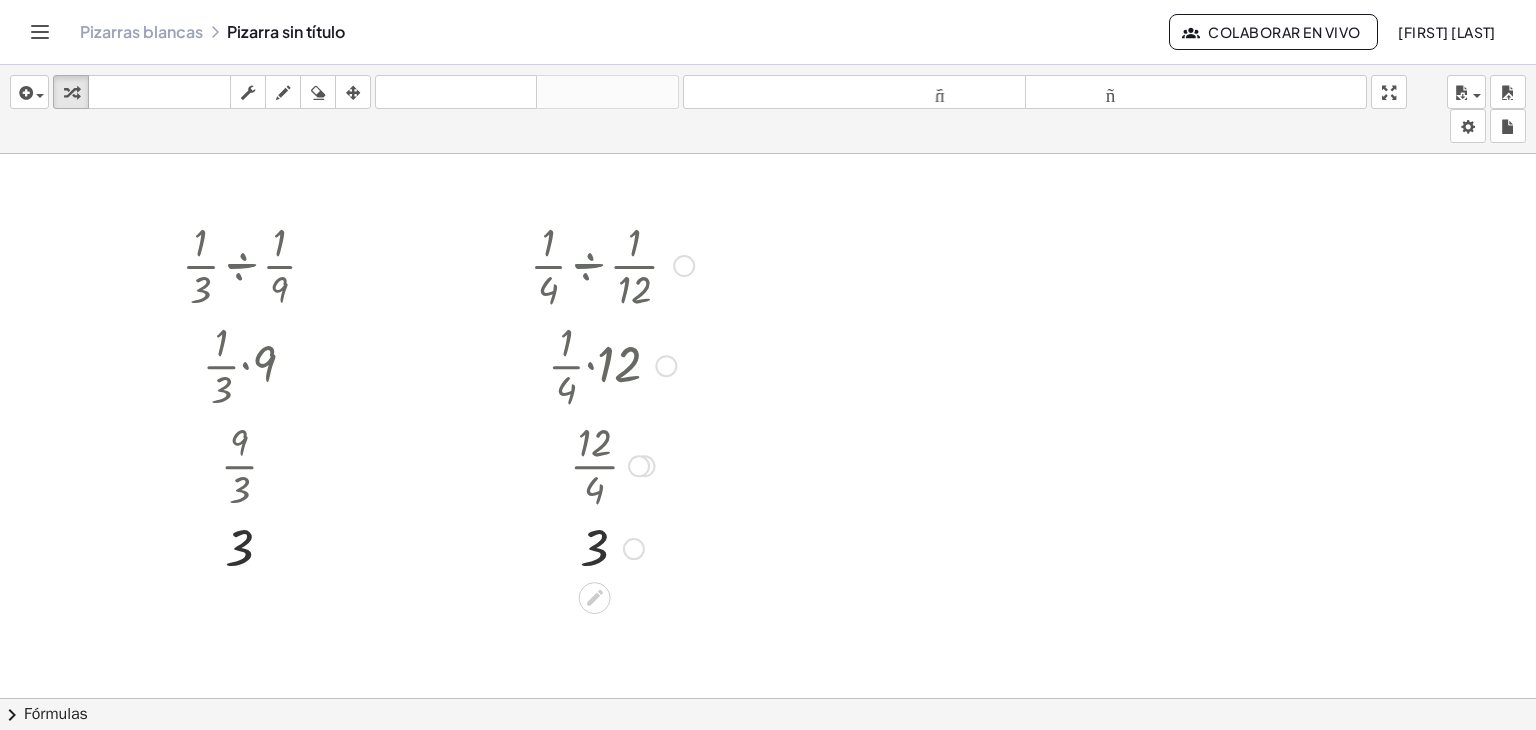 click at bounding box center [612, 364] 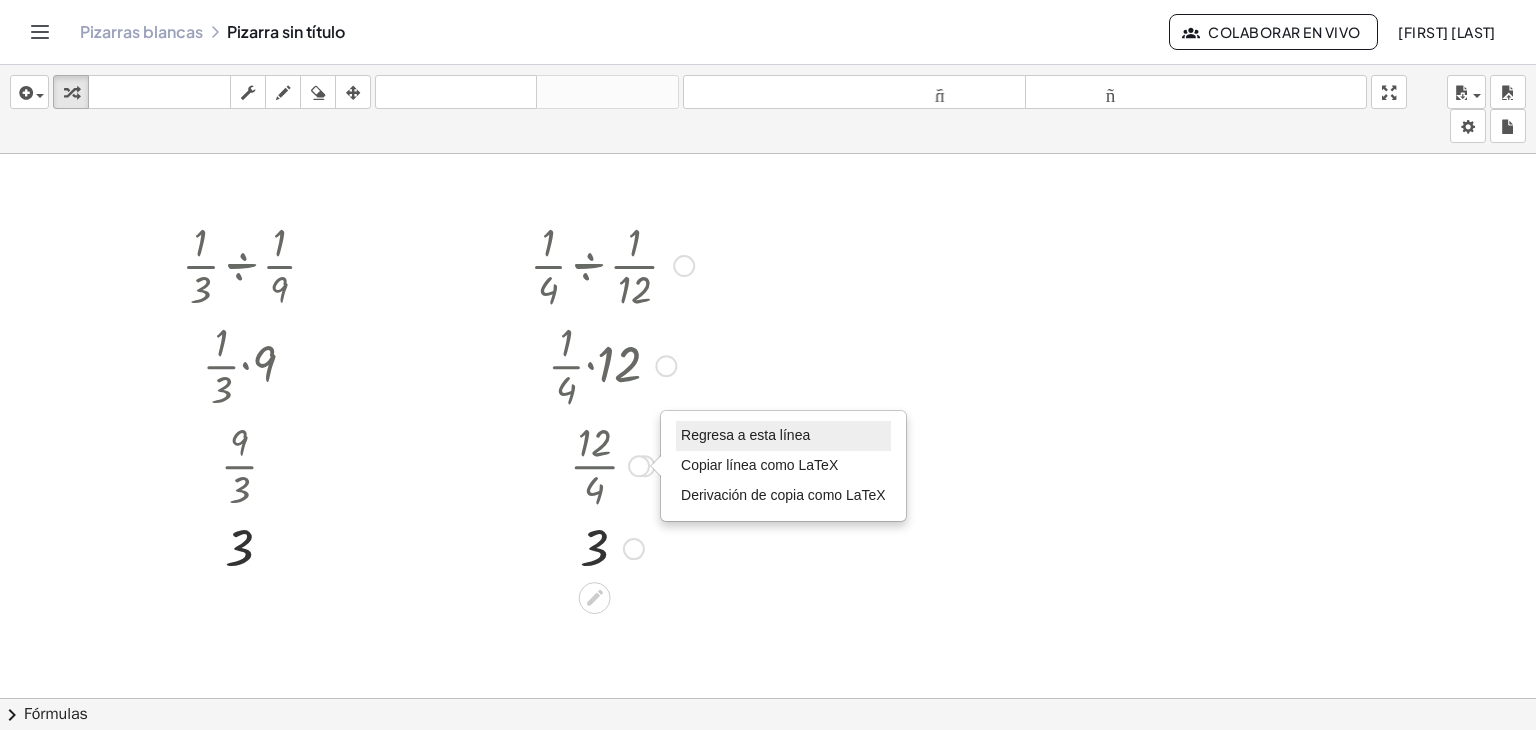 click on "Regresa a esta línea" at bounding box center (783, 436) 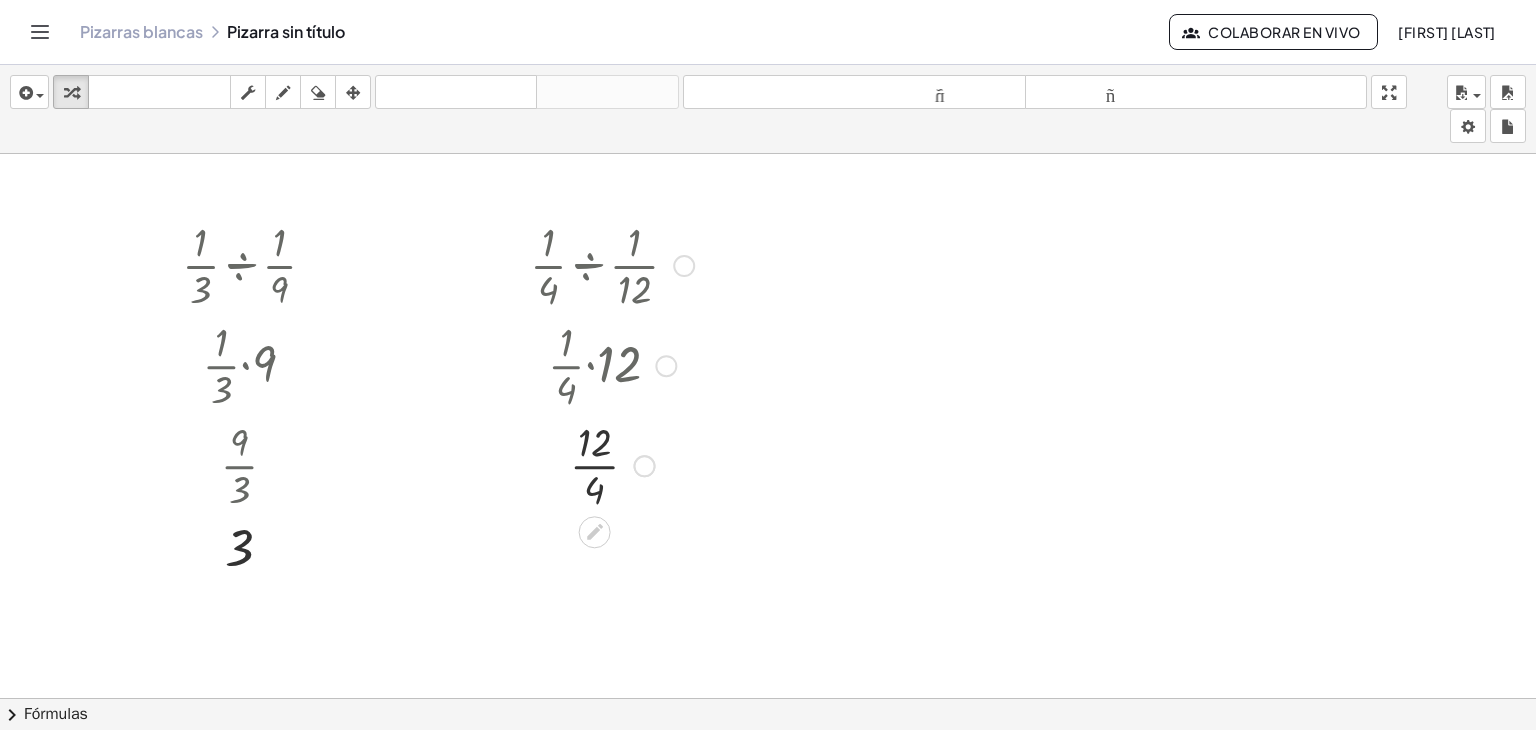 click at bounding box center (666, 366) 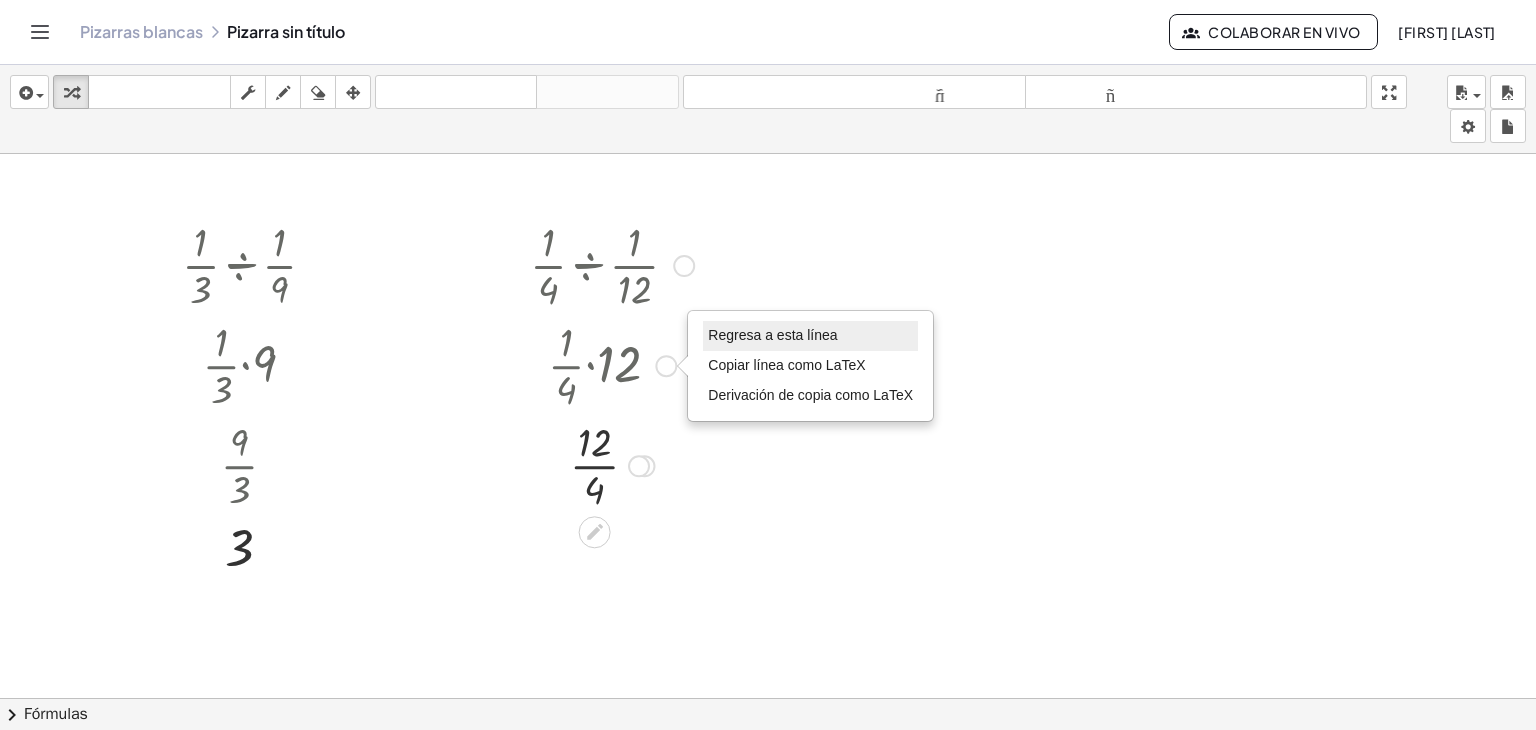 click on "Regresa a esta línea" at bounding box center [772, 335] 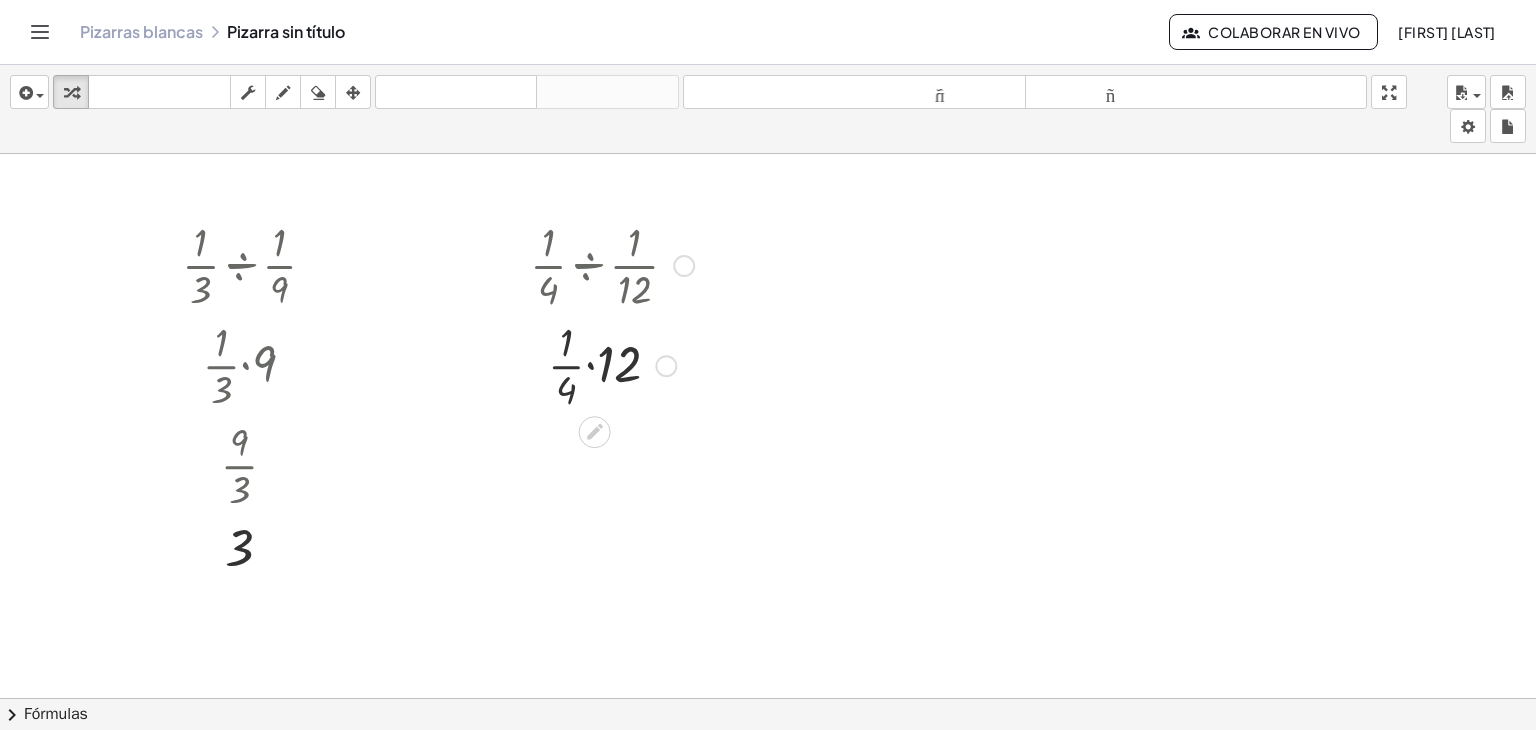 click at bounding box center (612, 364) 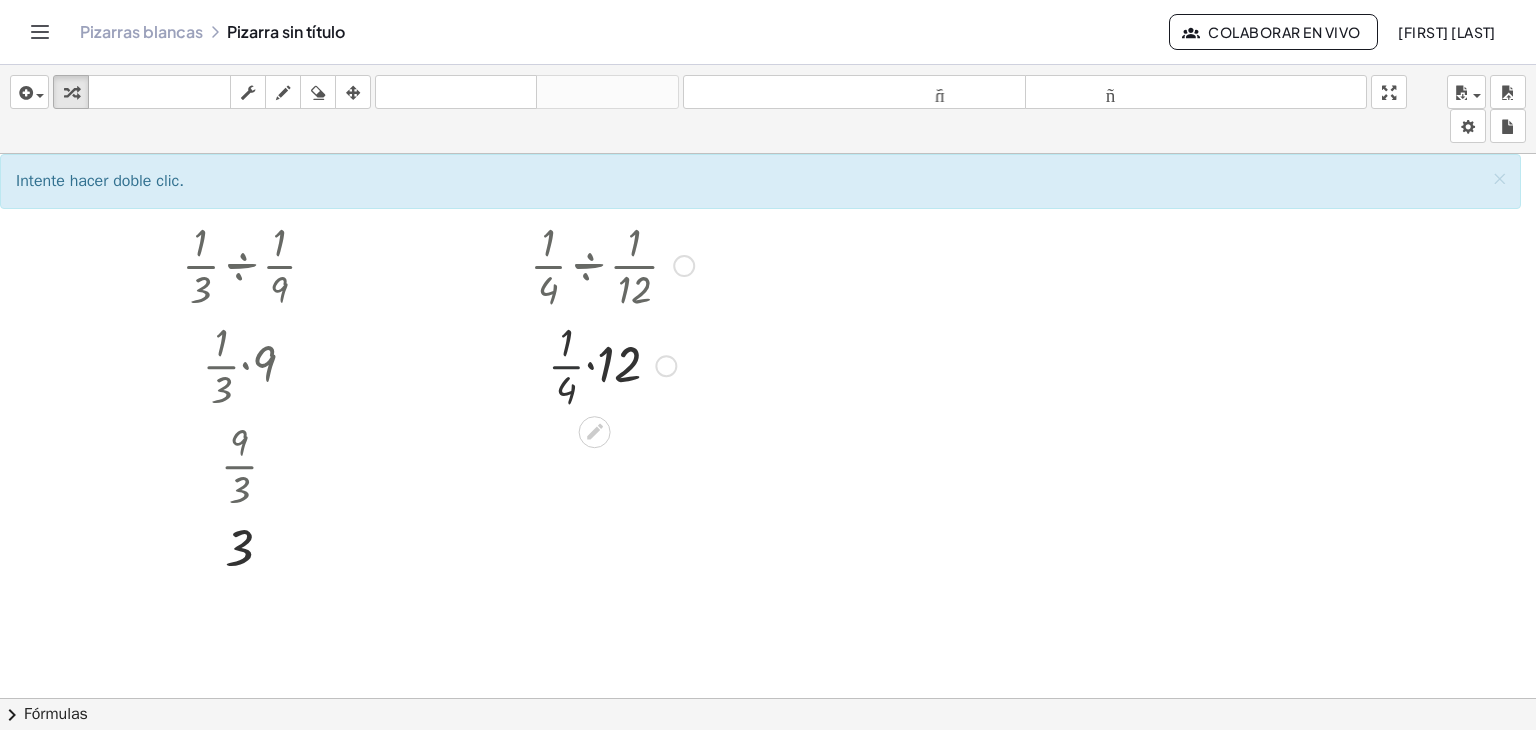drag, startPoint x: 559, startPoint y: 359, endPoint x: 543, endPoint y: 364, distance: 16.763054 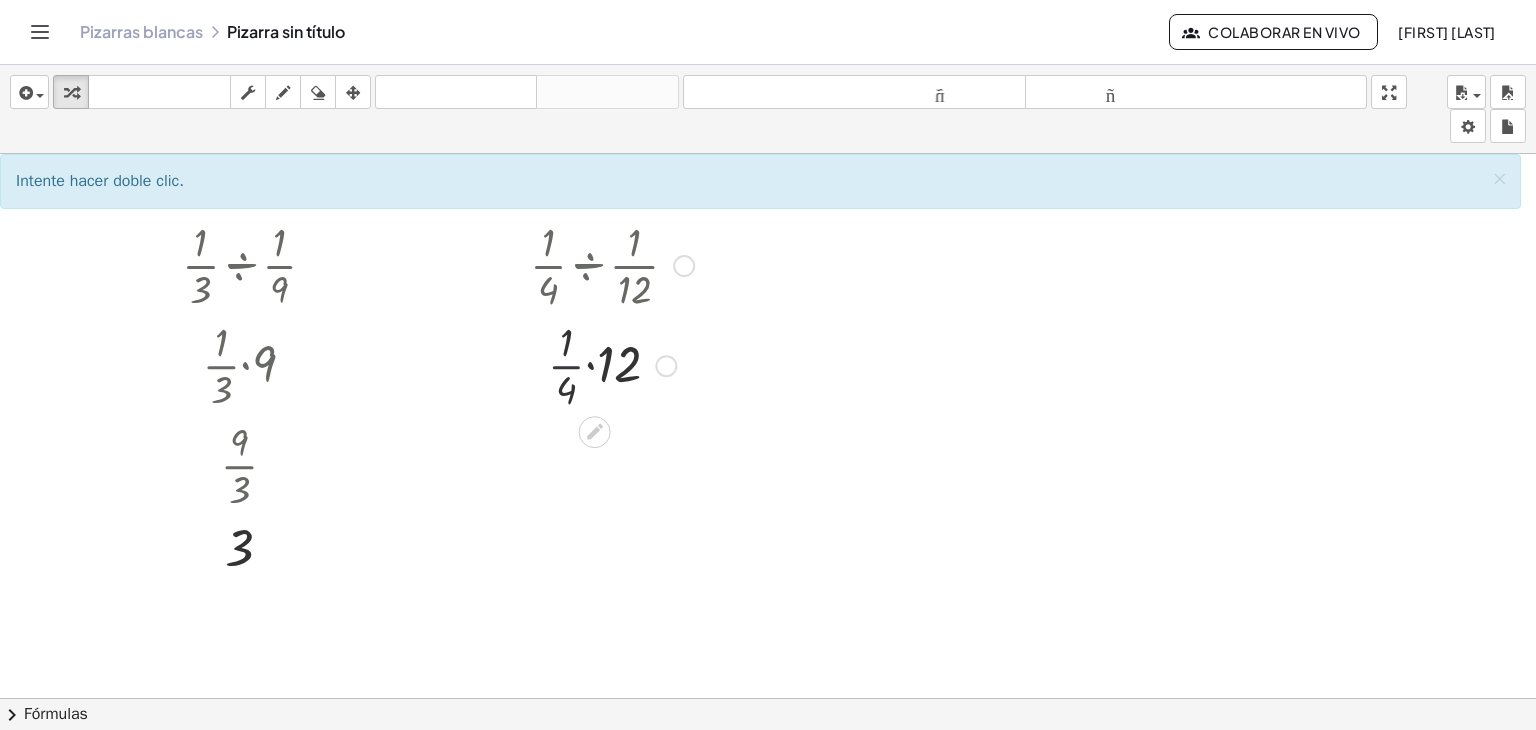 click at bounding box center [612, 364] 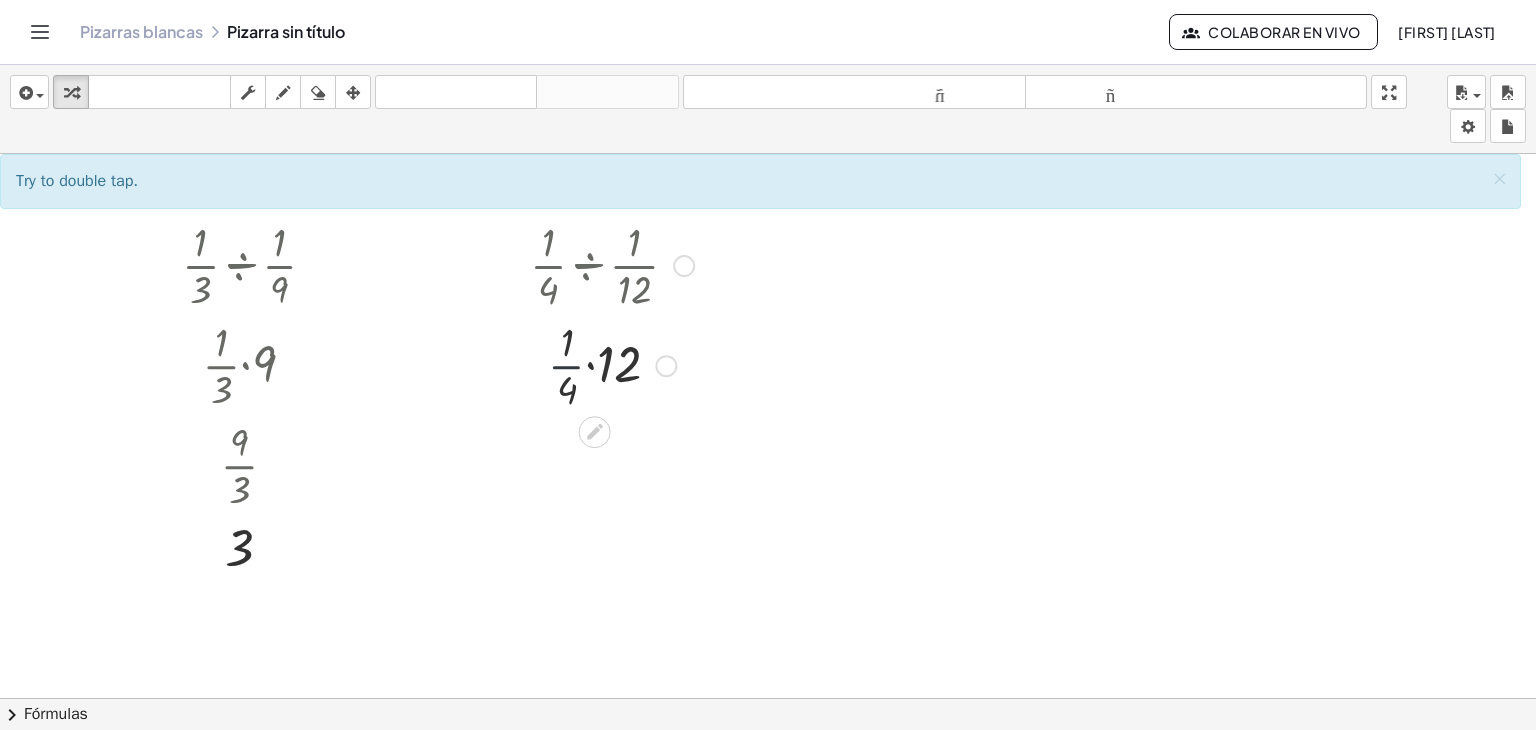 click at bounding box center (612, 364) 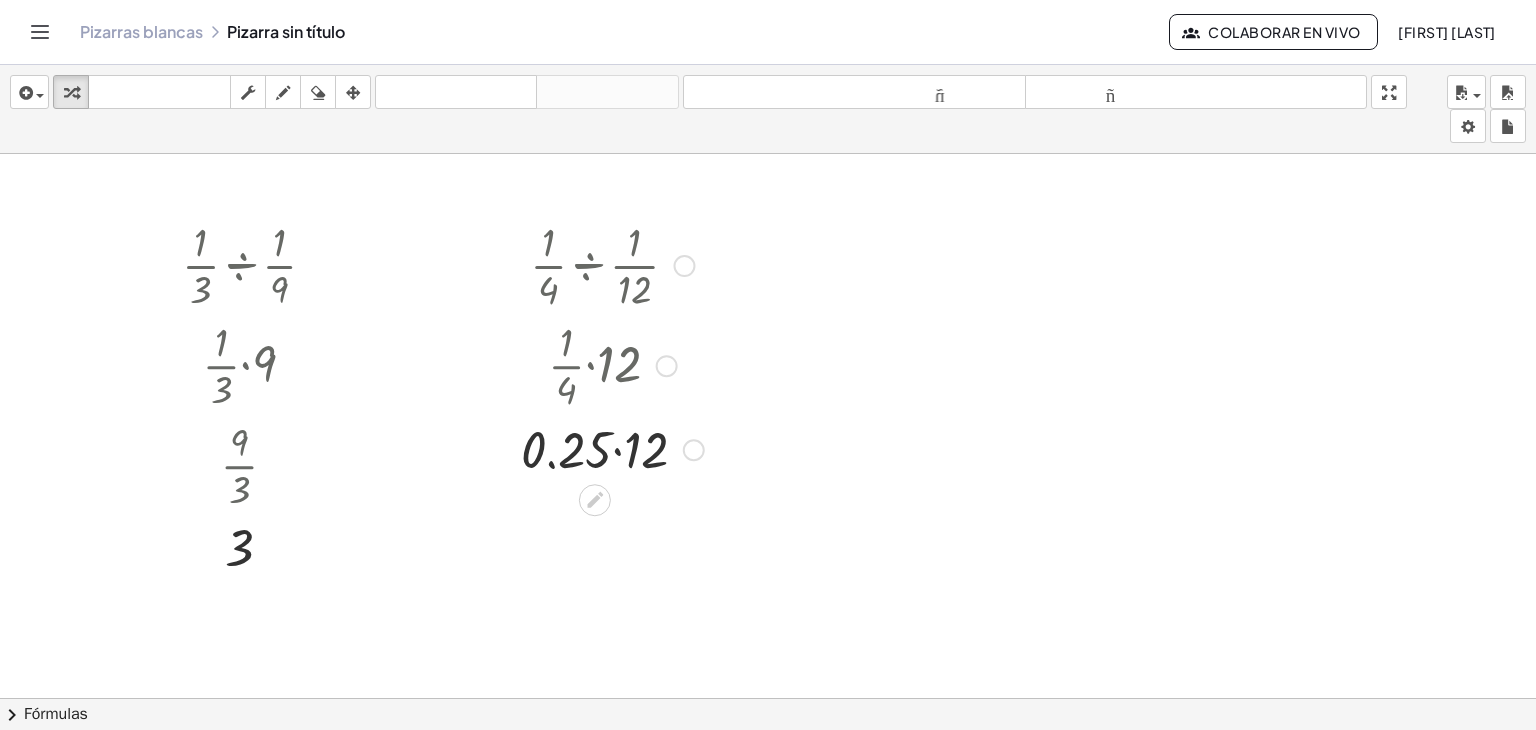 click at bounding box center (612, 448) 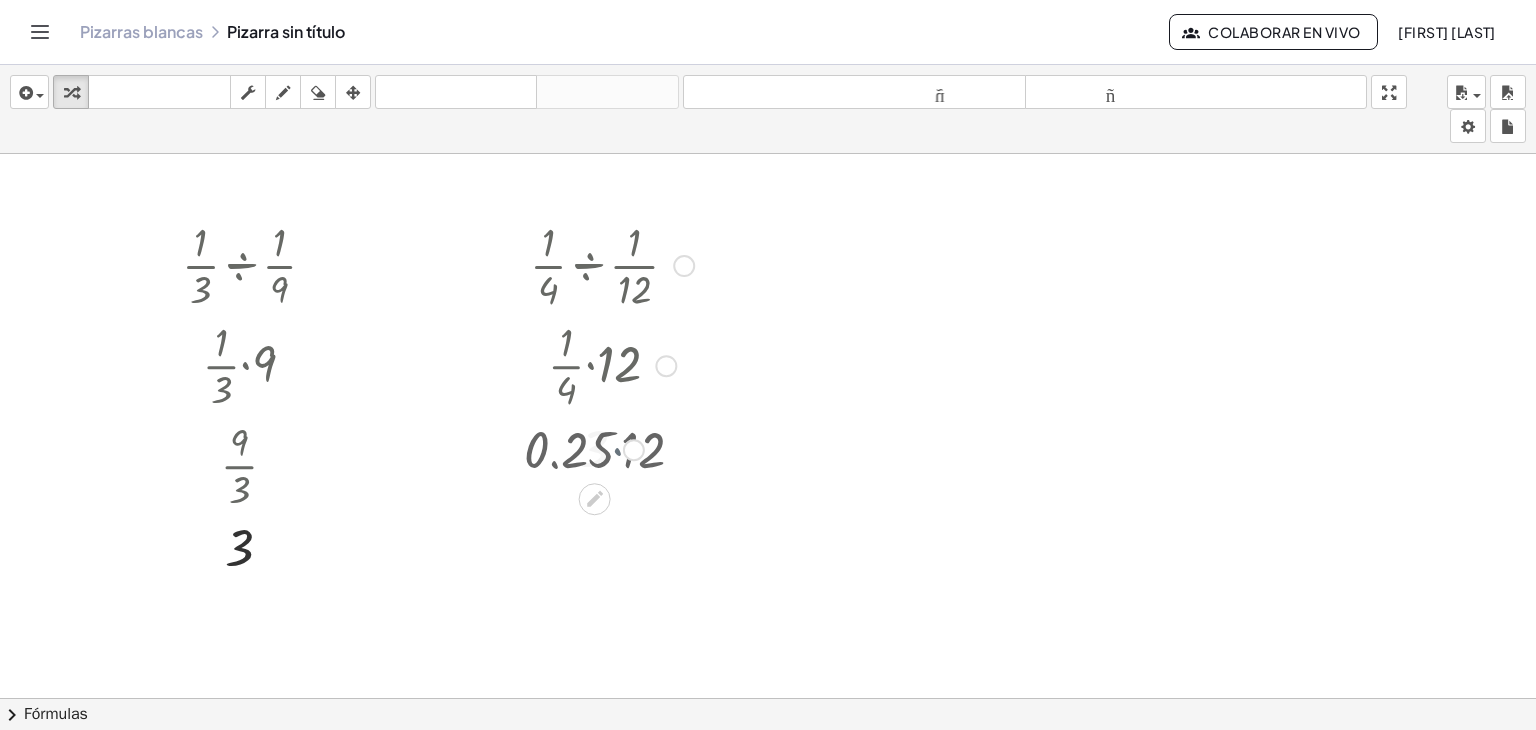 click at bounding box center [612, 448] 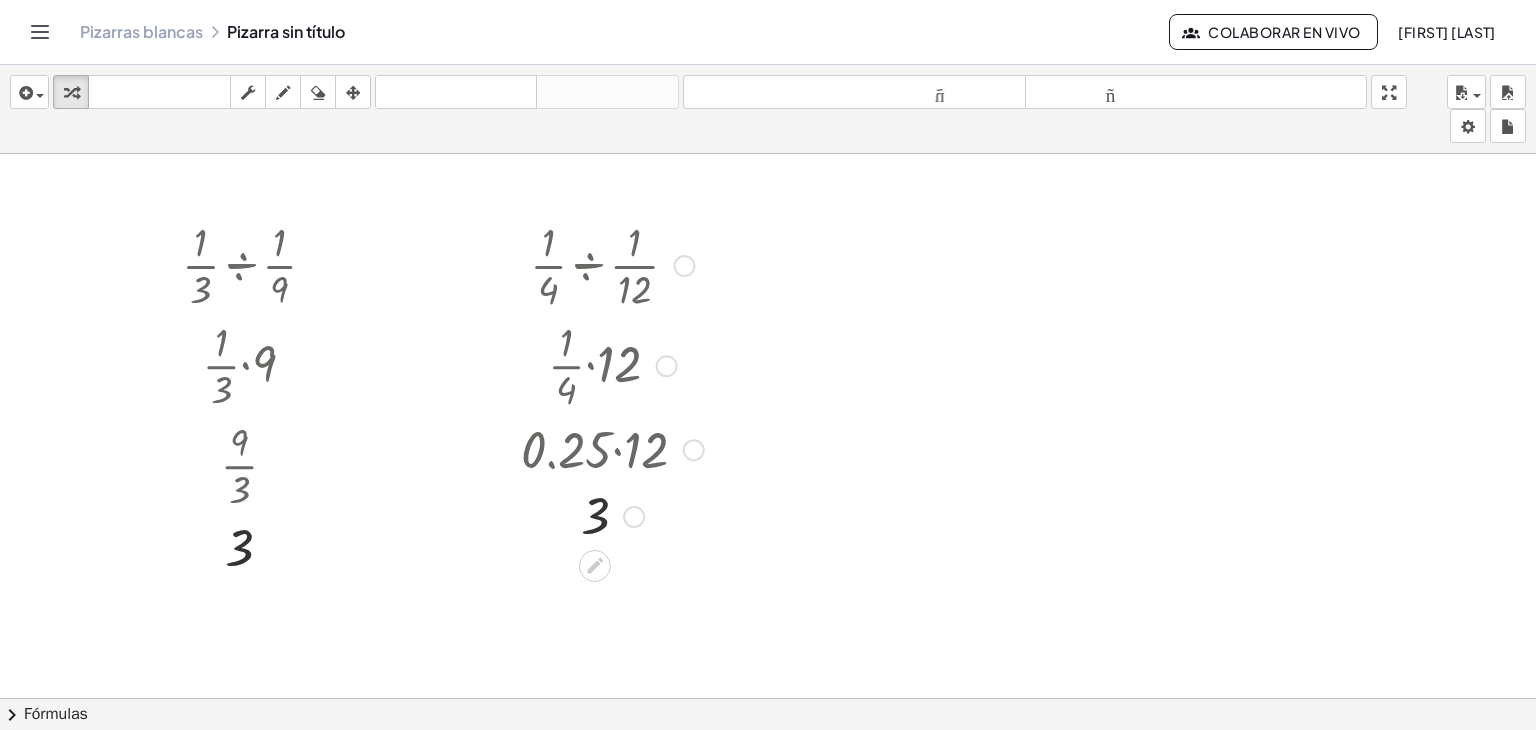 click at bounding box center [612, 448] 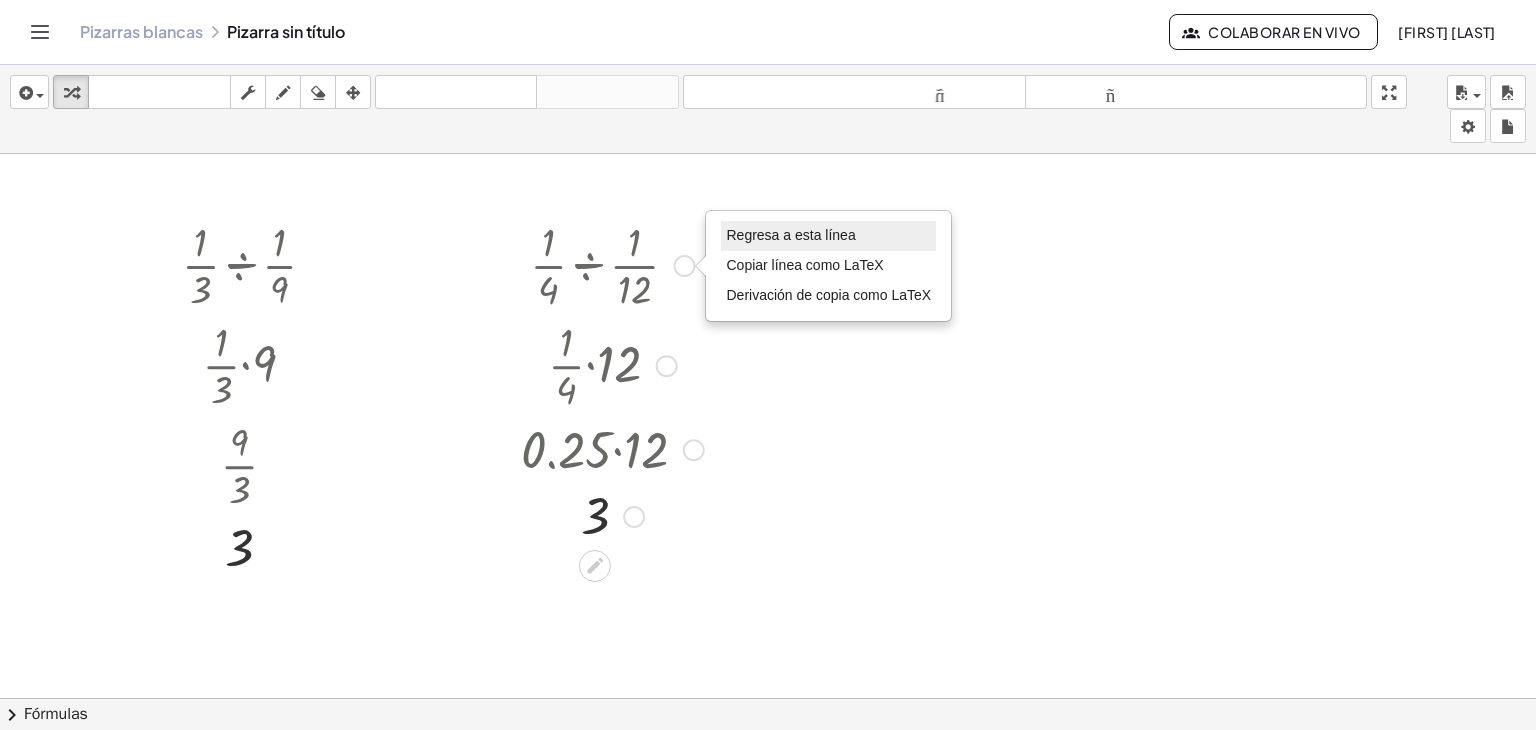 click on "Regresa a esta línea" at bounding box center (790, 235) 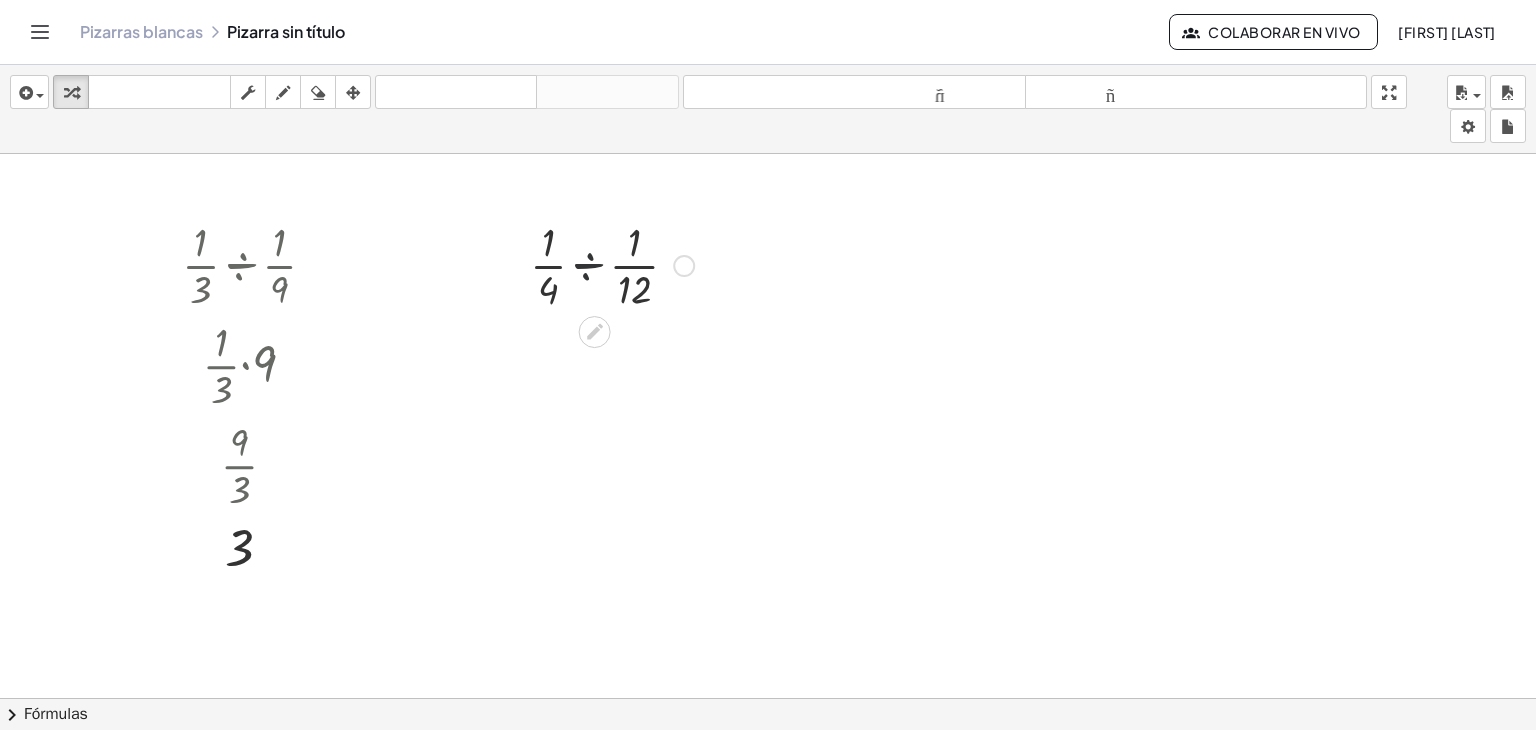 click at bounding box center [612, 264] 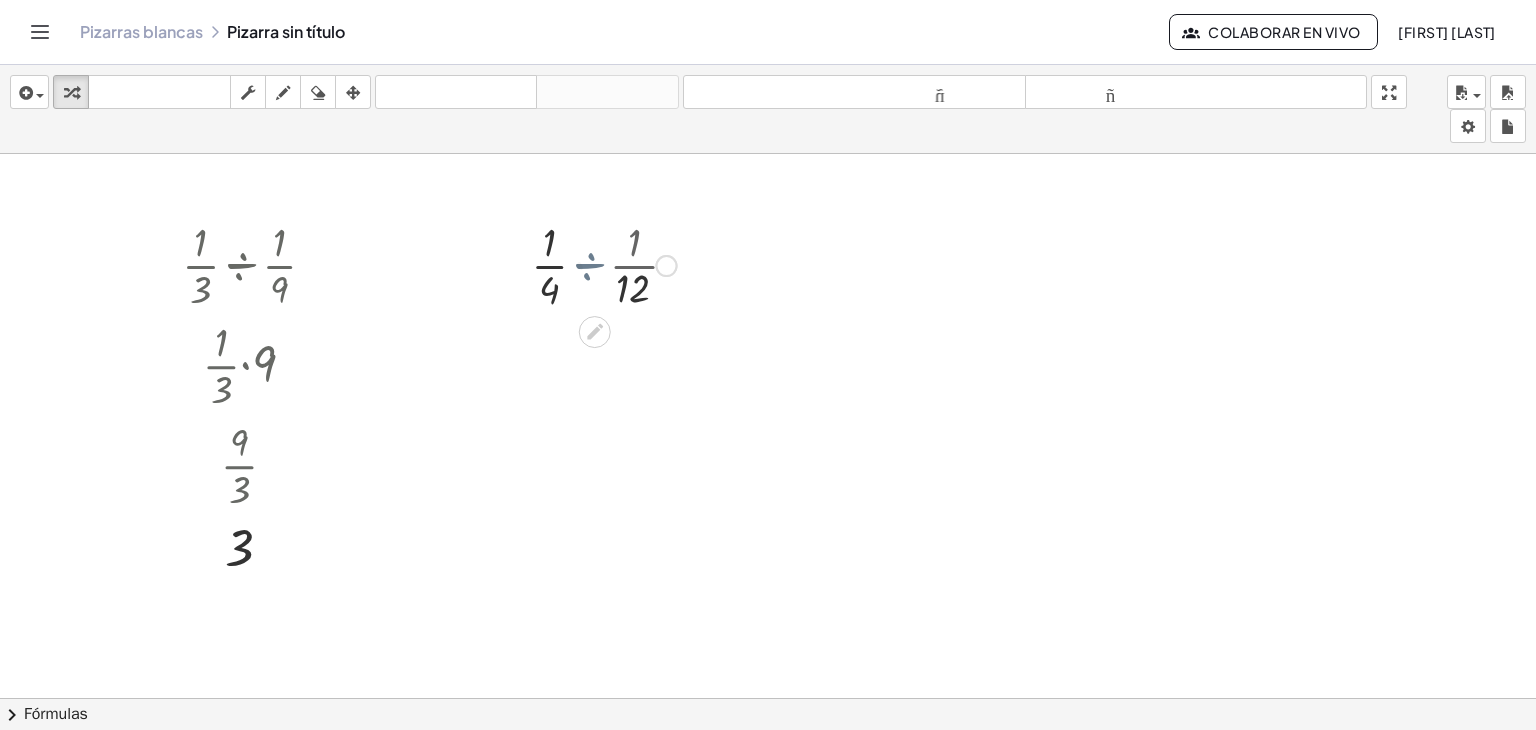 click at bounding box center (612, 264) 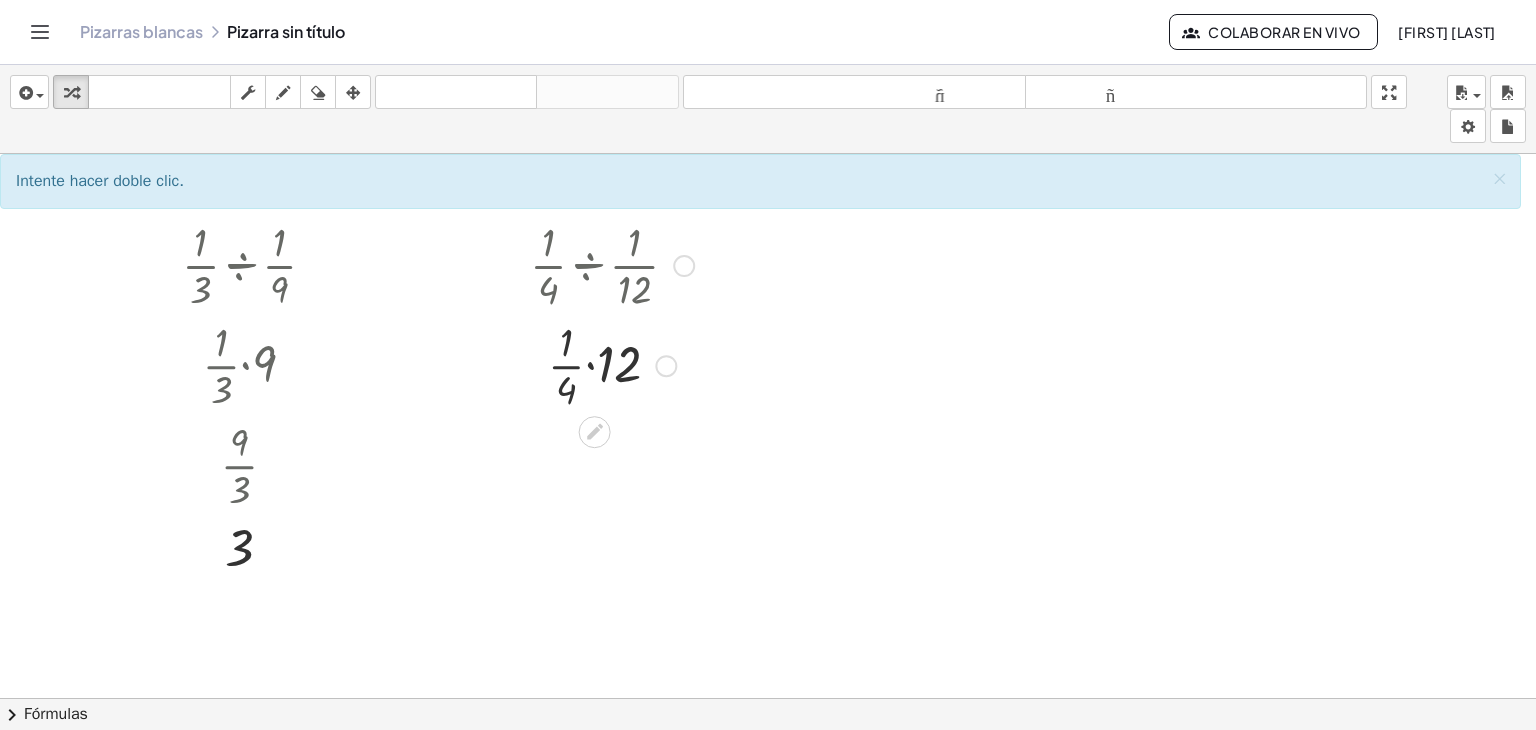 click at bounding box center (684, 266) 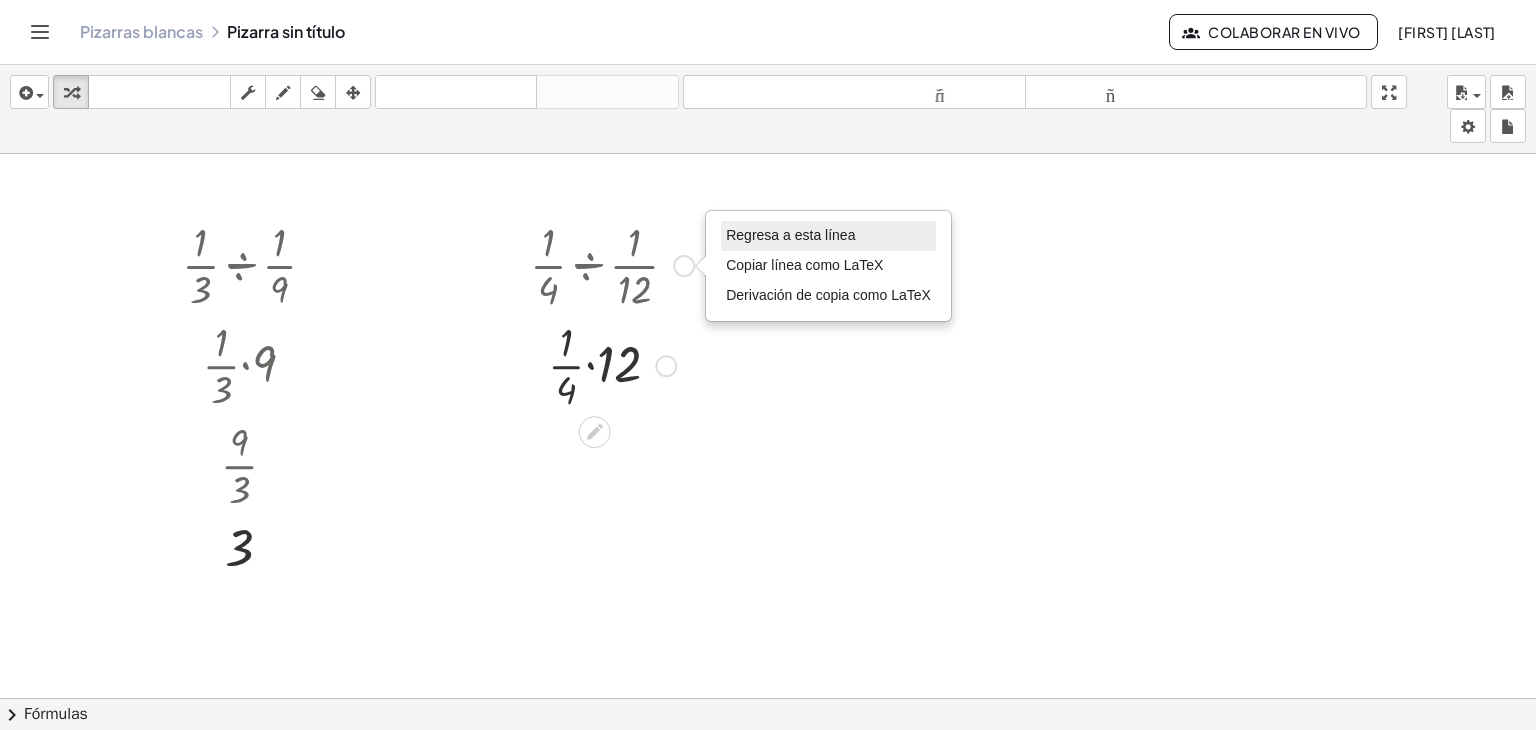 click on "Regresa a esta línea" at bounding box center (790, 235) 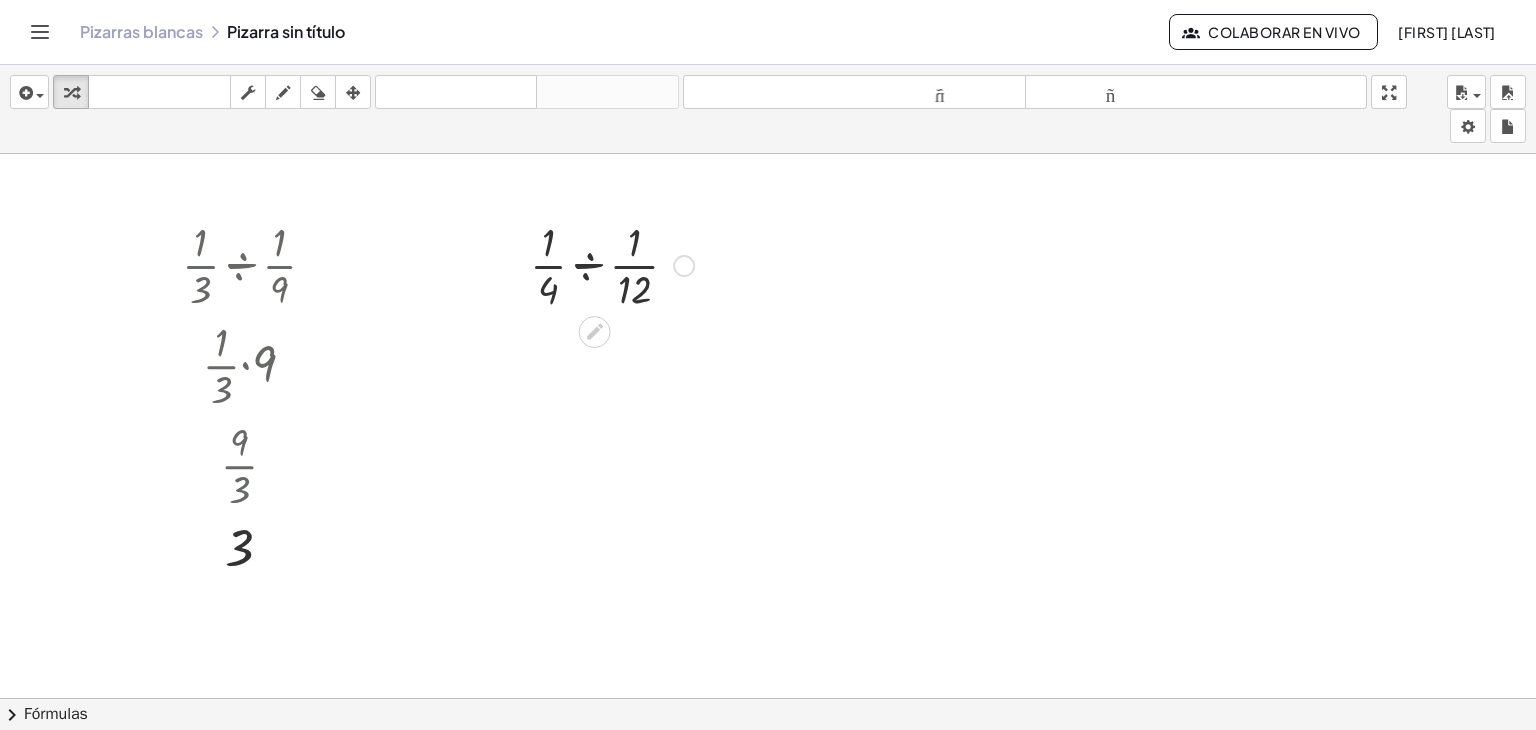 click at bounding box center [612, 264] 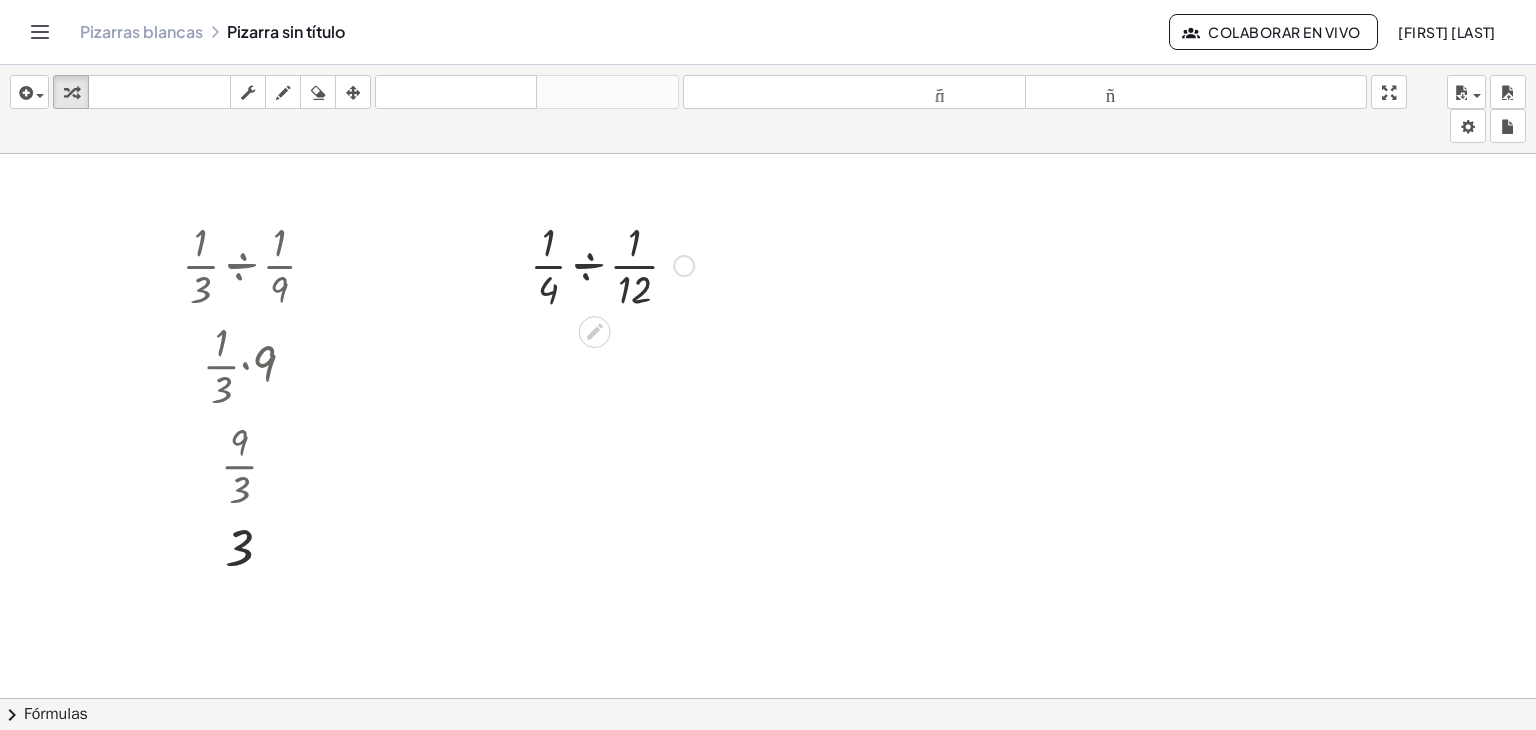 click at bounding box center [612, 264] 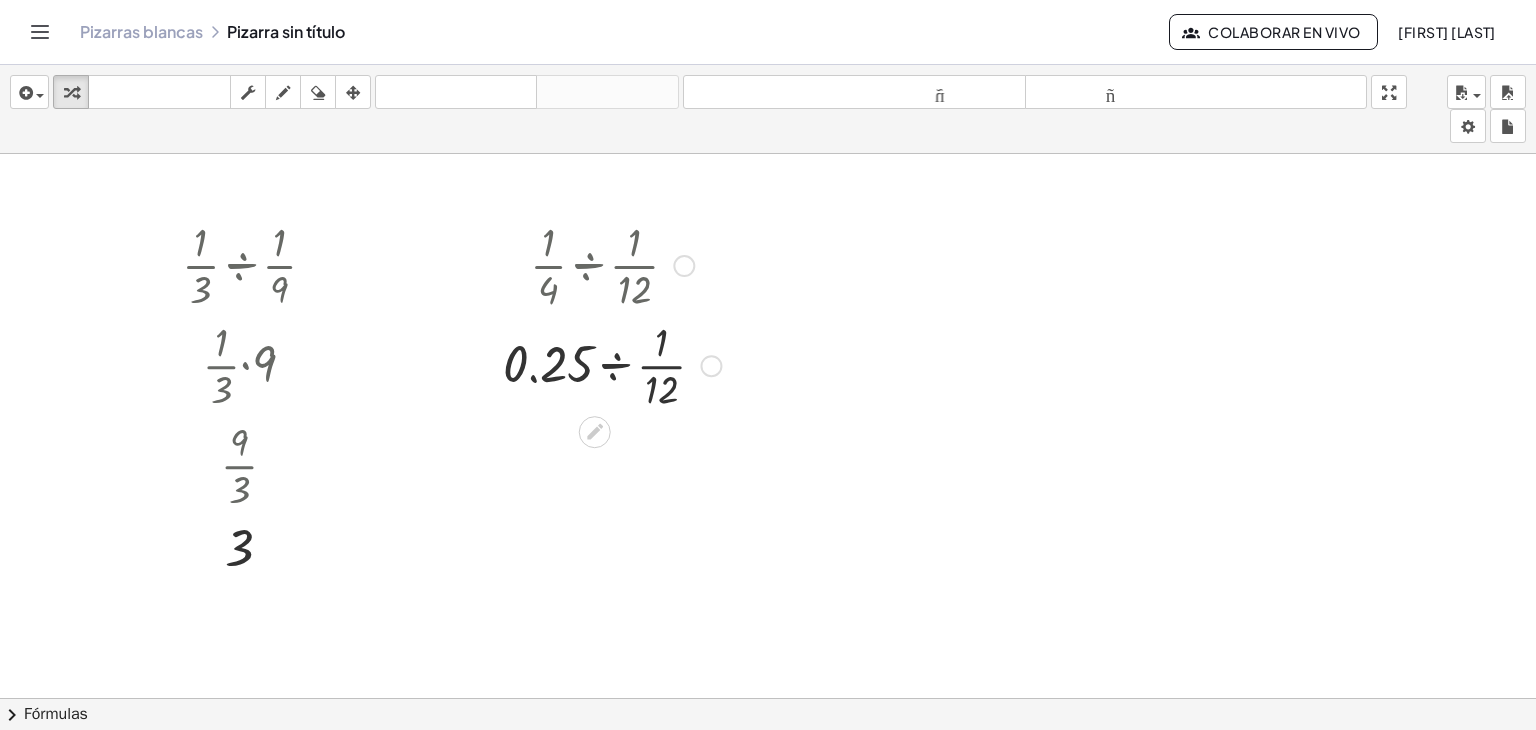 click at bounding box center [612, 364] 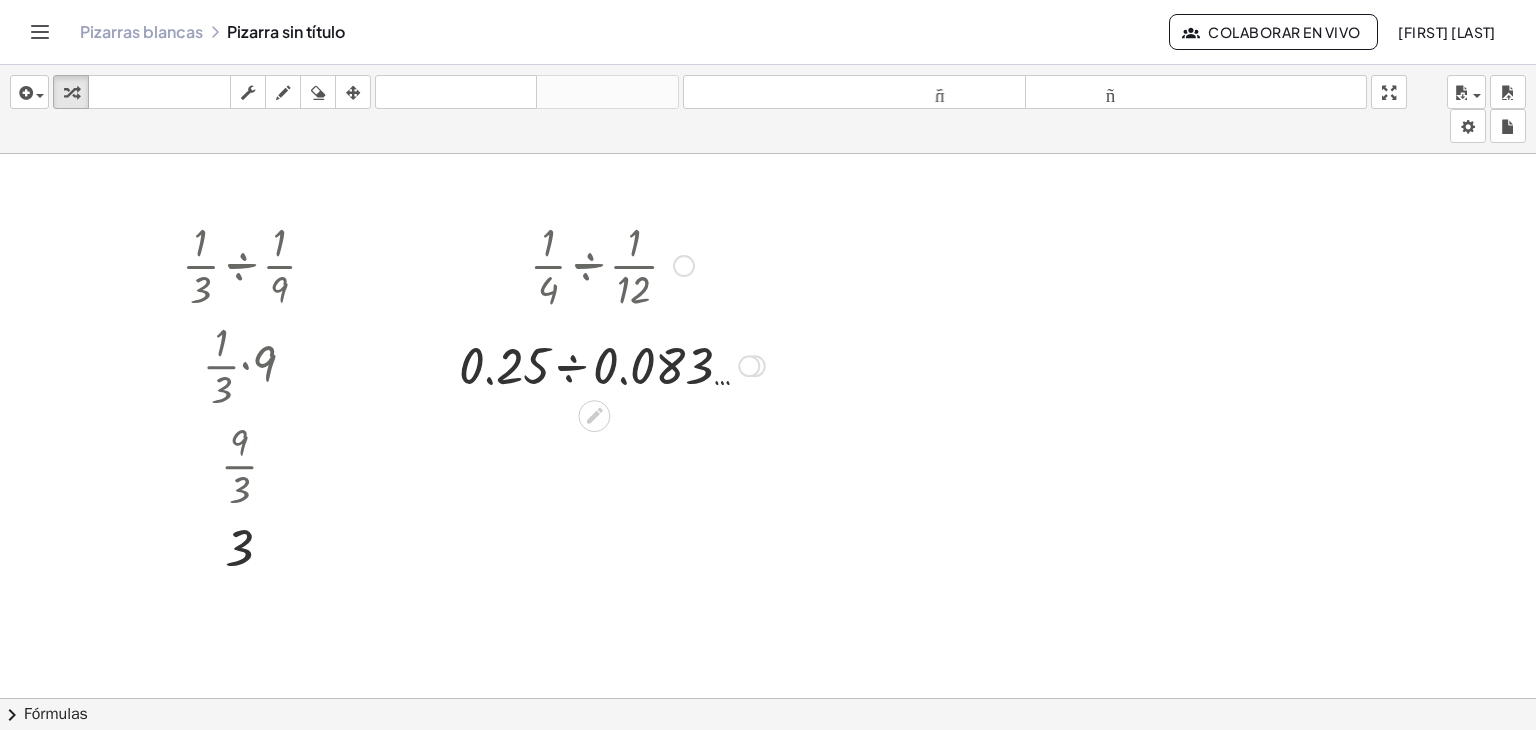 click at bounding box center [612, 364] 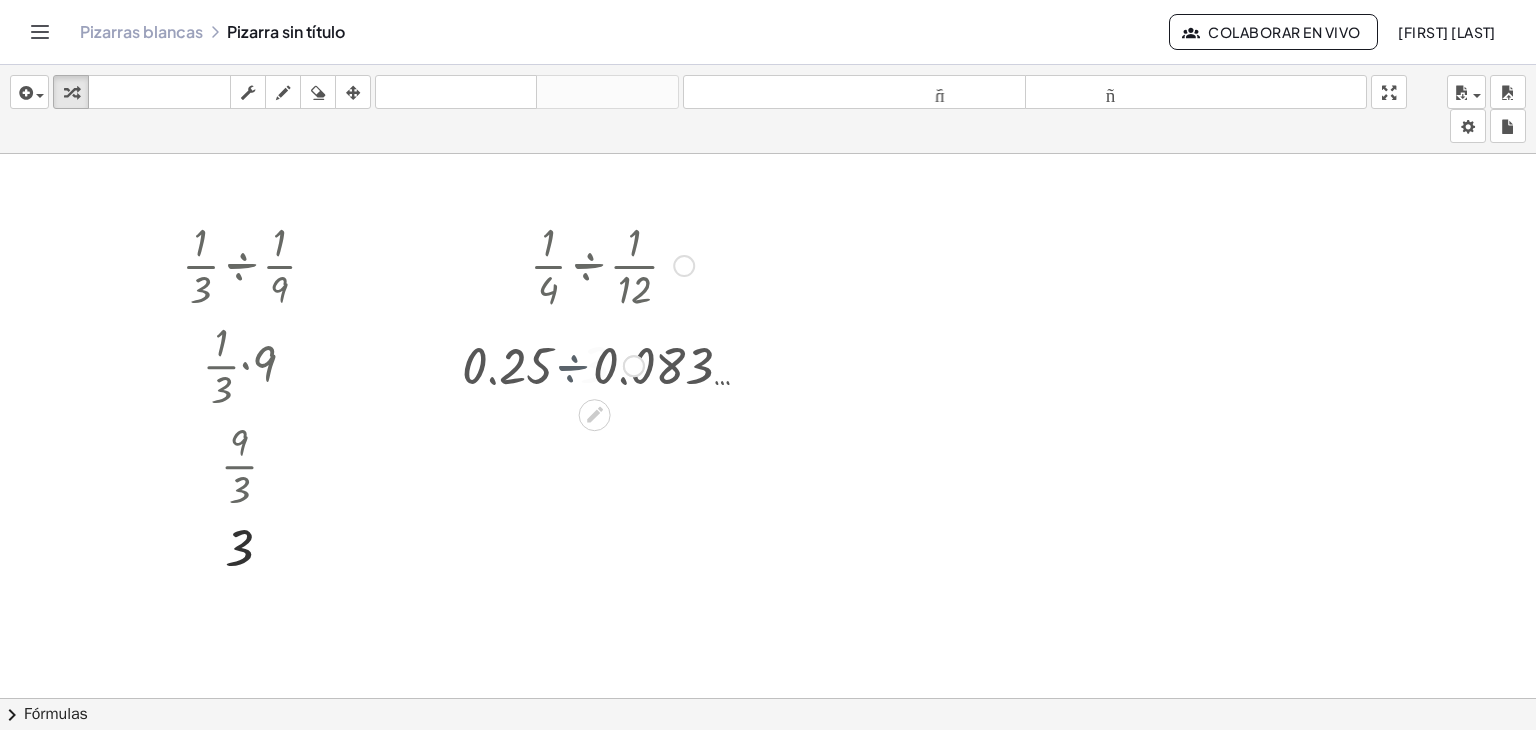 click at bounding box center [612, 364] 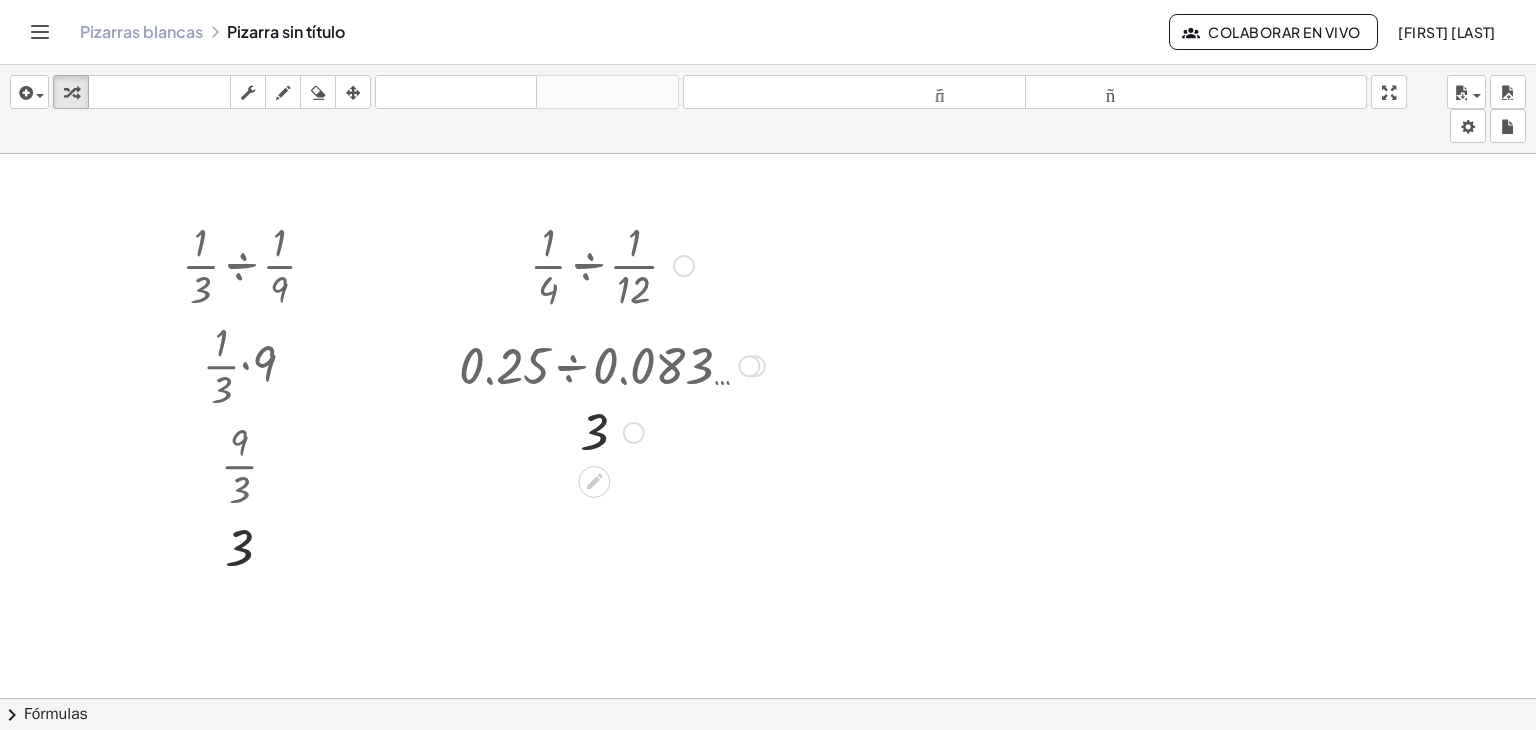click at bounding box center [684, 266] 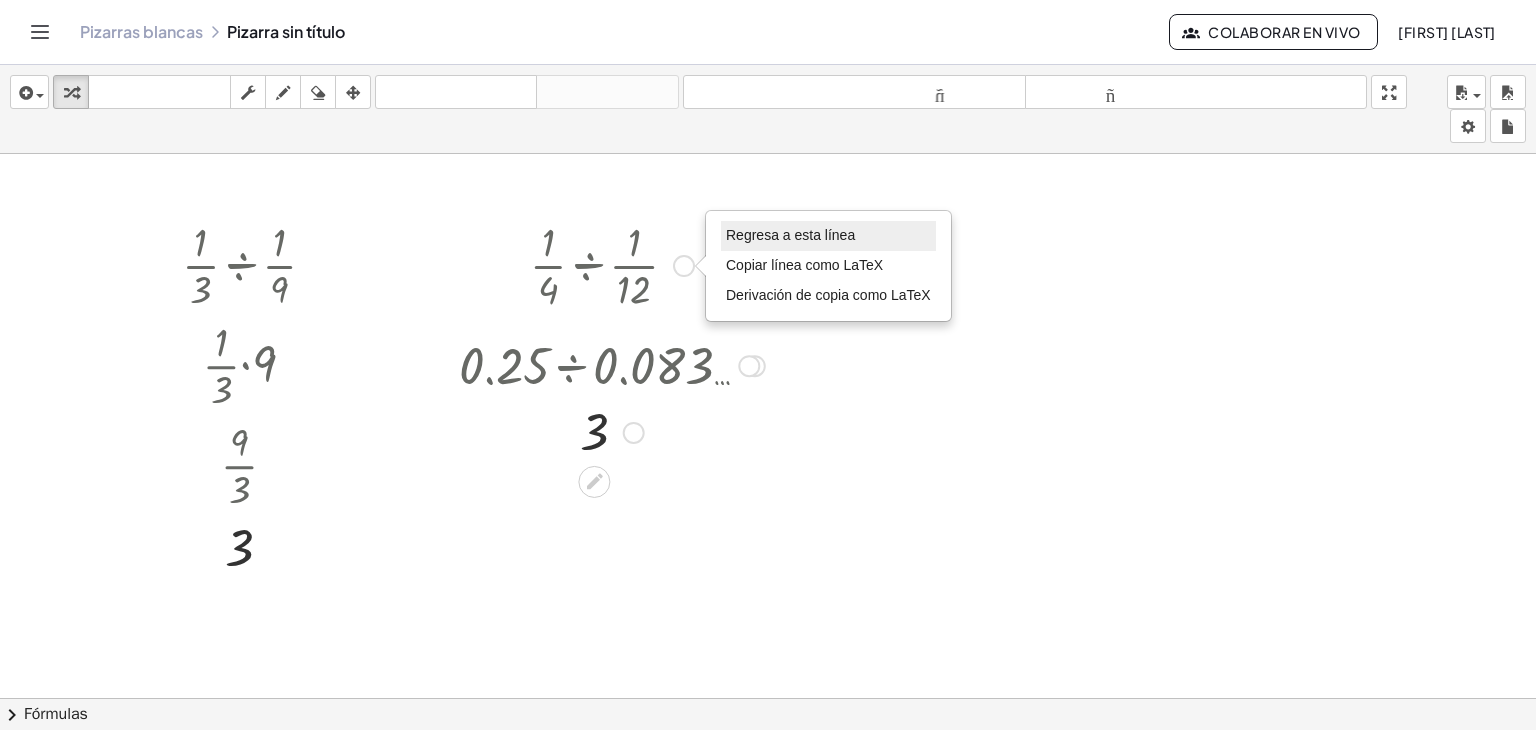click on "Regresa a esta línea" at bounding box center [790, 235] 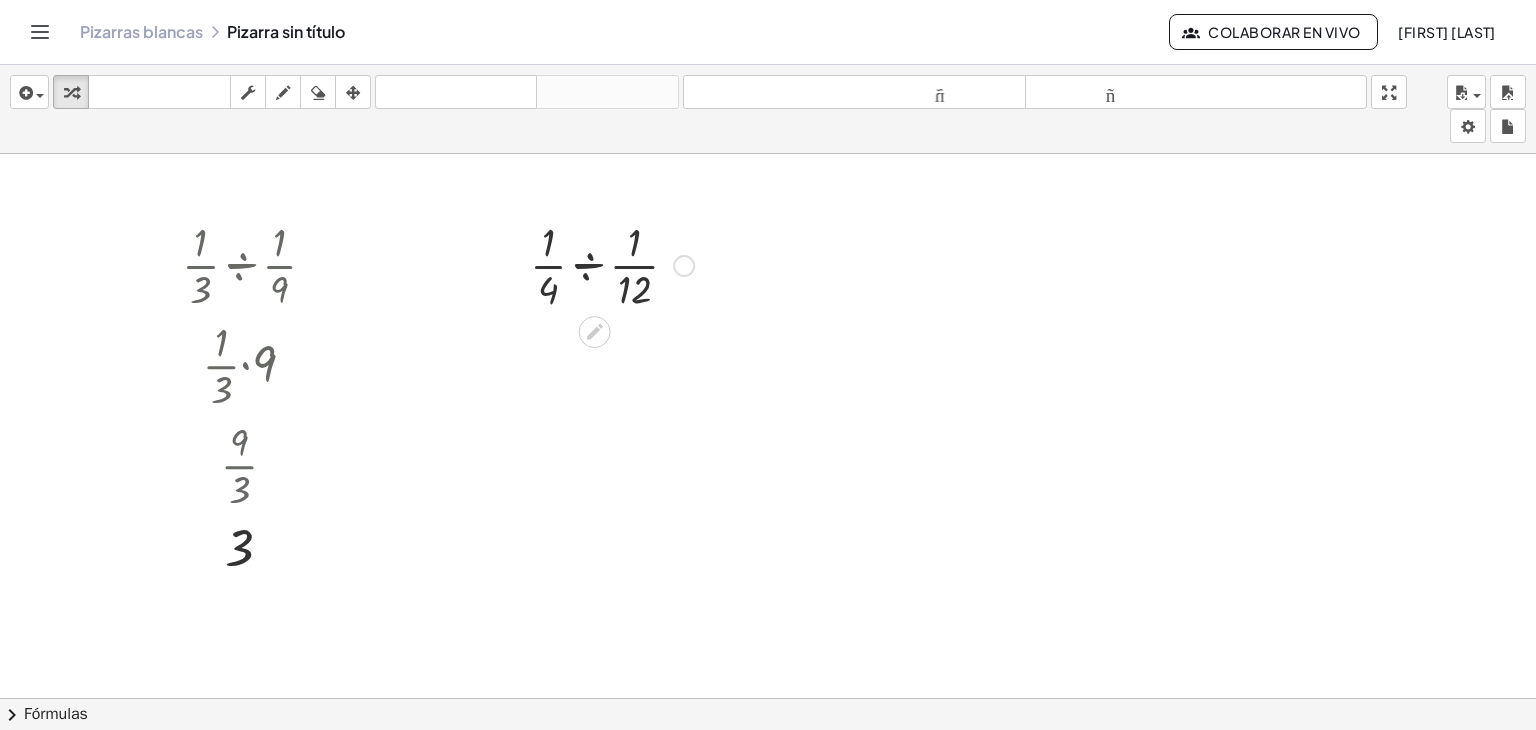 click on "Regresa a esta línea Copiar línea como LaTeX Derivación de copia como LaTeX" at bounding box center (684, 266) 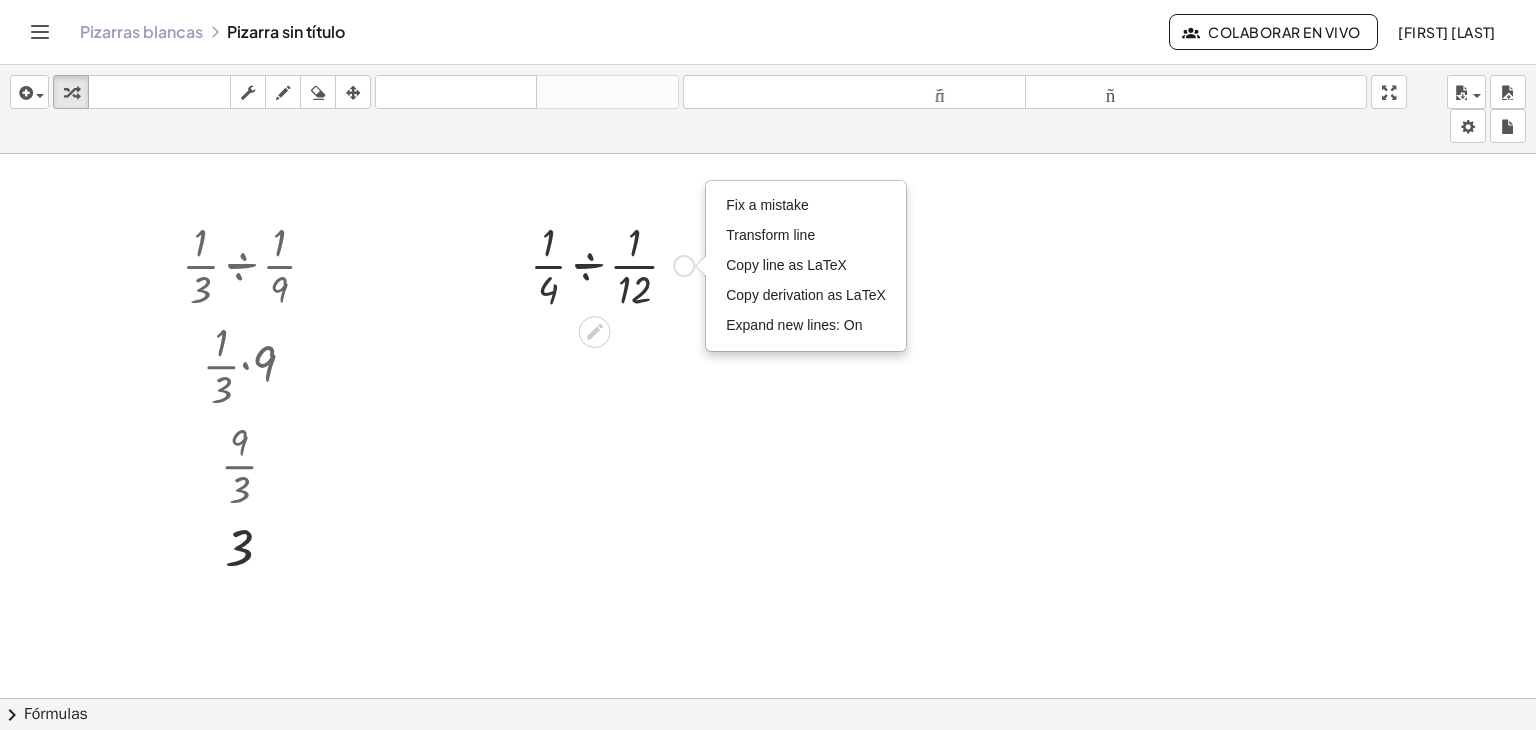 click on "Fix a mistake Transform line Copy line as LaTeX Copy derivation as LaTeX Expand new lines: On" at bounding box center (684, 266) 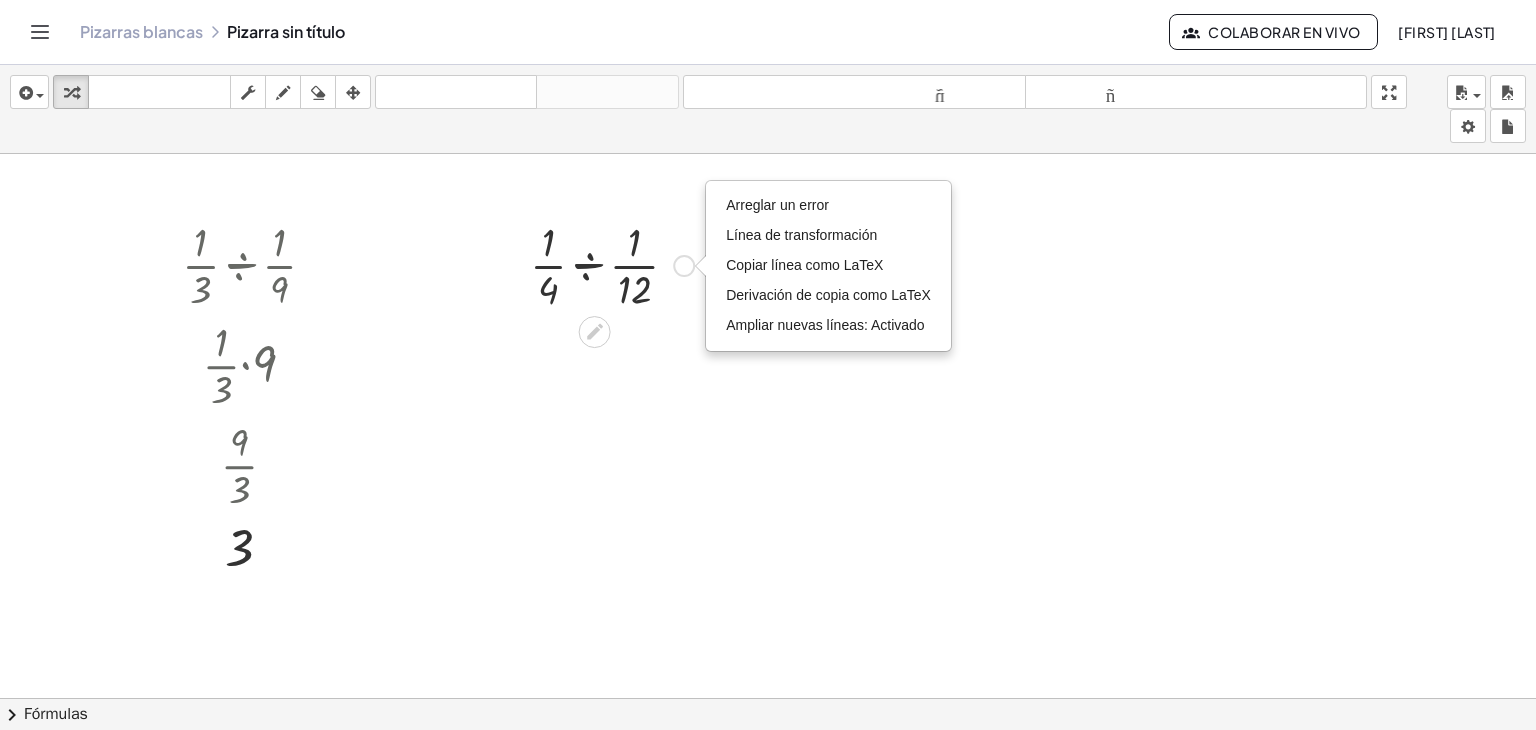 click on "Arreglar un error Línea de transformación Copiar línea como LaTeX Derivación de copia como LaTeX Ampliar nuevas líneas: Activado" at bounding box center [684, 266] 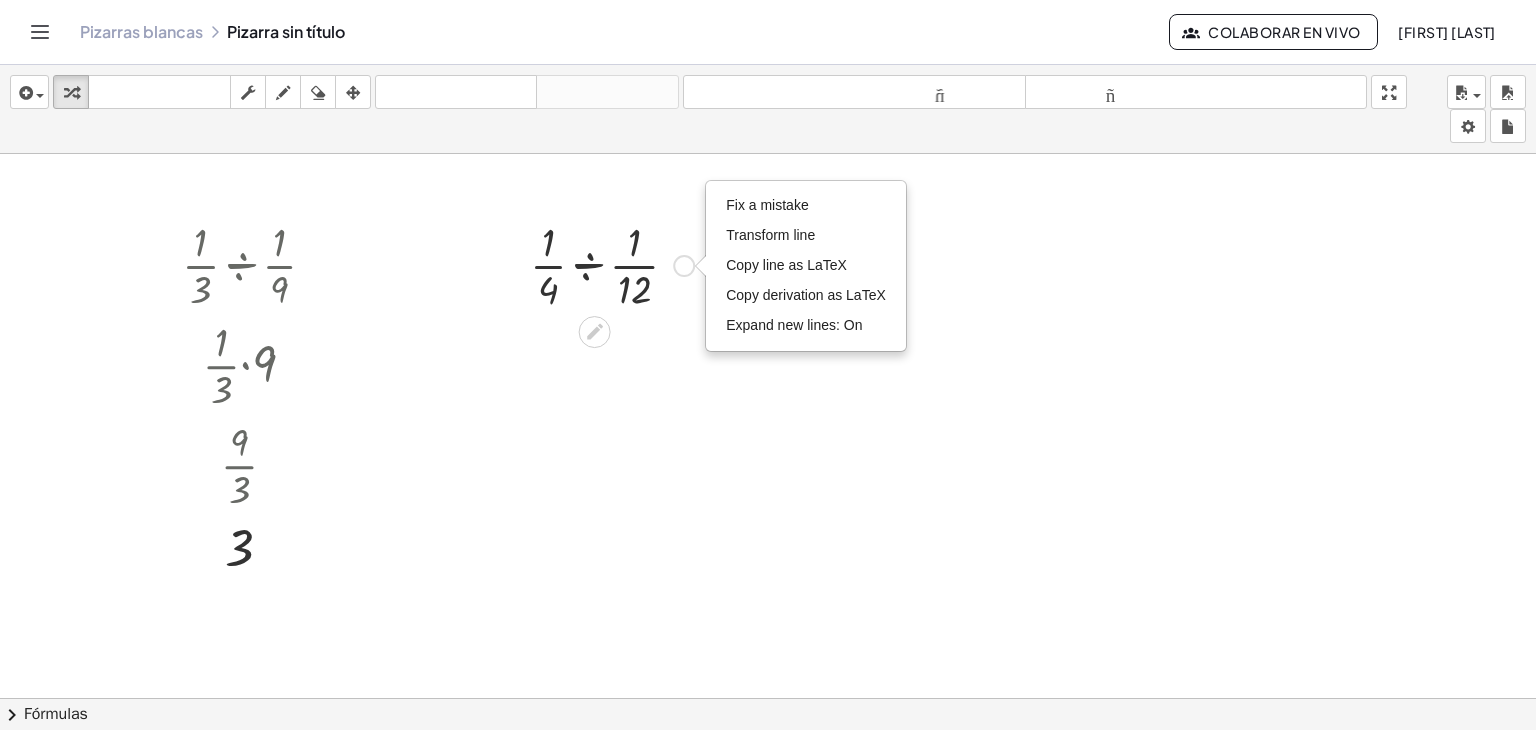 click on "Fix a mistake Transform line Copy line as LaTeX Copy derivation as LaTeX Expand new lines: On" at bounding box center [684, 266] 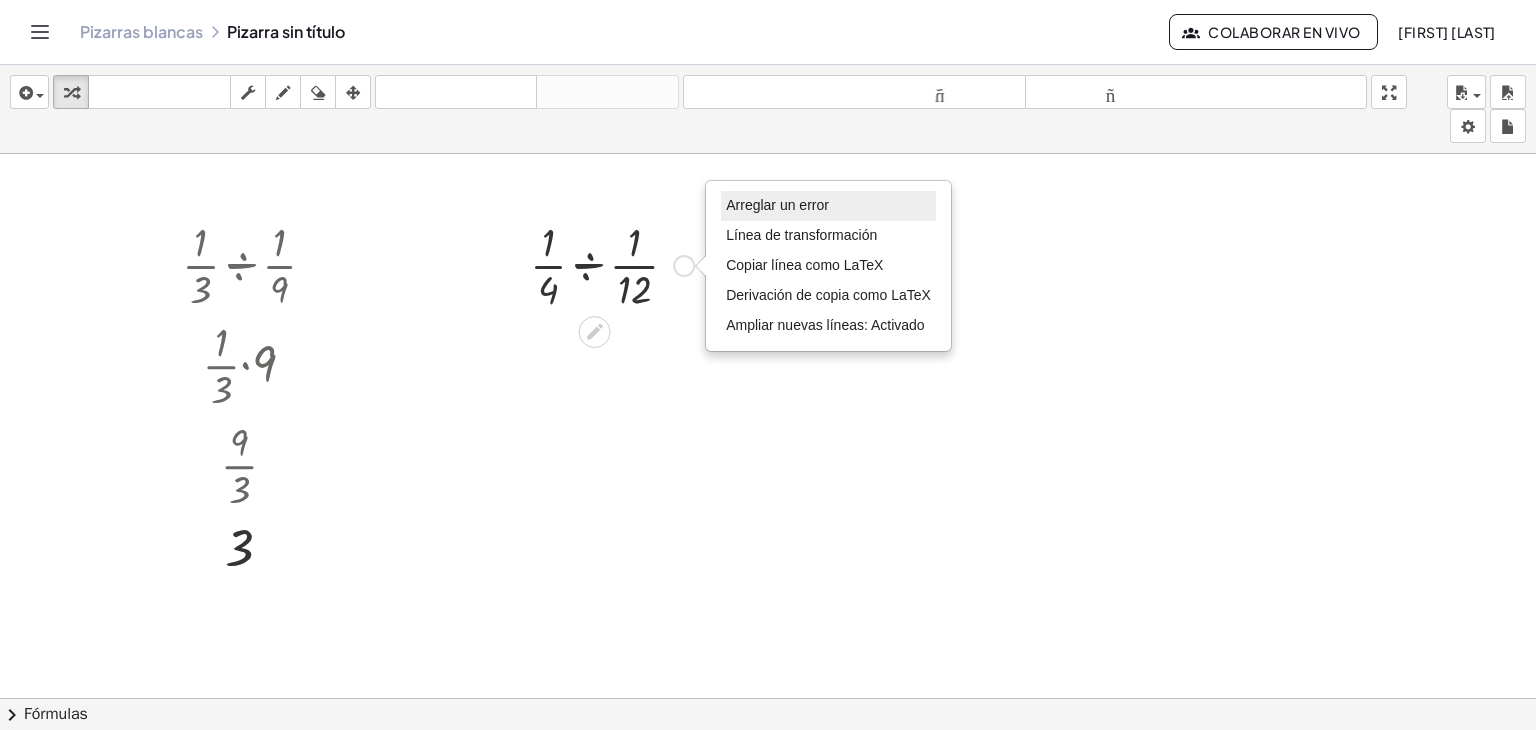 click on "Arreglar un error" at bounding box center [777, 205] 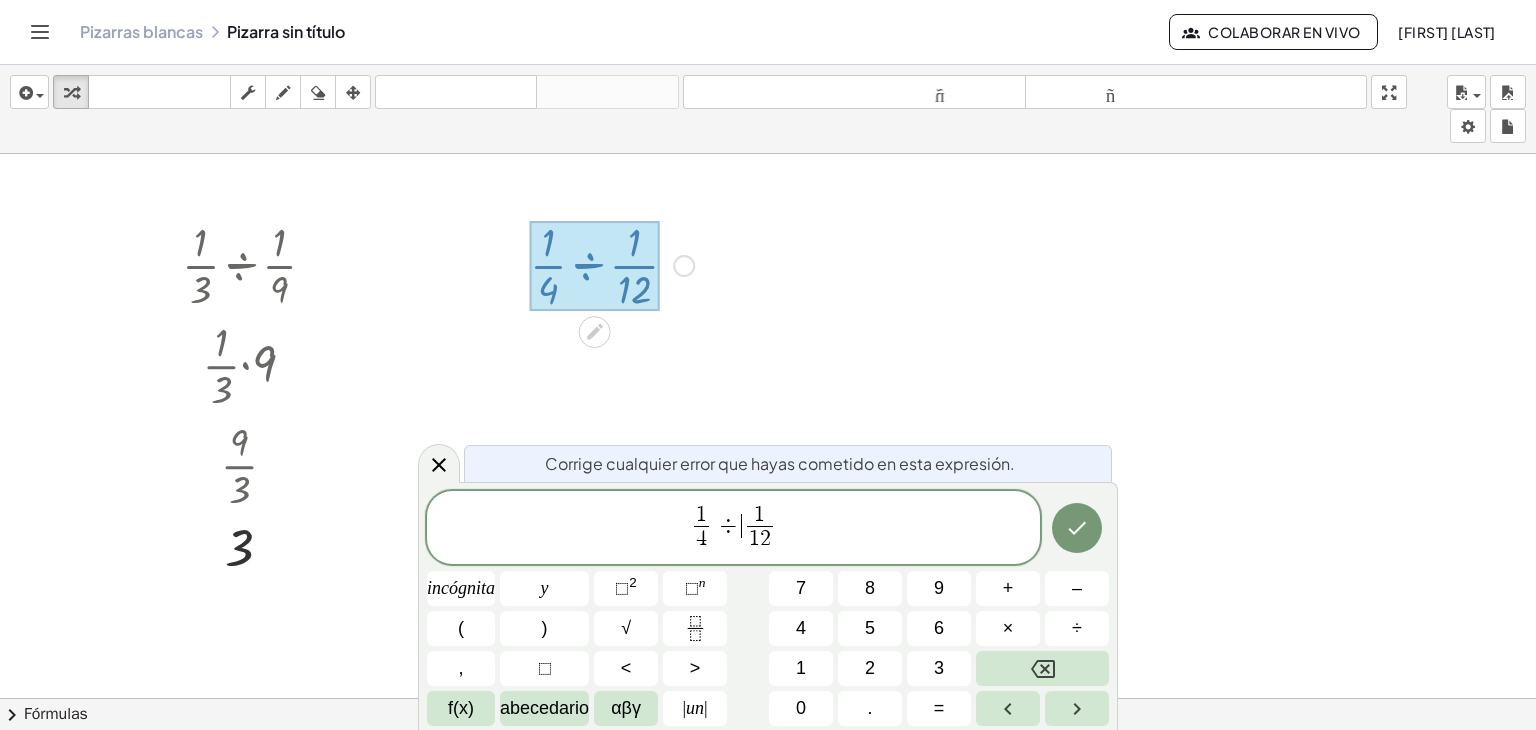 click on "÷" at bounding box center (728, 526) 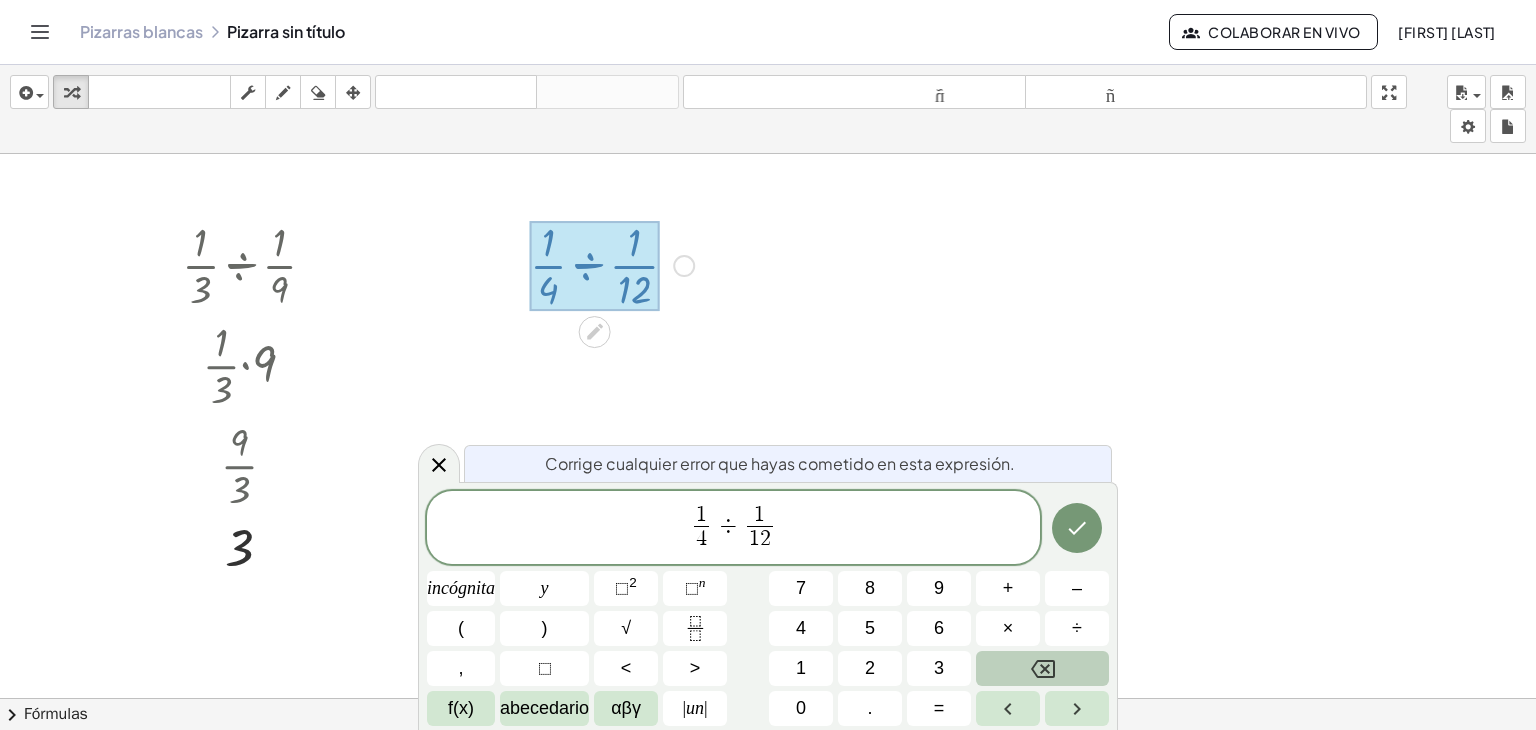 click 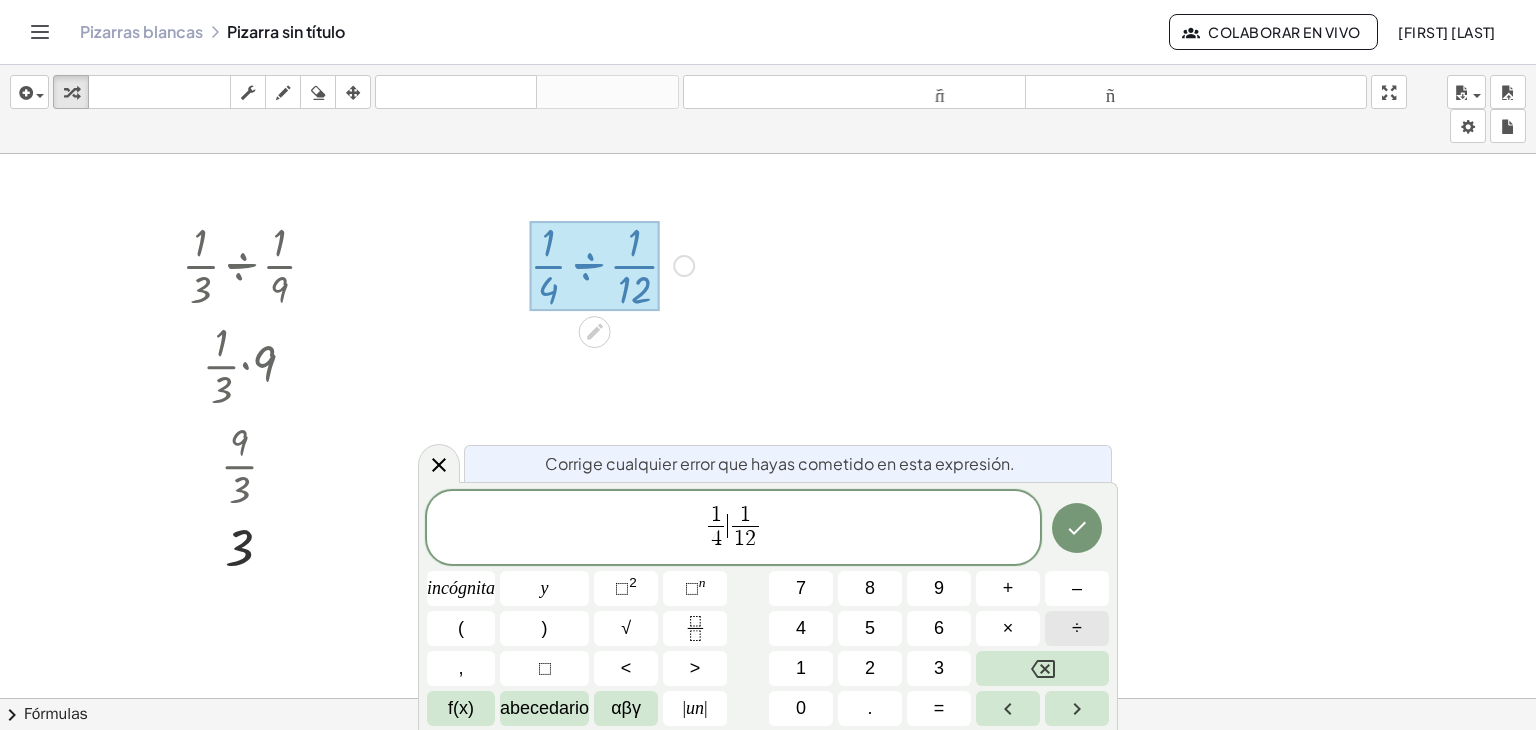 click on "÷" at bounding box center [1077, 628] 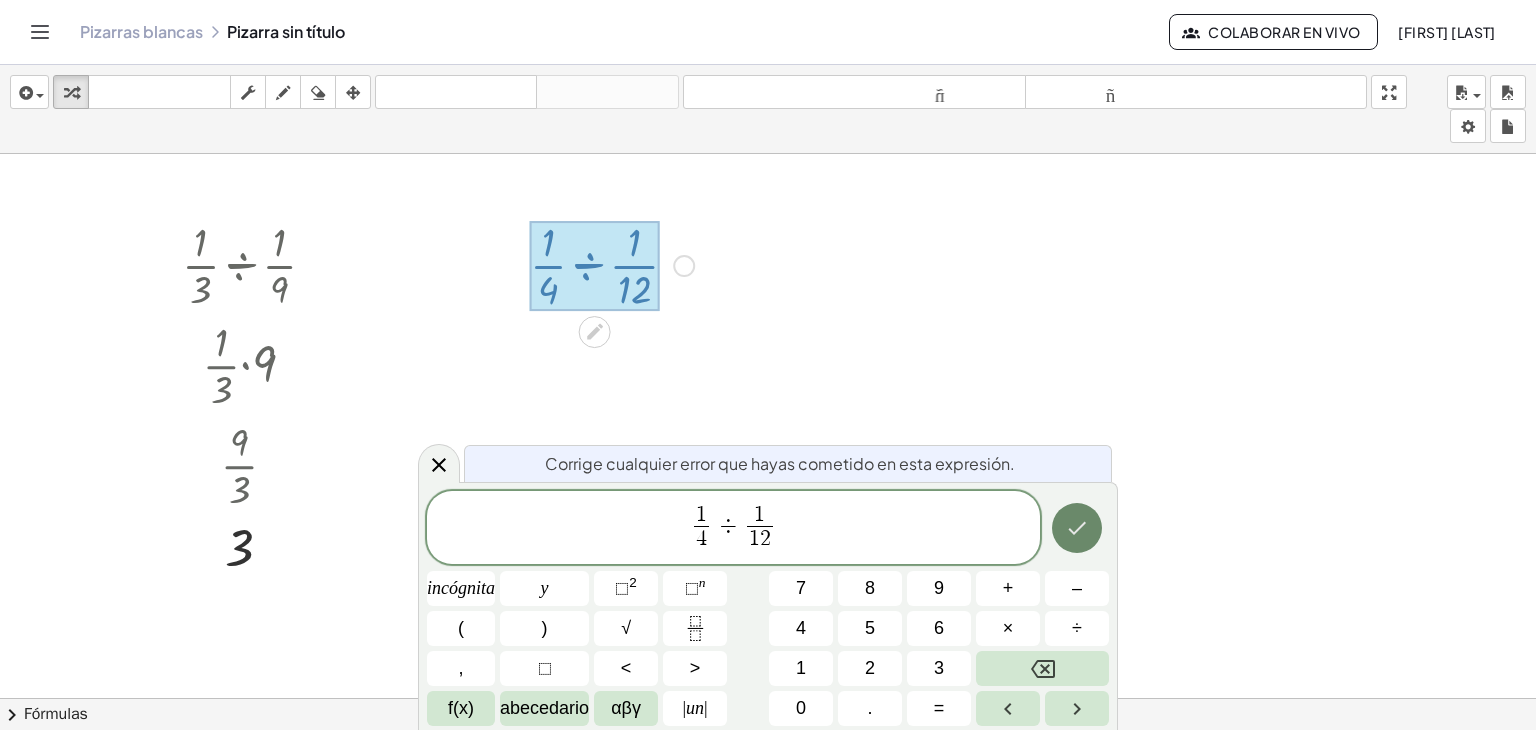 click 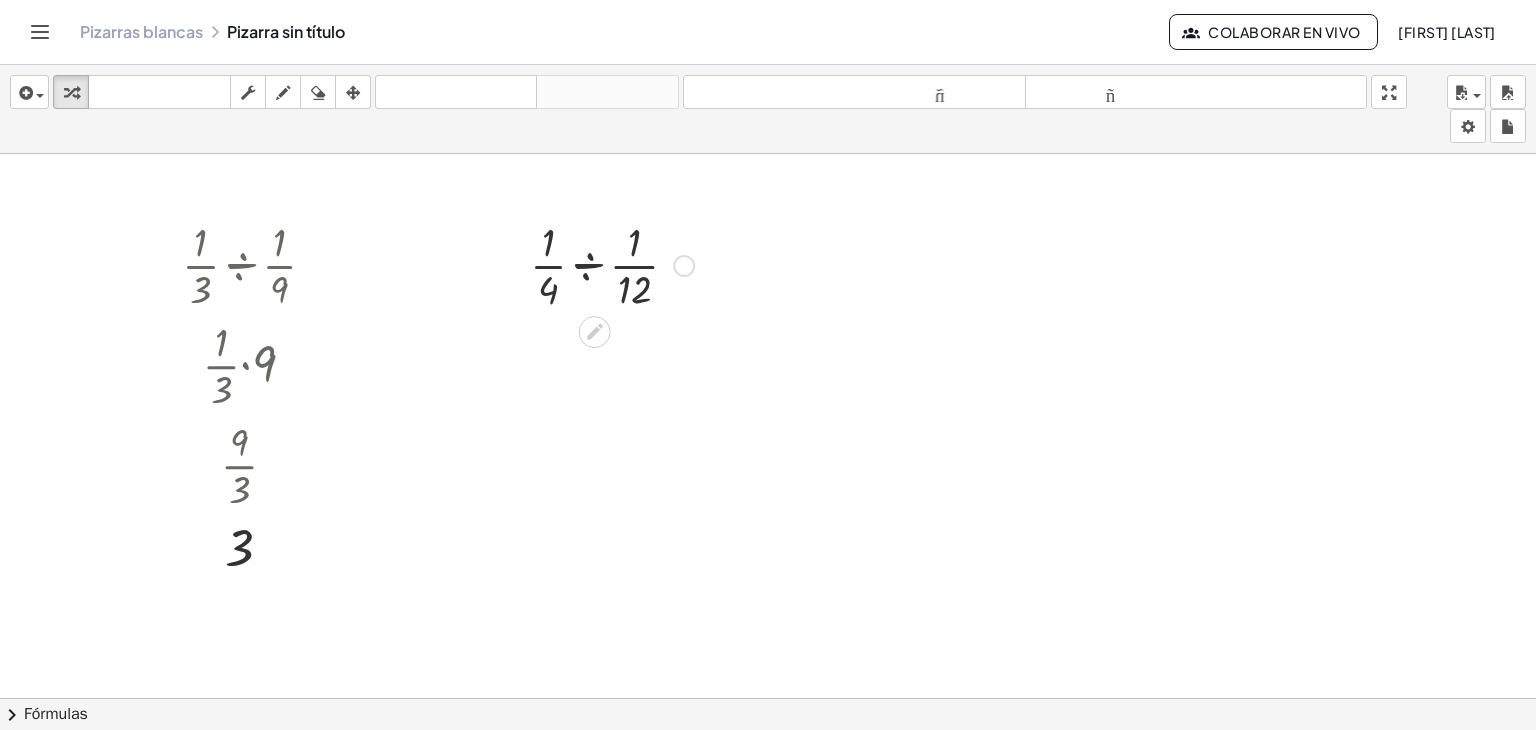 click on "Arreglar un error Línea de transformación Copiar línea como LaTeX Derivación de copia como LaTeX Ampliar nuevas líneas: Activado" at bounding box center (684, 266) 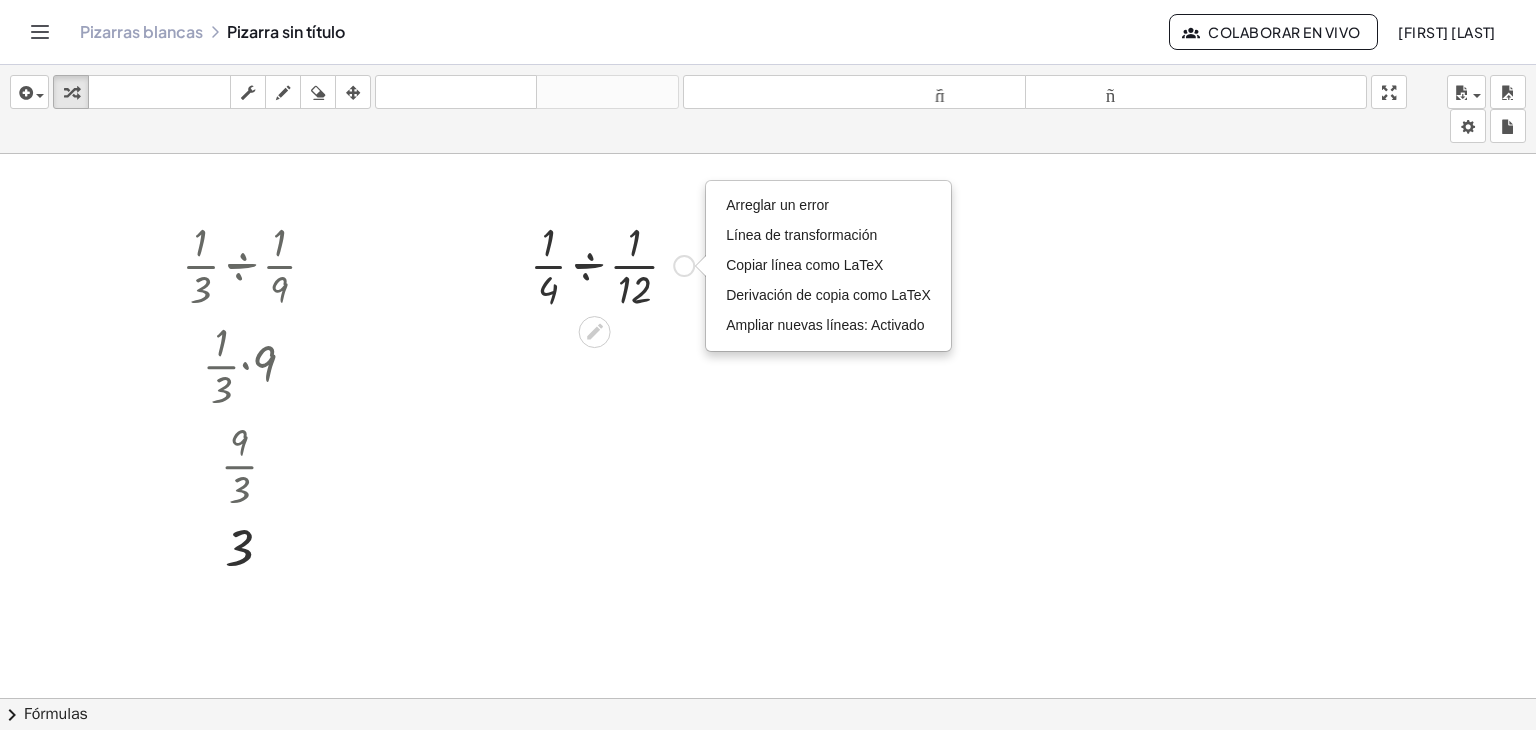 click at bounding box center [612, 264] 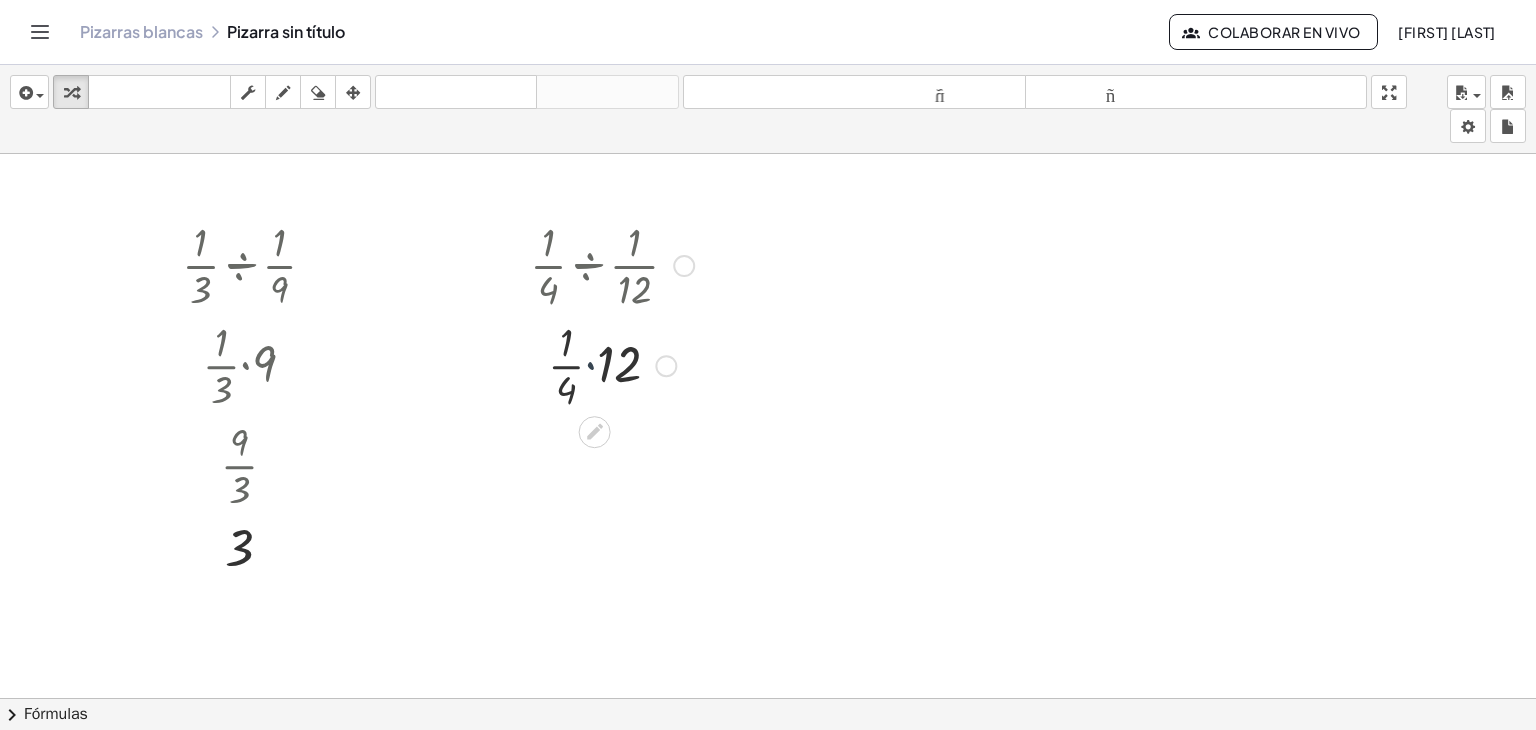 click at bounding box center [612, 364] 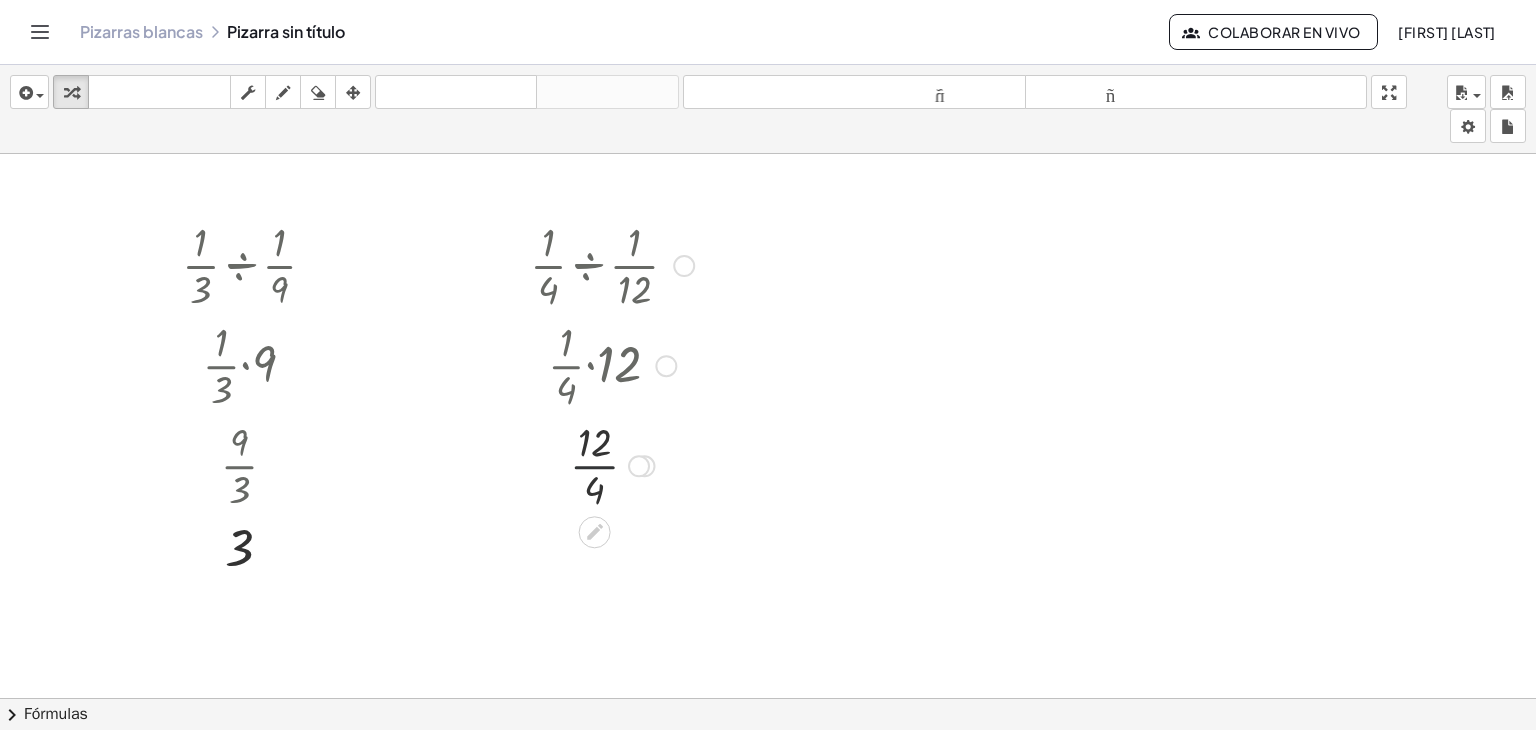 click at bounding box center (612, 464) 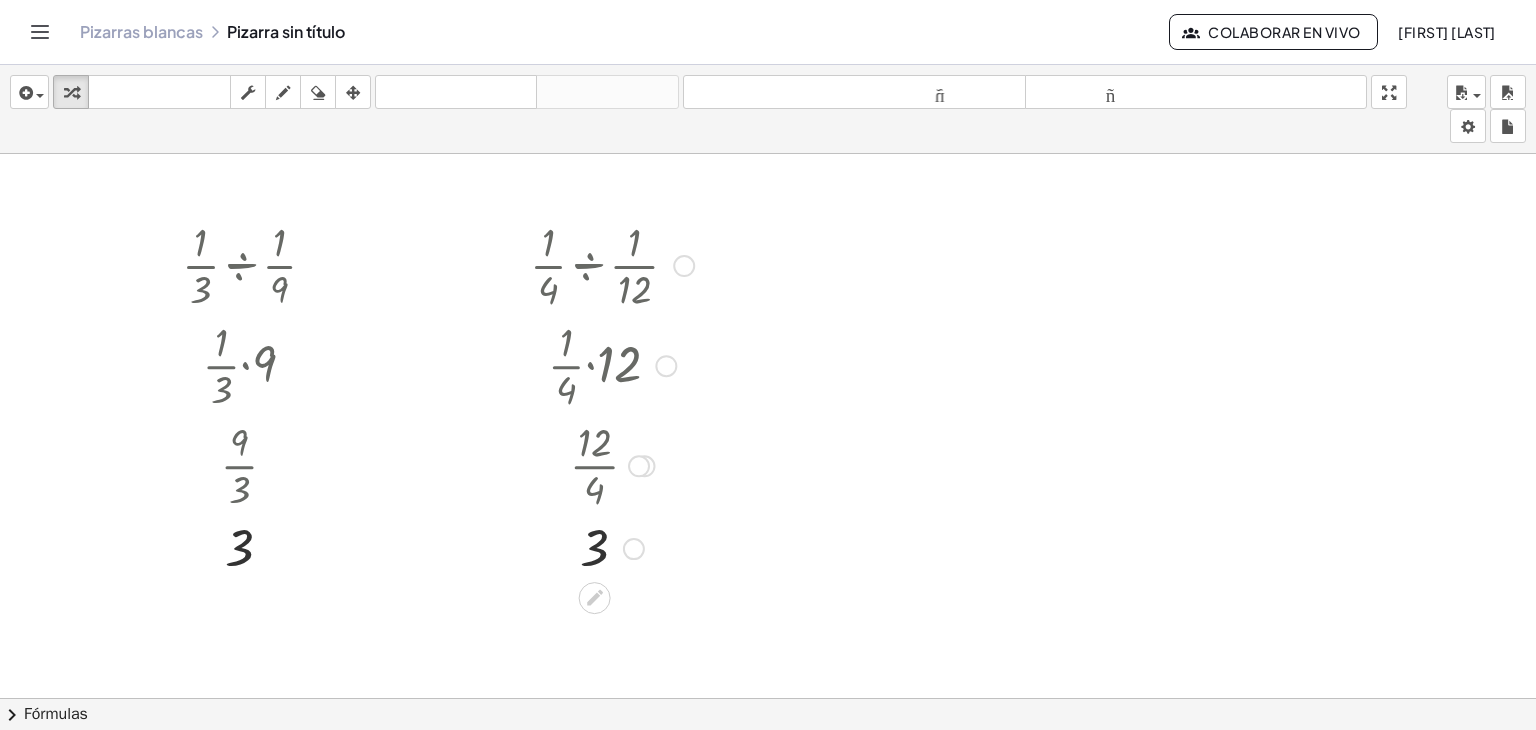 click at bounding box center [666, 366] 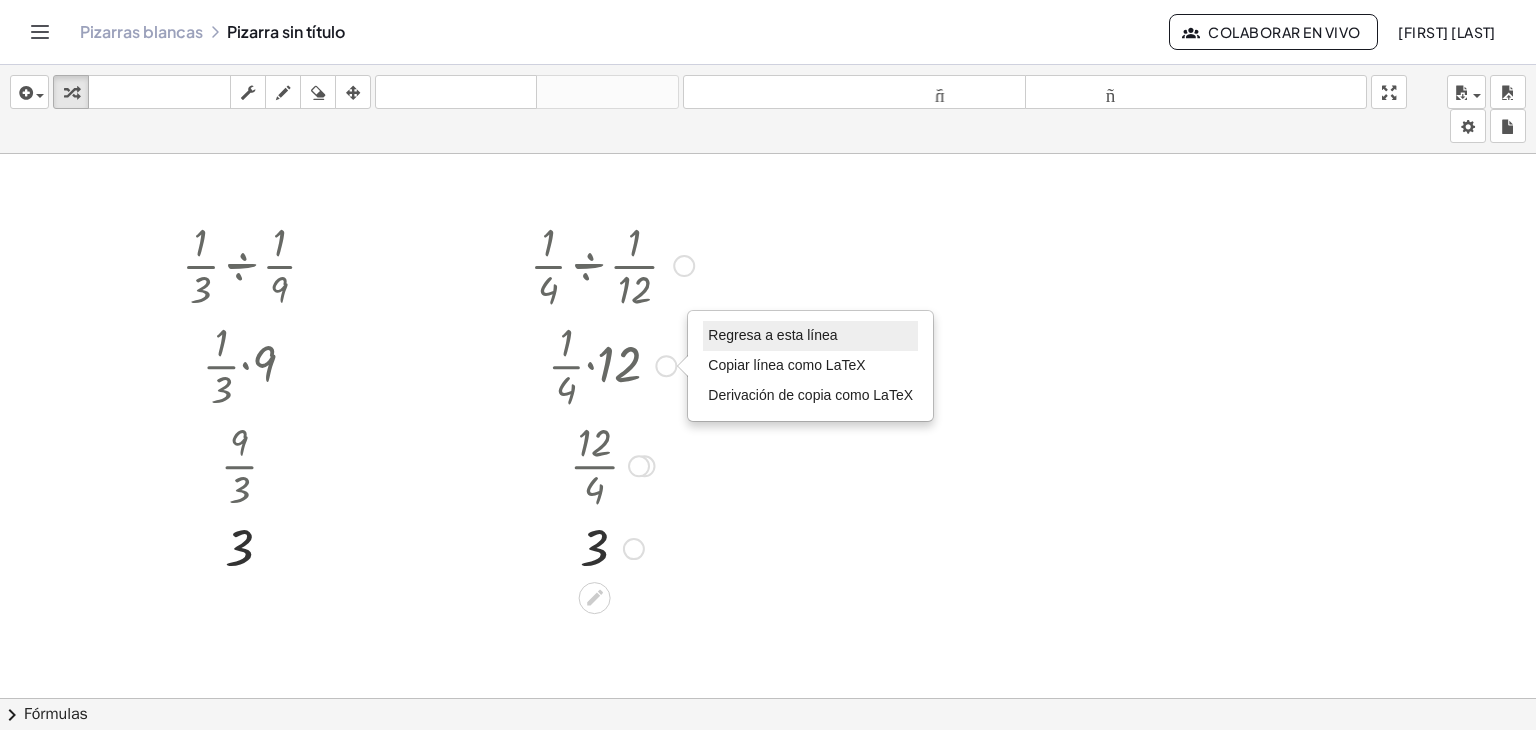 click on "Regresa a esta línea" at bounding box center [810, 336] 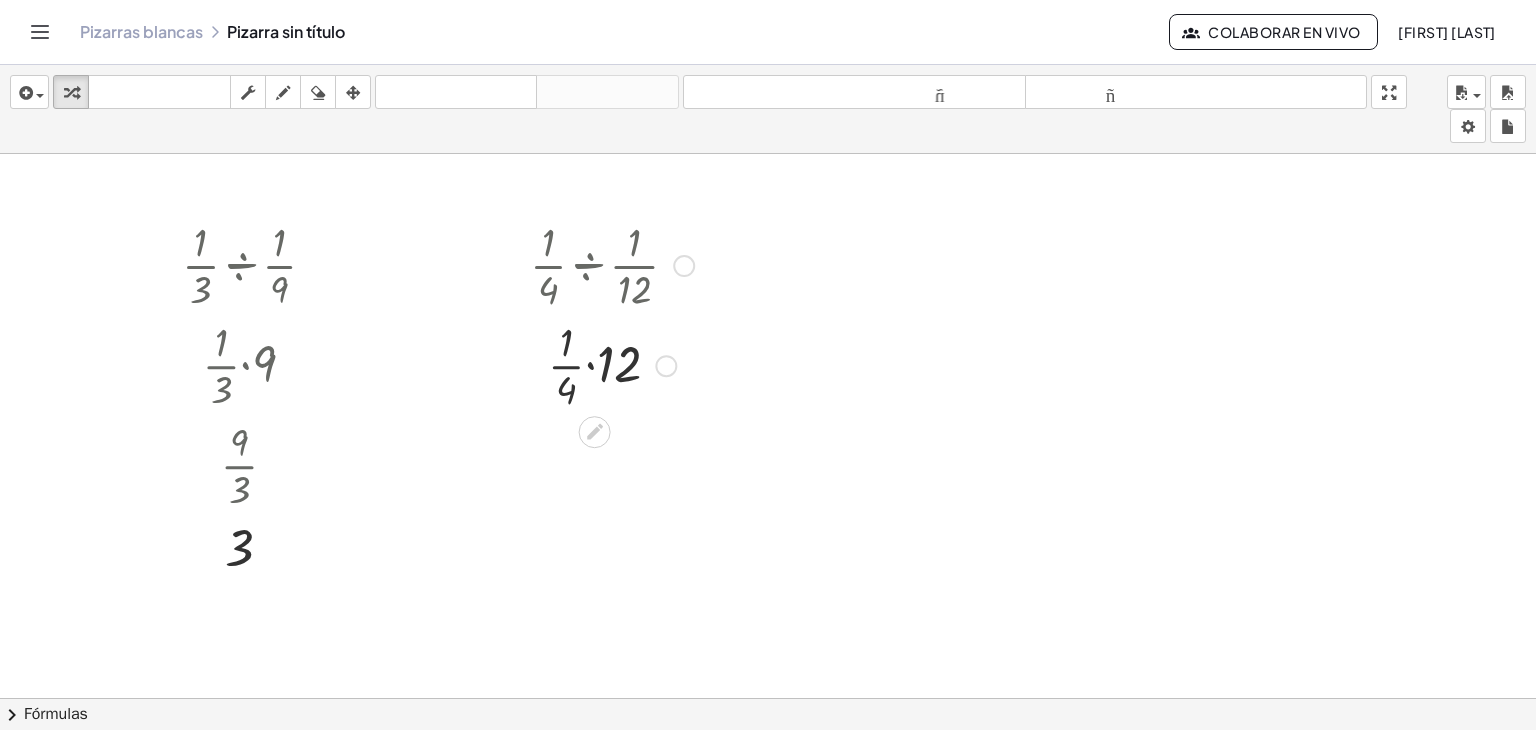 click at bounding box center [612, 364] 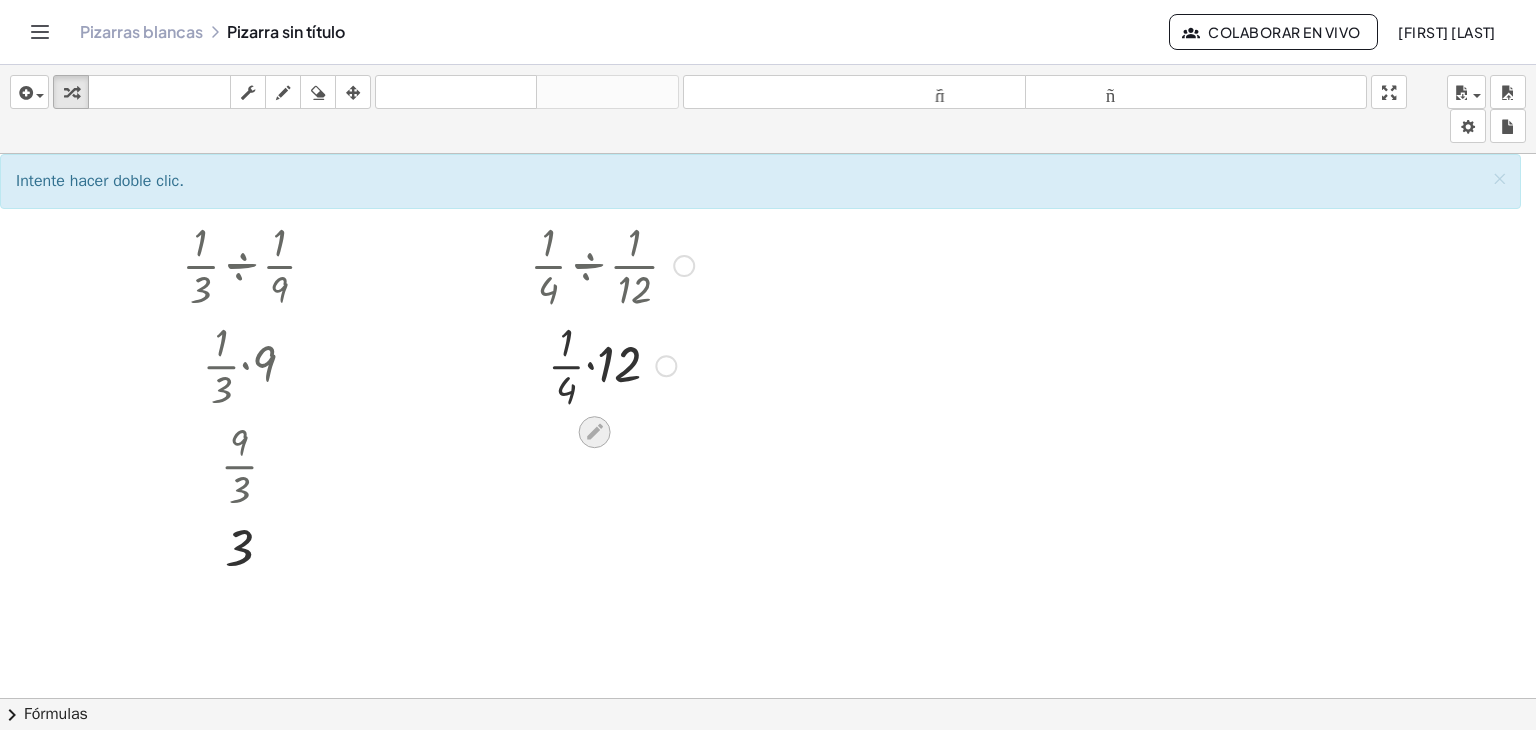 click 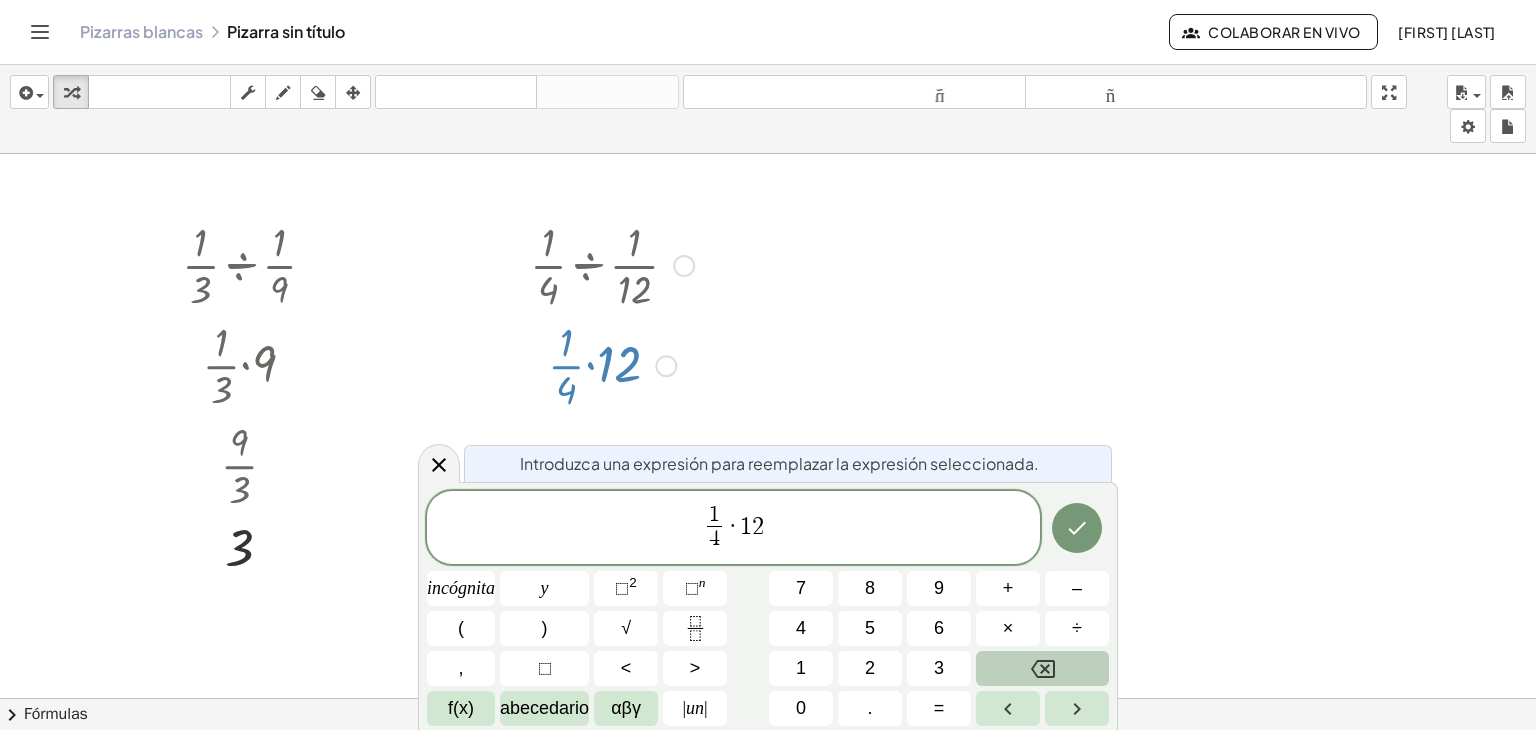click 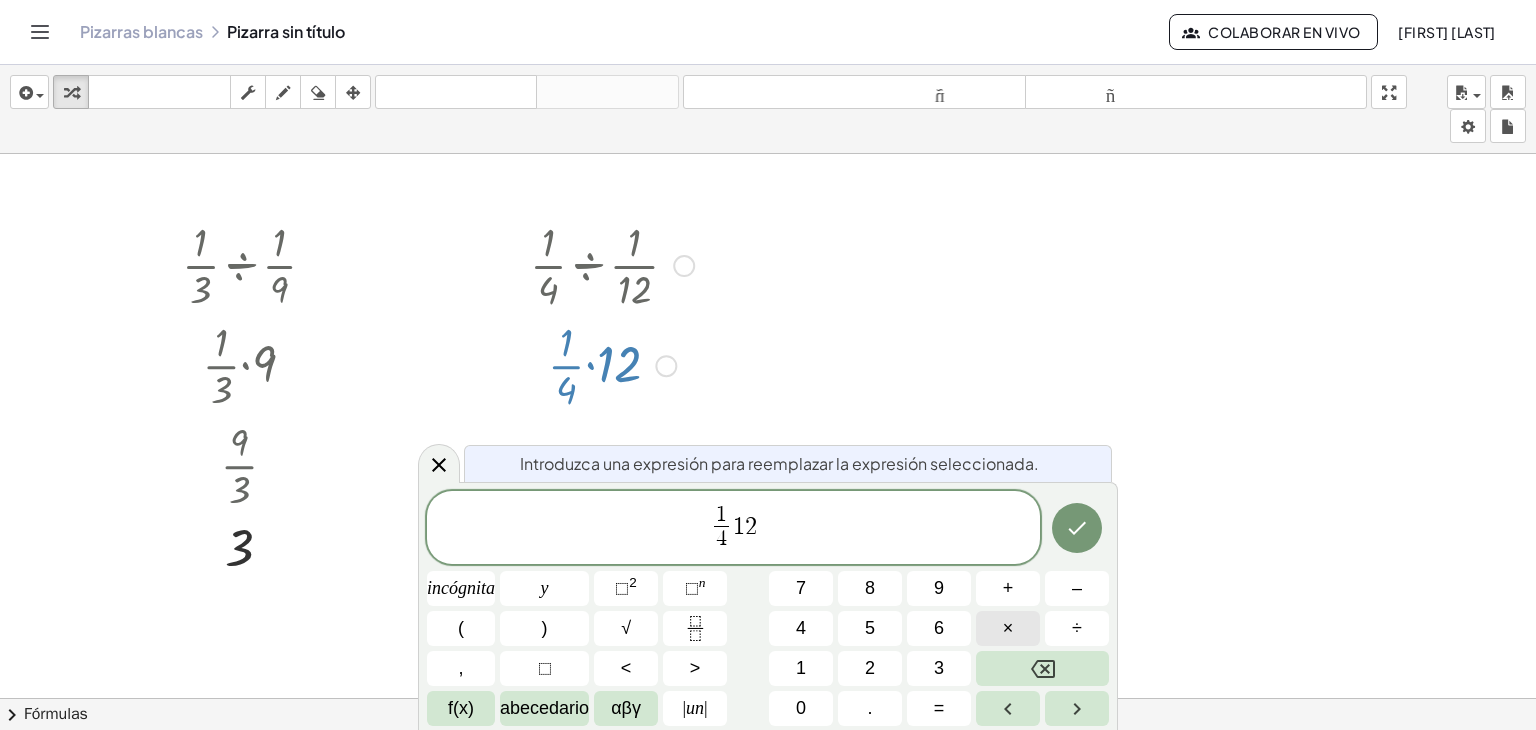 click on "×" at bounding box center [1008, 628] 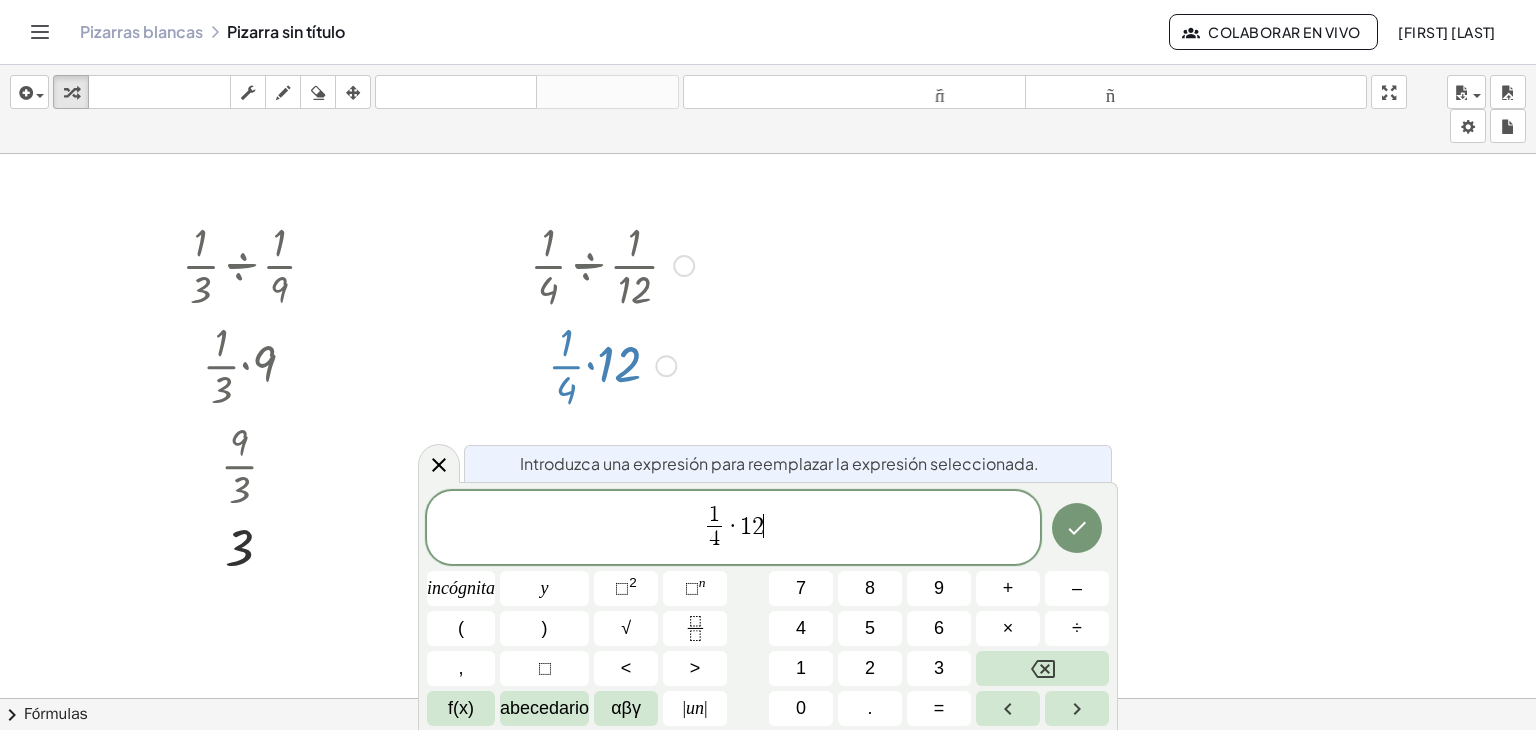 click on "1 4 ​ · 1 2 ​" at bounding box center (733, 529) 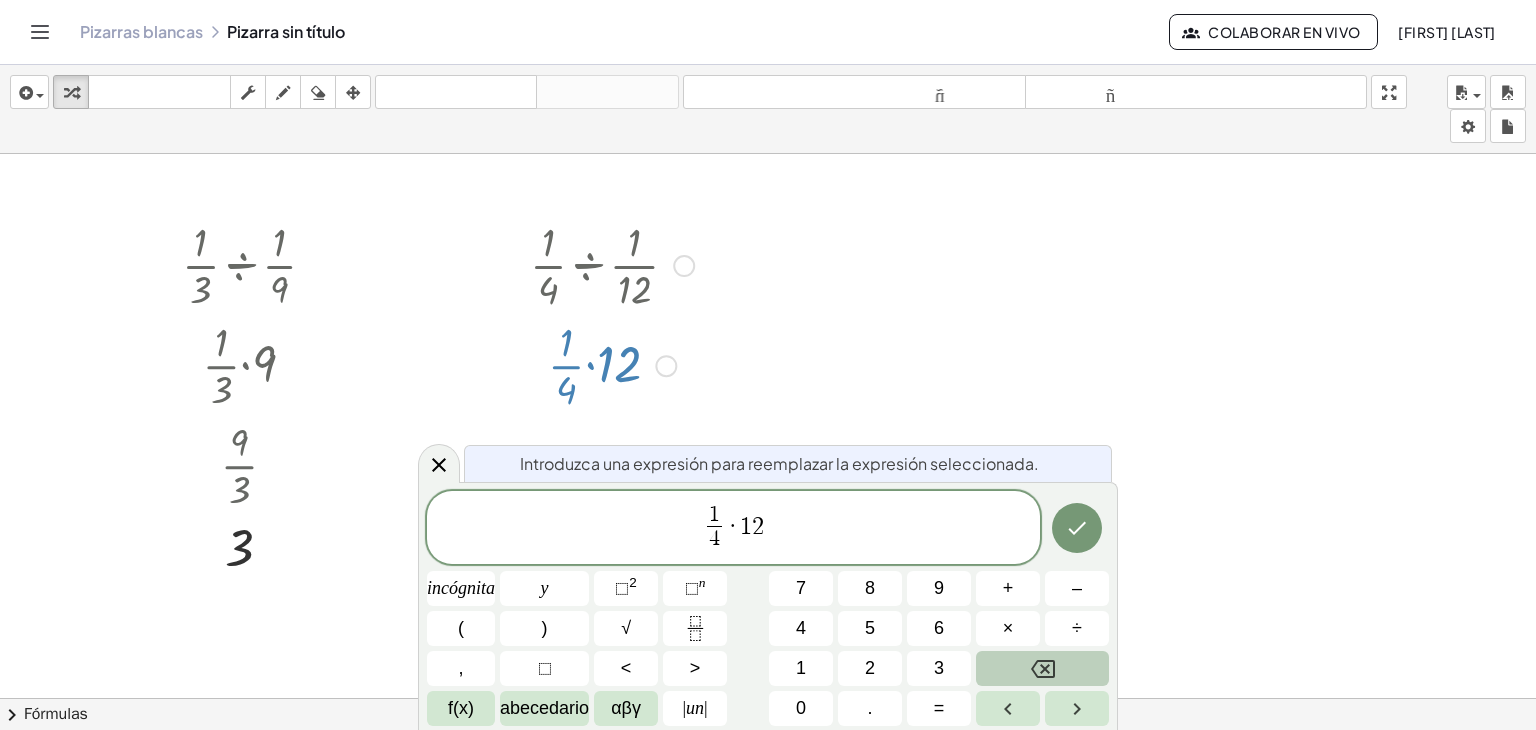 click 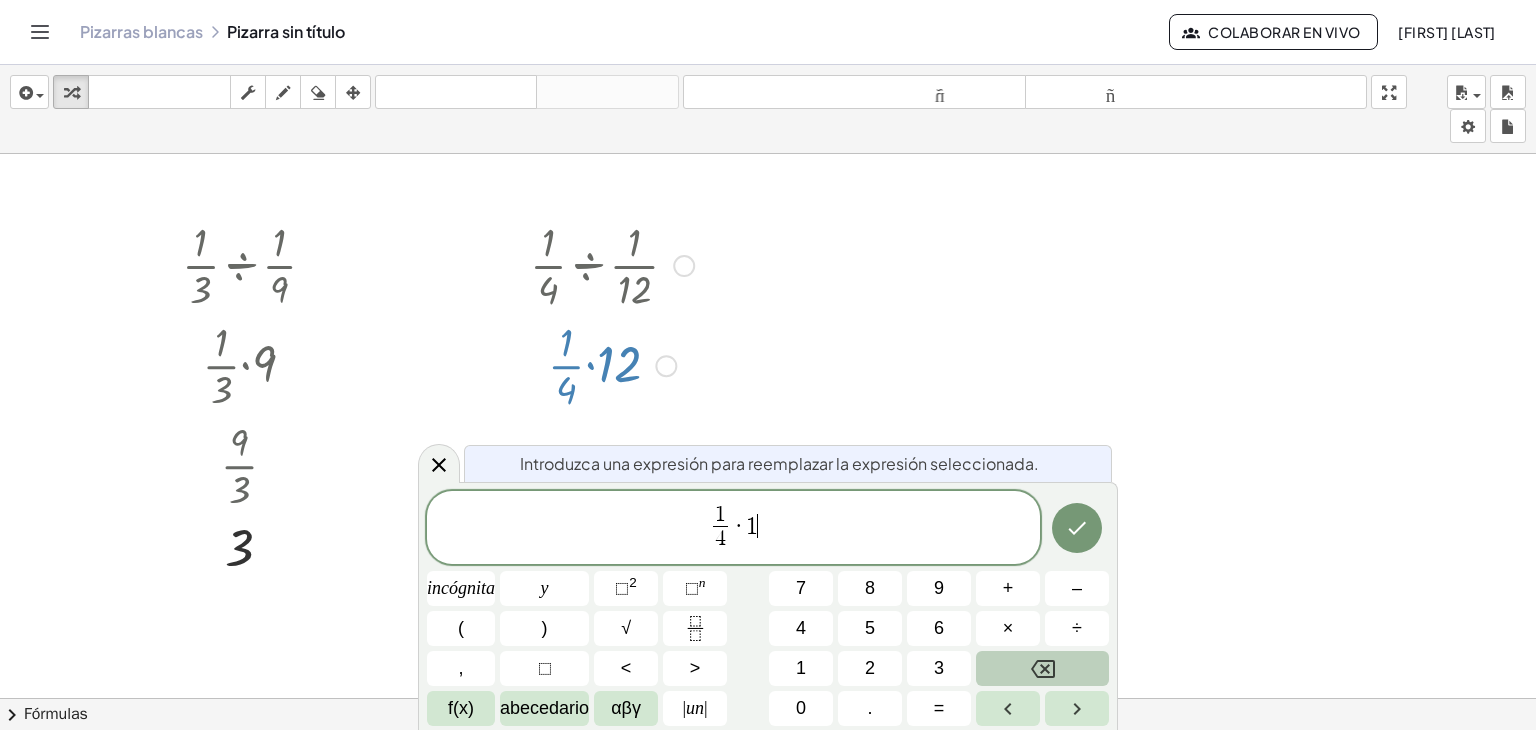click 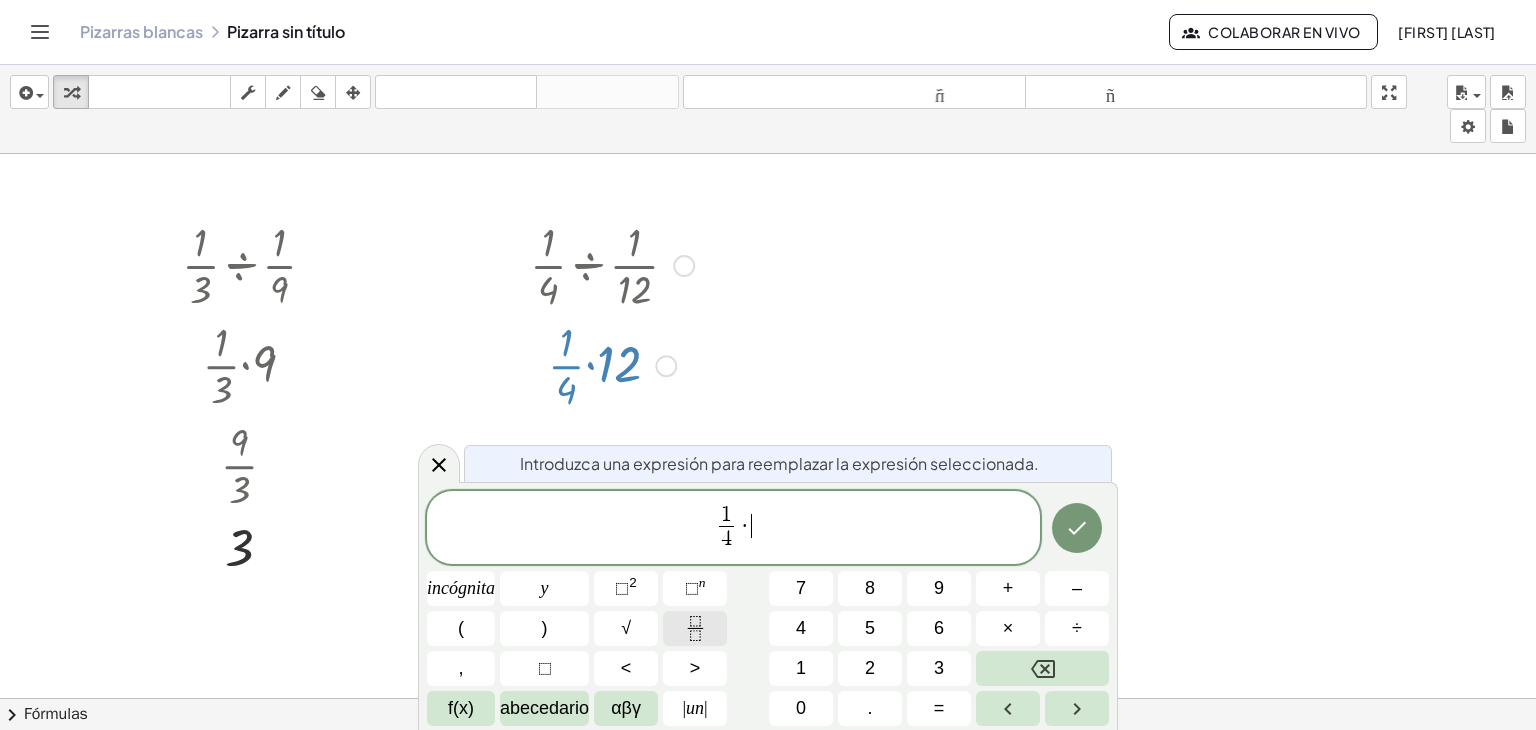 click 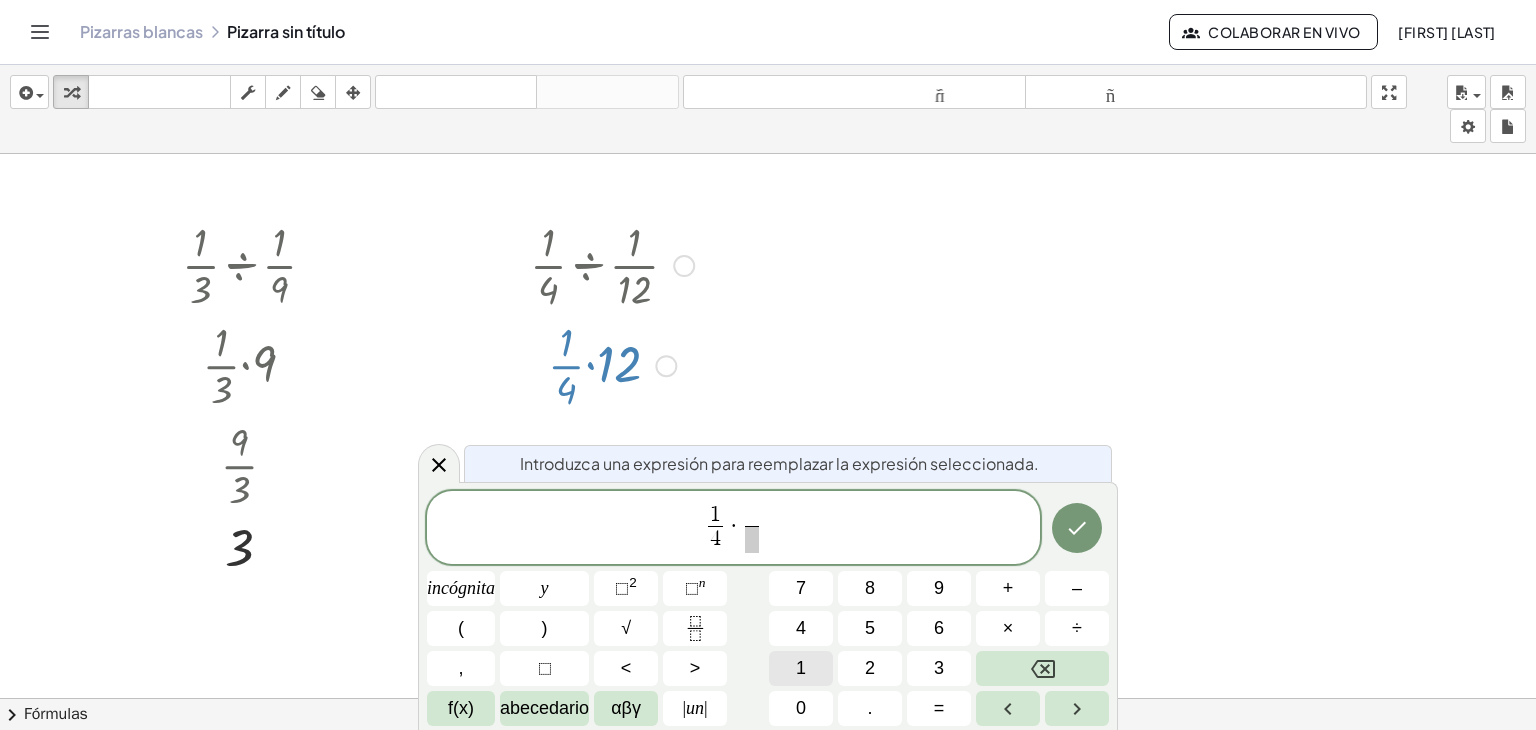click on "1" at bounding box center [801, 668] 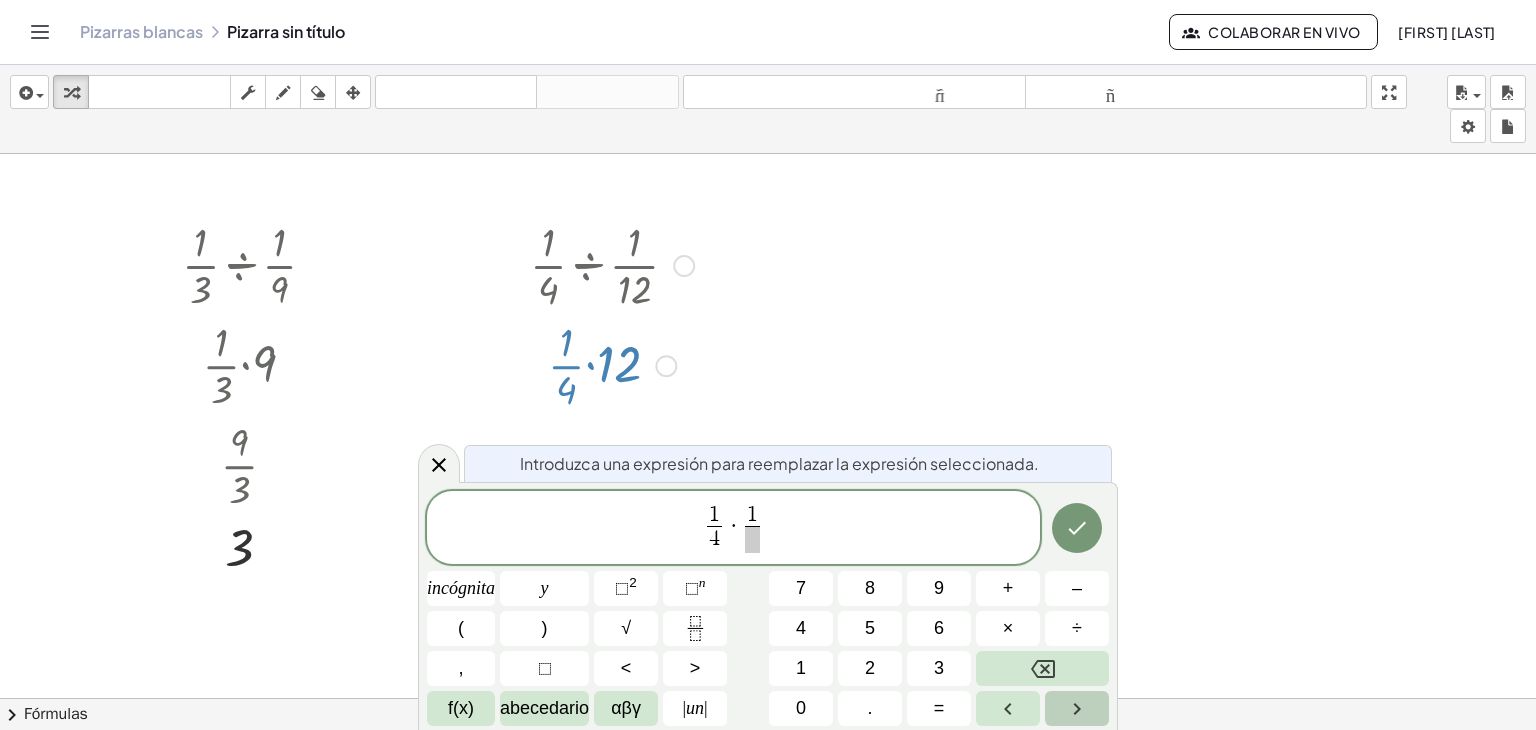 click 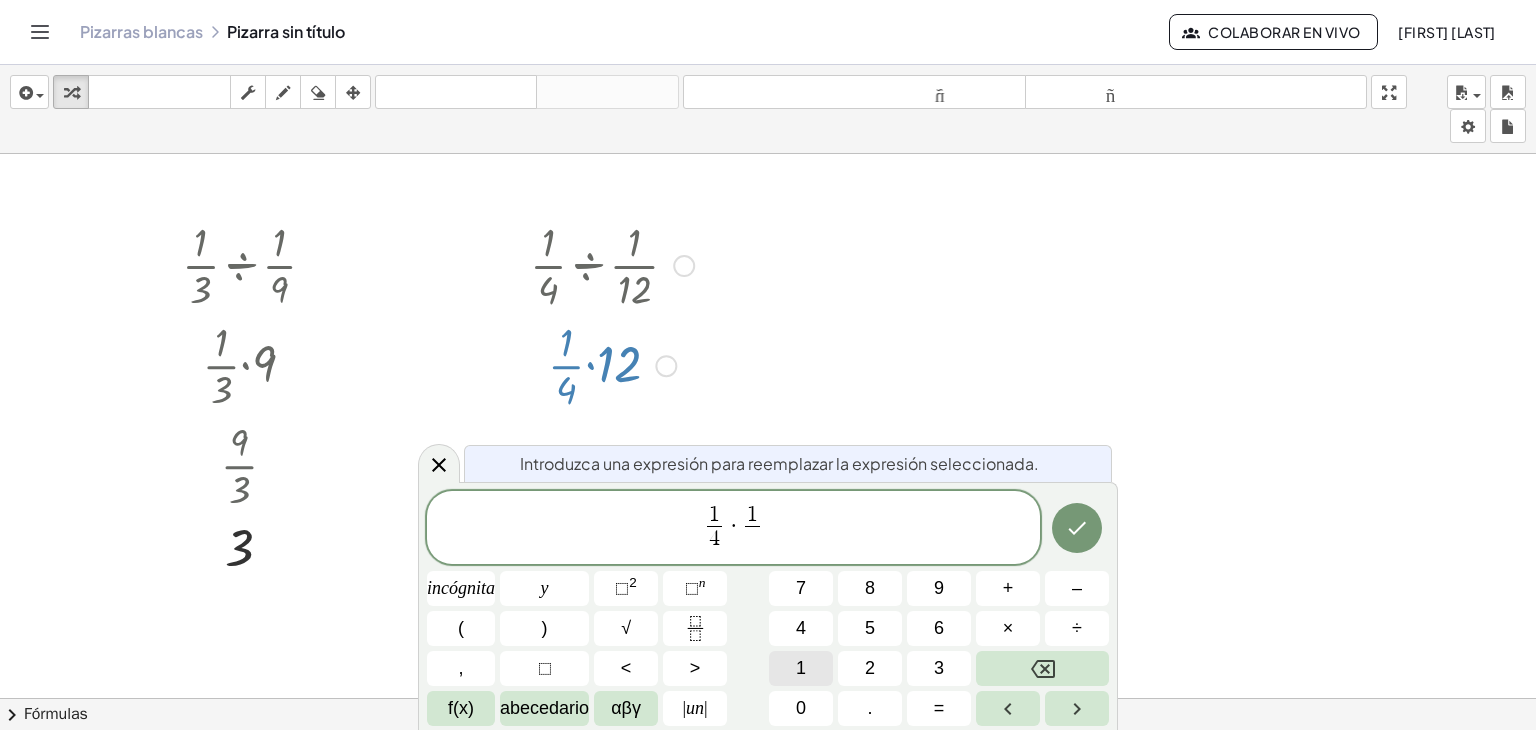 click on "1" at bounding box center [801, 668] 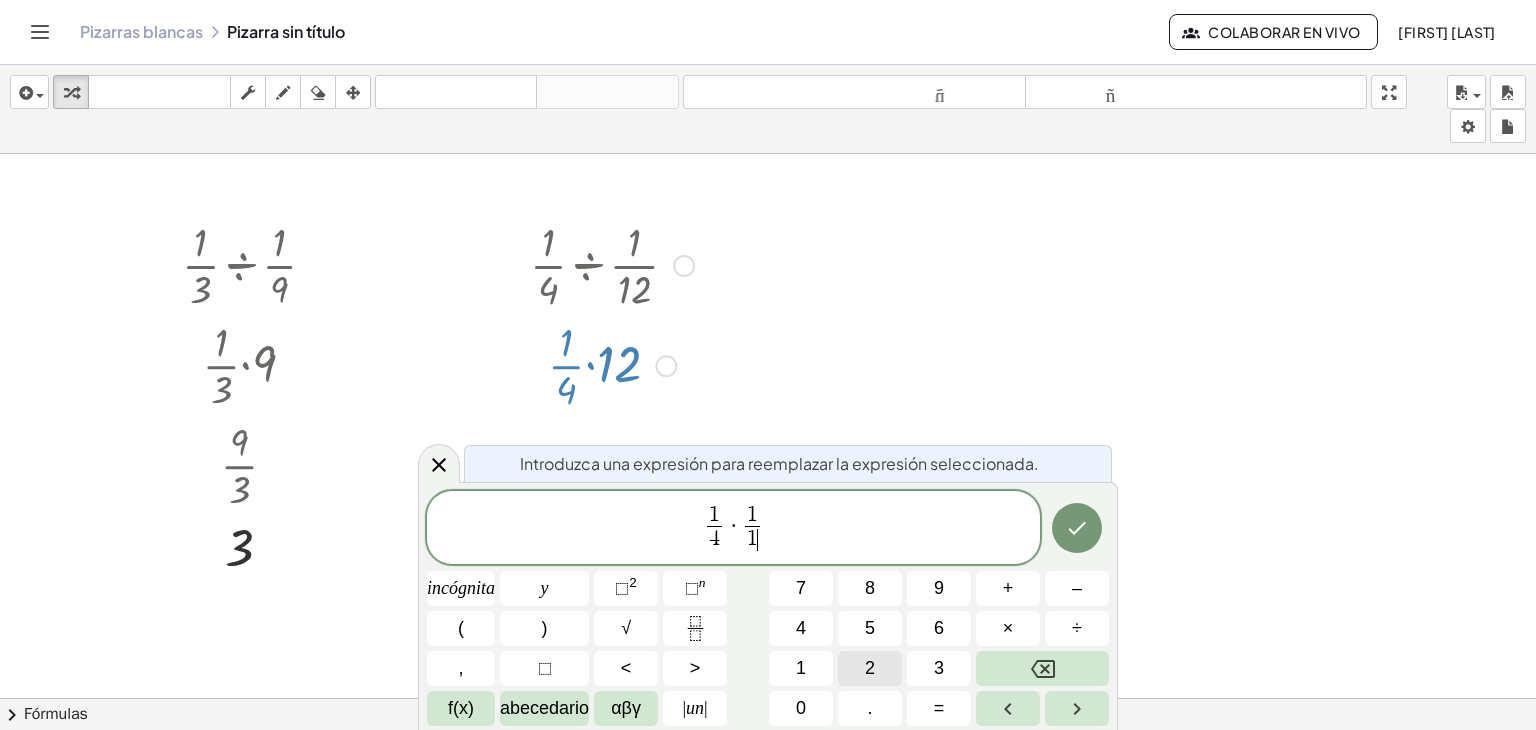 click on "2" at bounding box center (870, 668) 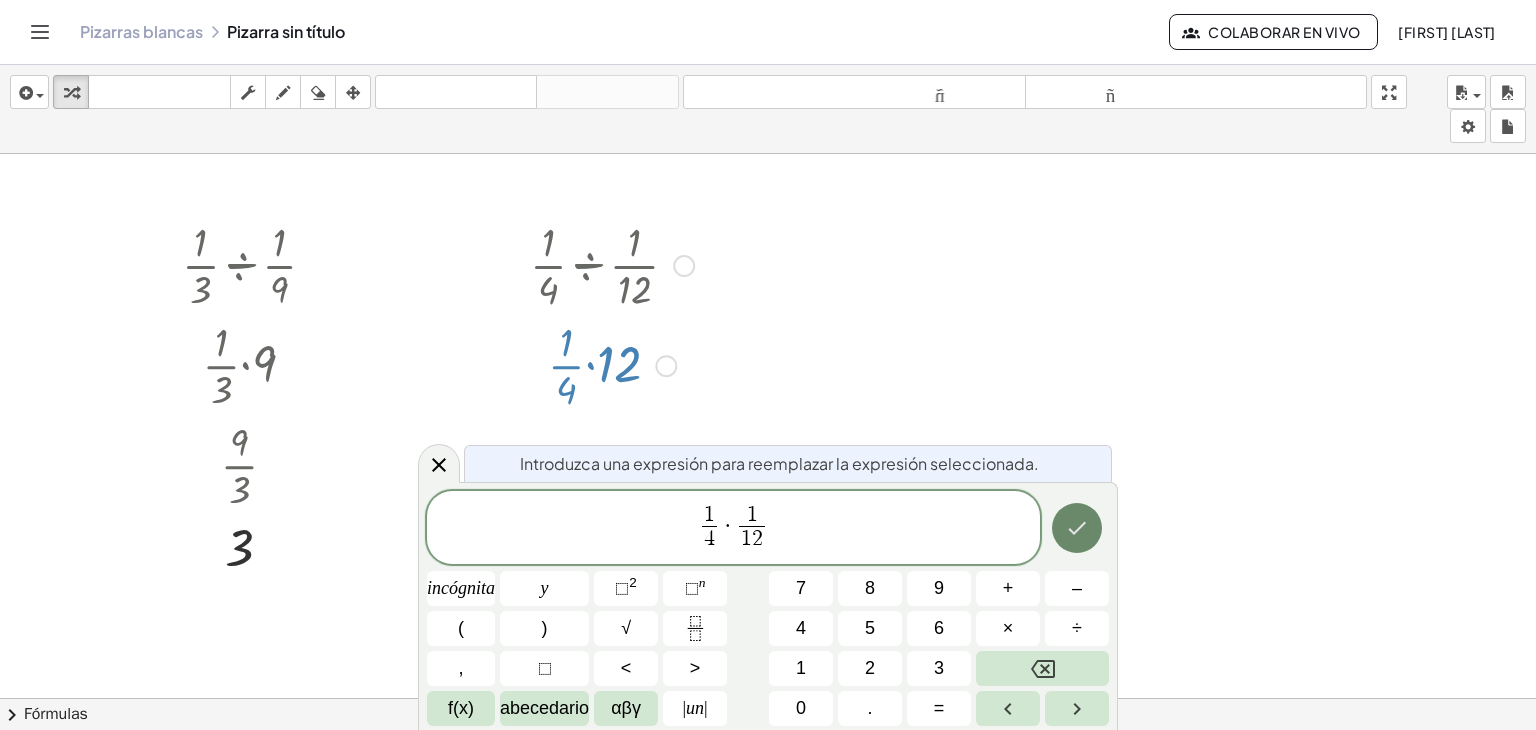 click 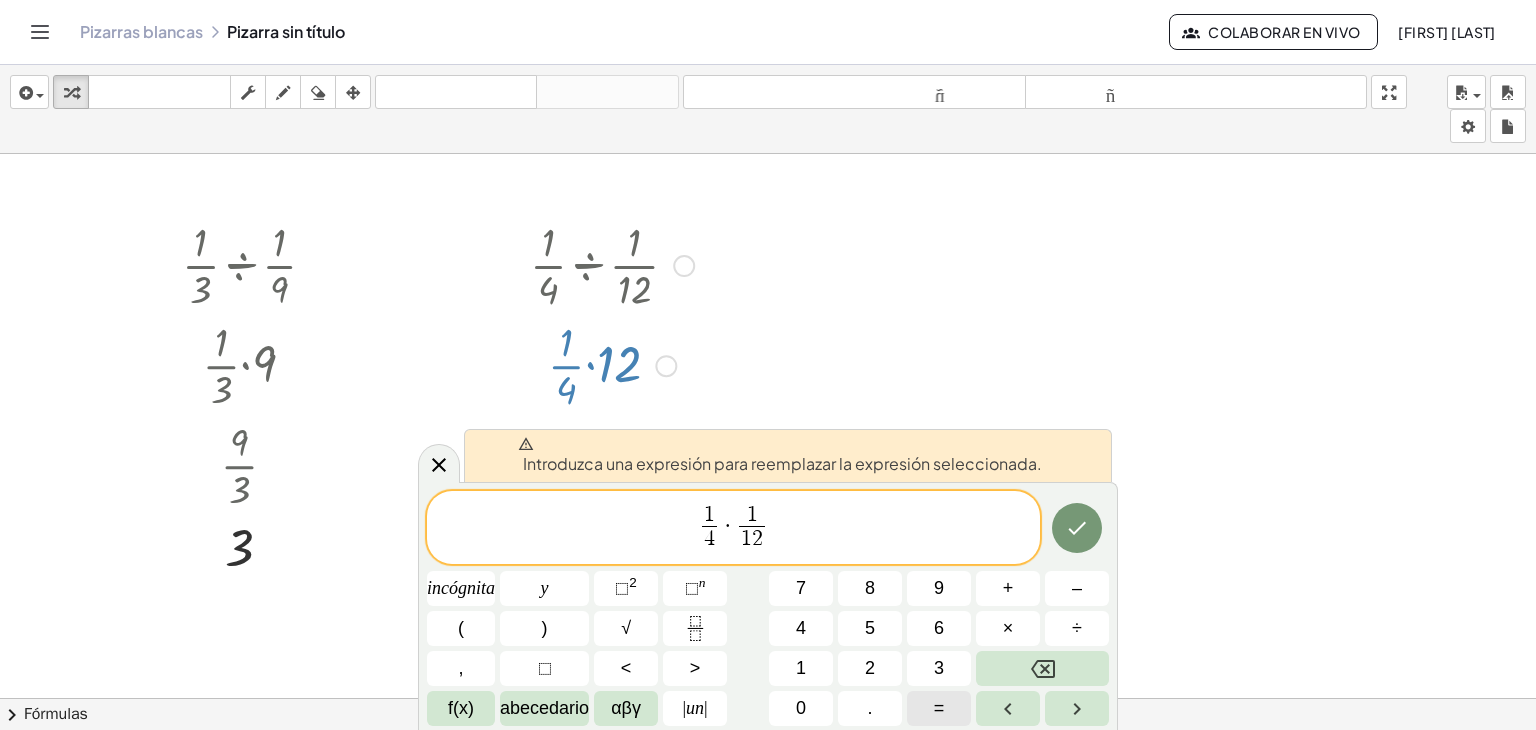 click on "=" at bounding box center [939, 708] 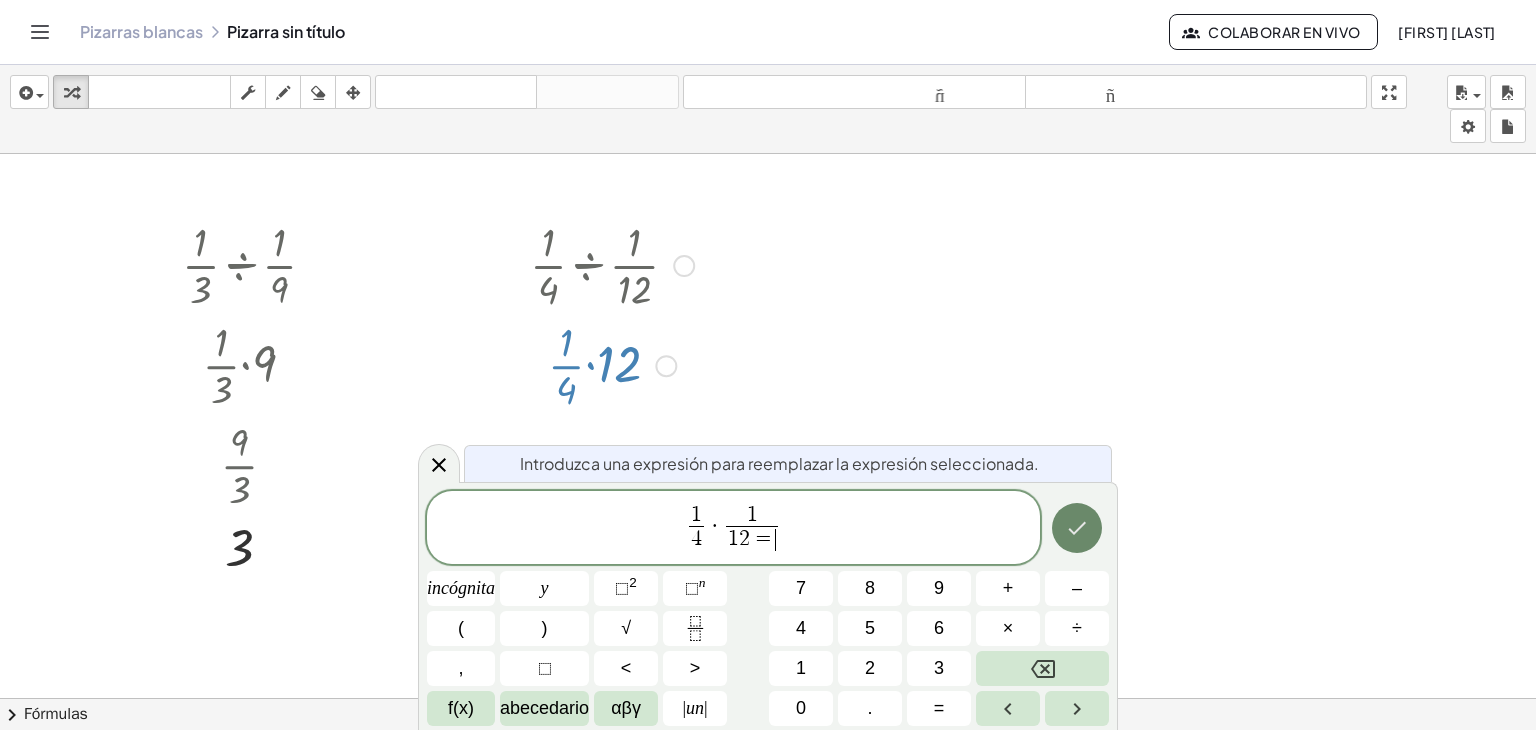 click 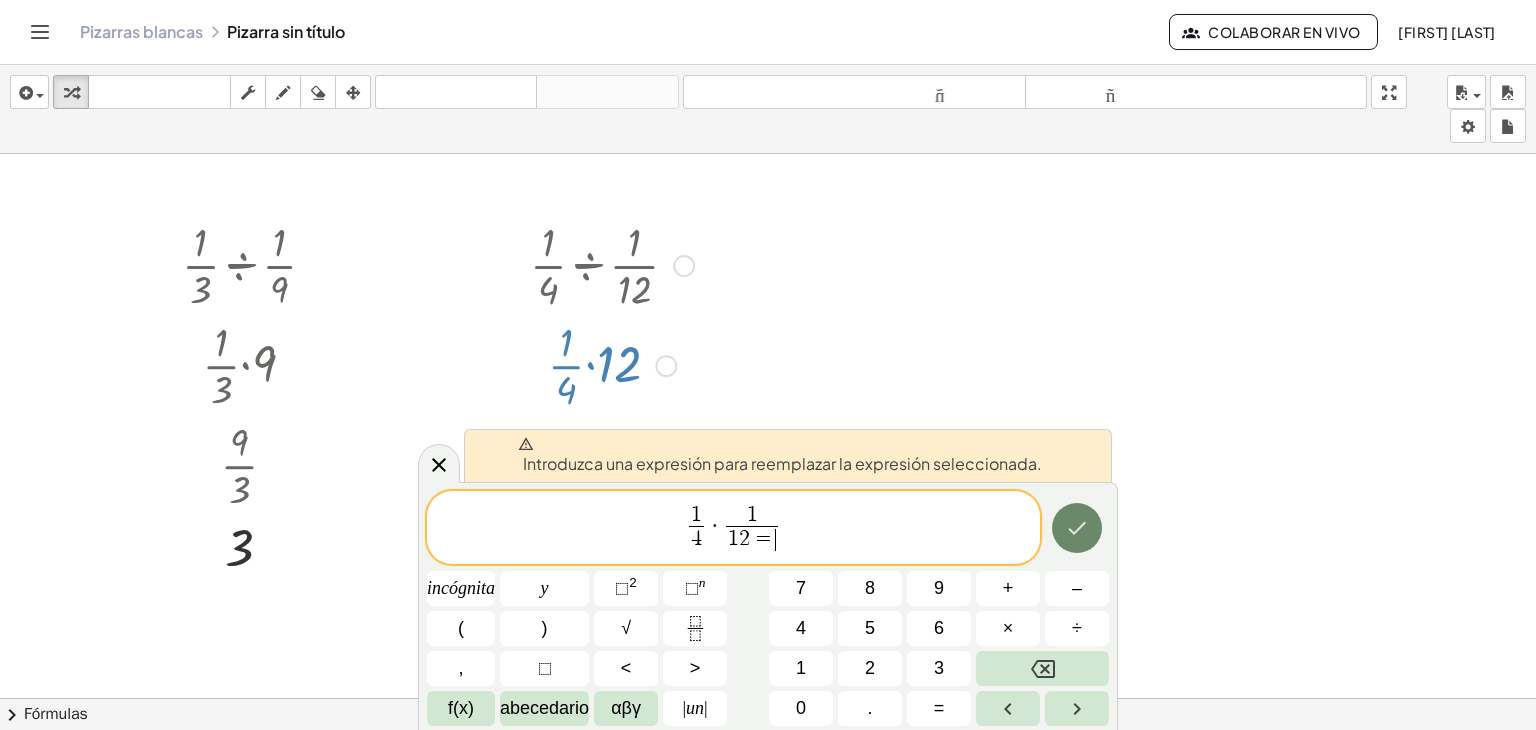 click 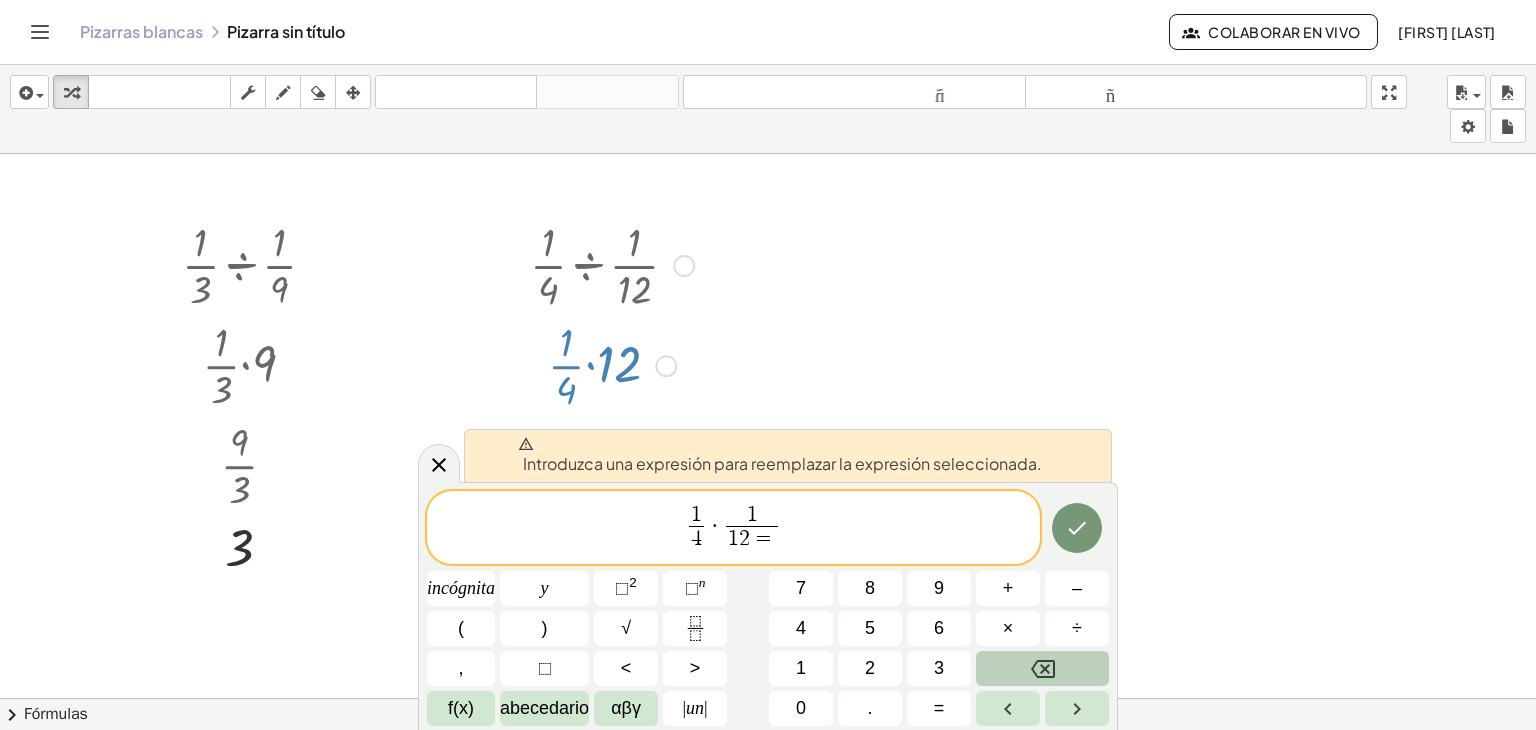 click at bounding box center (1042, 668) 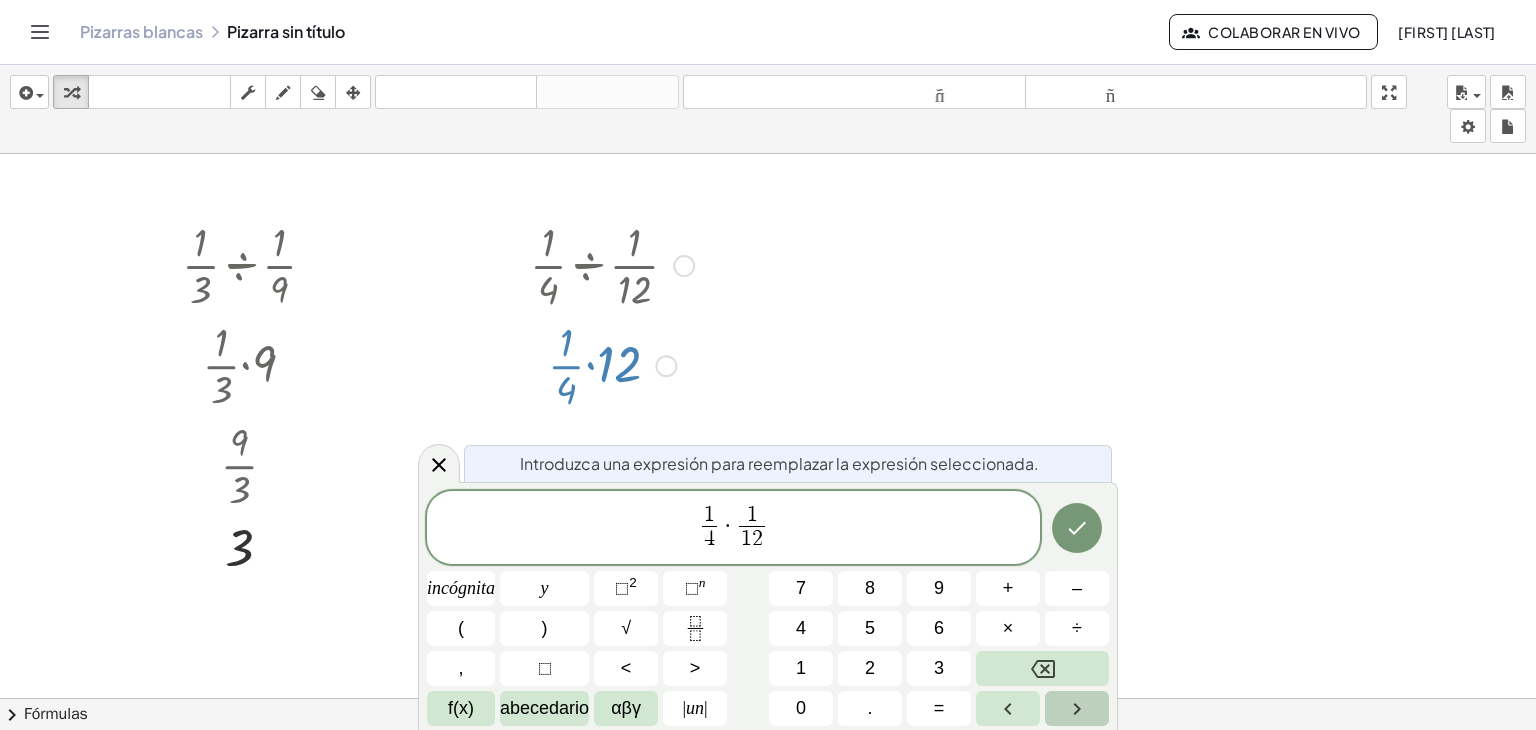 click 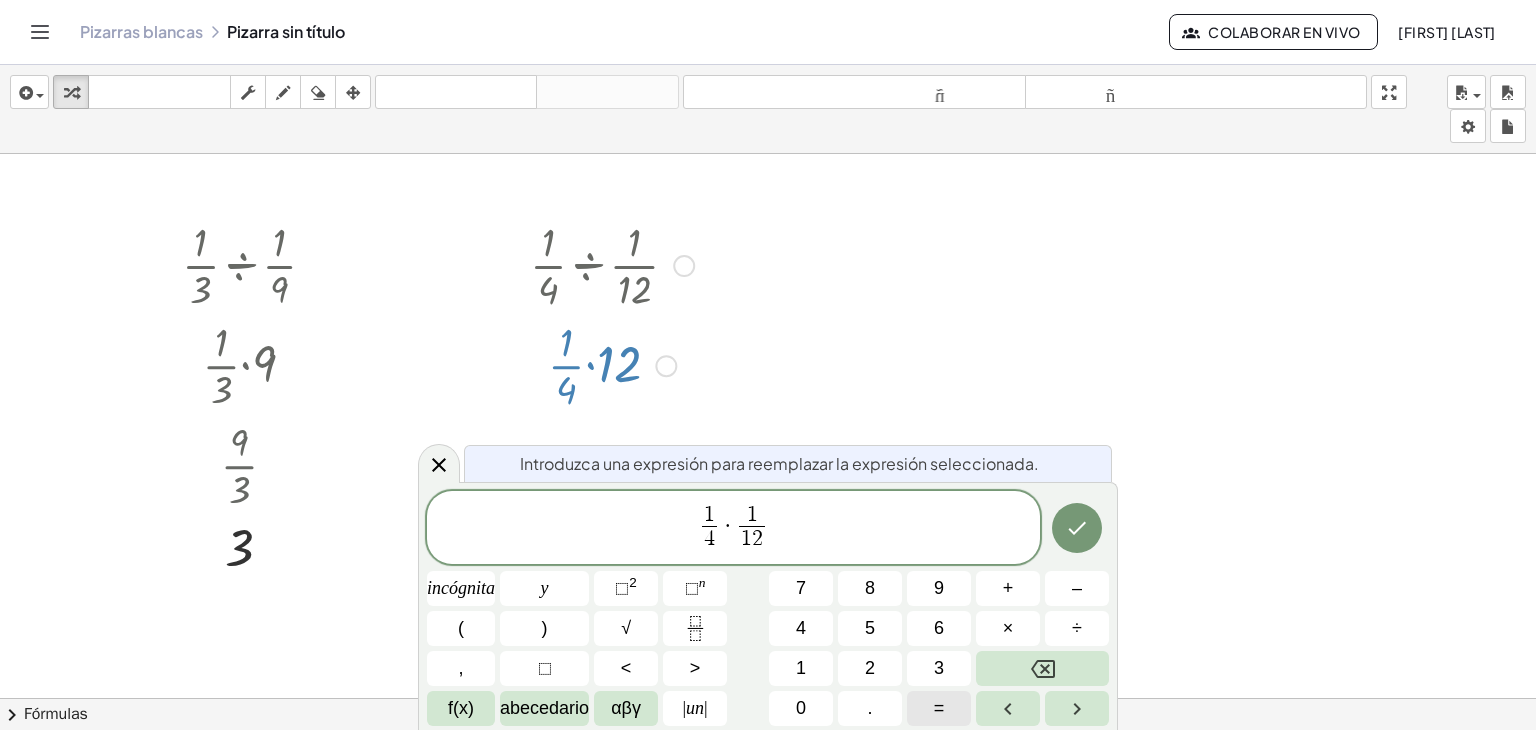 click on "=" at bounding box center [939, 708] 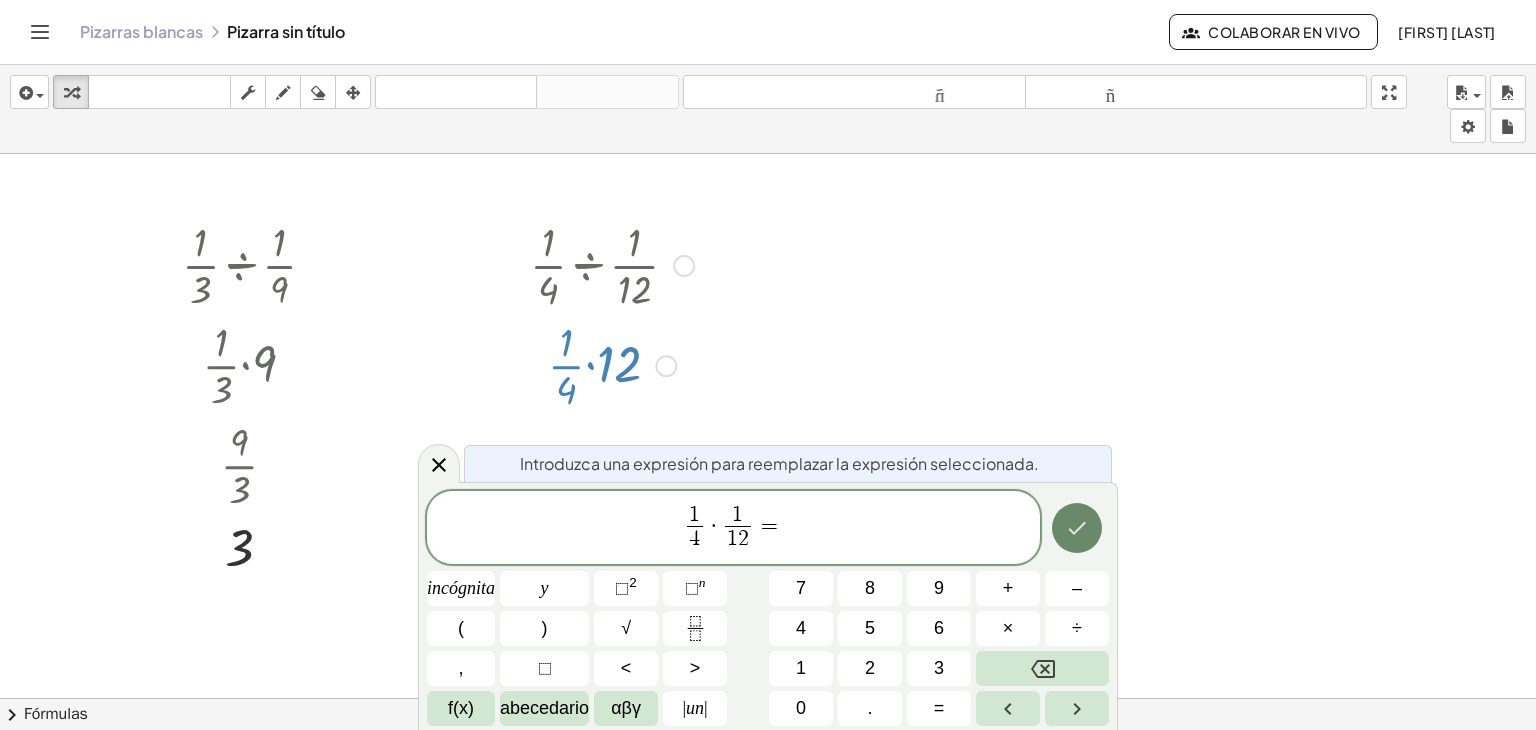 click 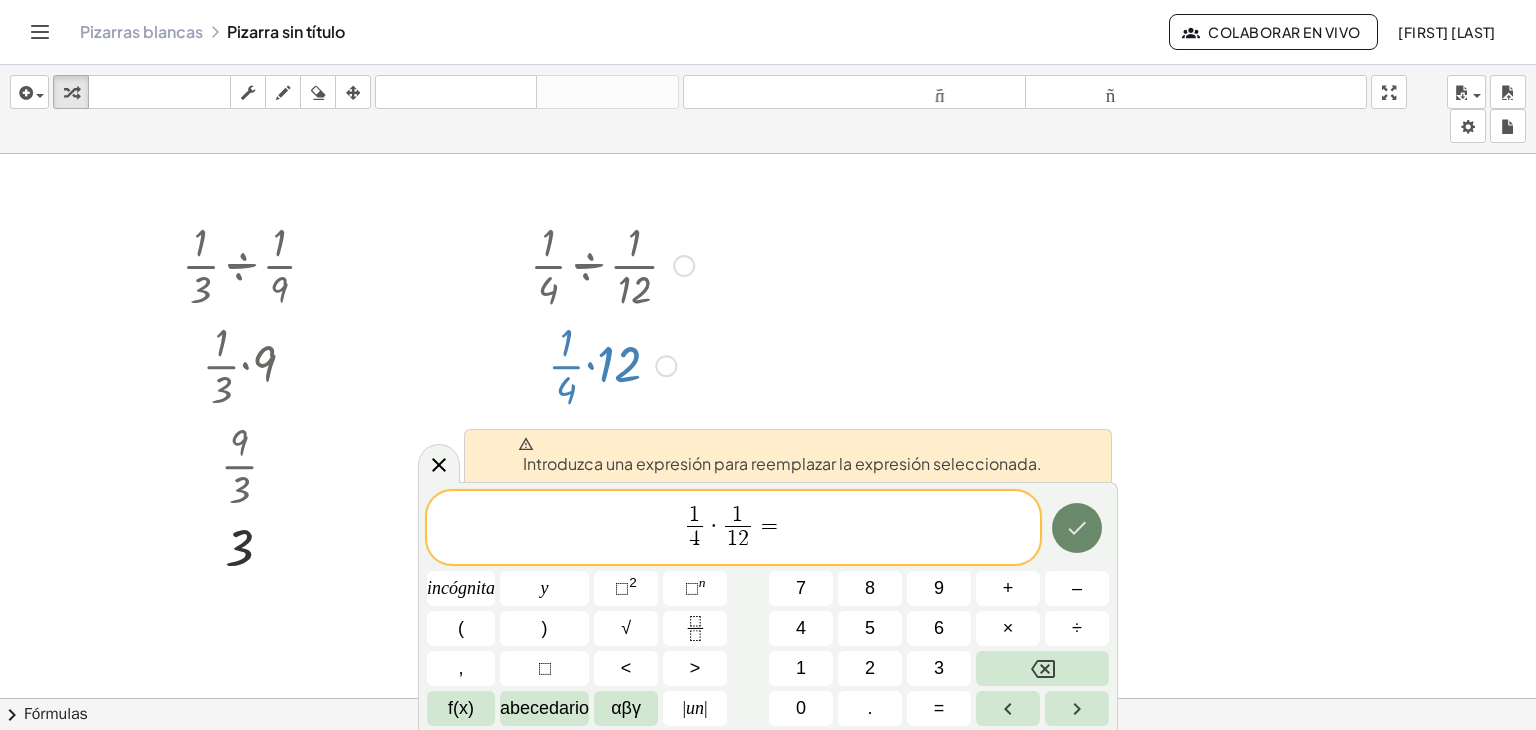 click 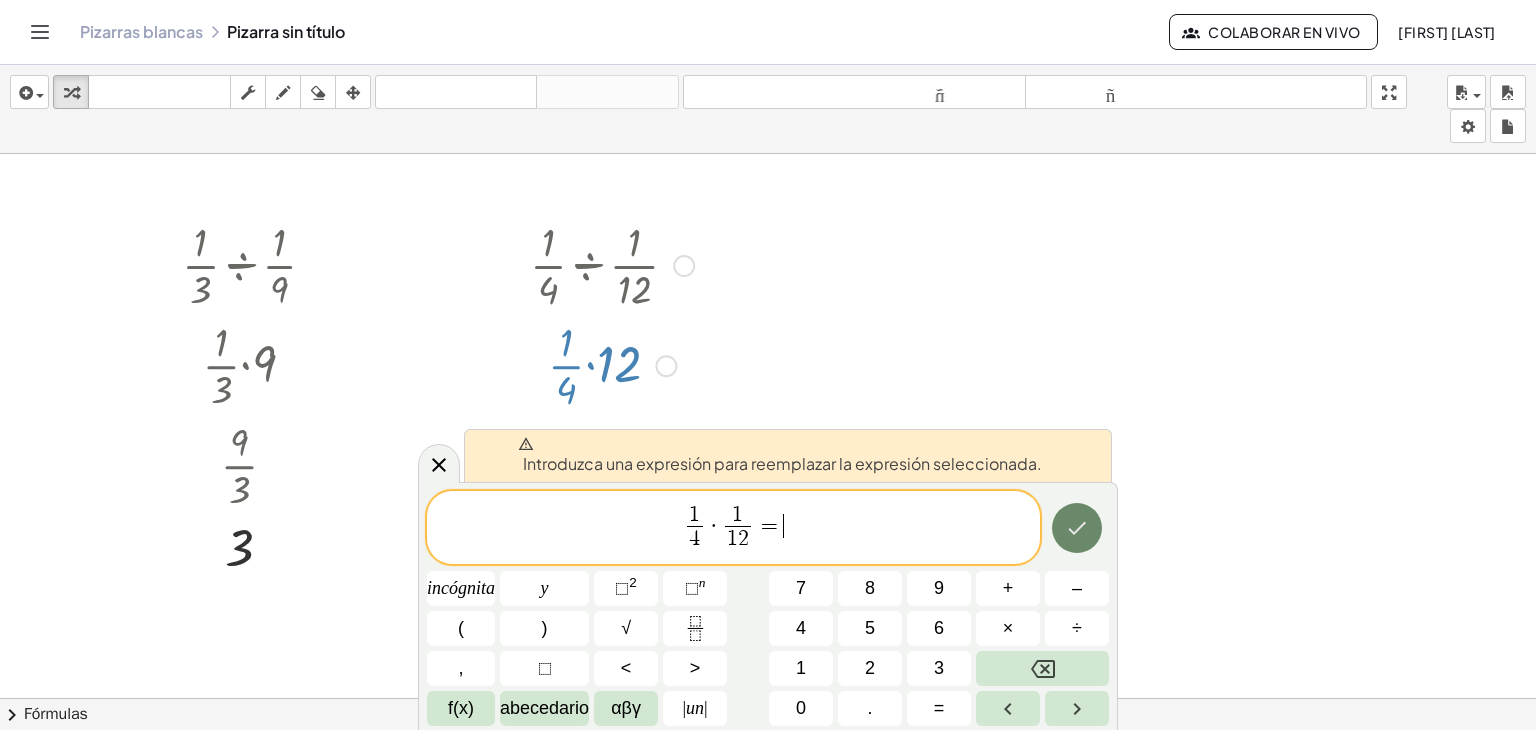 click 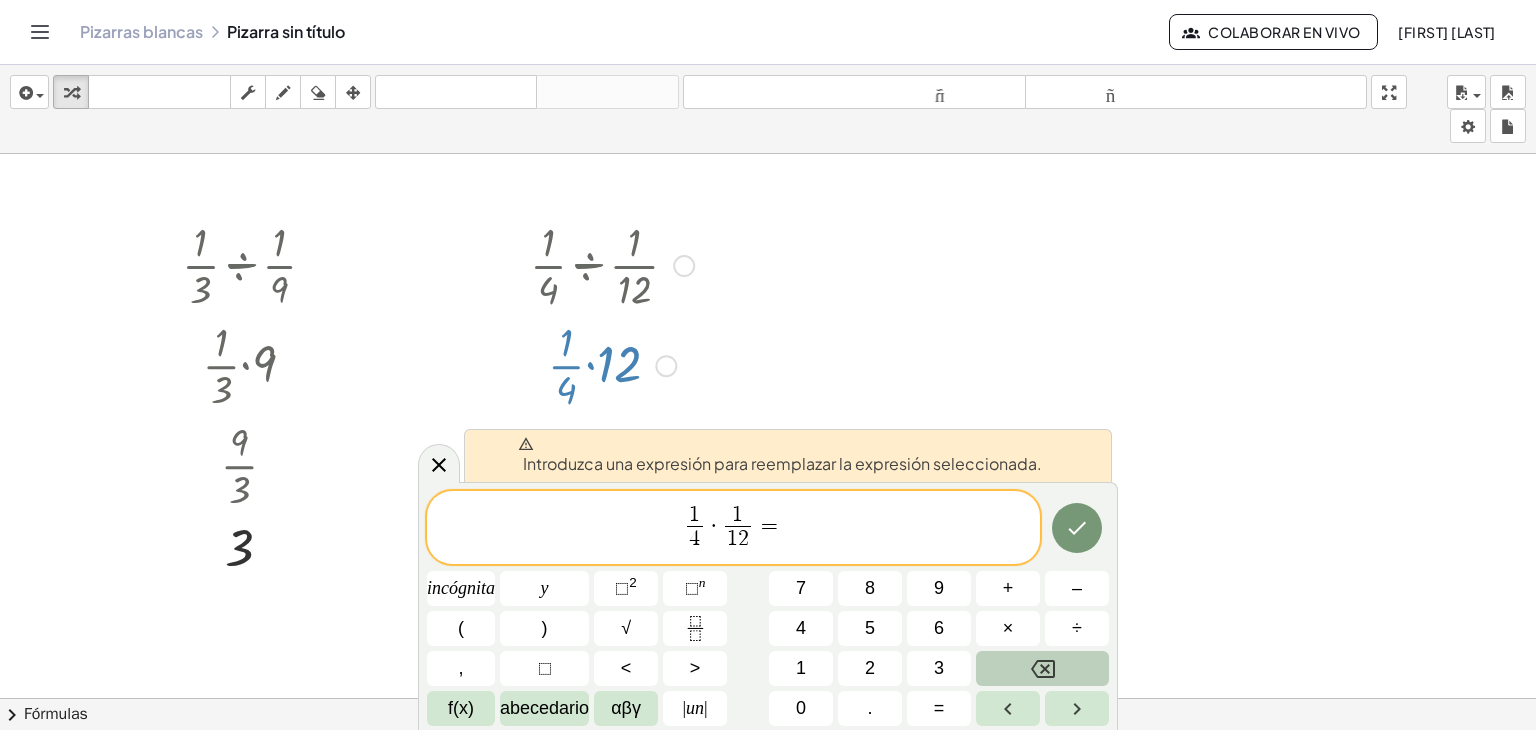 click at bounding box center (1042, 668) 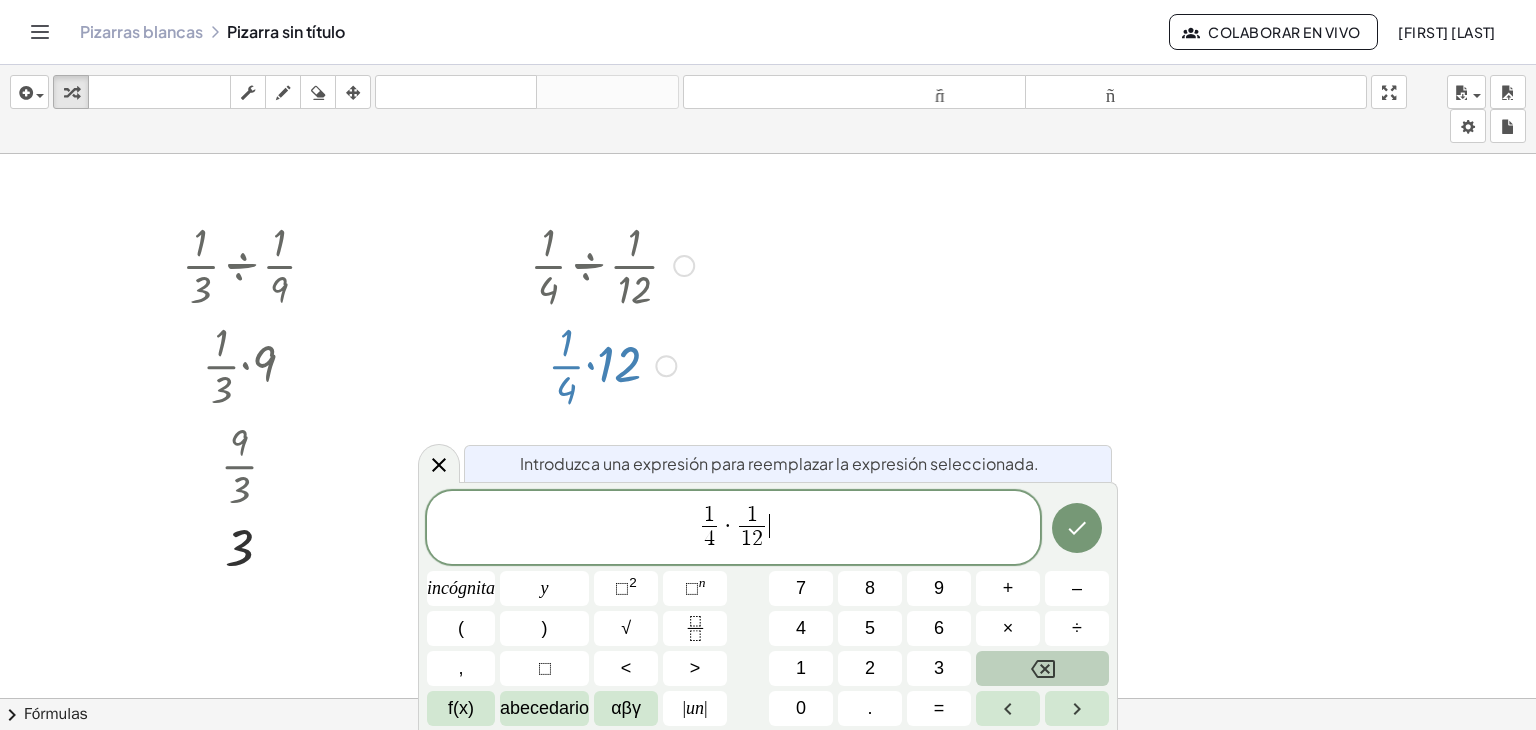 click at bounding box center [1042, 668] 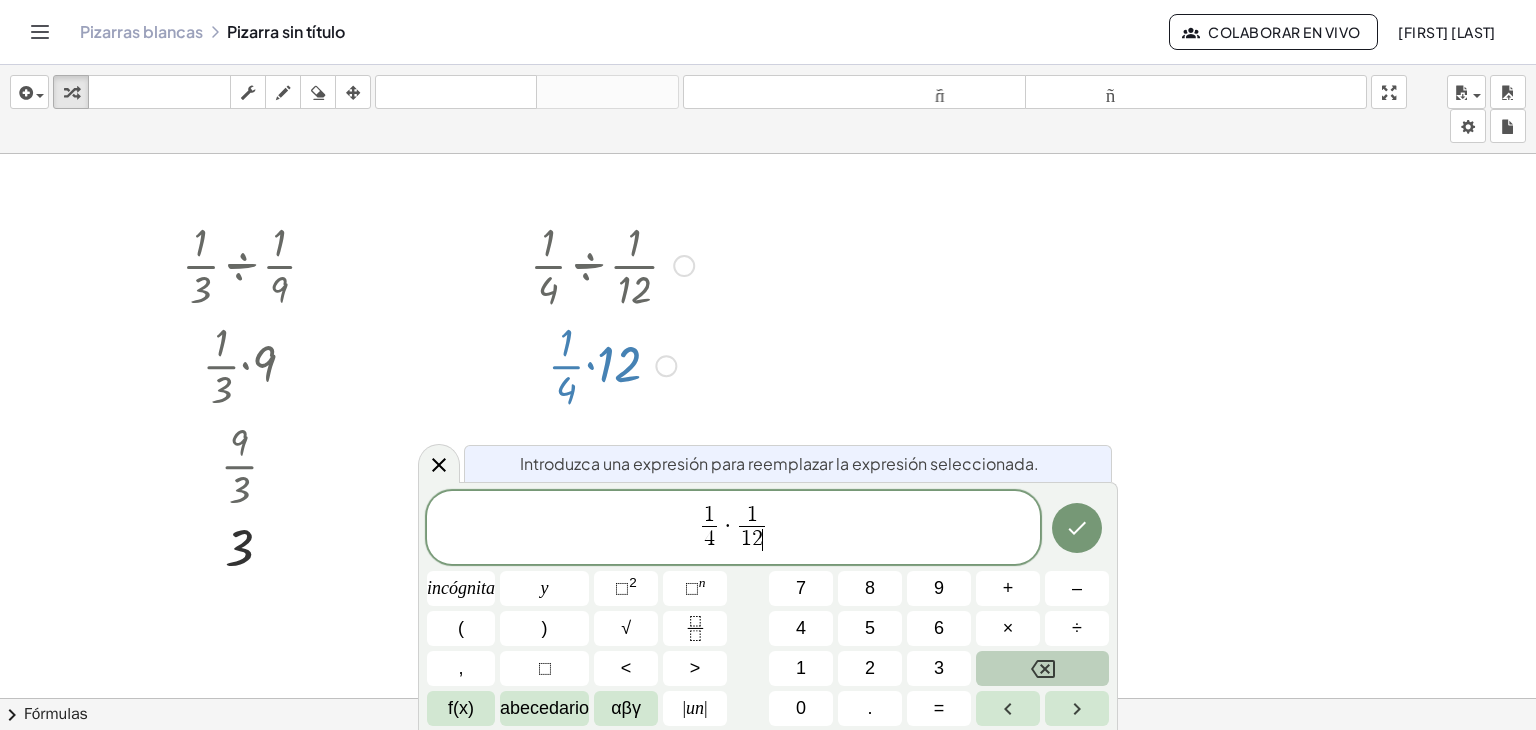 click at bounding box center (1042, 668) 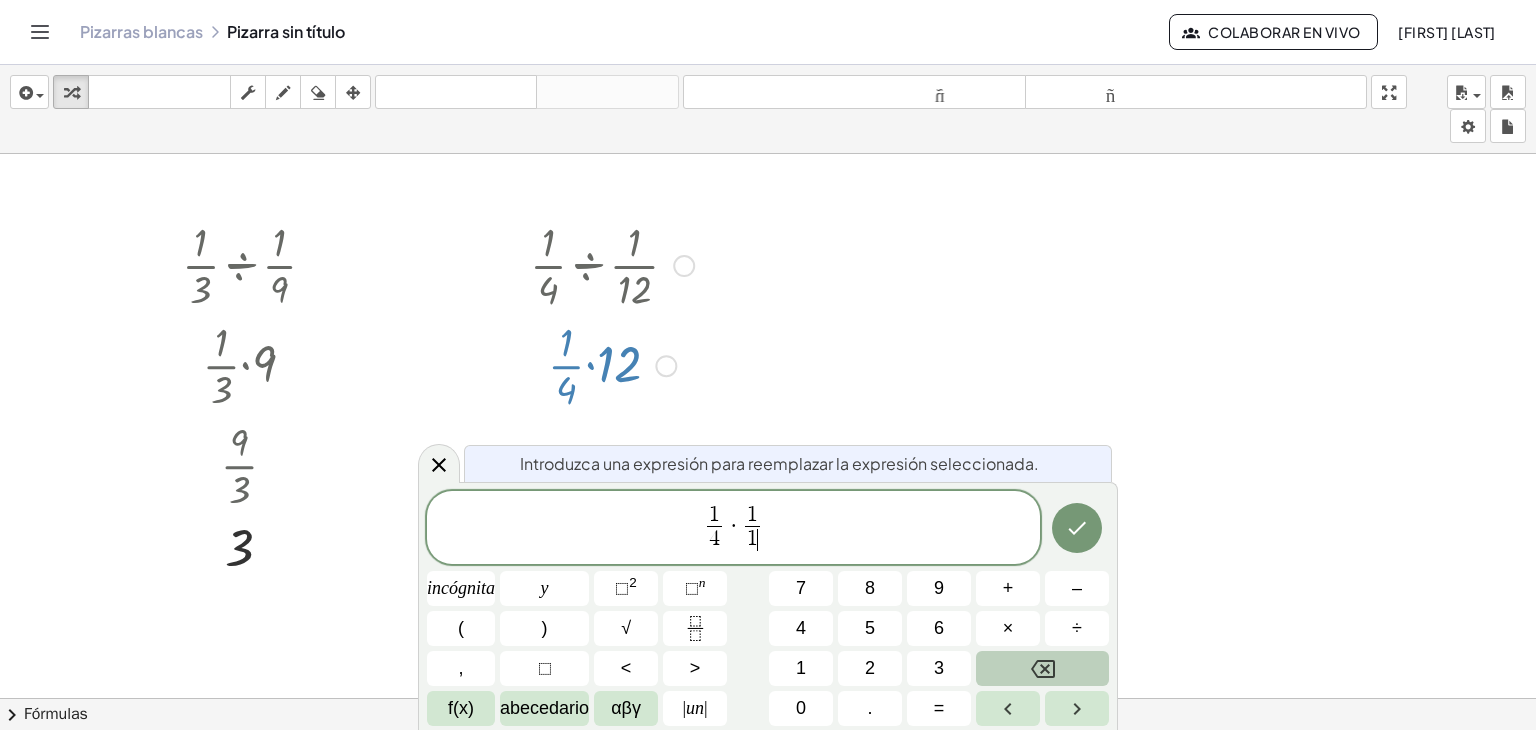 click at bounding box center (1042, 668) 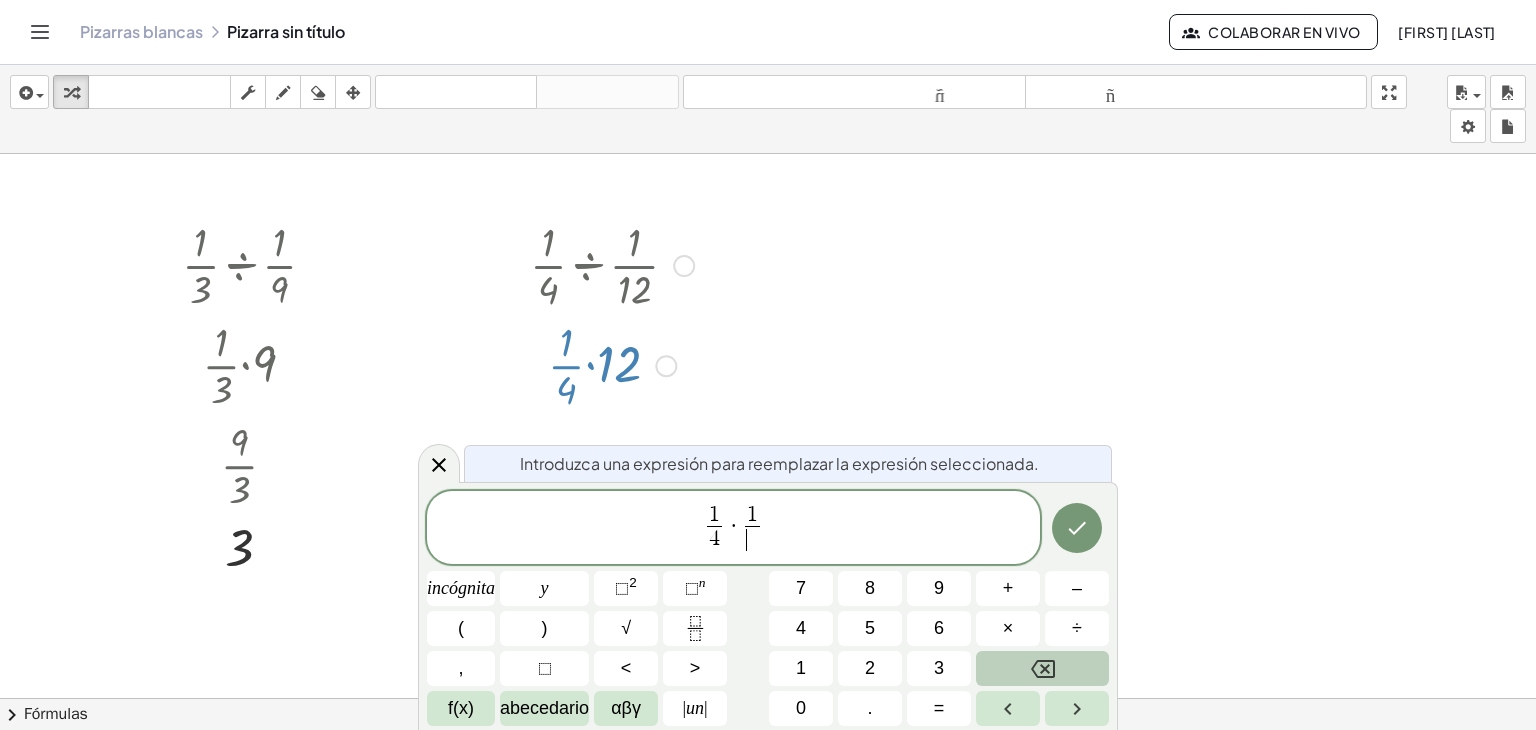 click at bounding box center (1042, 668) 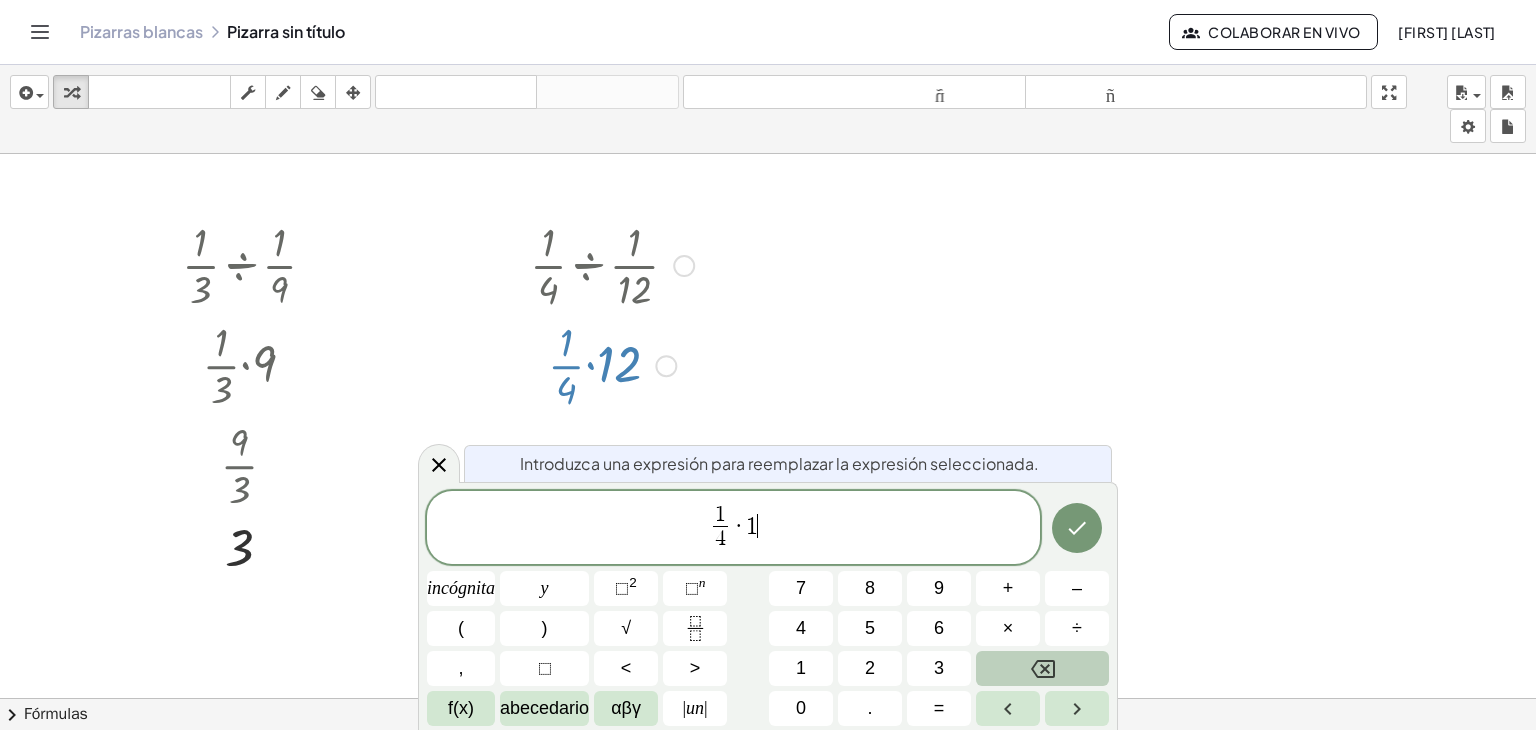 click at bounding box center (1042, 668) 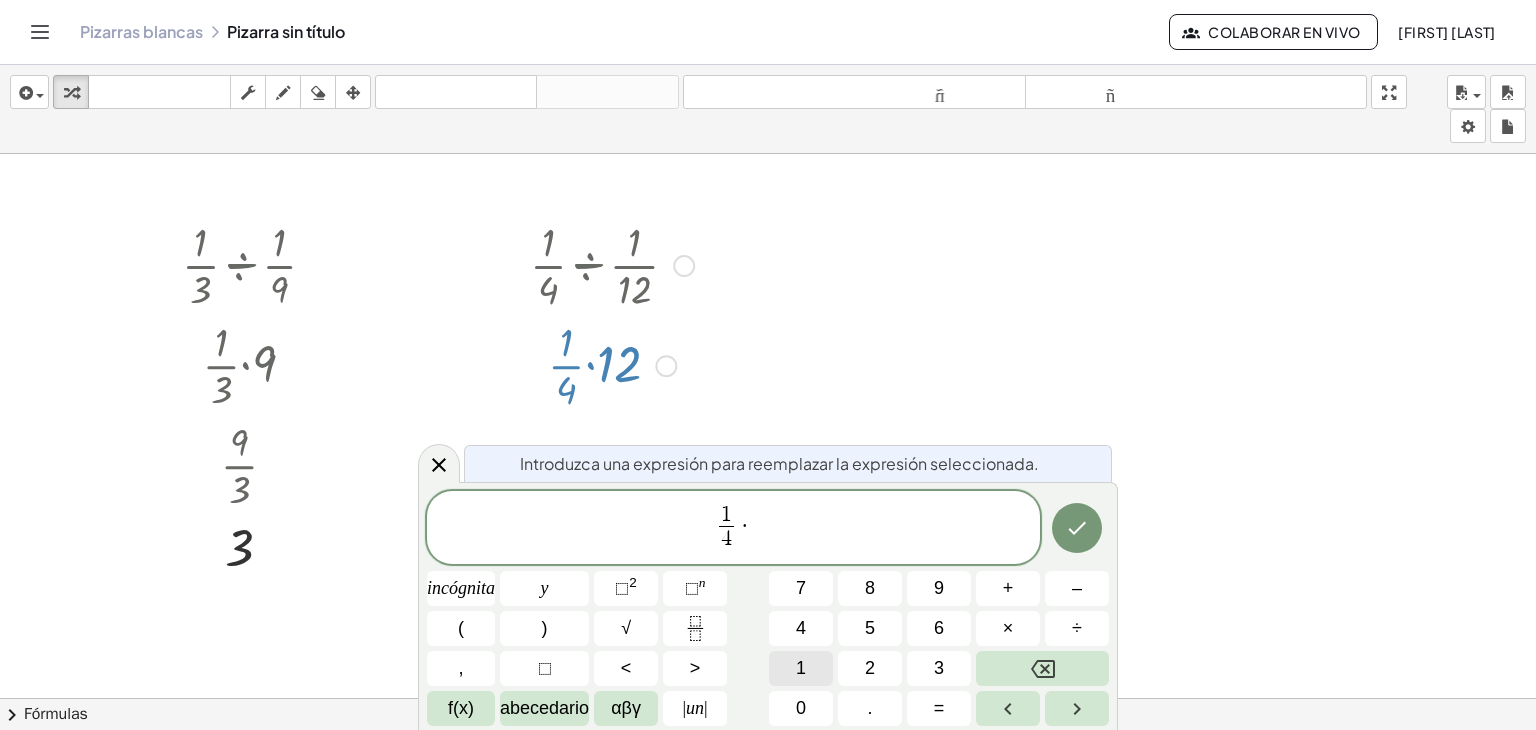 click on "1" at bounding box center [801, 668] 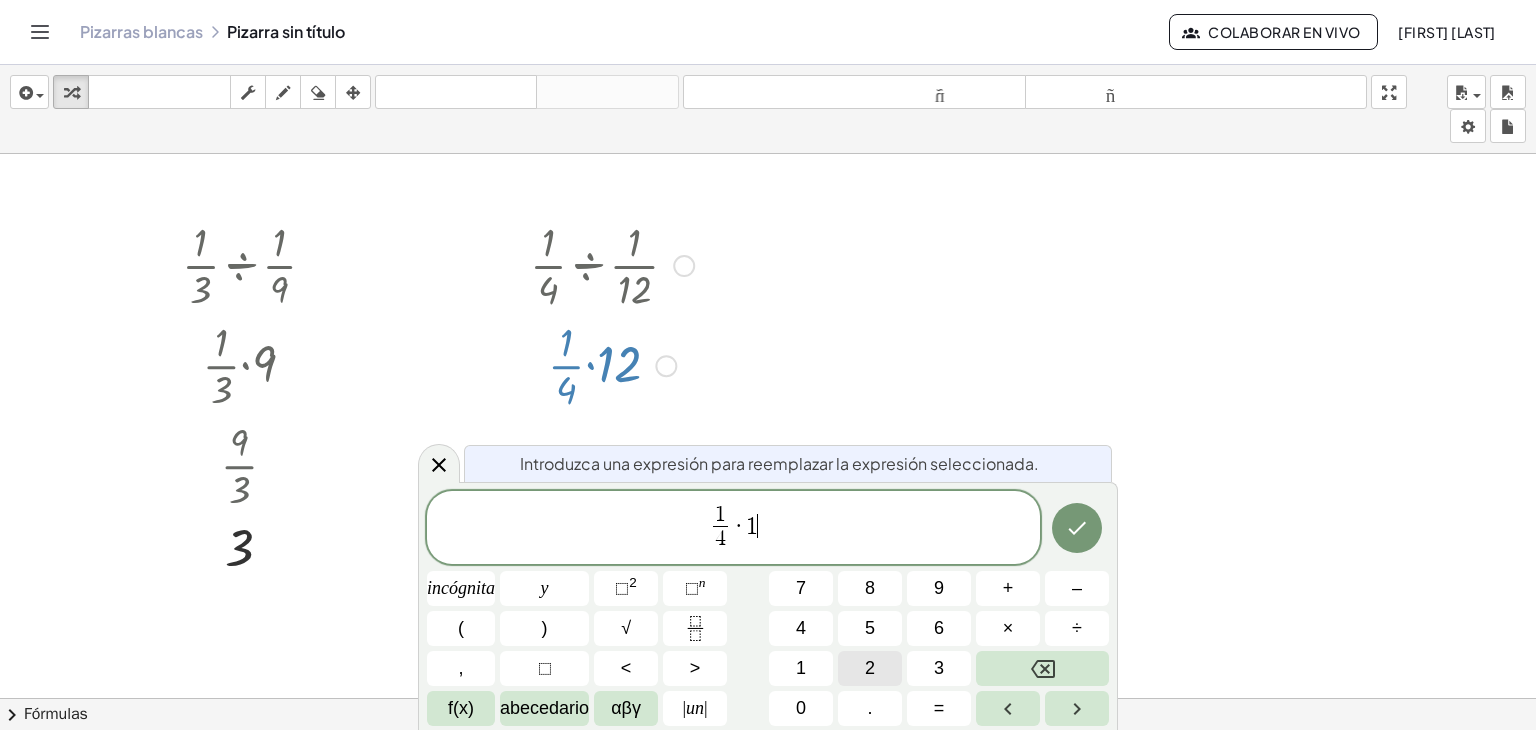 click on "2" at bounding box center [870, 668] 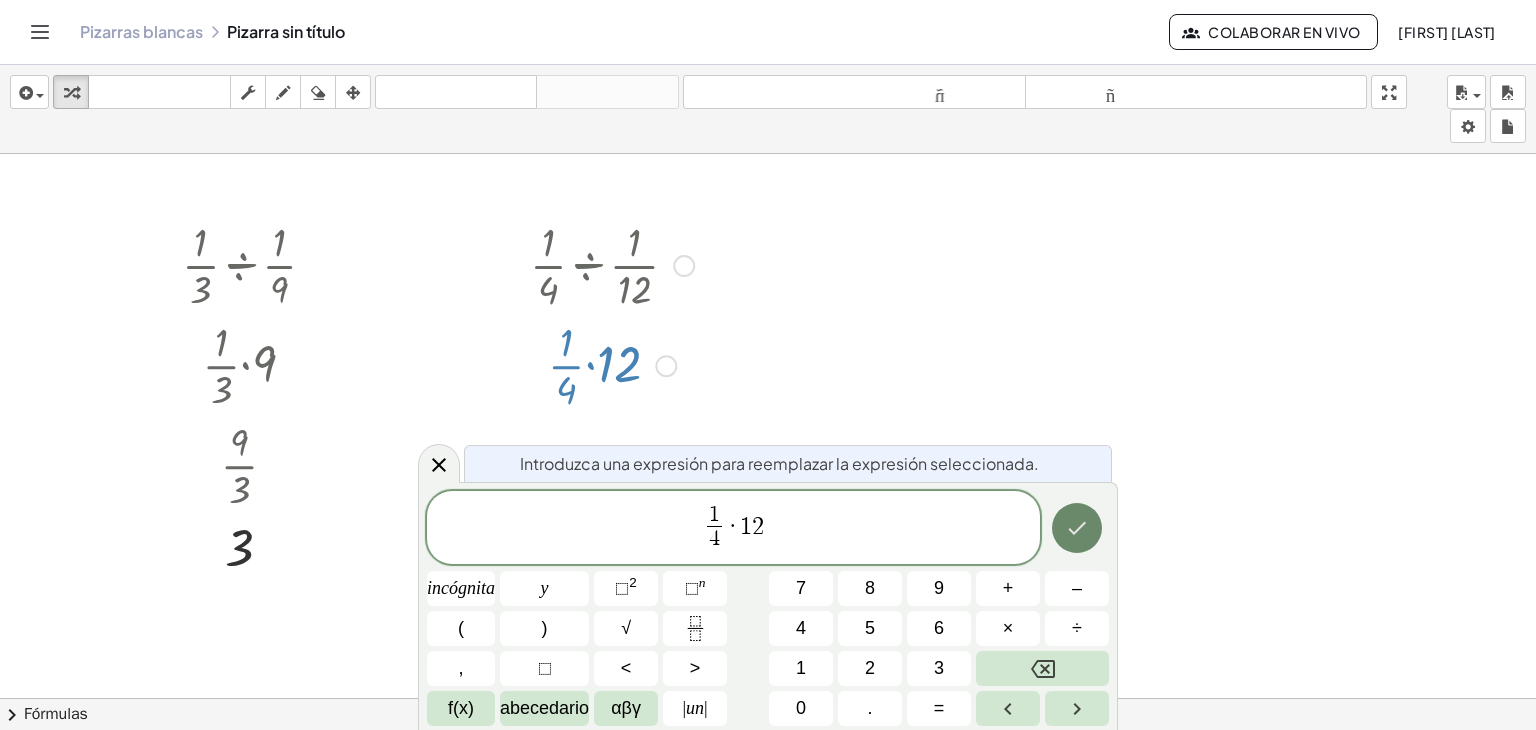 click at bounding box center [1077, 528] 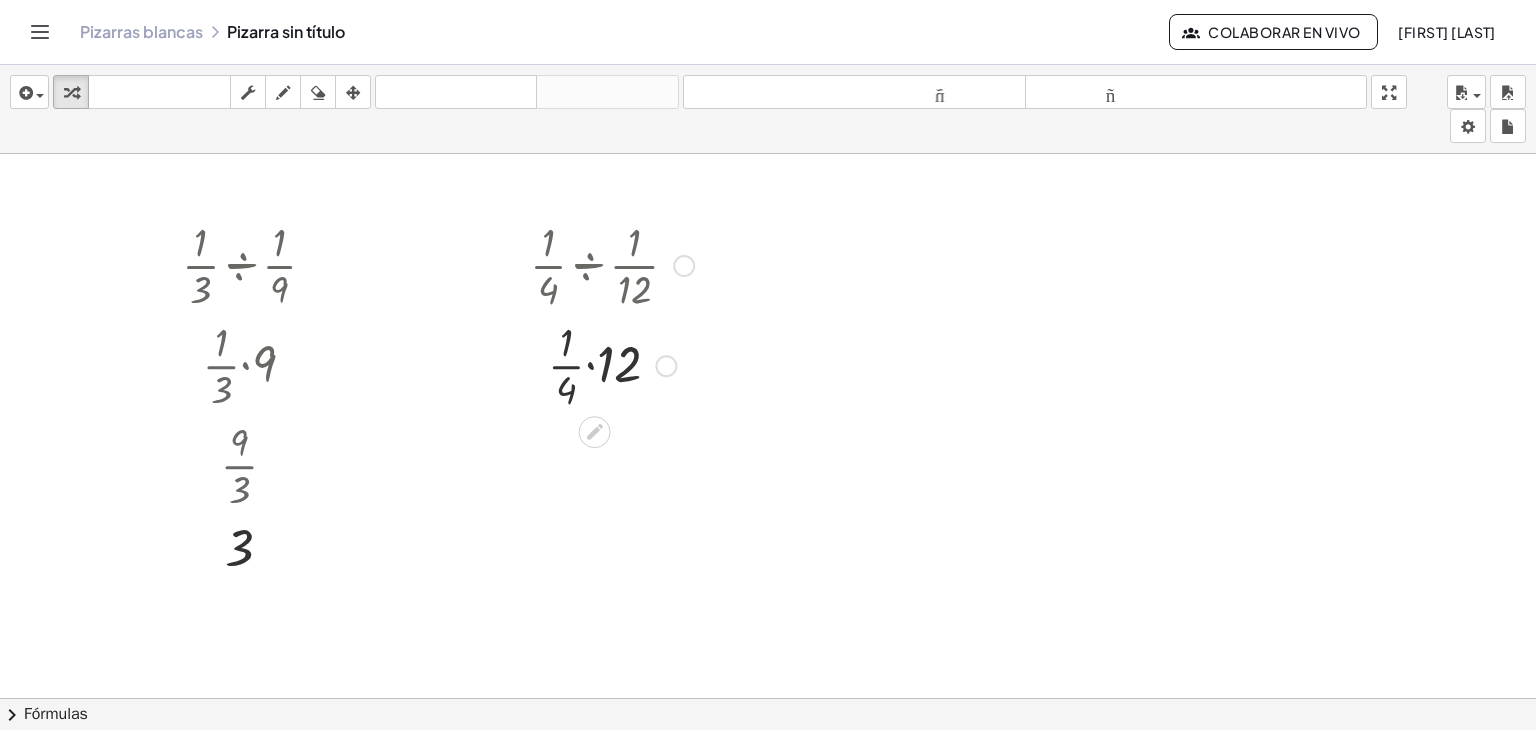 click at bounding box center [666, 366] 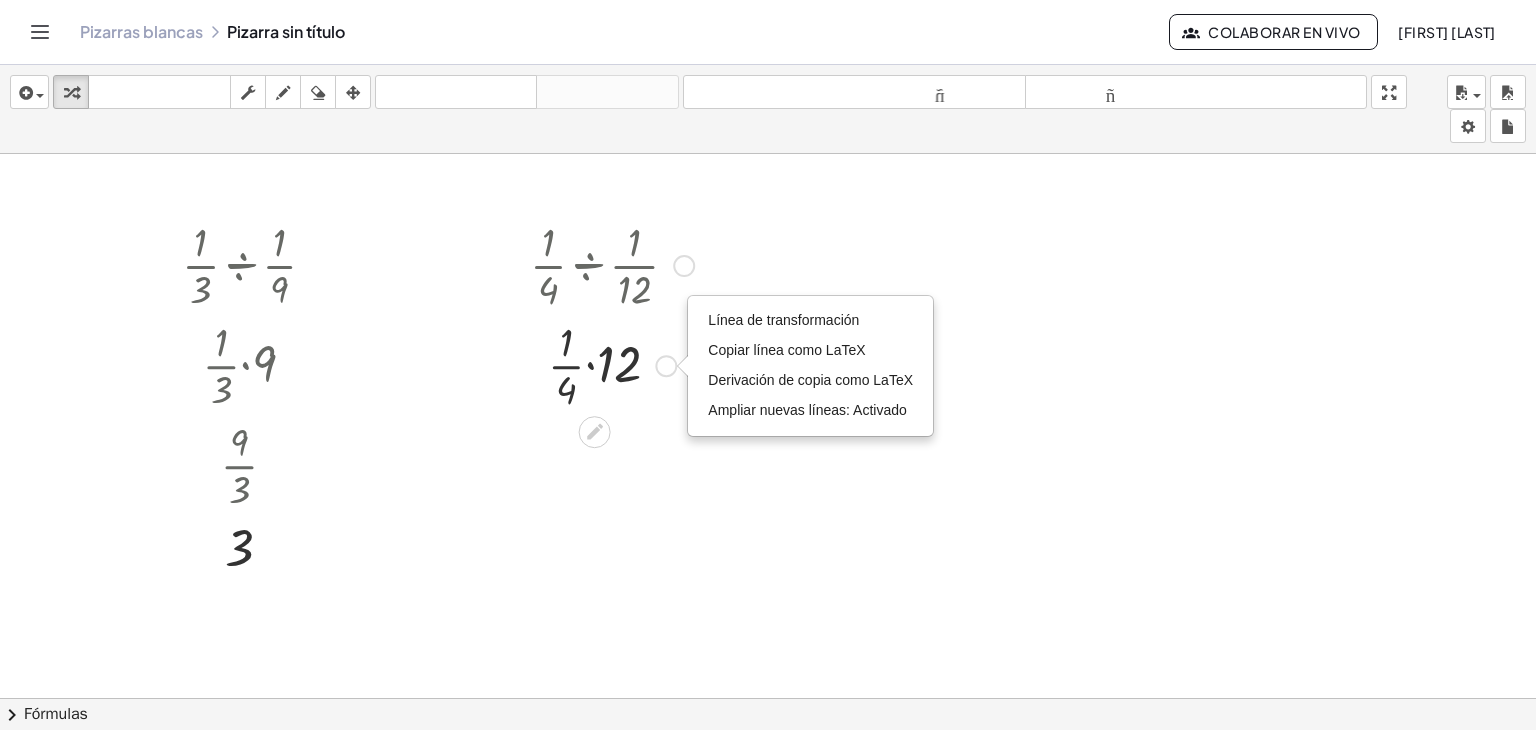 click on "Línea de transformación Copiar línea como LaTeX Derivación de copia como LaTeX Ampliar nuevas líneas: Activado" at bounding box center (666, 366) 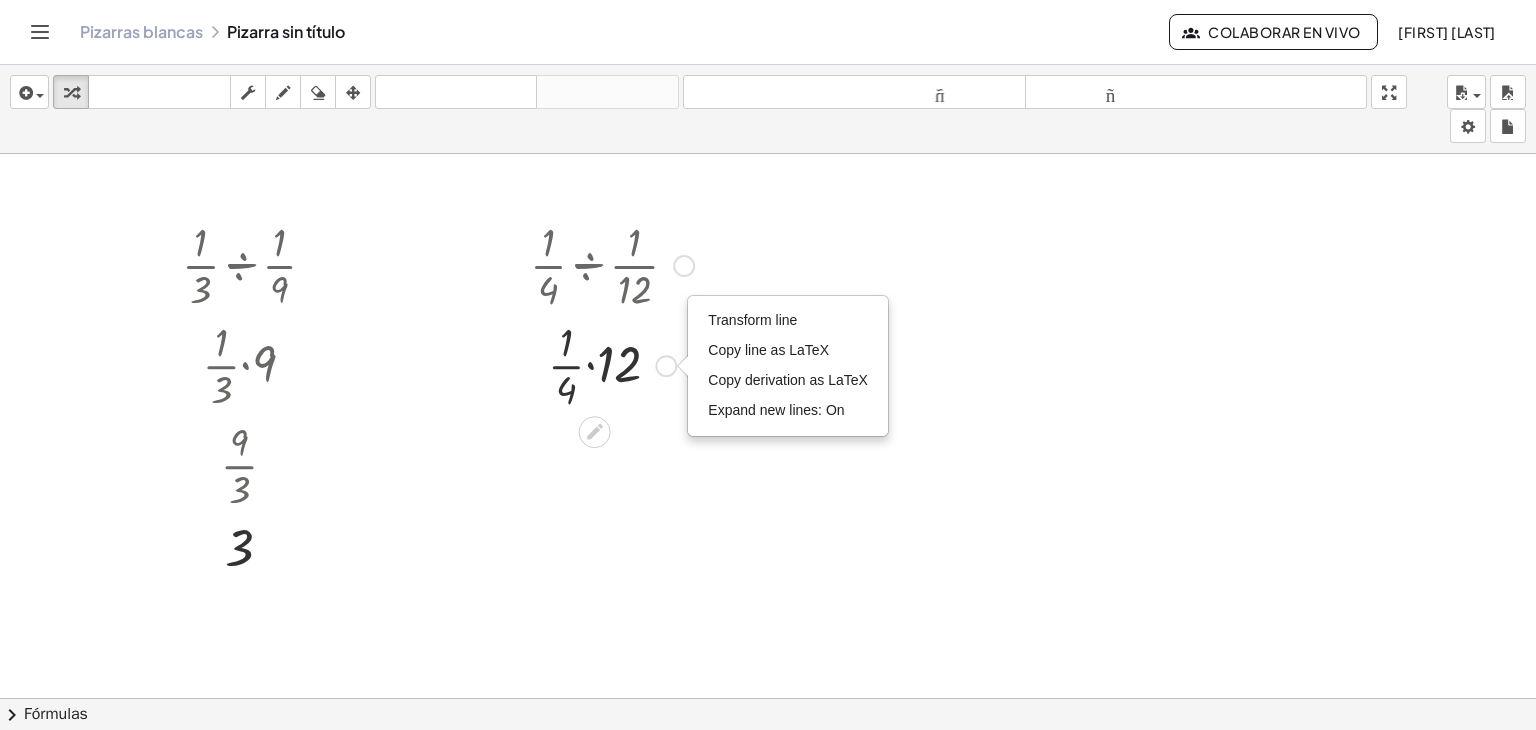 click on "Transform line Copy line as LaTeX Copy derivation as LaTeX Expand new lines: On" at bounding box center [666, 366] 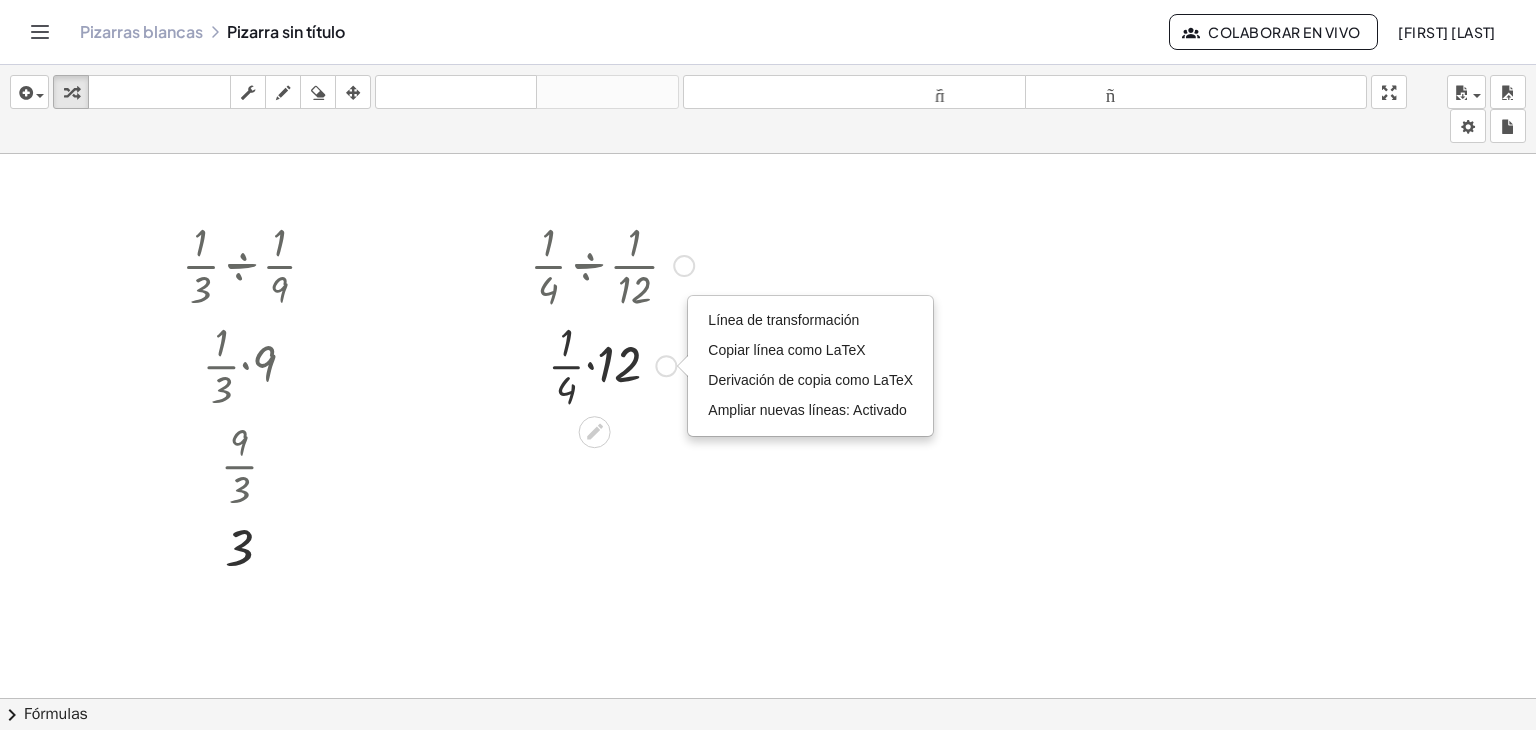 click at bounding box center (612, 364) 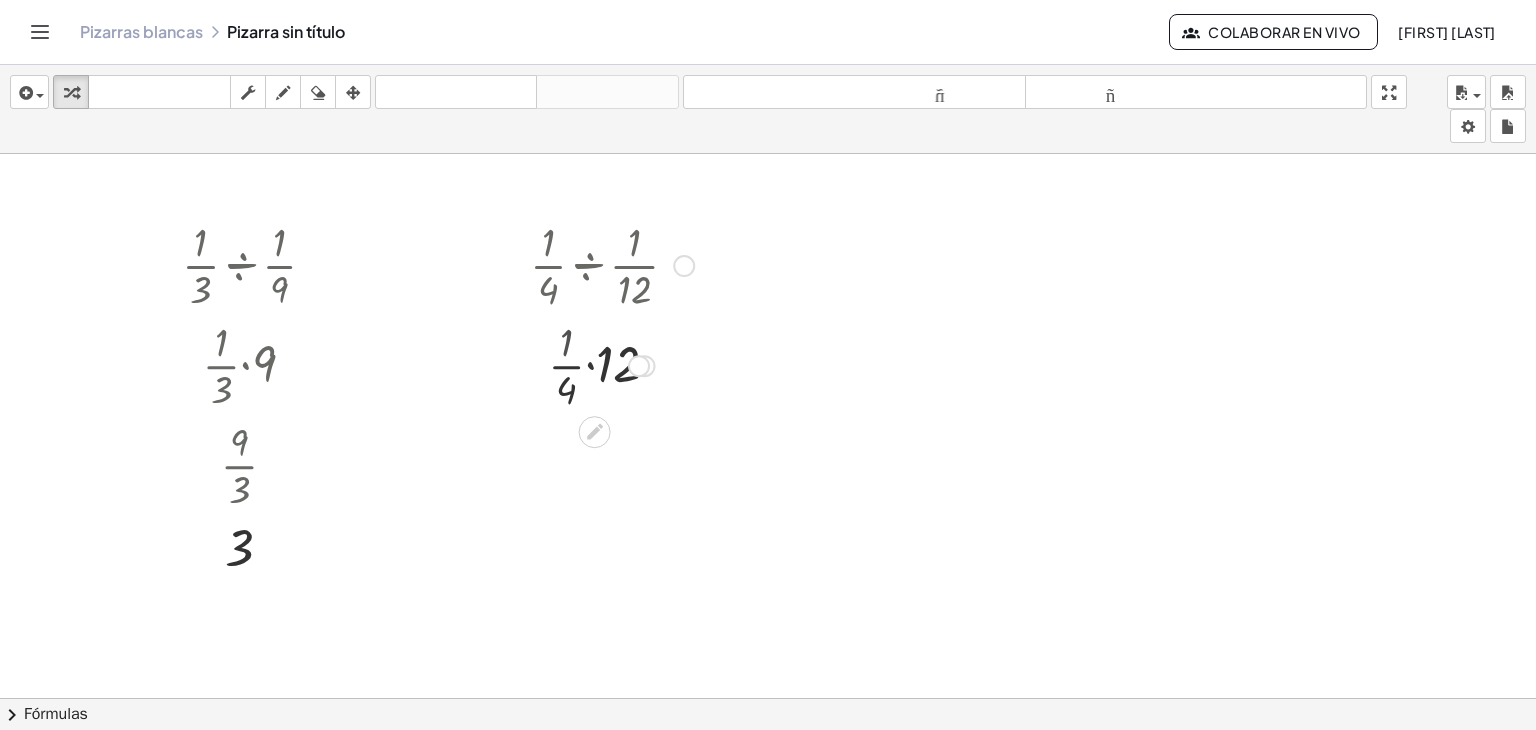 click at bounding box center (612, 364) 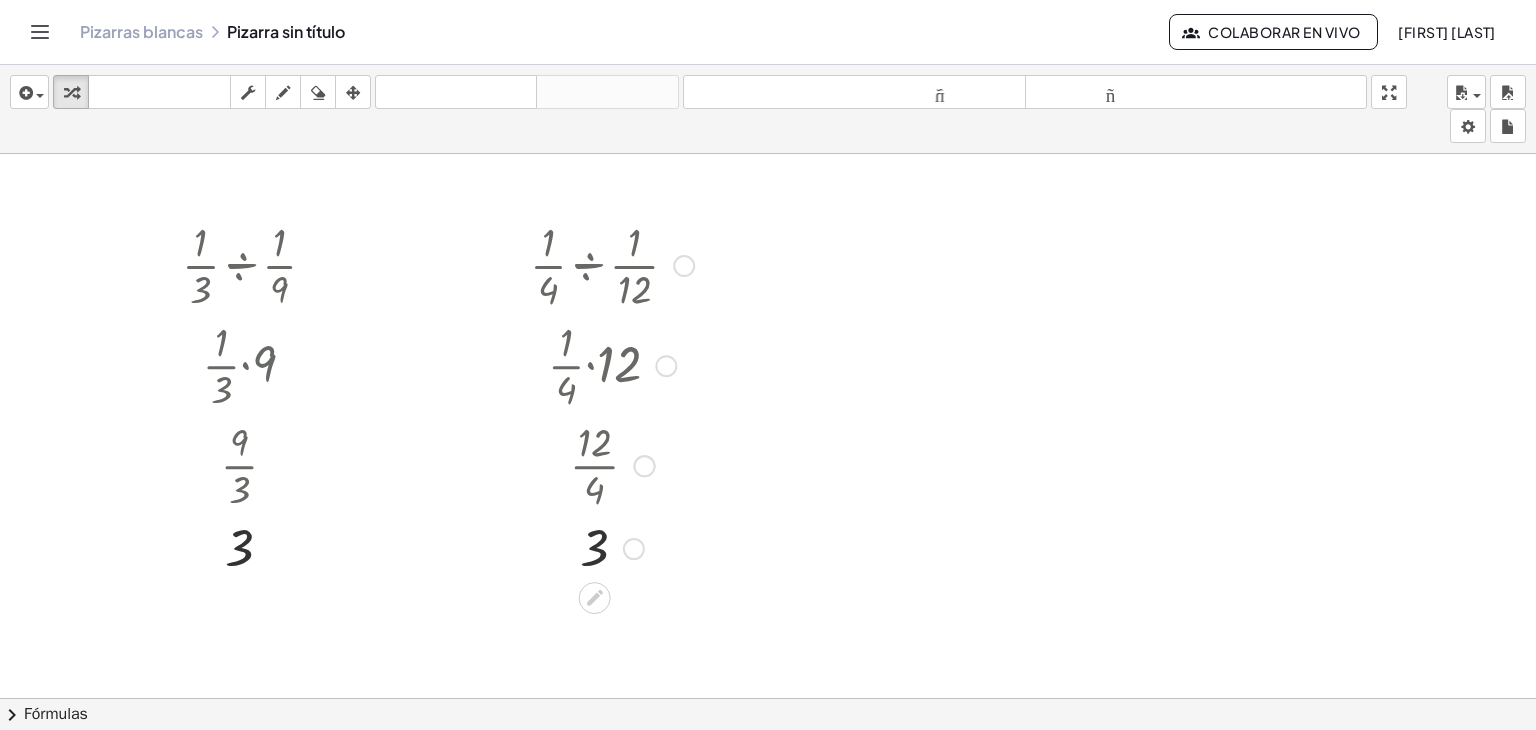 click at bounding box center [612, 464] 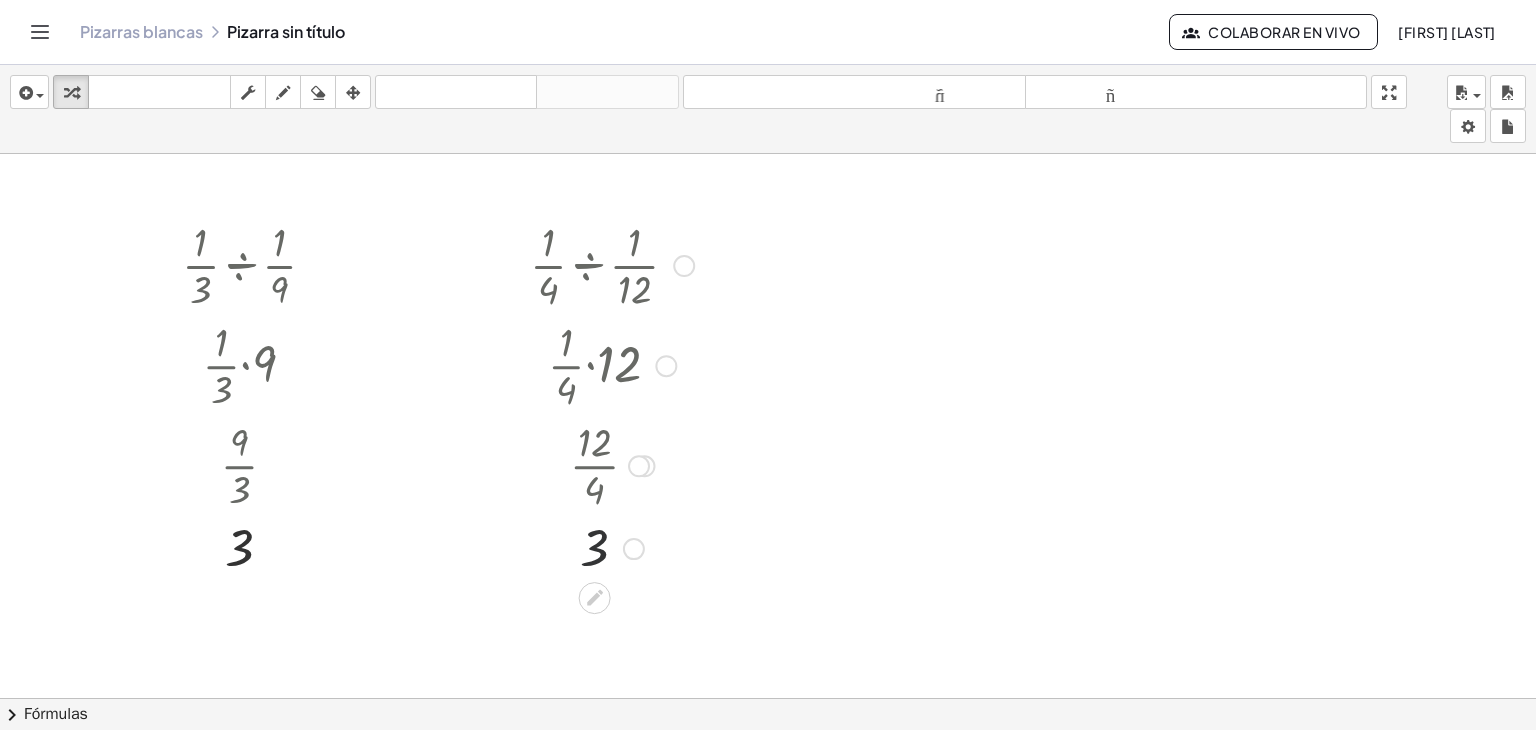 click at bounding box center (612, 547) 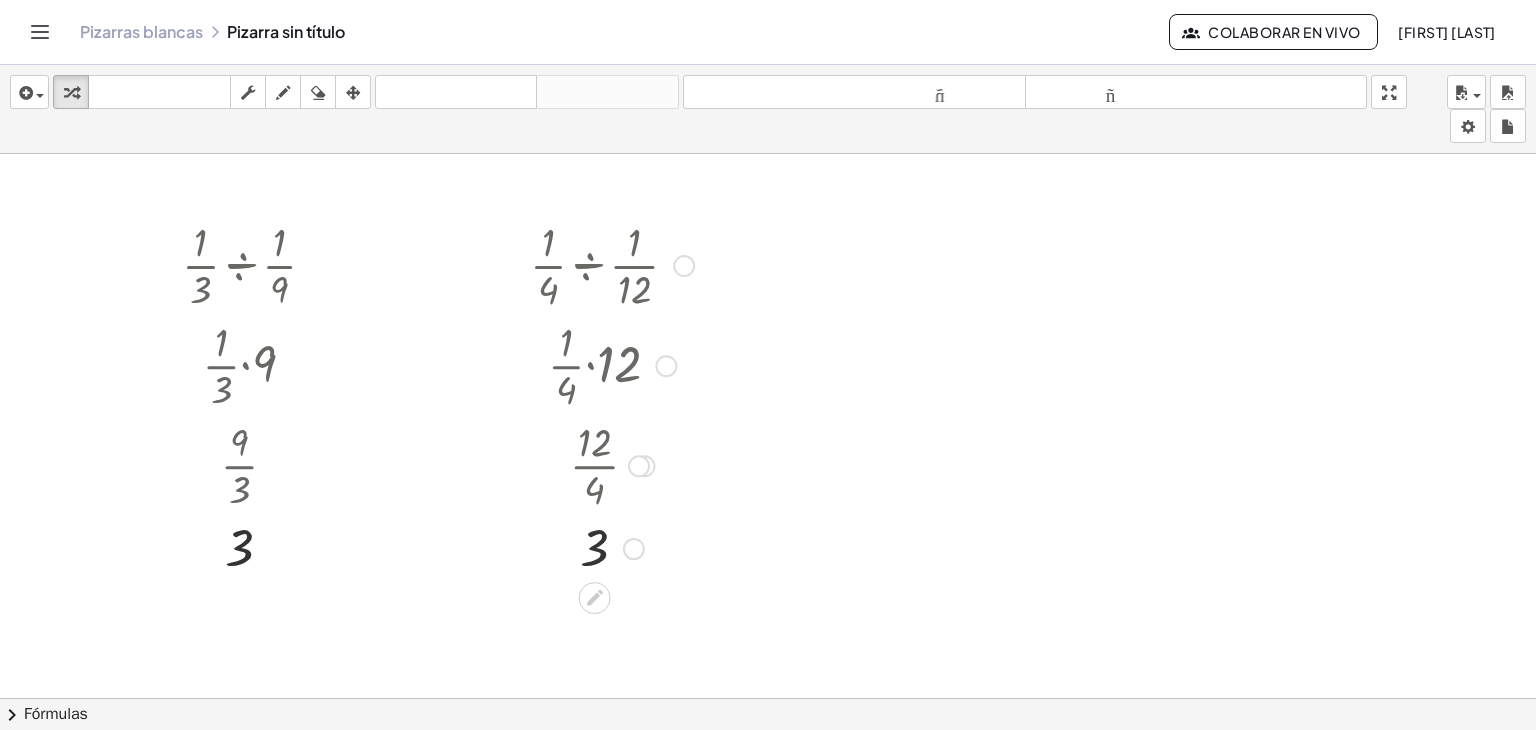 click at bounding box center [612, 547] 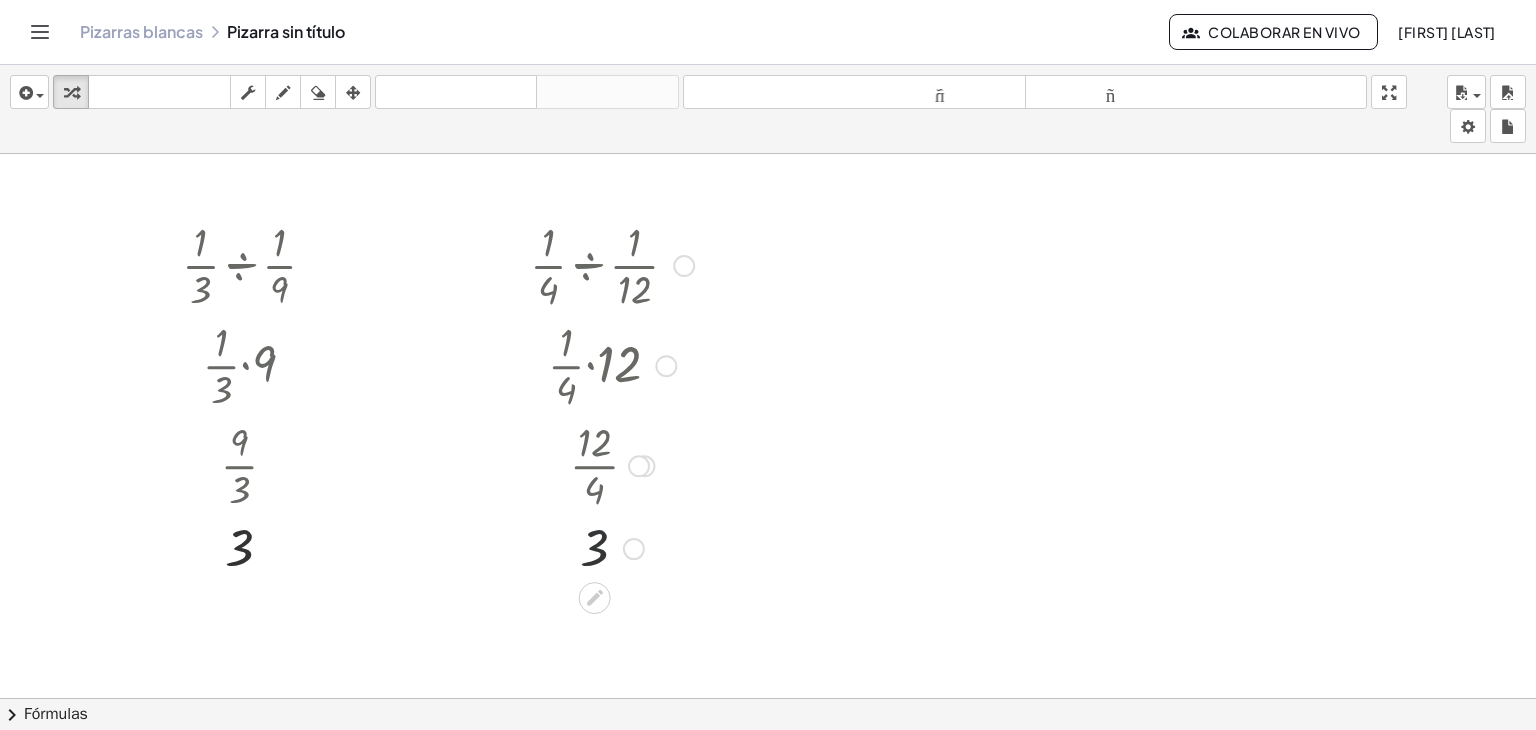 click at bounding box center (612, 547) 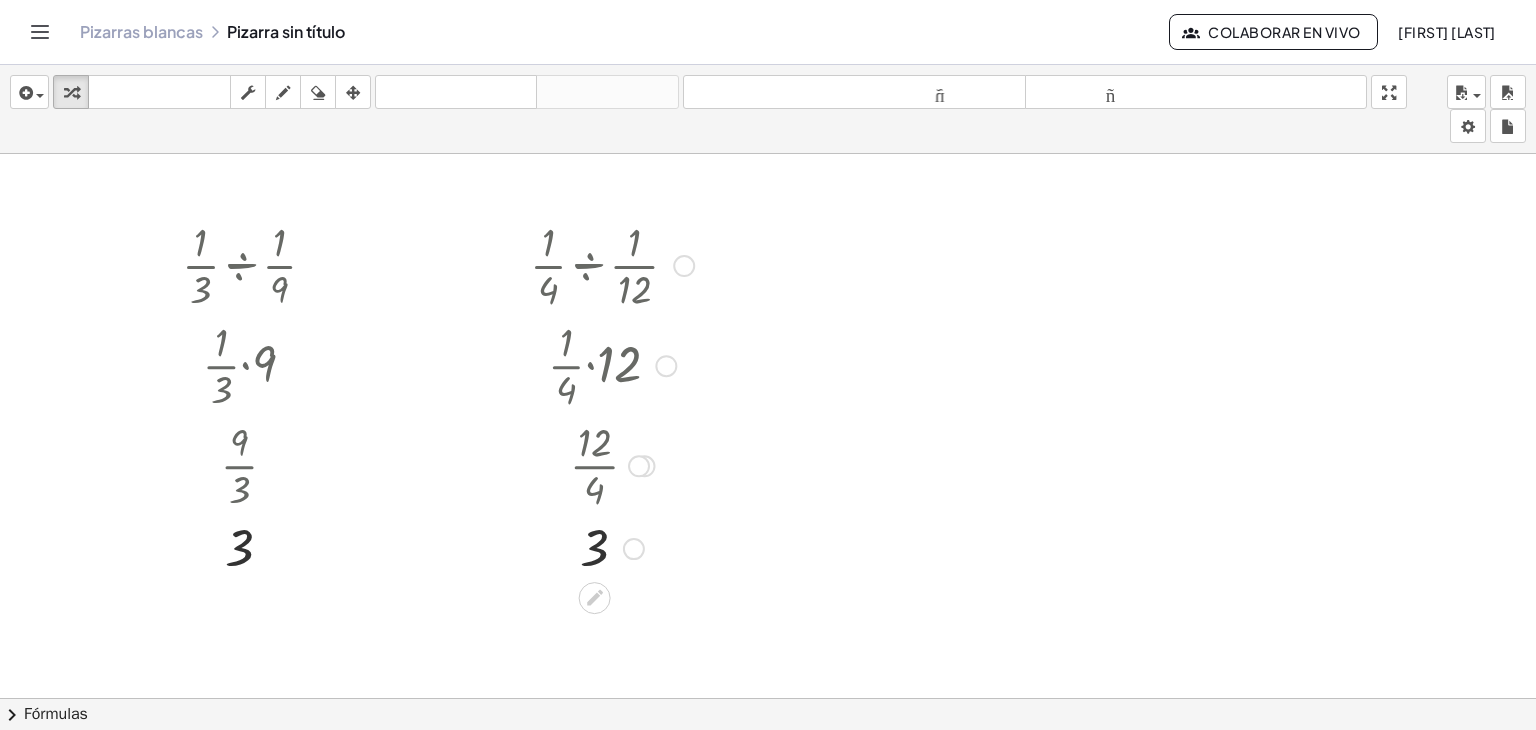 click at bounding box center [639, 466] 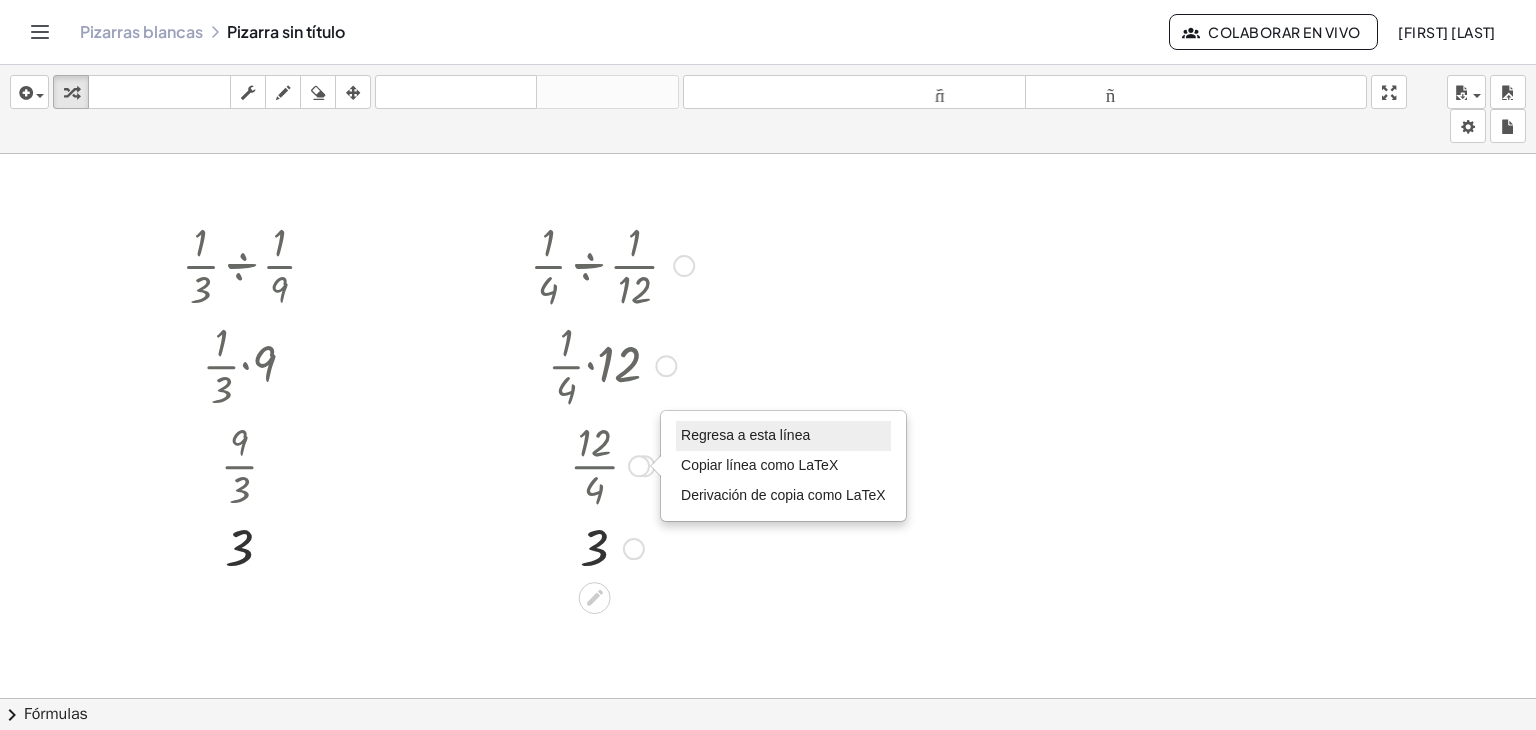 click on "Regresa a esta línea" at bounding box center (745, 435) 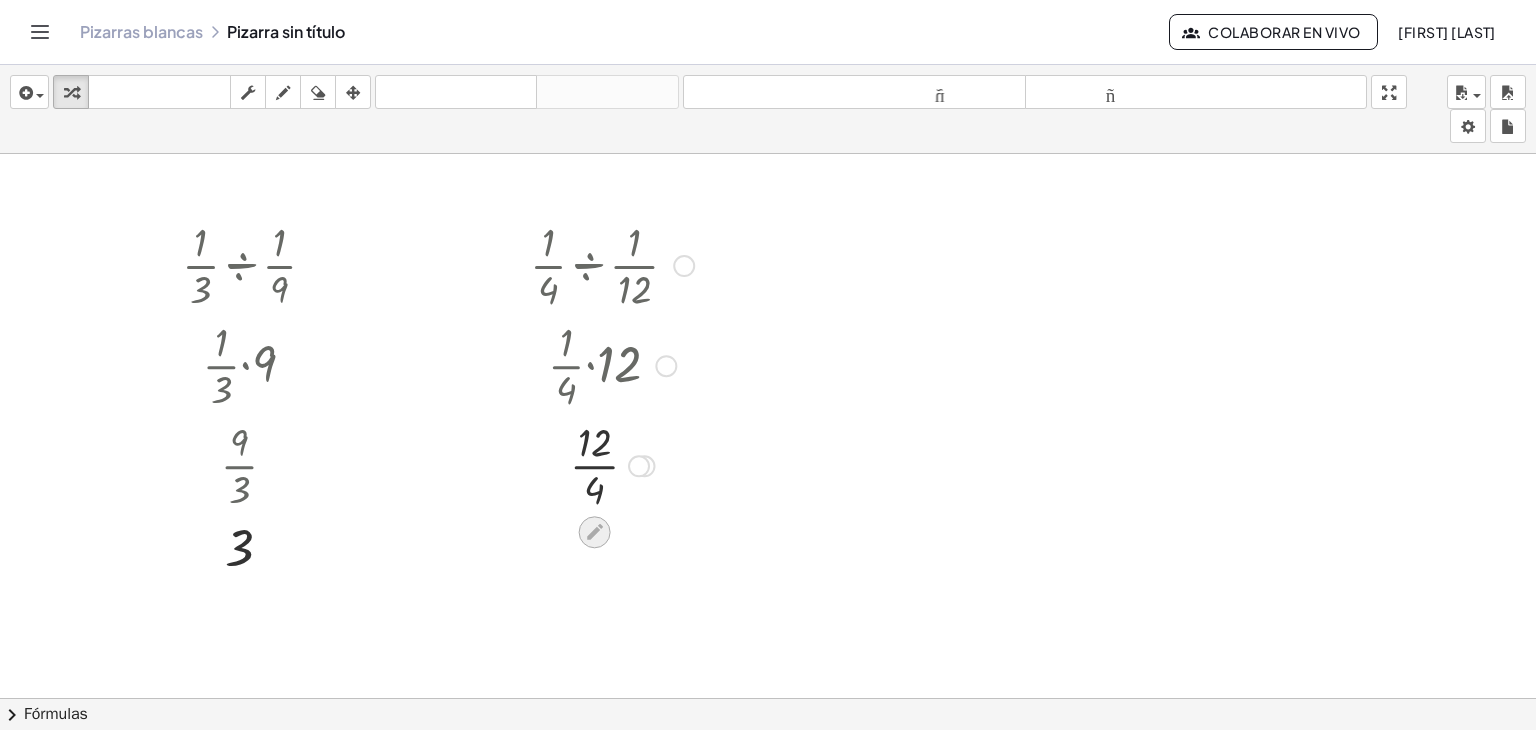 click 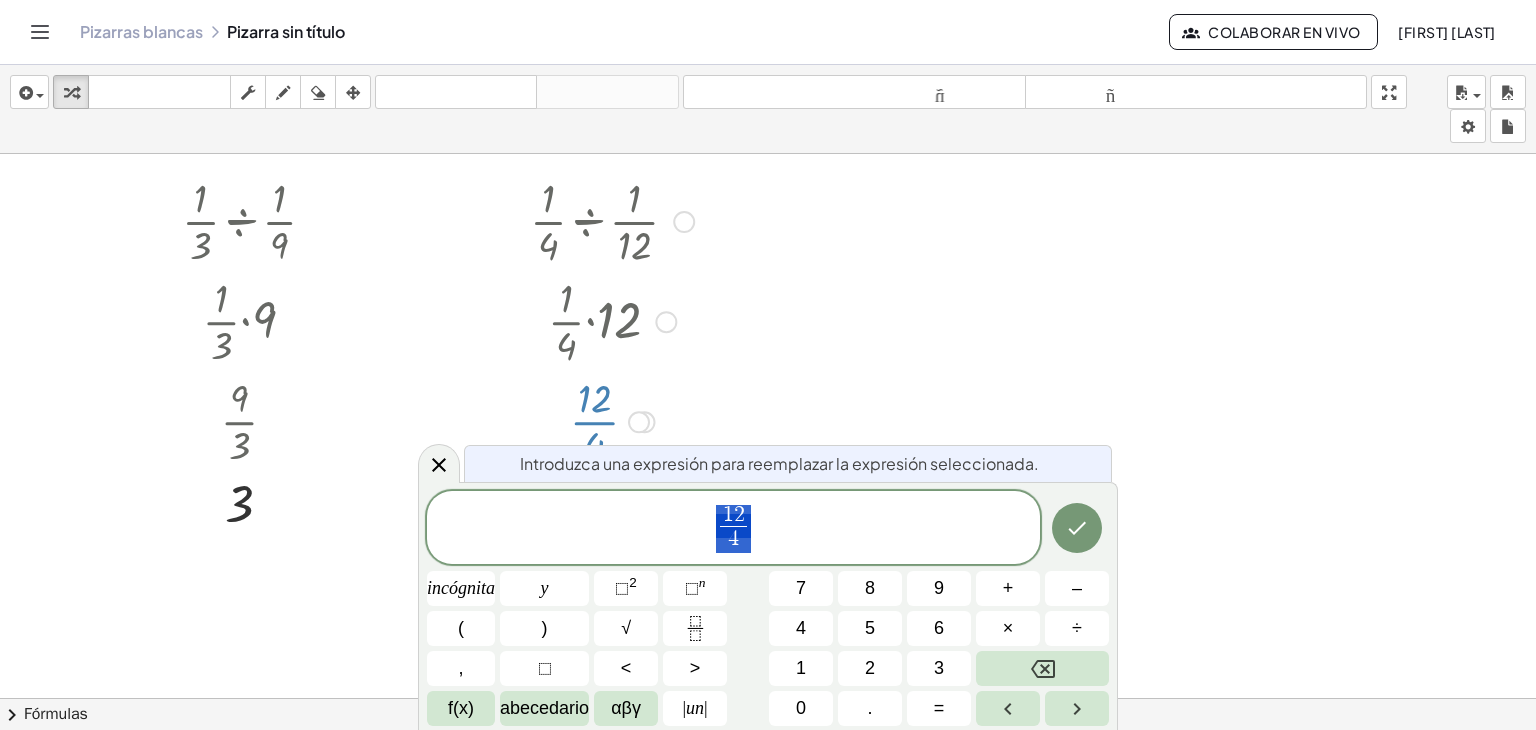 scroll, scrollTop: 44, scrollLeft: 0, axis: vertical 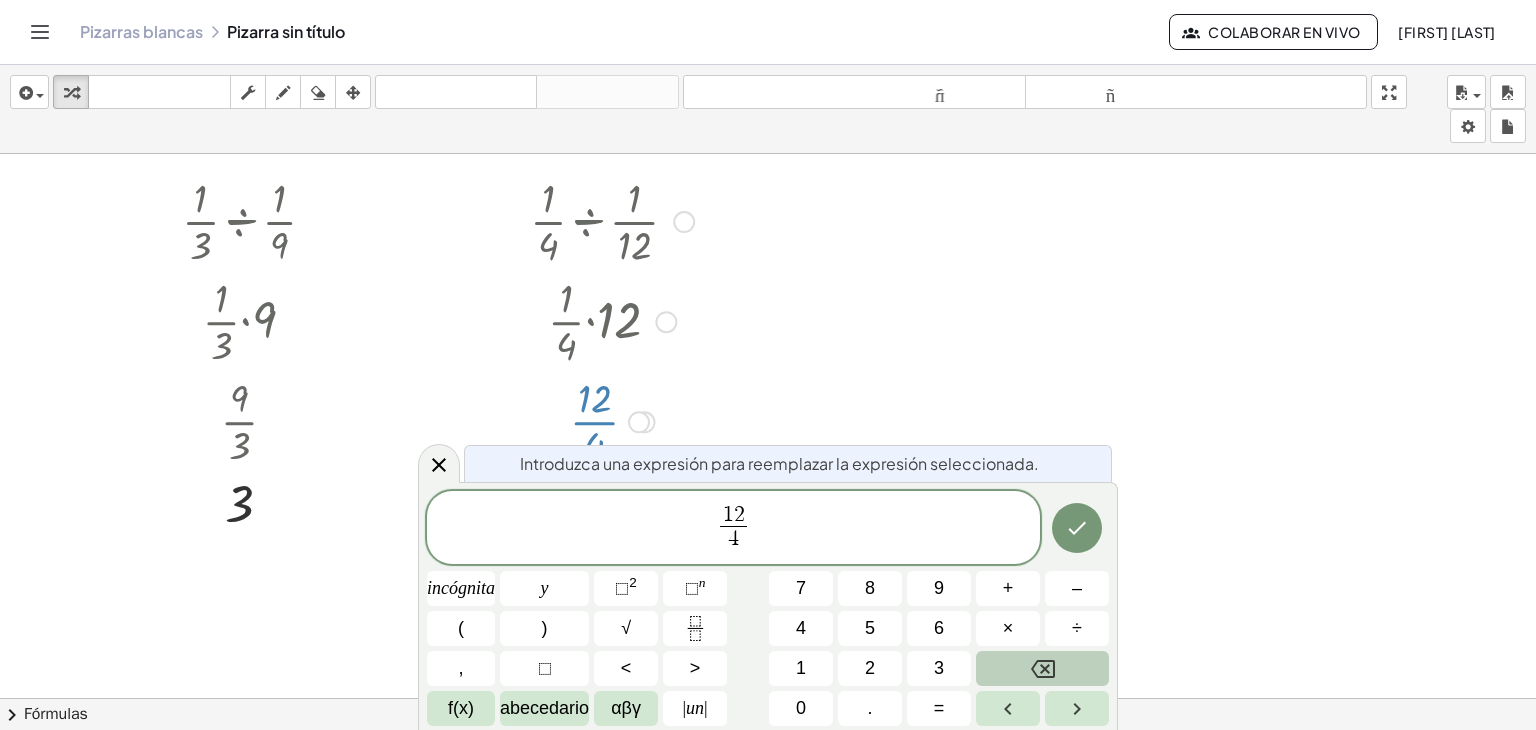 click 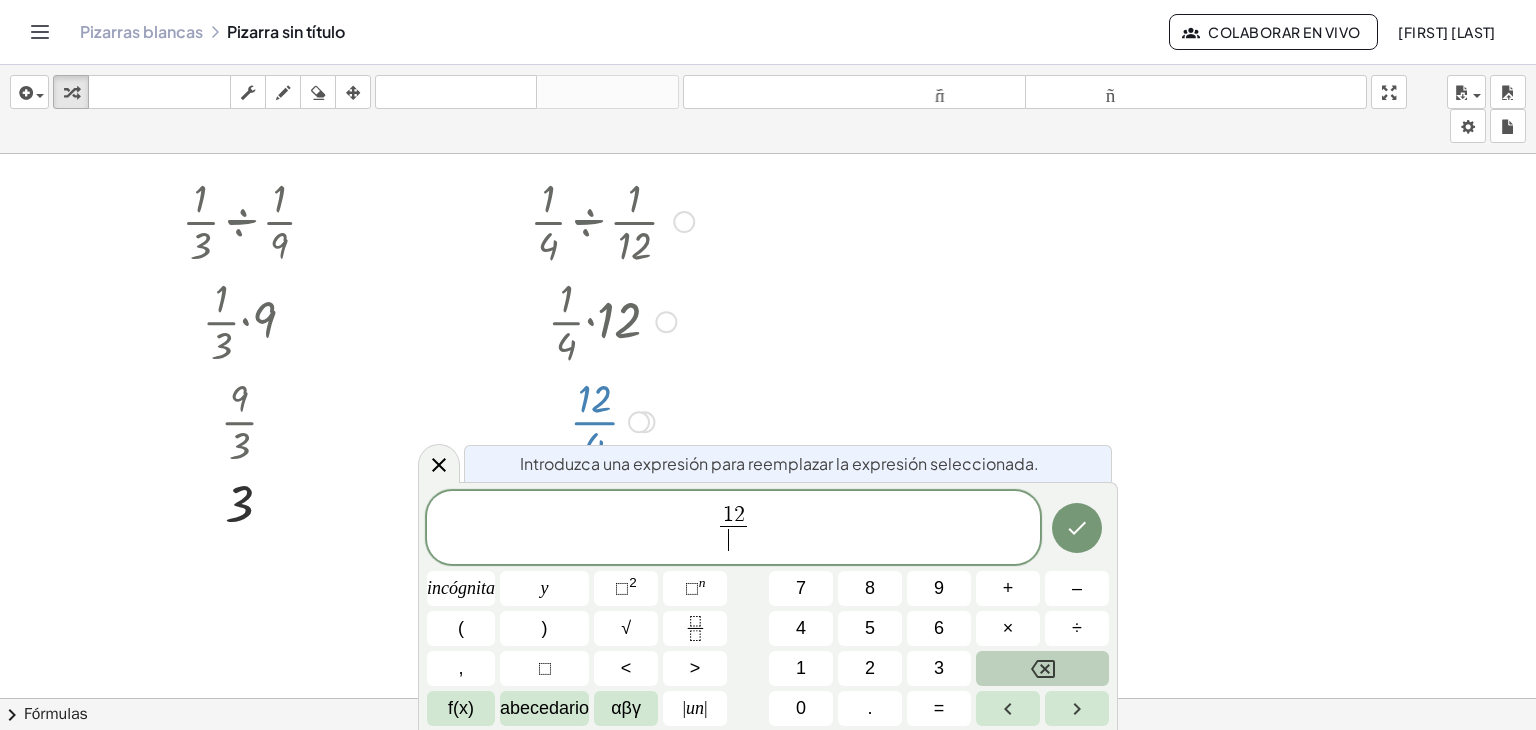 click 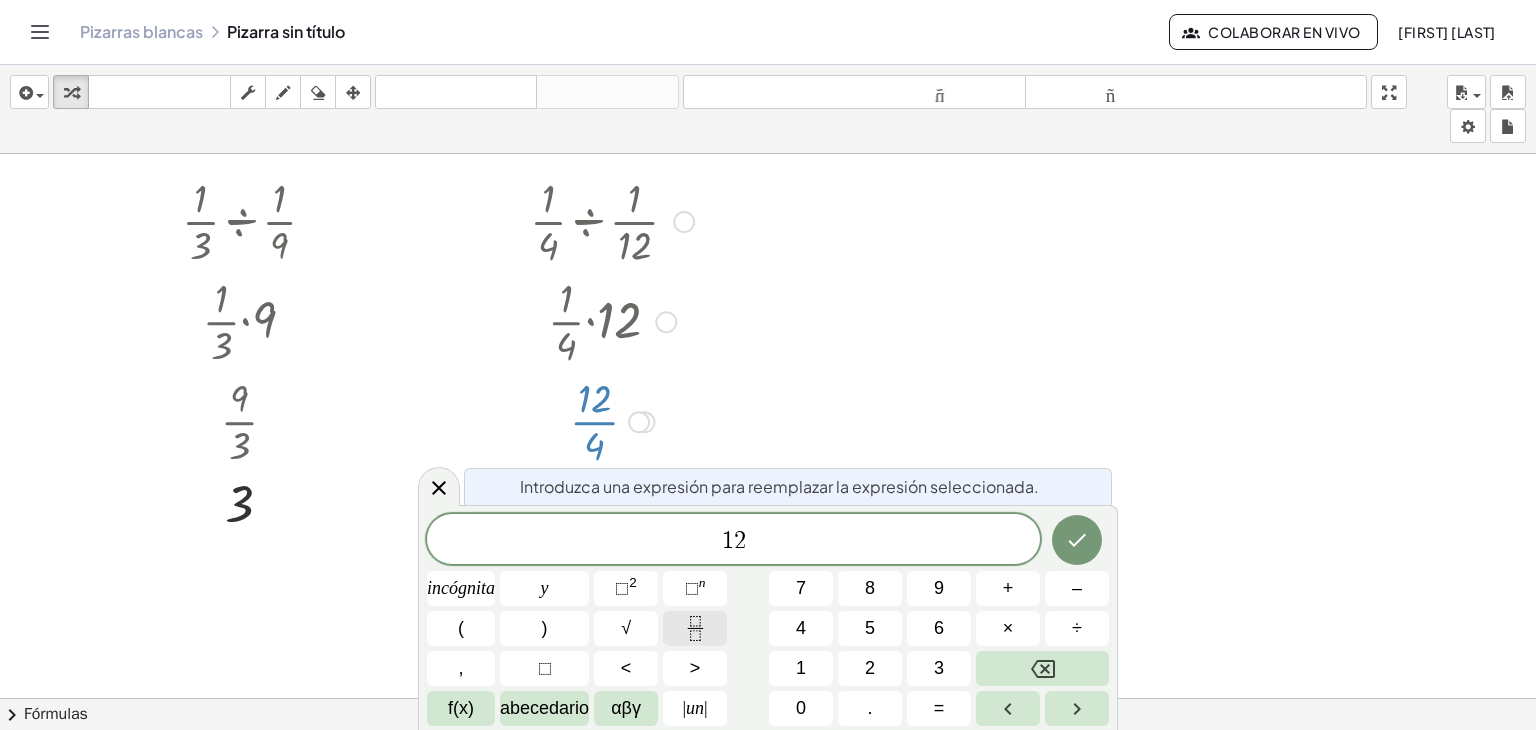 click 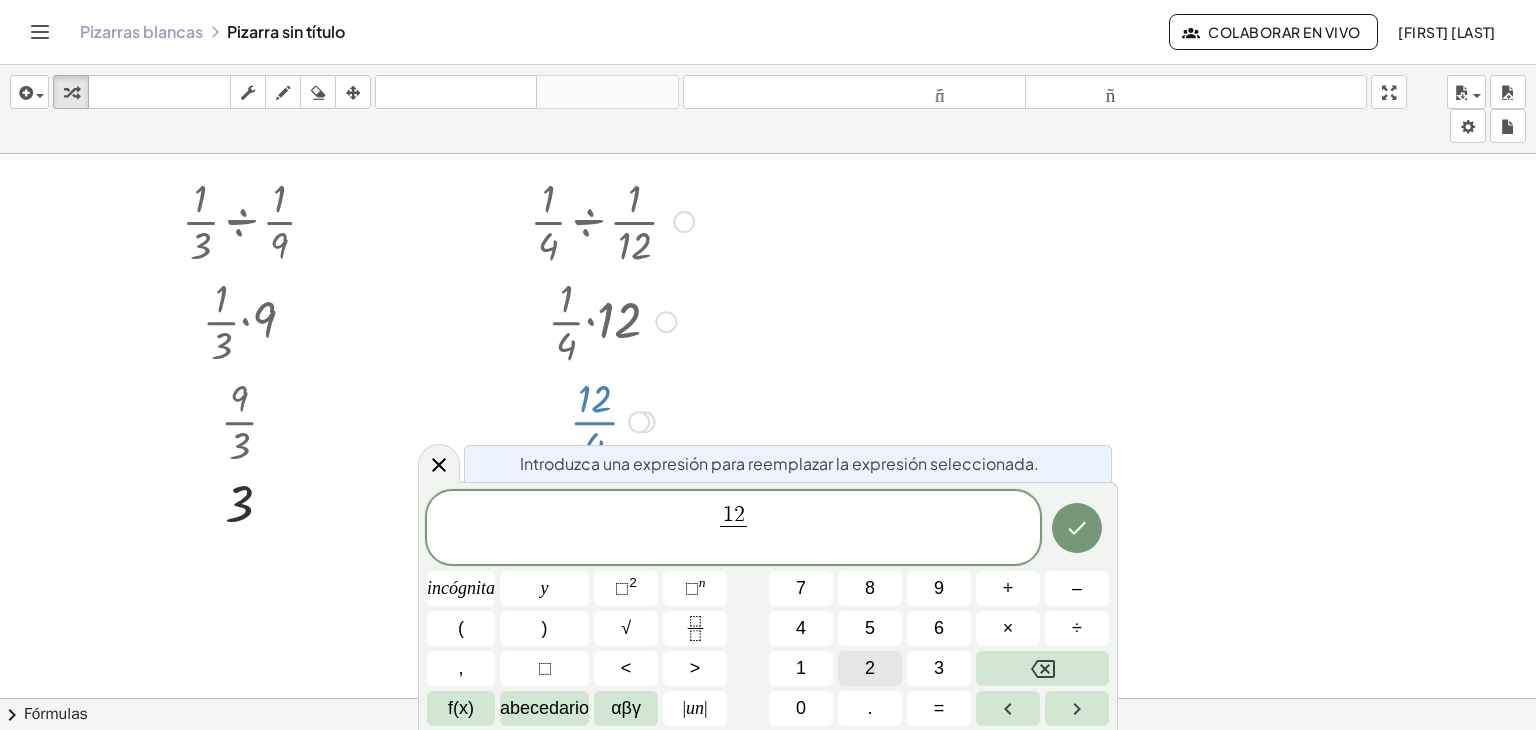 click on "2" at bounding box center (870, 668) 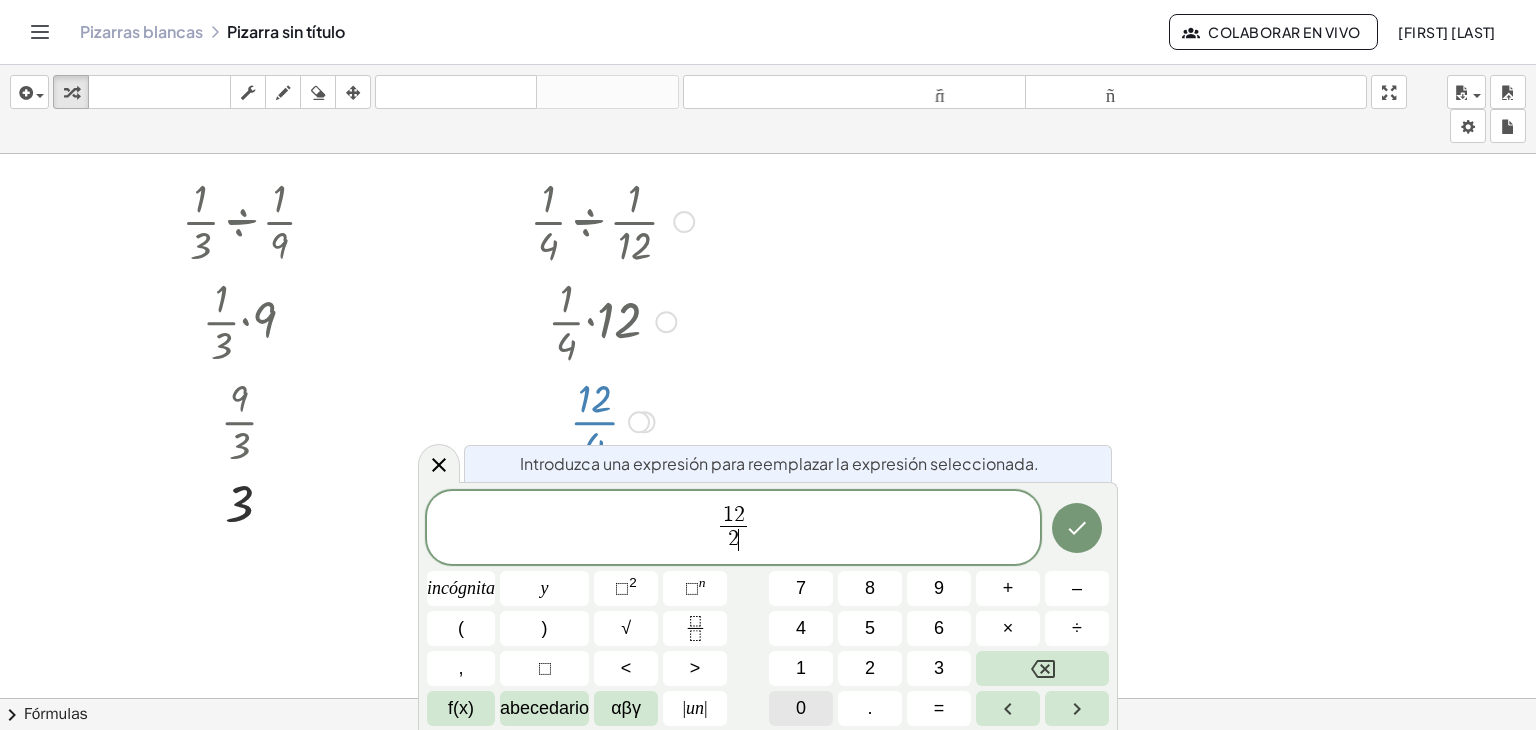 click on "0" at bounding box center (801, 708) 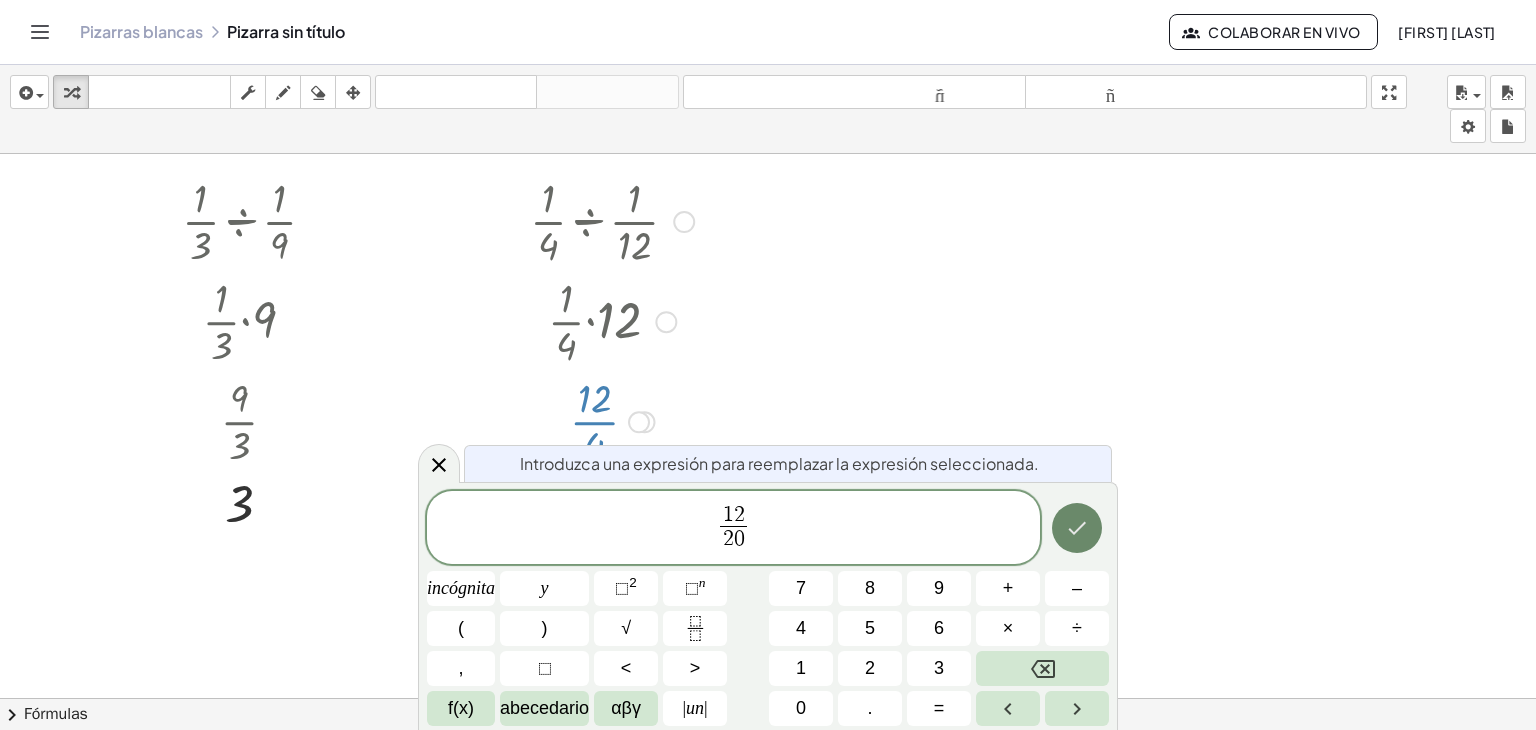 click at bounding box center (1077, 528) 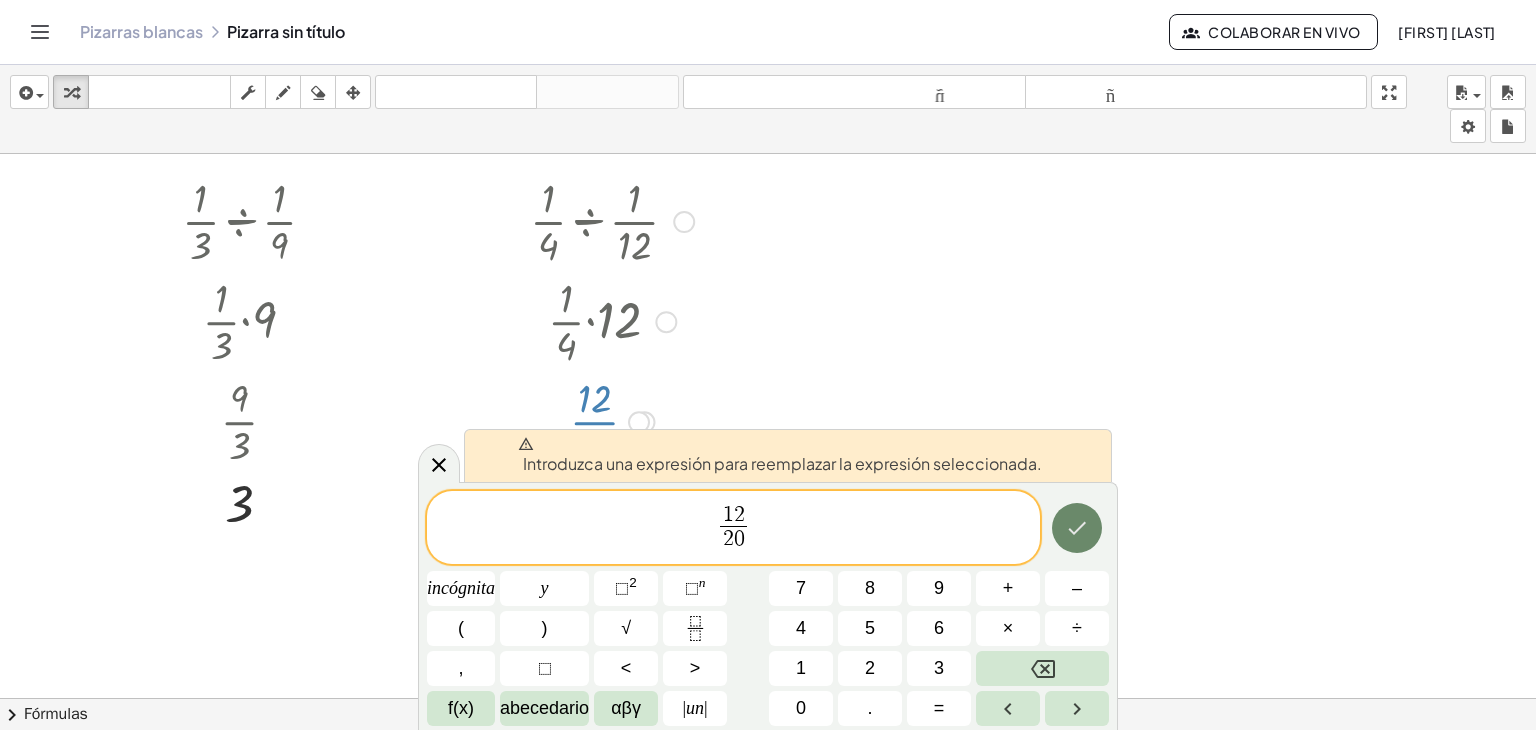 click at bounding box center (1077, 528) 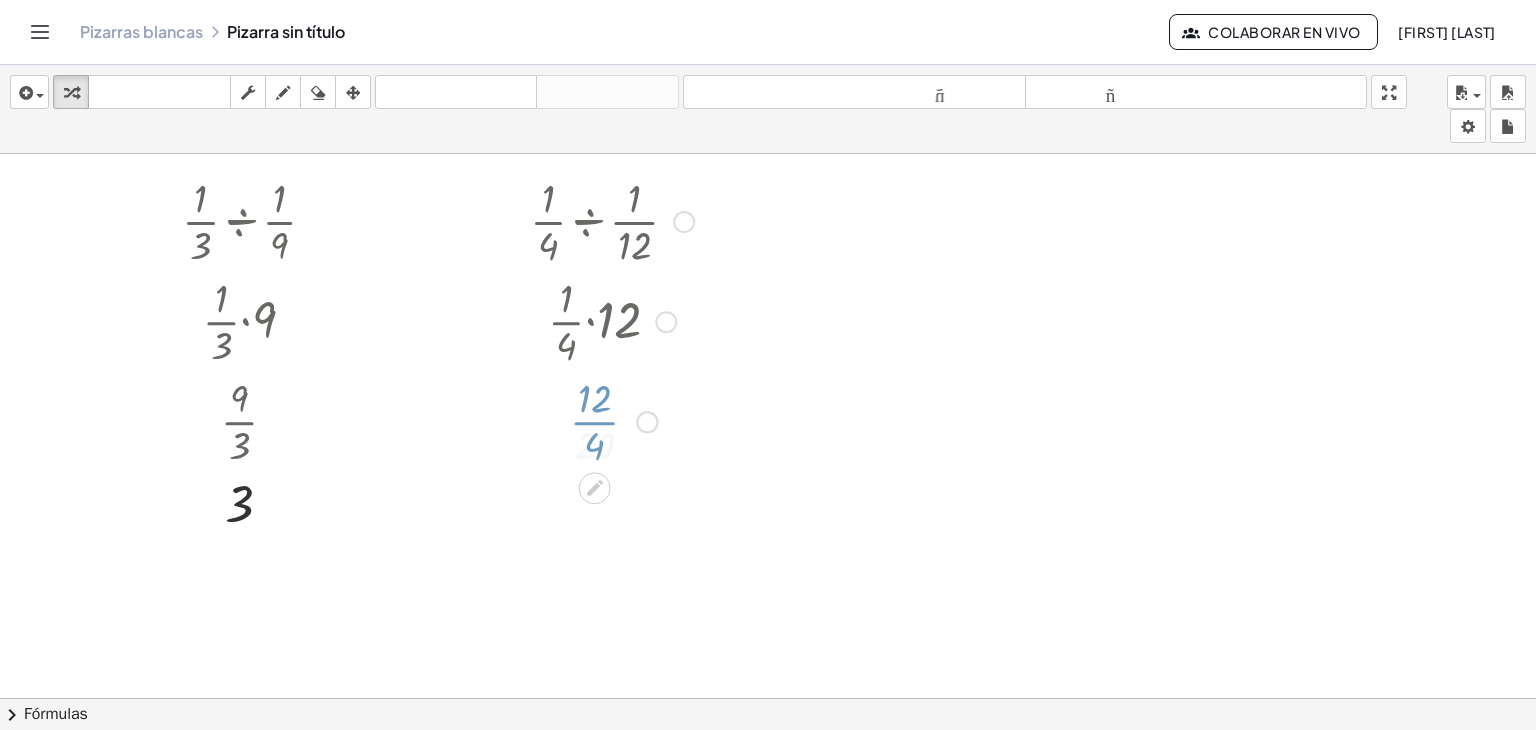 click at bounding box center (768, 733) 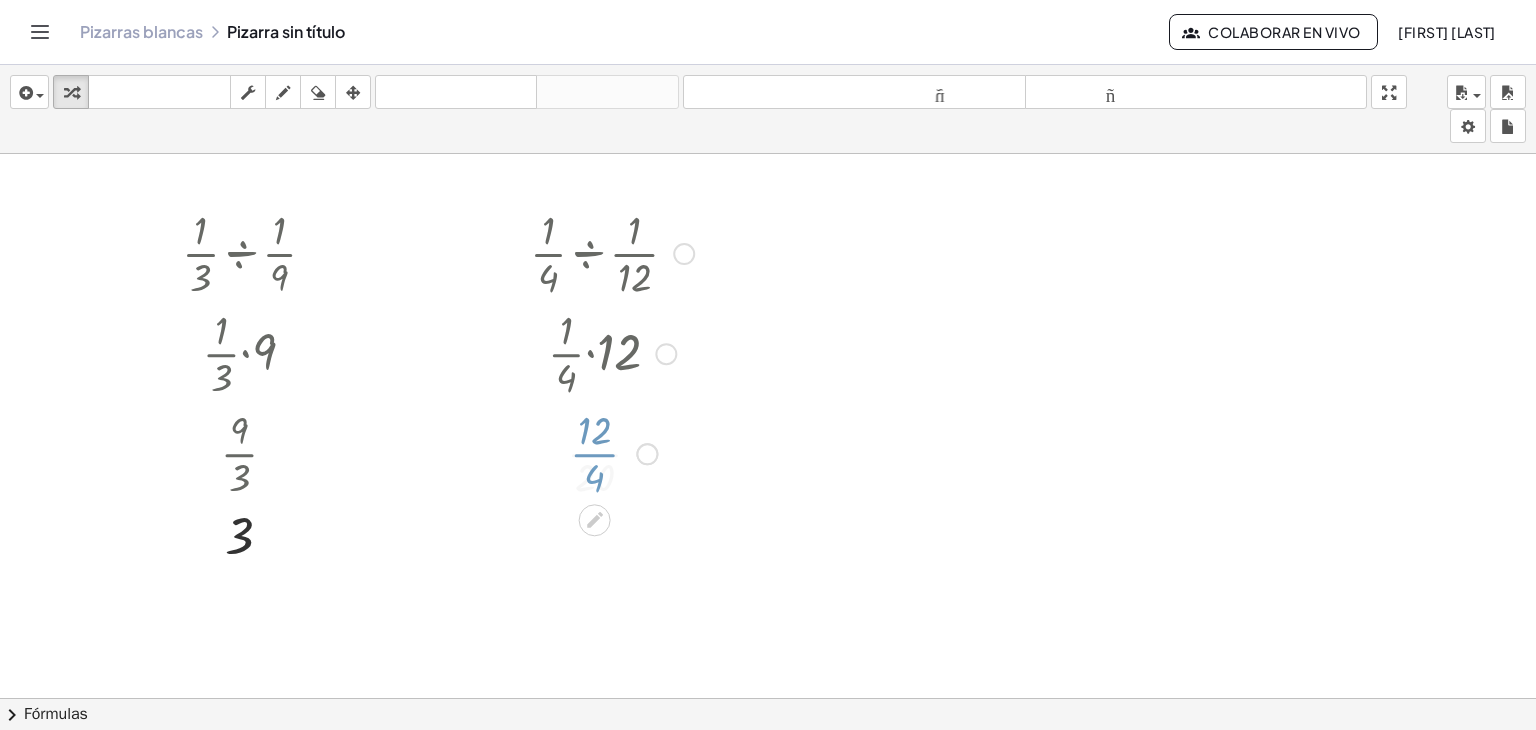 click 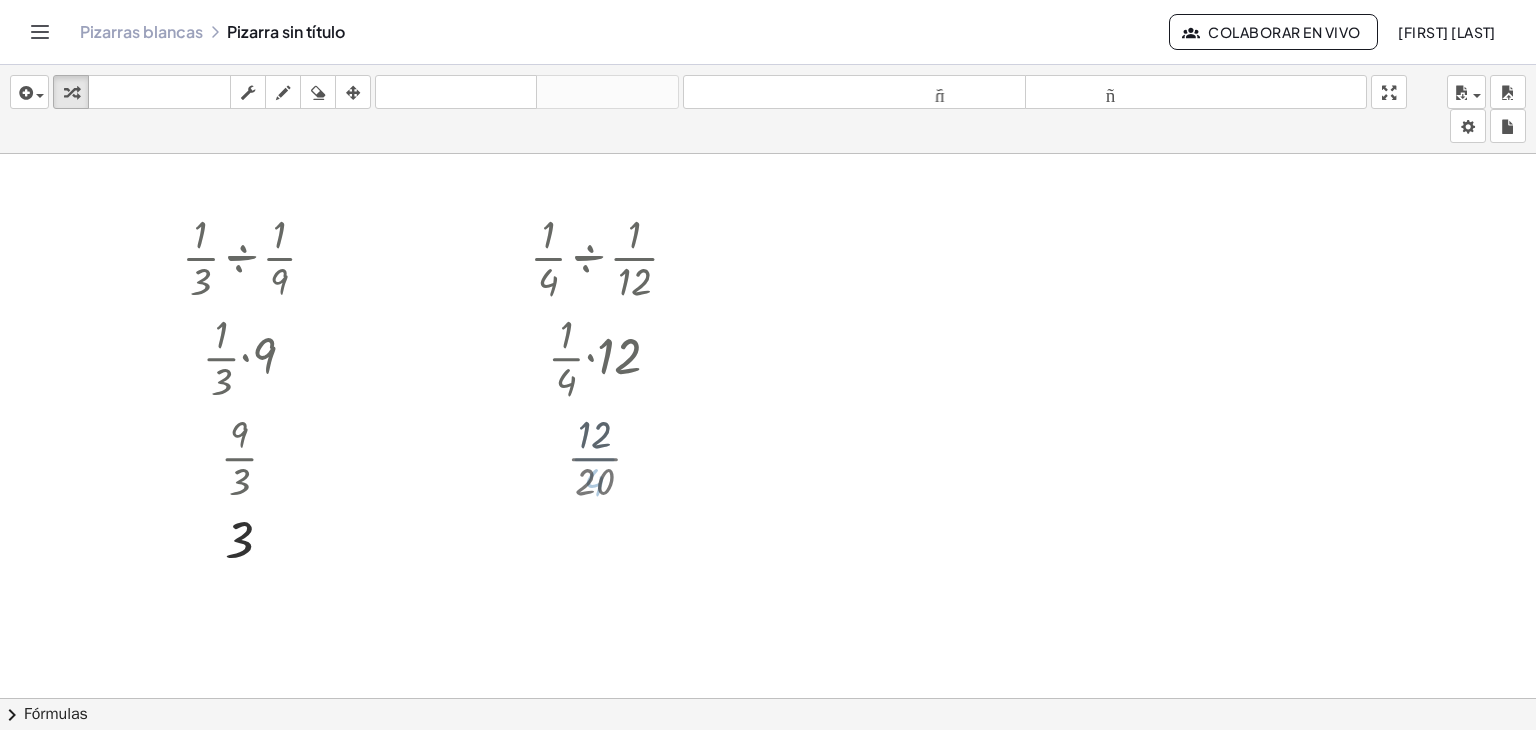 scroll, scrollTop: 0, scrollLeft: 0, axis: both 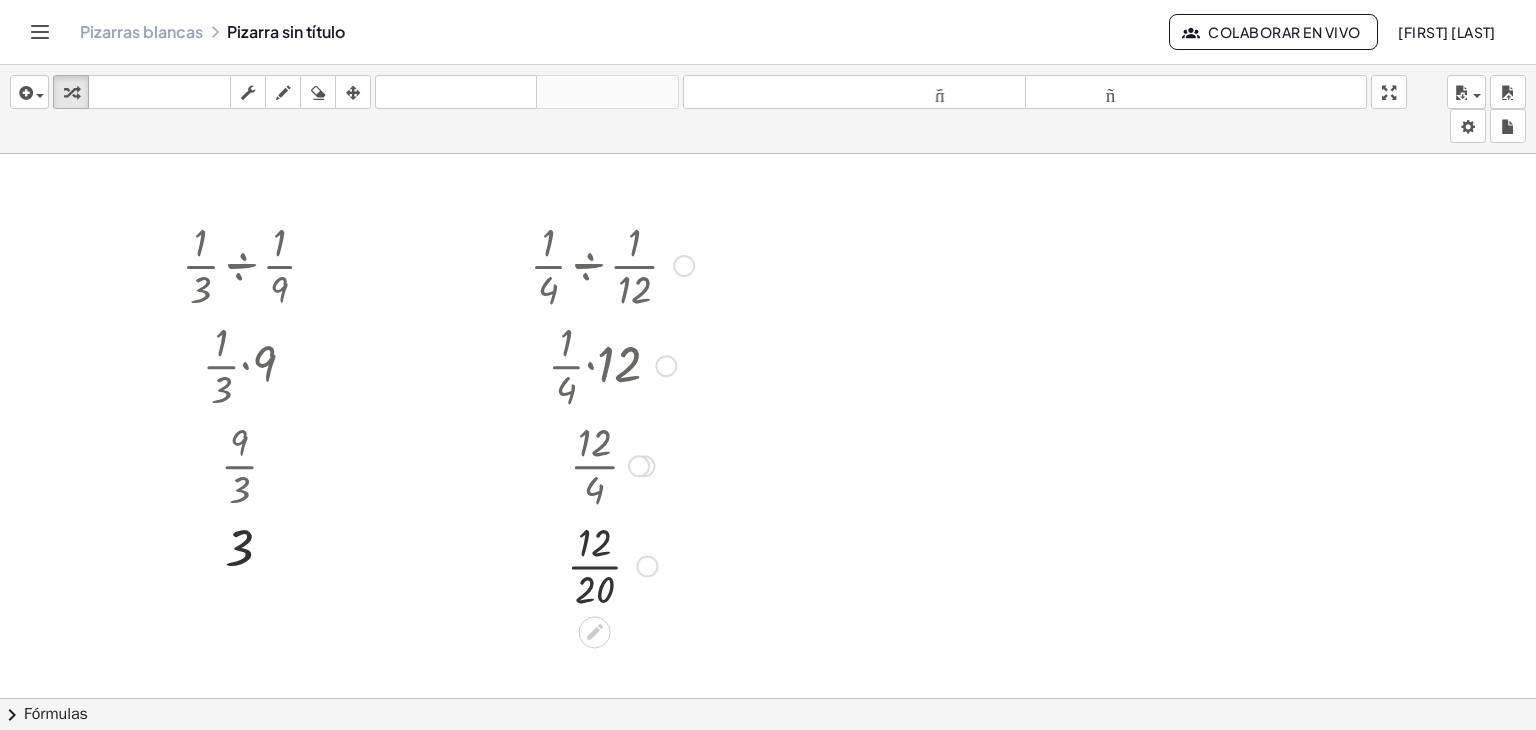 click at bounding box center [612, 564] 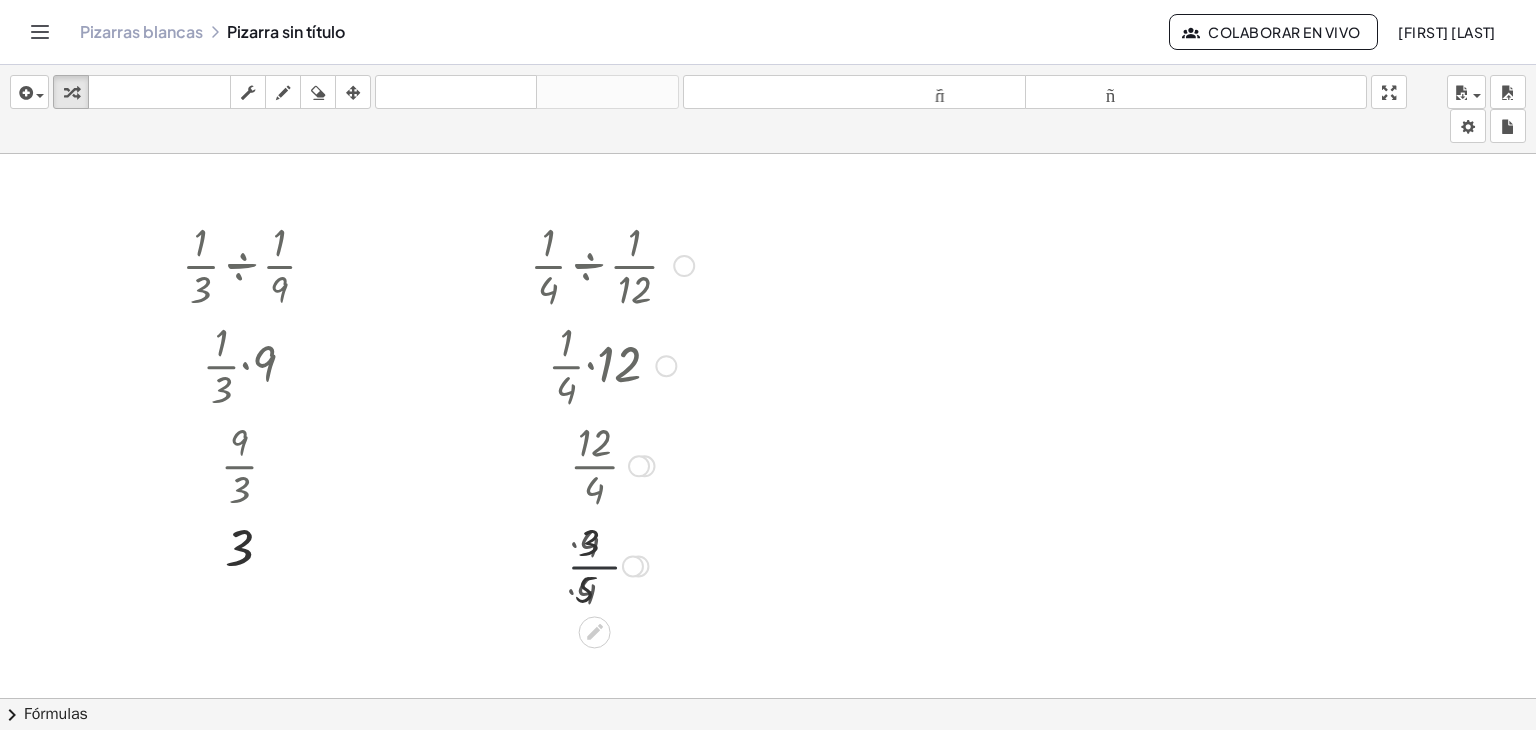 click at bounding box center (612, 564) 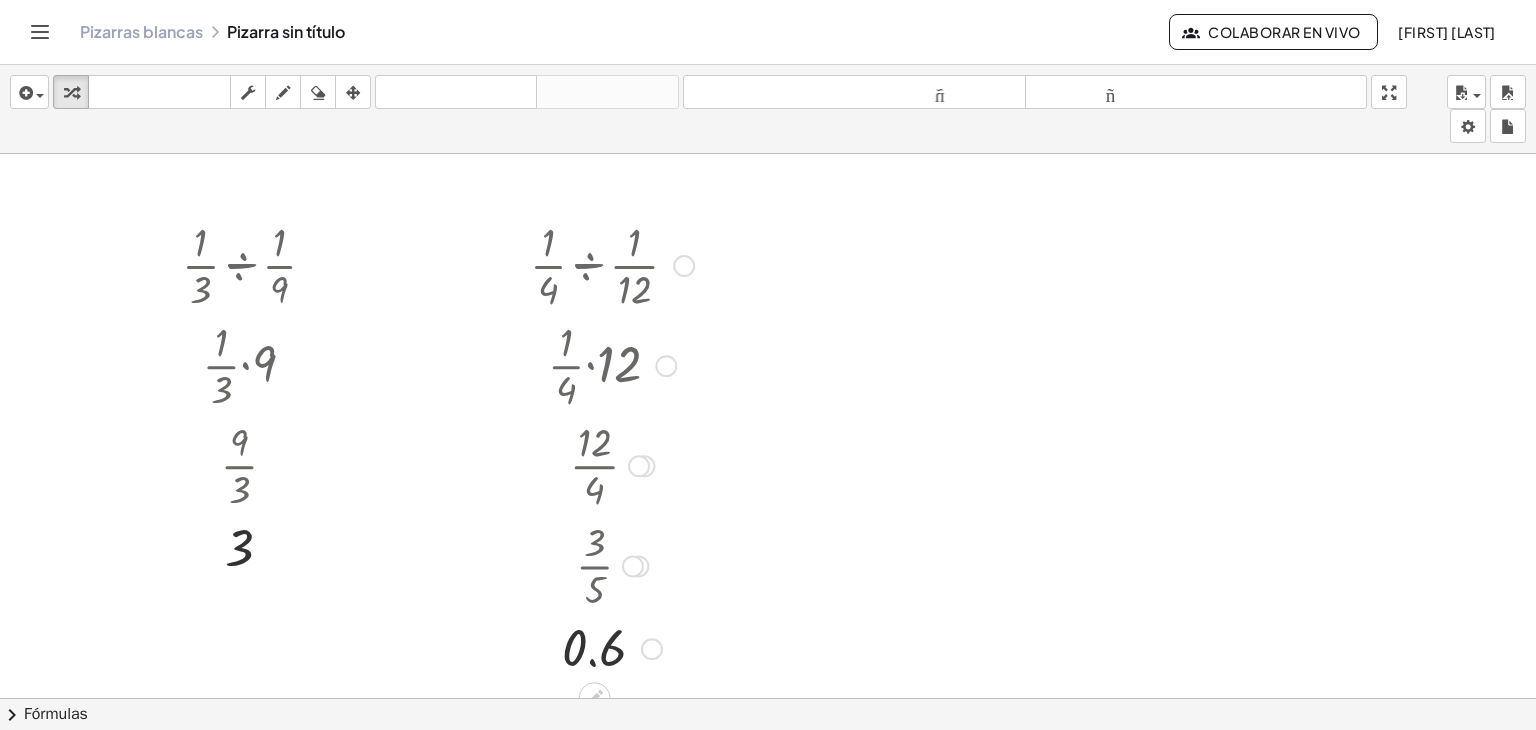 click at bounding box center (633, 566) 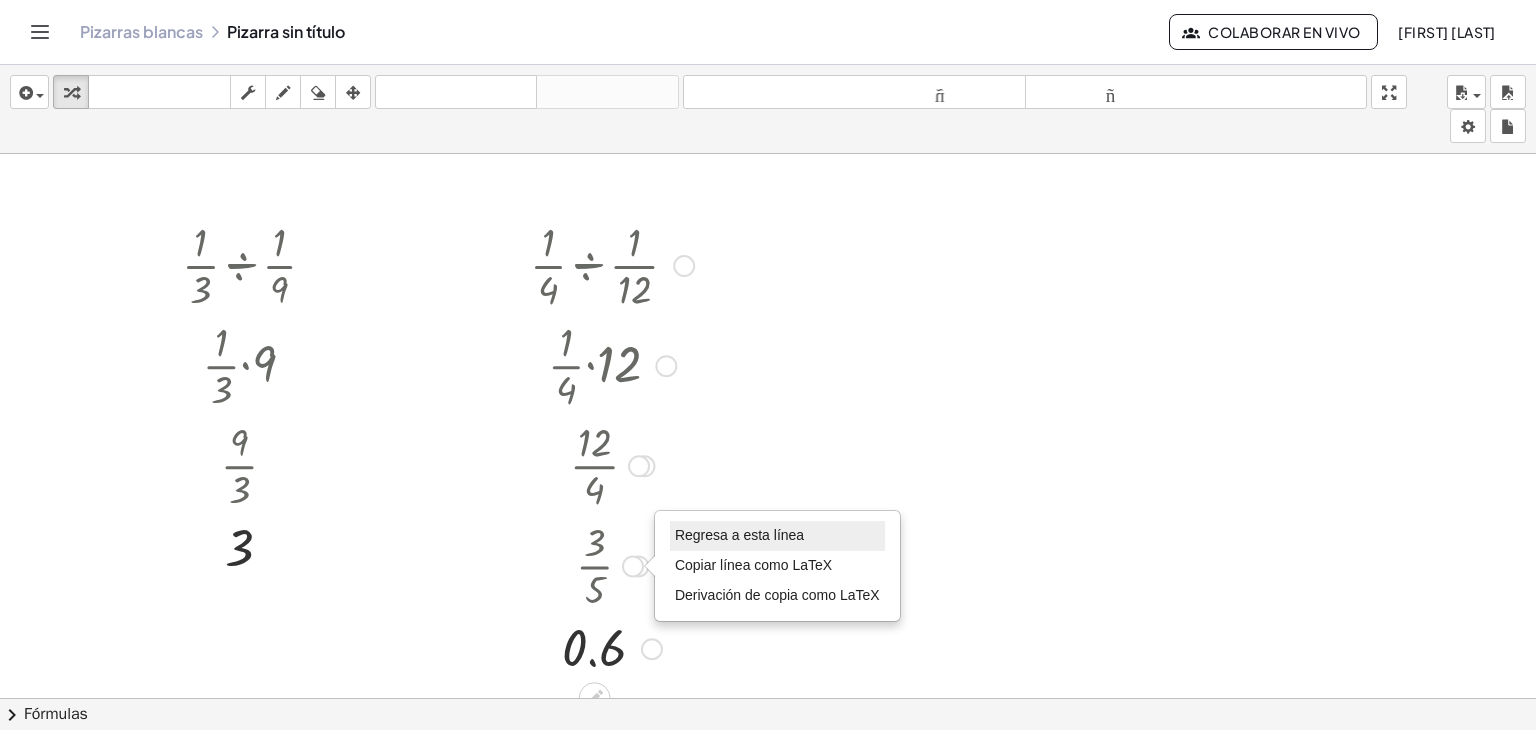 click on "Regresa a esta línea" at bounding box center [739, 535] 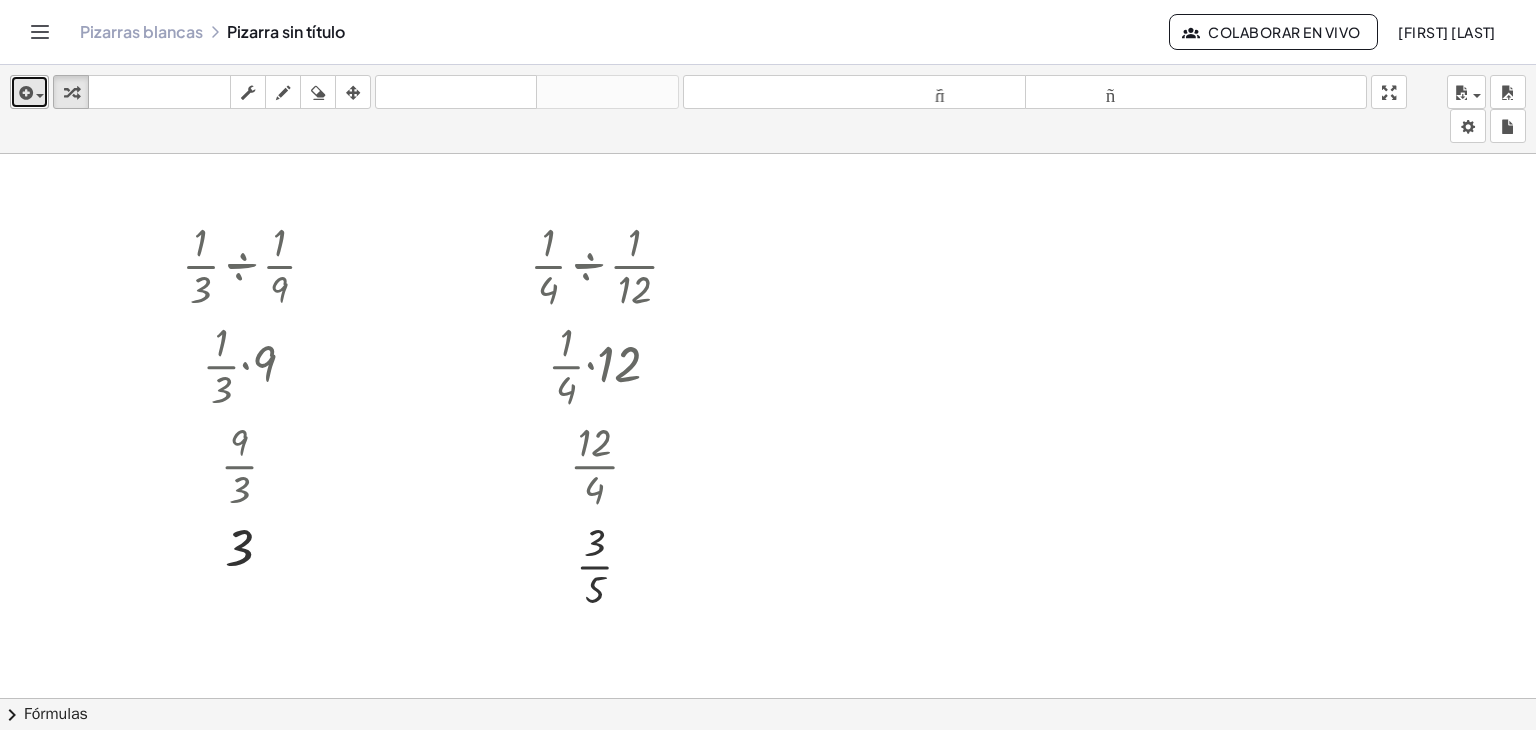 click at bounding box center [24, 93] 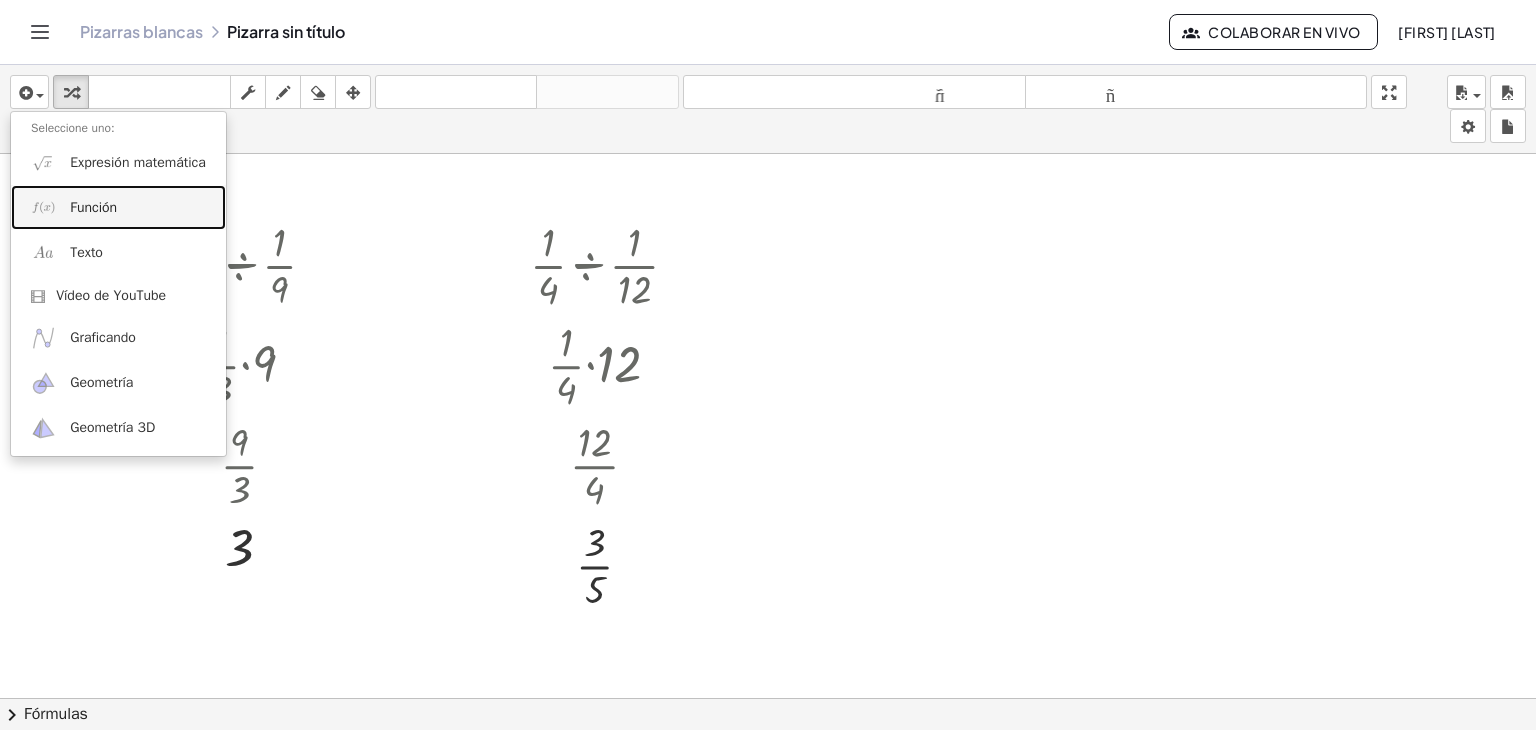 click on "Función" at bounding box center [118, 207] 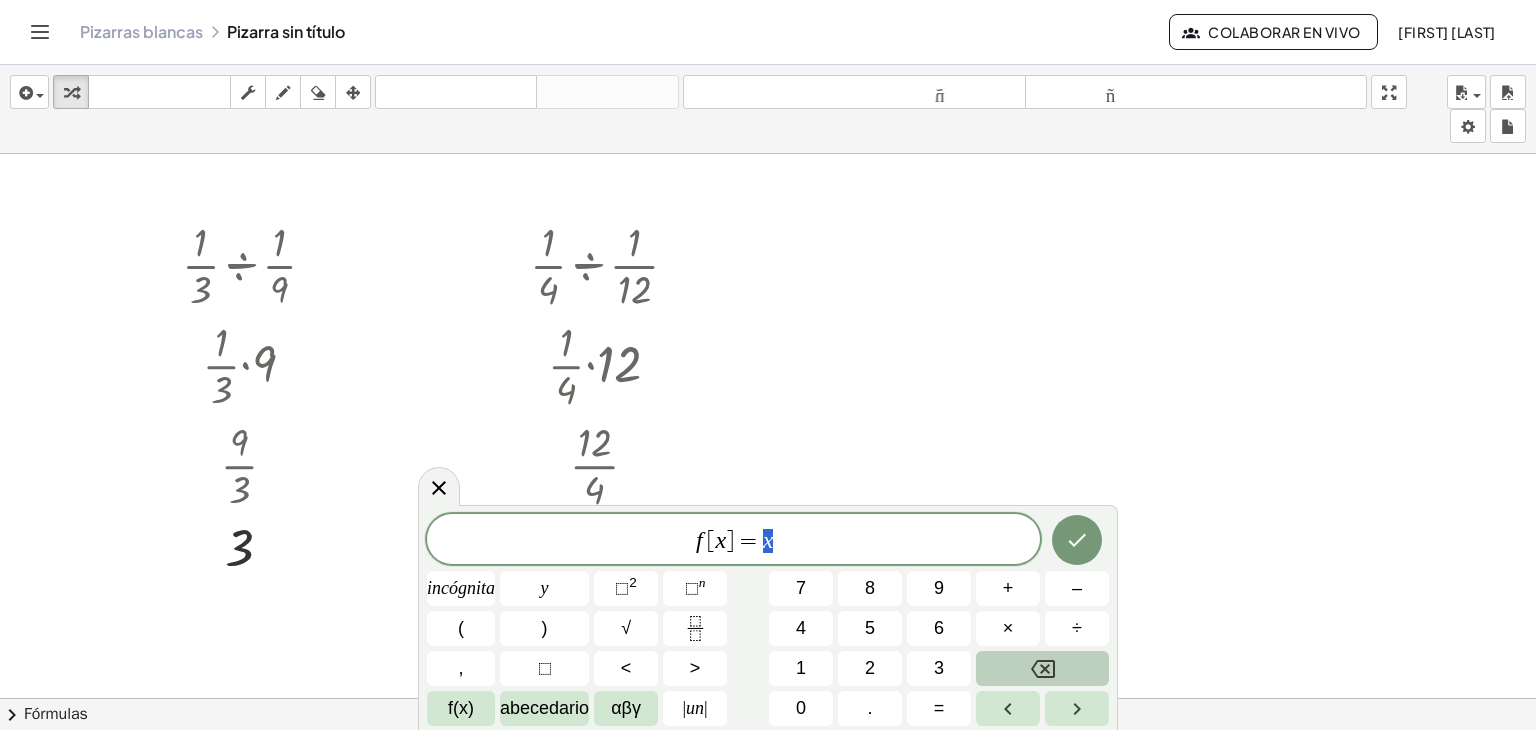 click at bounding box center [1042, 668] 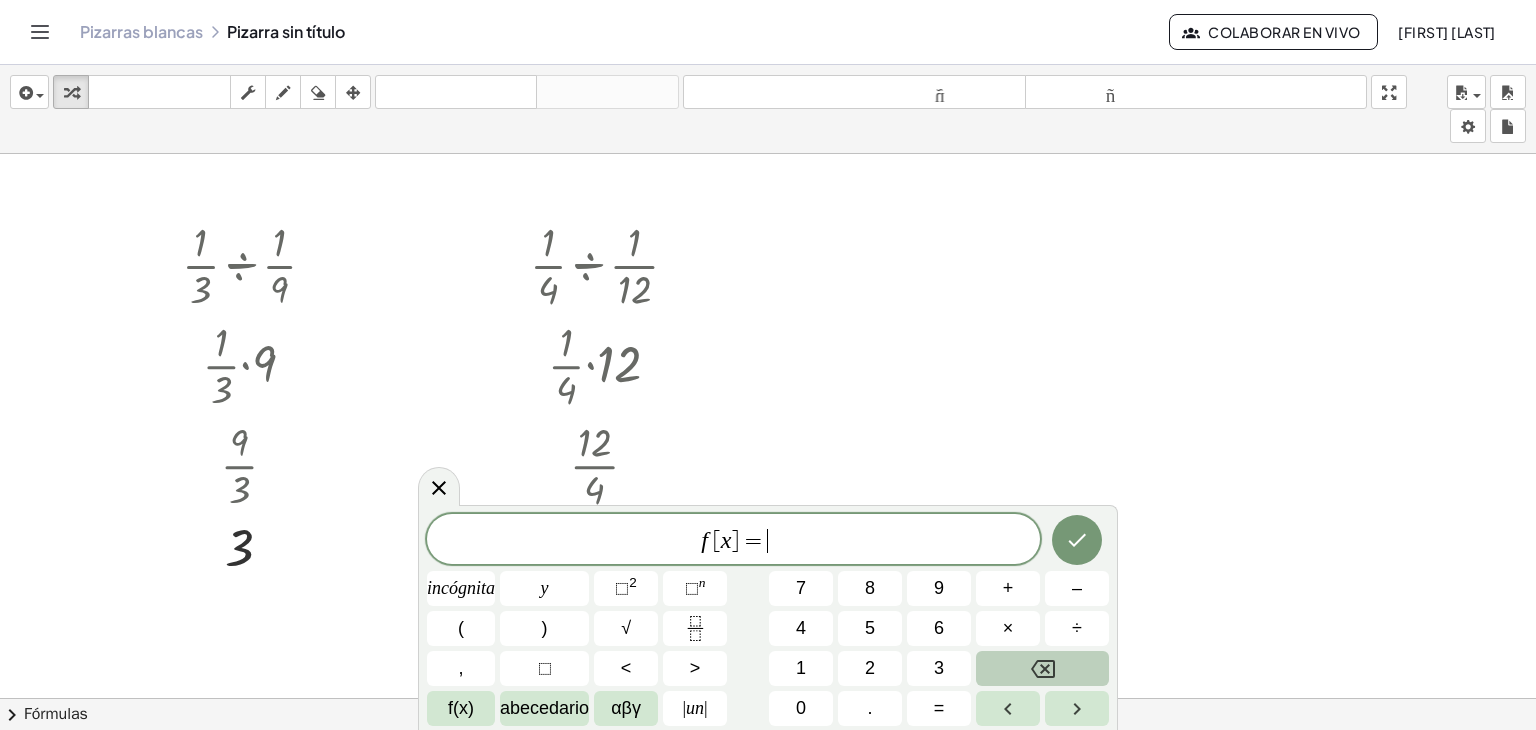 click at bounding box center [1042, 668] 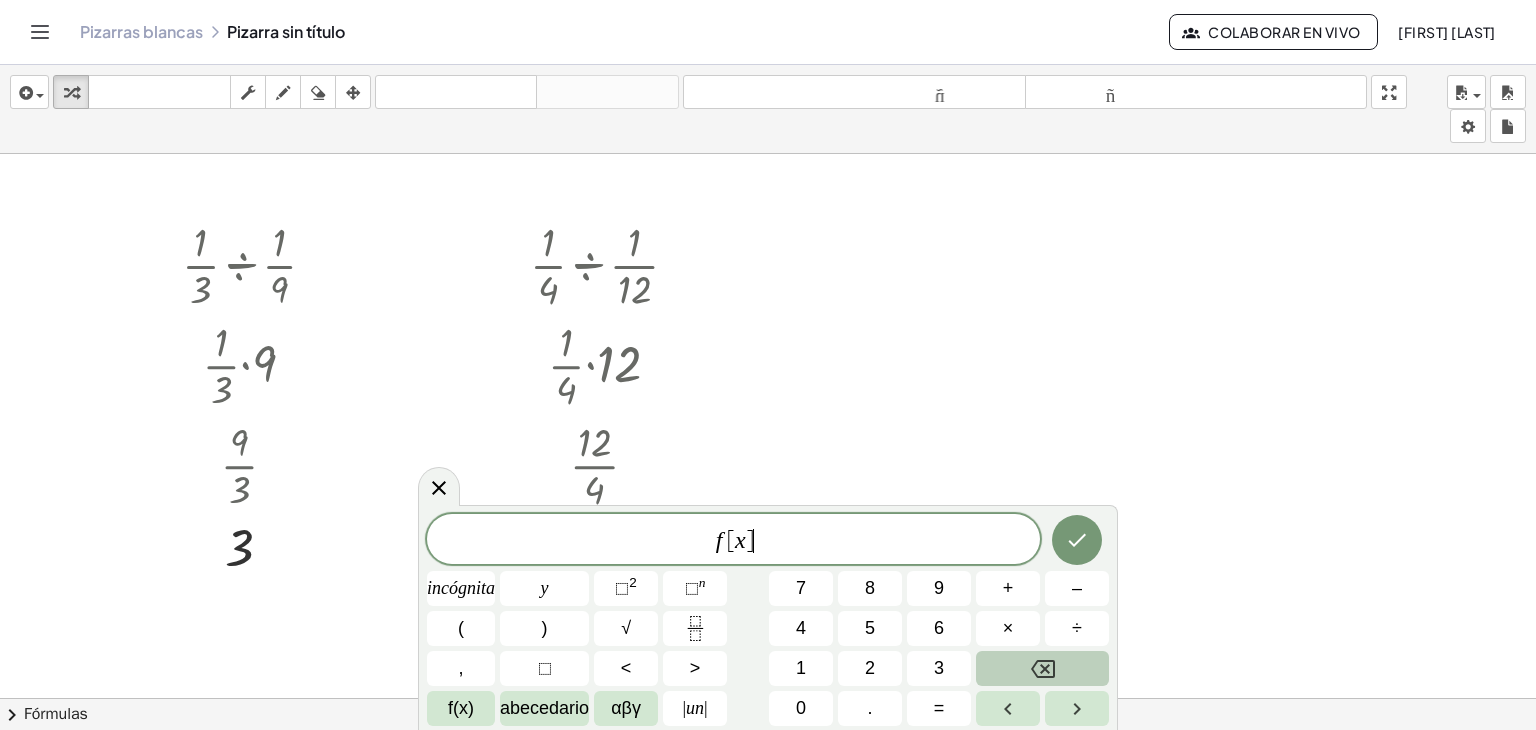 click at bounding box center (1042, 668) 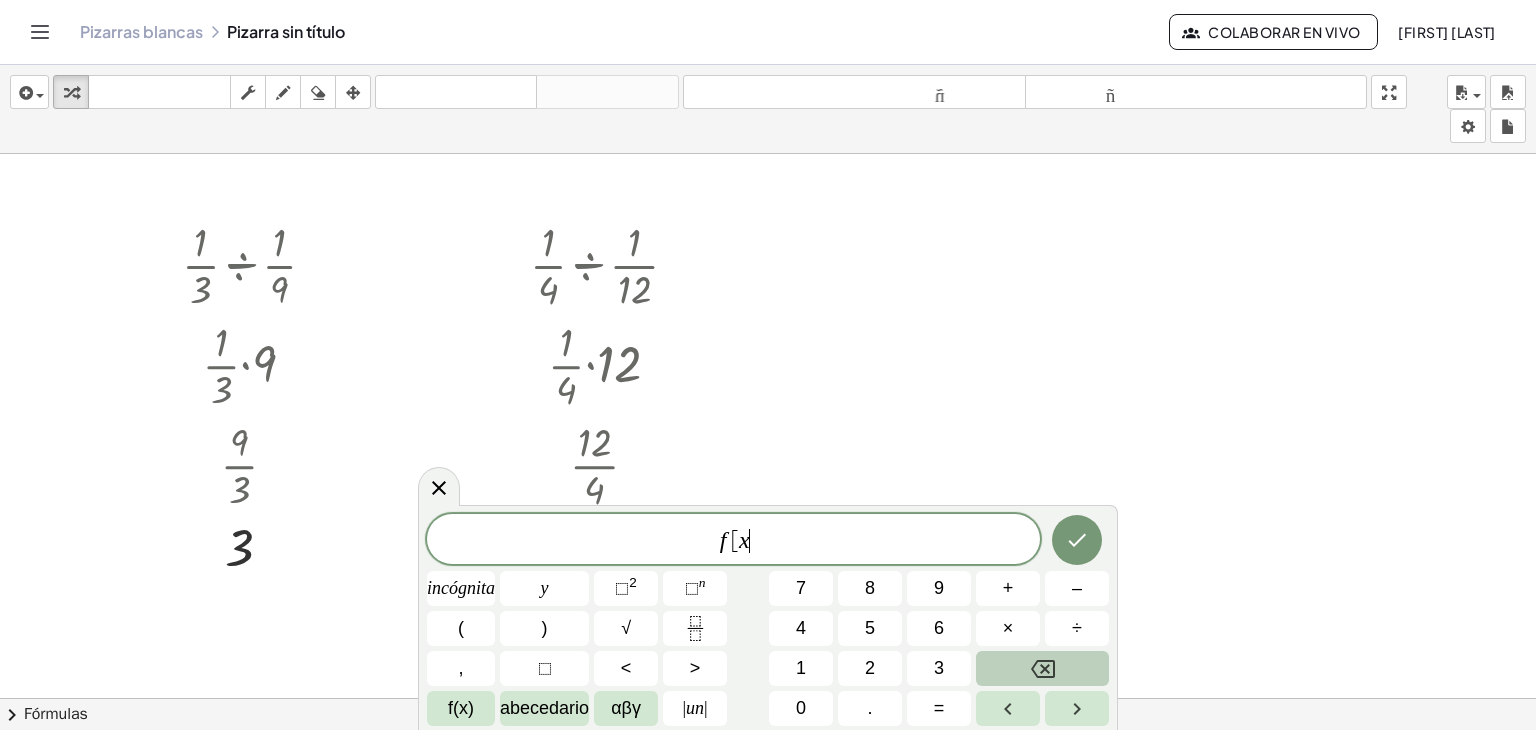 click at bounding box center [1042, 668] 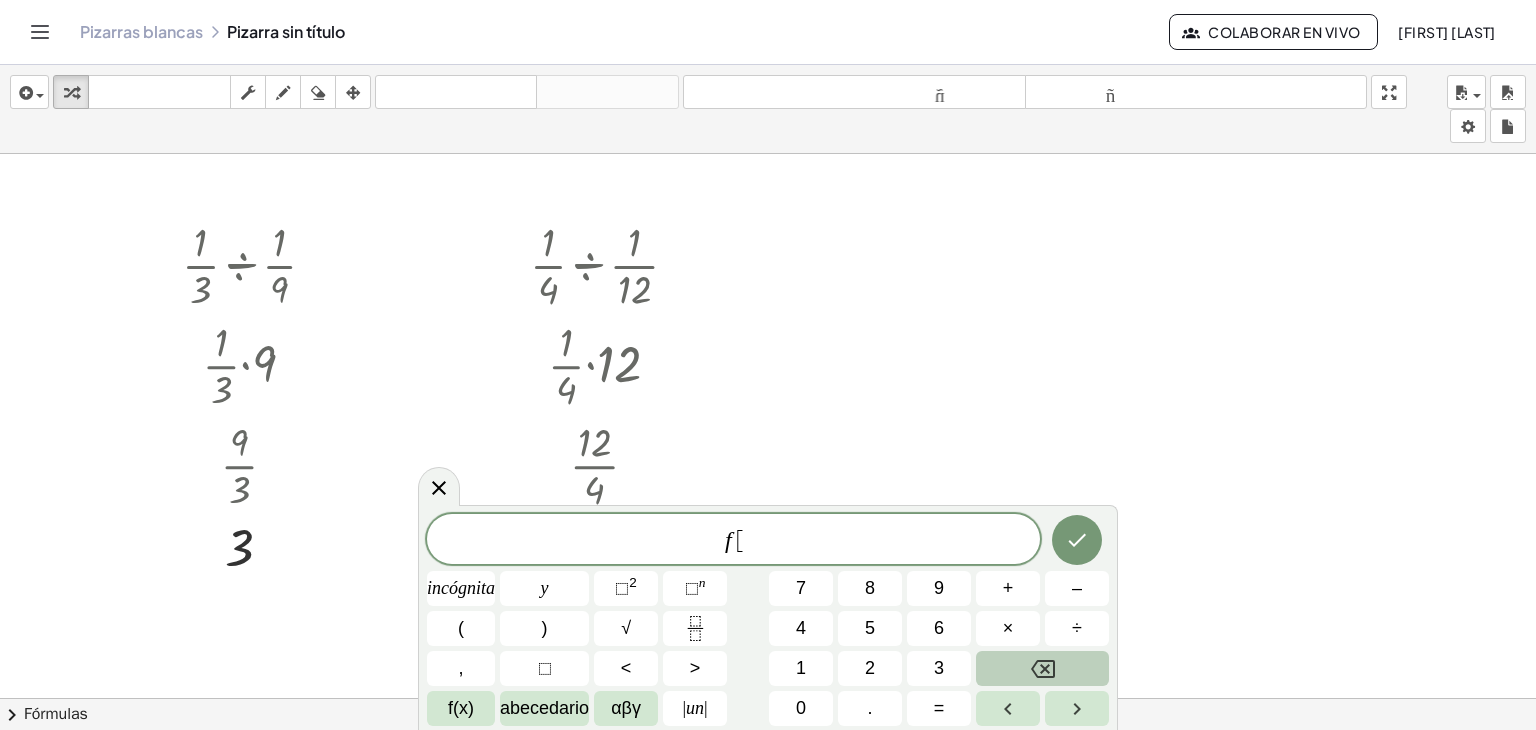 click at bounding box center [1042, 668] 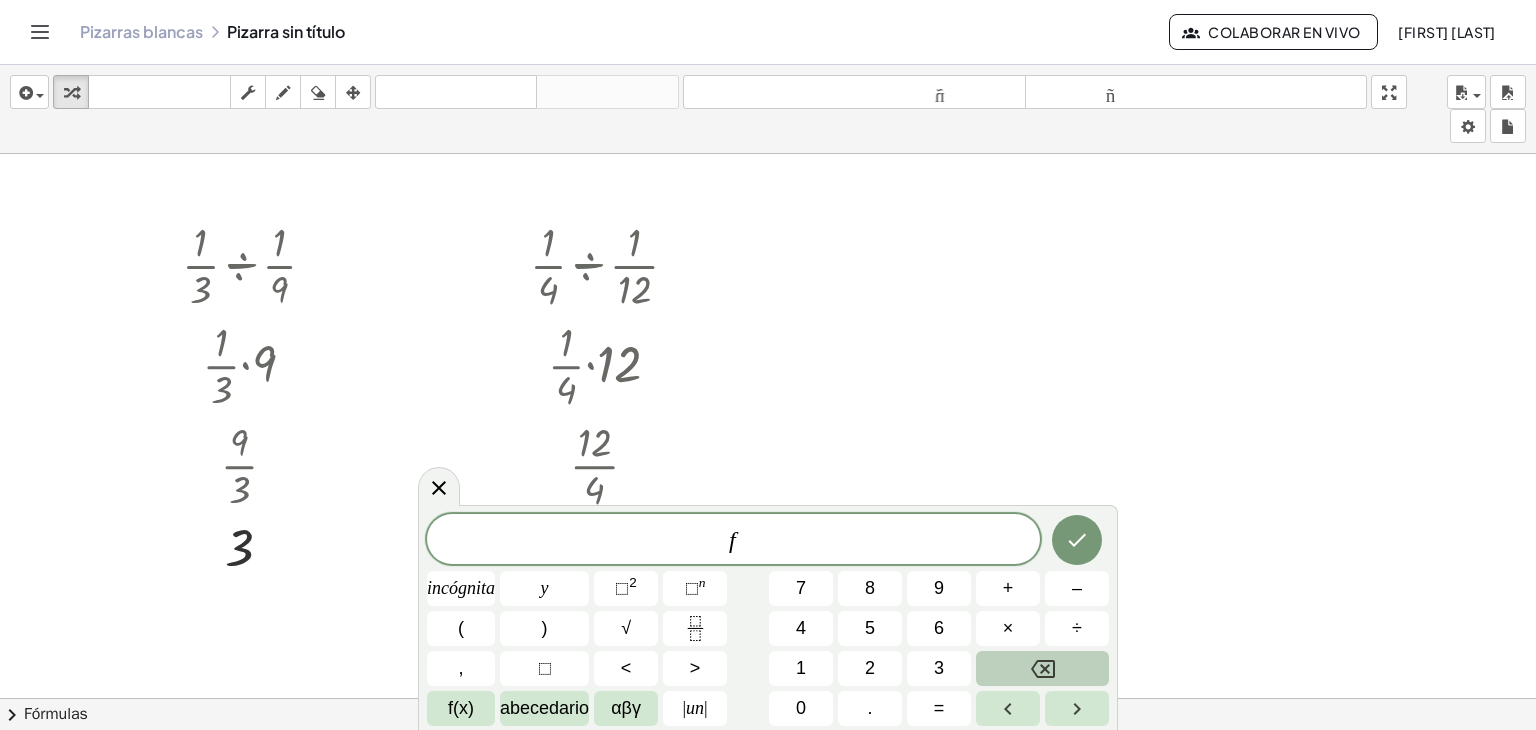 click at bounding box center [1042, 668] 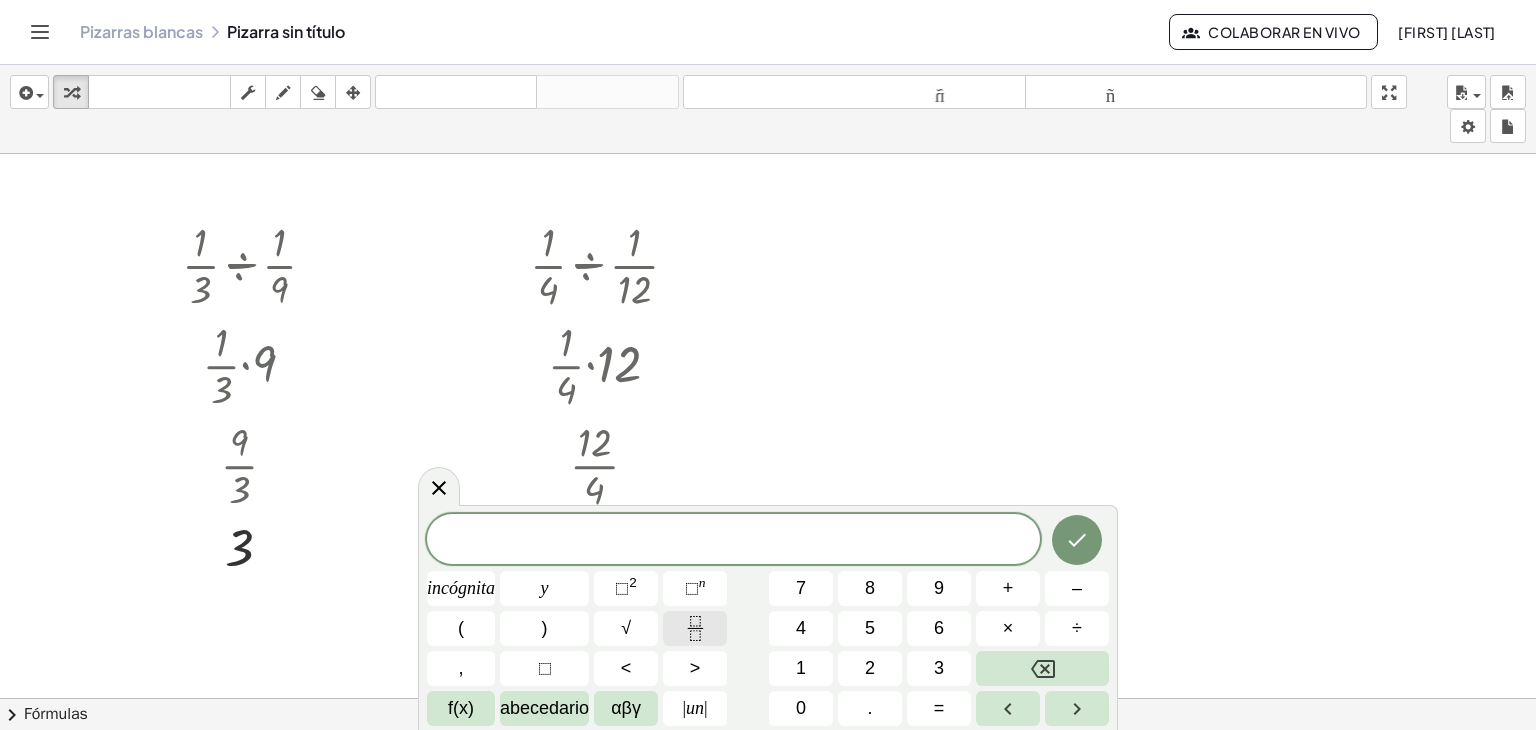 click 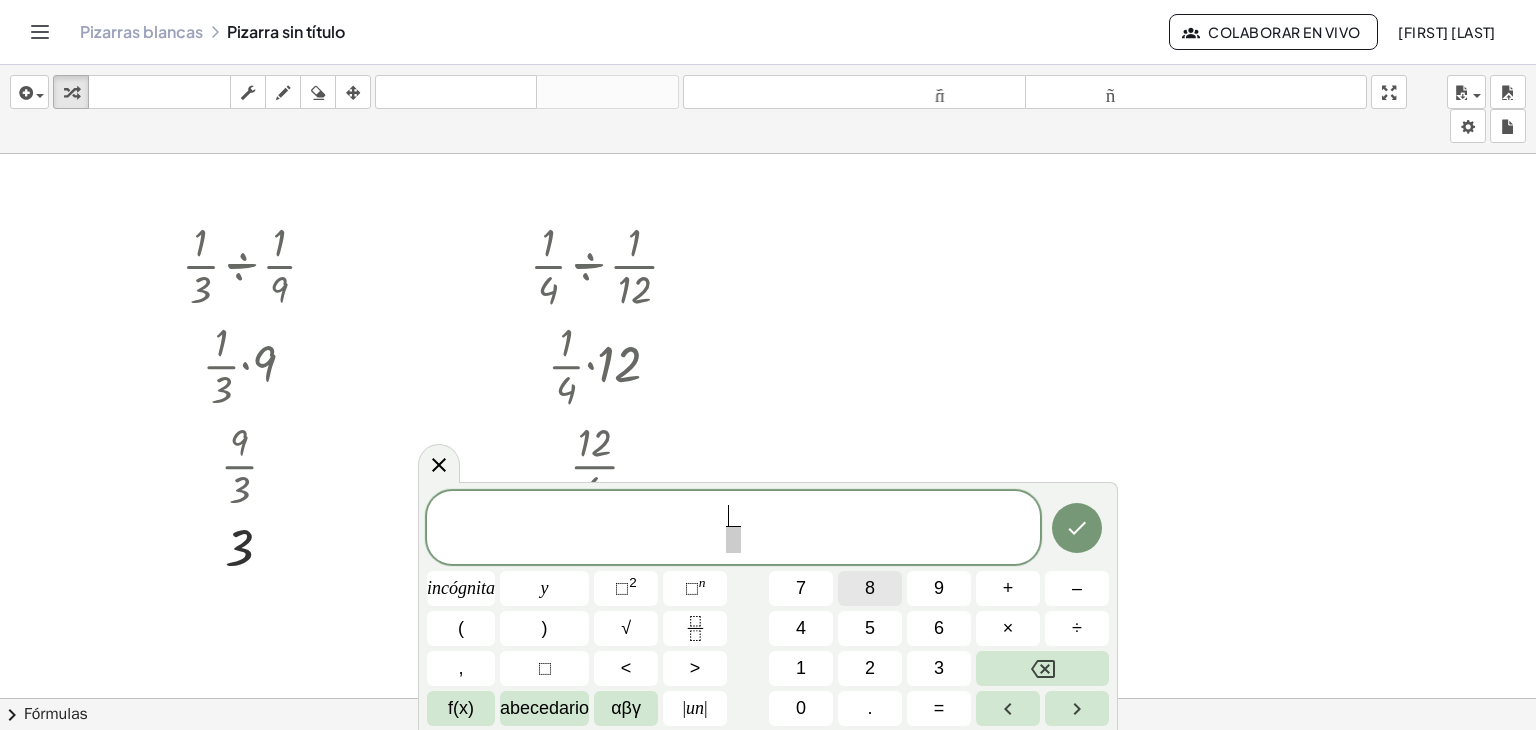 click on "8" at bounding box center [870, 588] 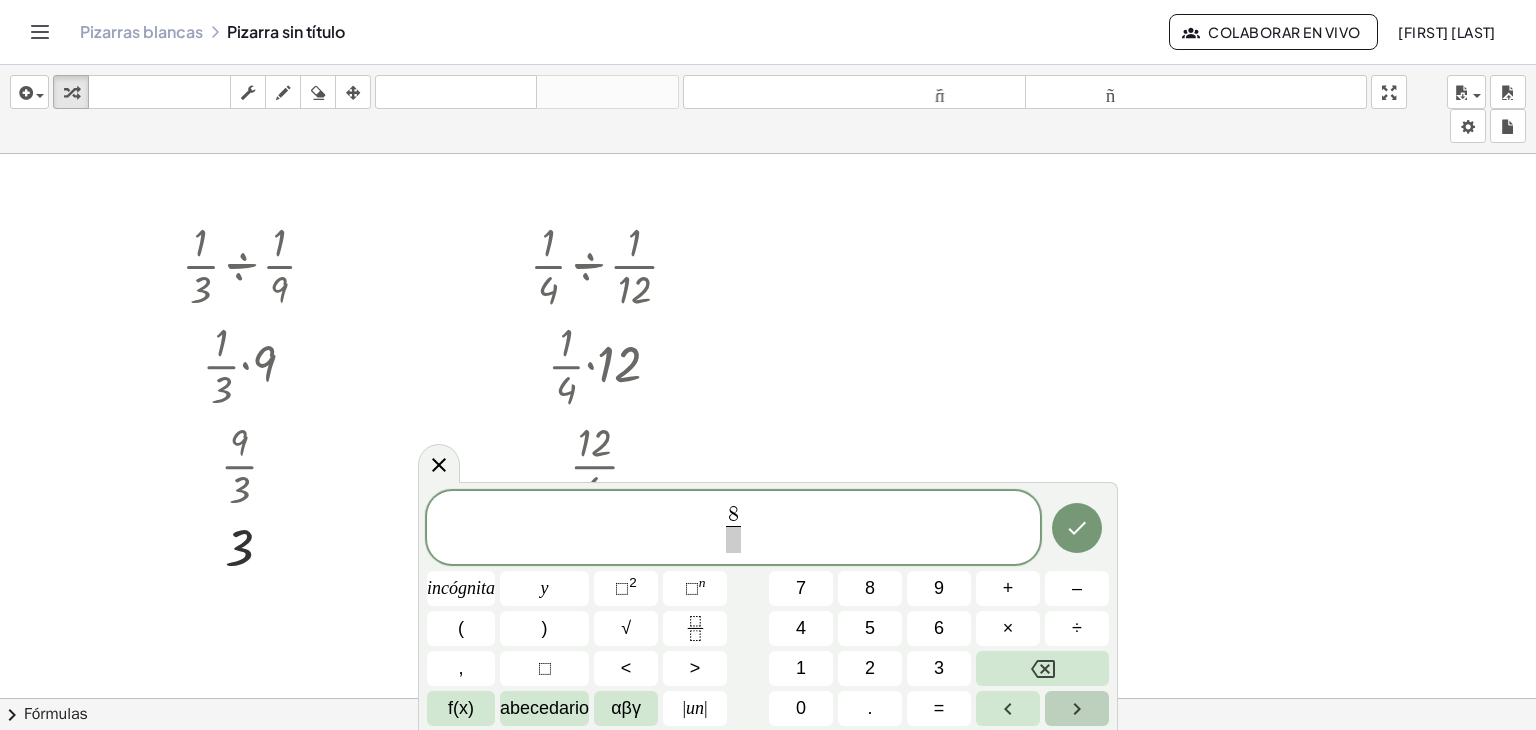 click 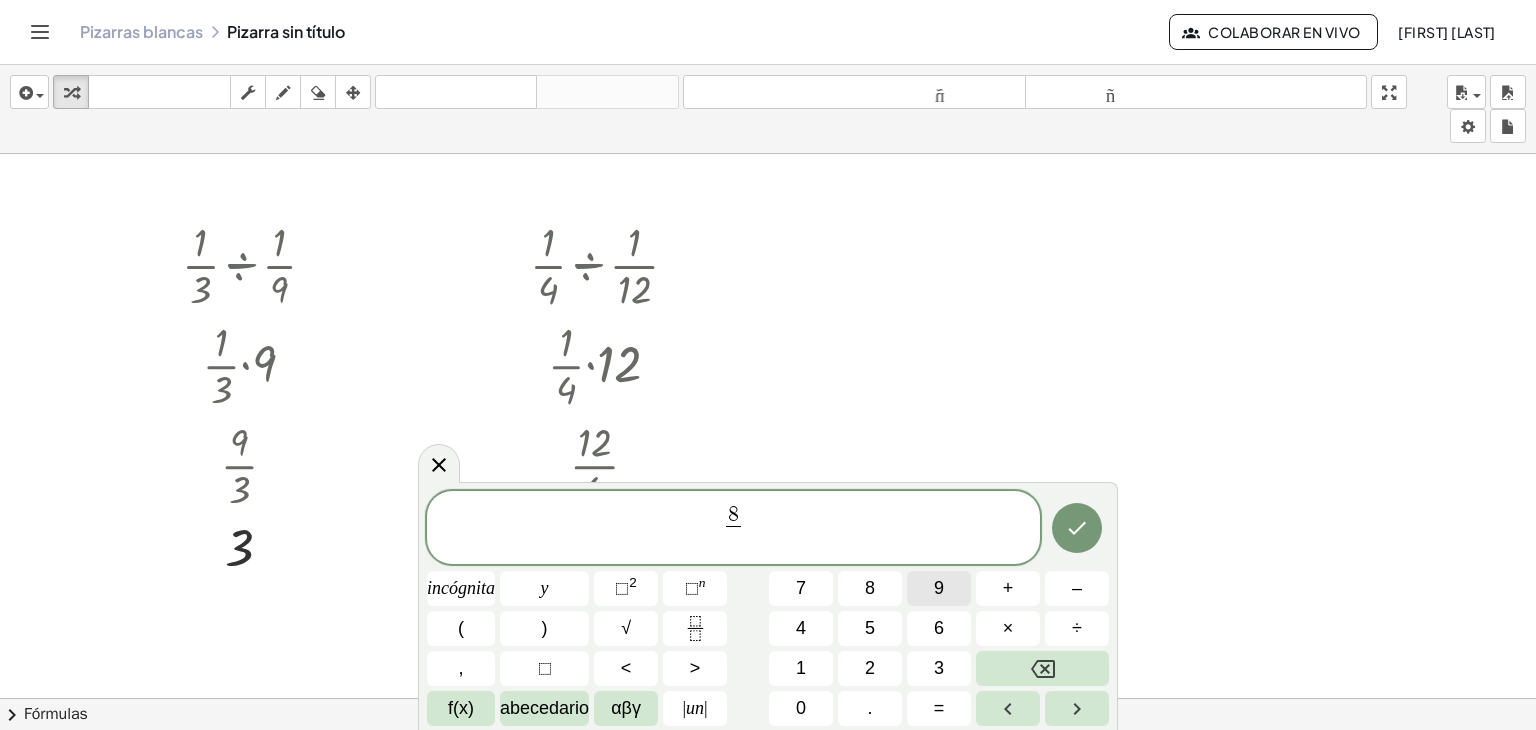 click on "9" at bounding box center [939, 588] 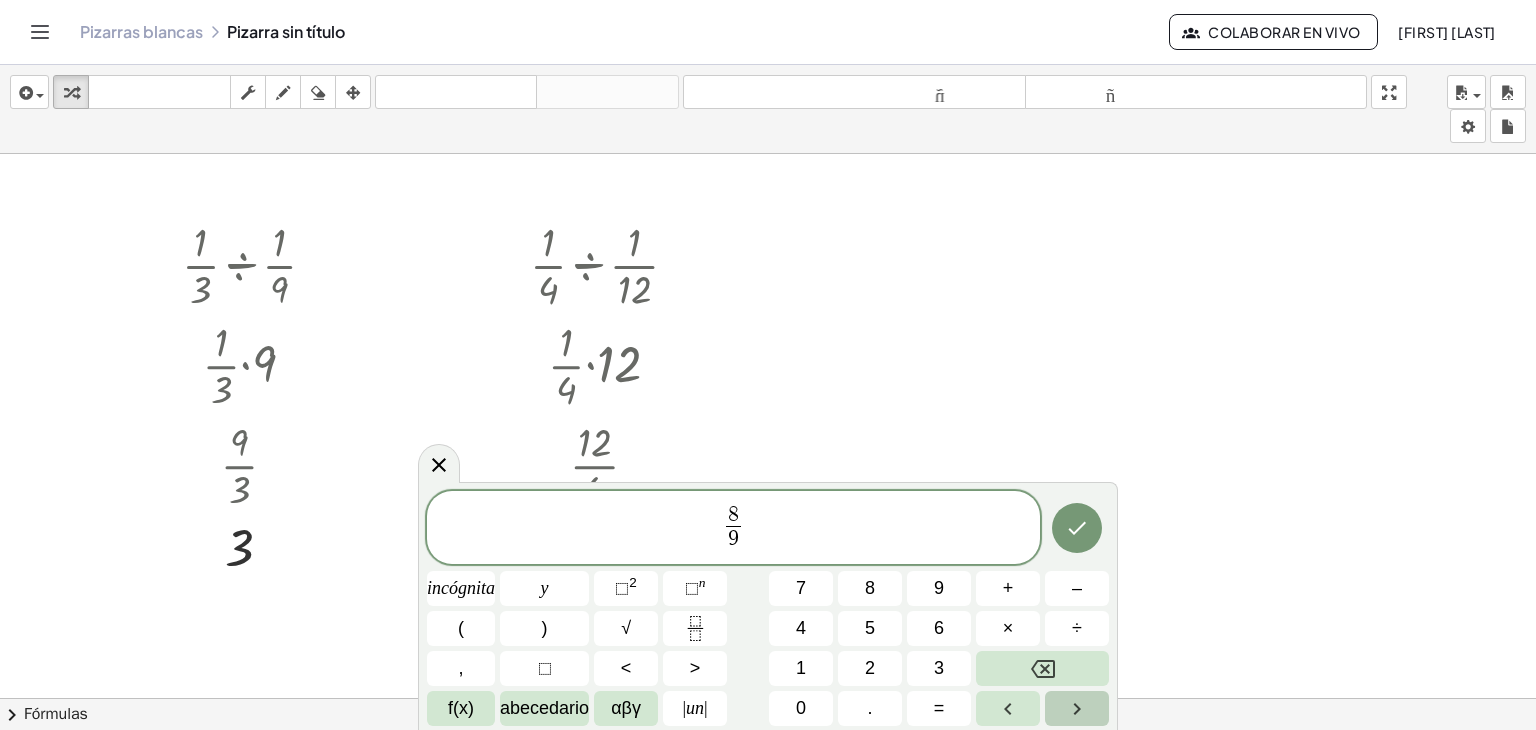click at bounding box center [1077, 708] 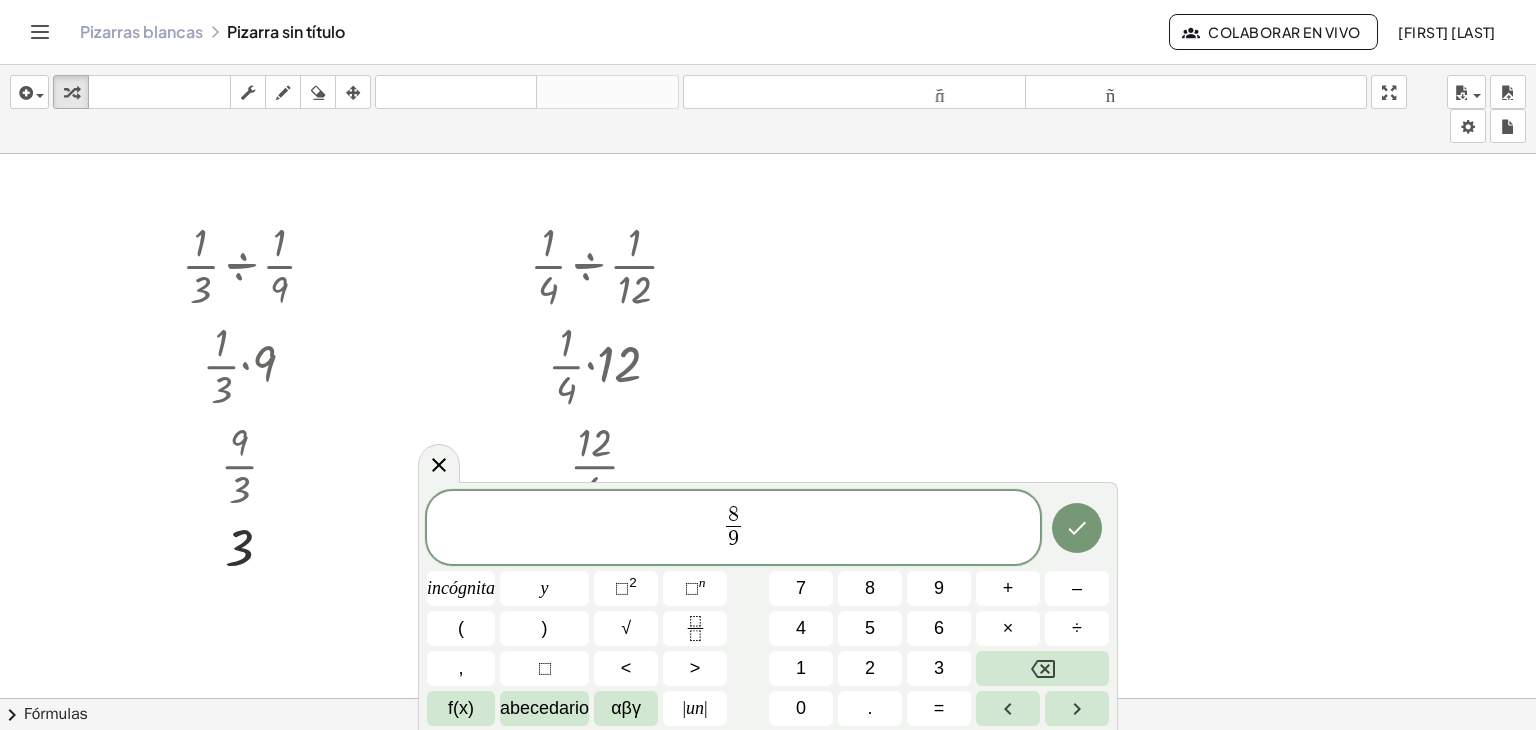 click on "8 9 ​ ​ incógnita y ⬚  2 ⬚  n 7 8 9 + – ( ) √ 4 5 6 × ÷ , ⬚ < > 1 2 3 f(x) abecedario αβγ |  un  | 0 . =" at bounding box center [768, 609] 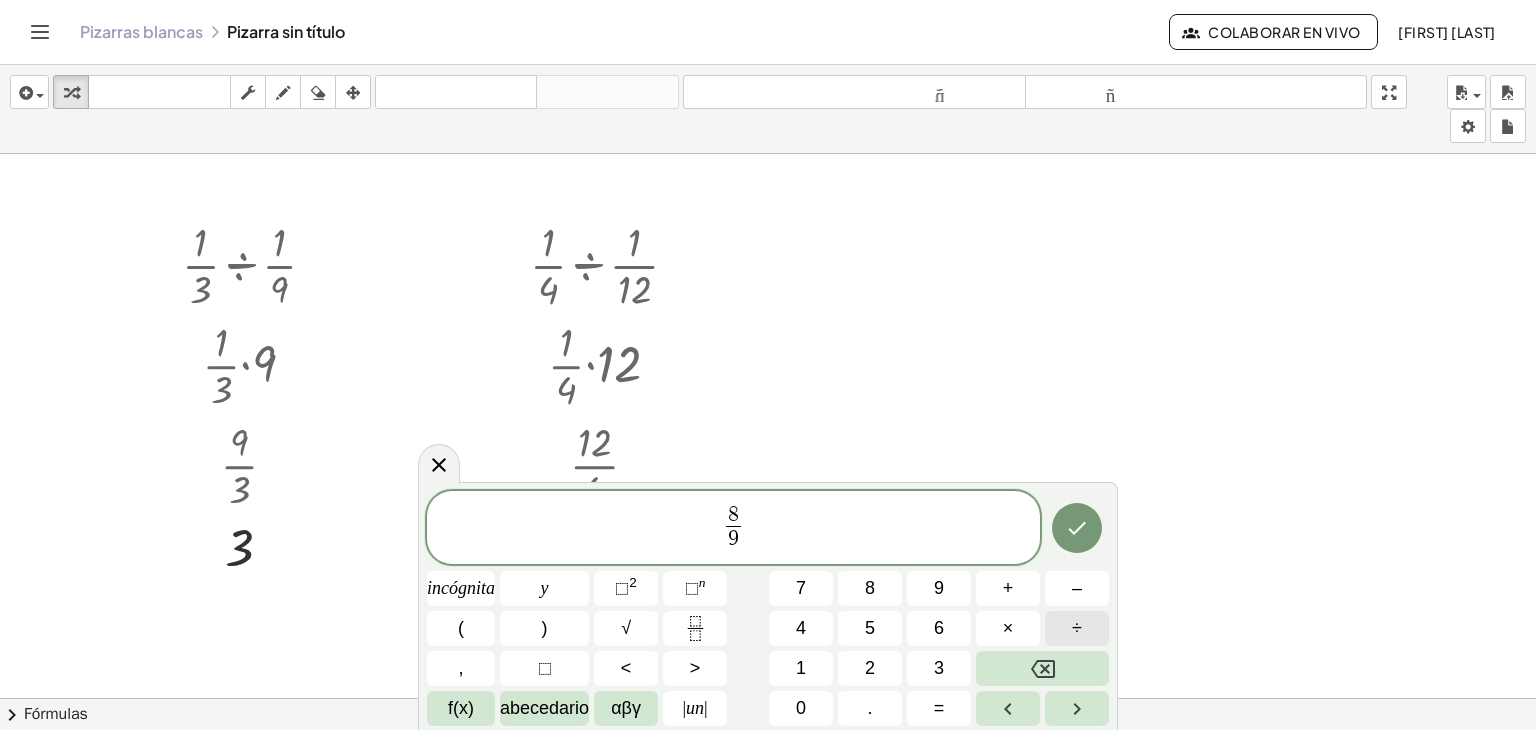 click on "÷" at bounding box center (1077, 628) 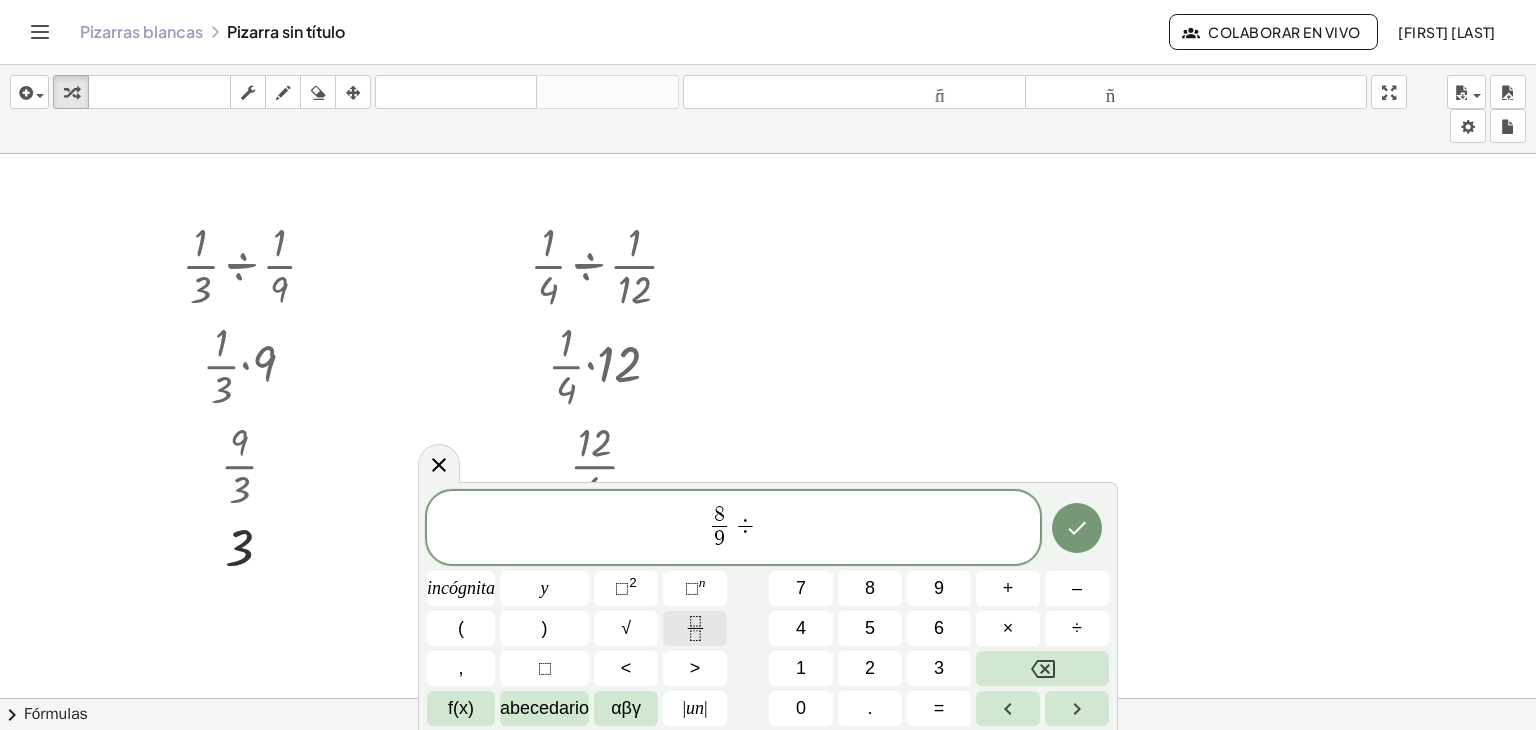 click at bounding box center [695, 628] 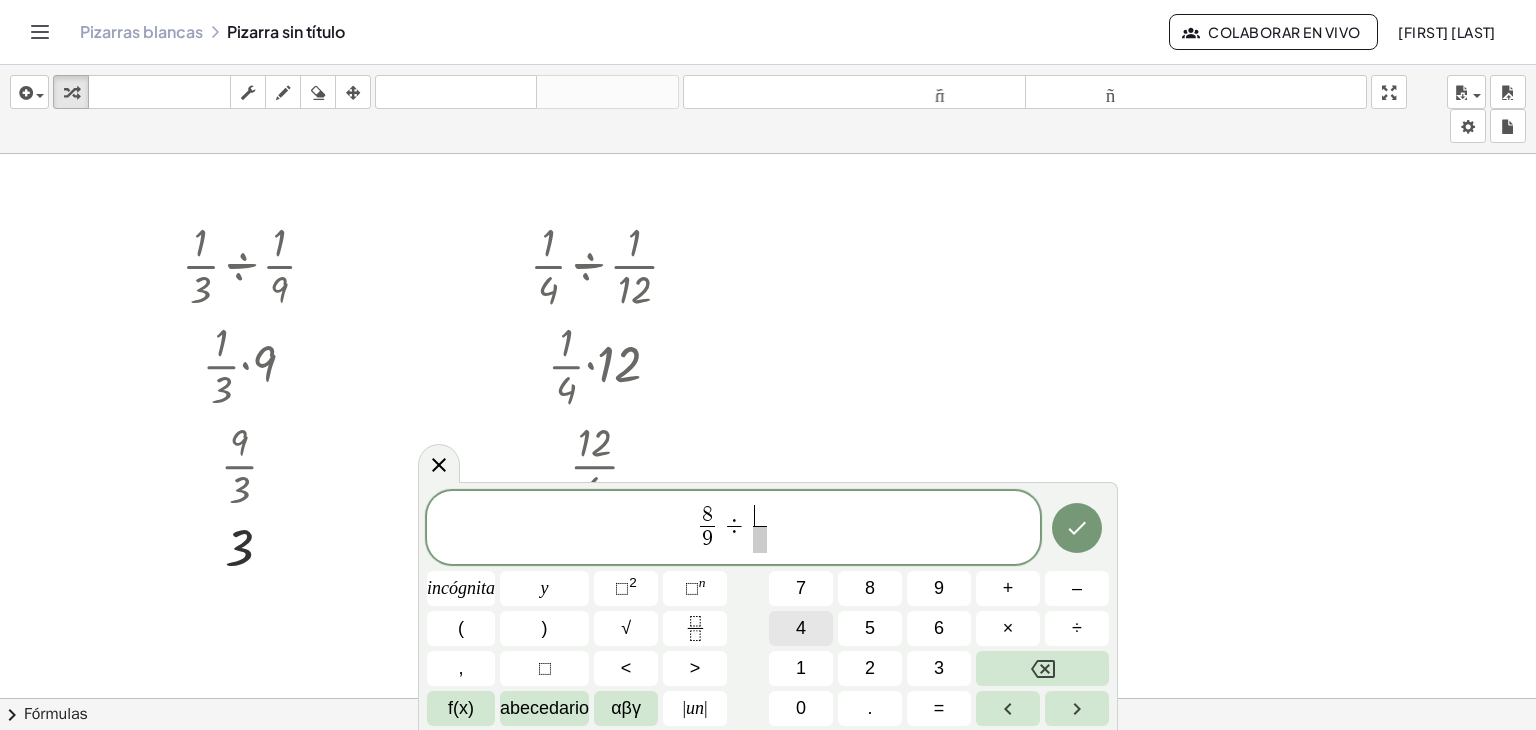 click on "4" at bounding box center [801, 628] 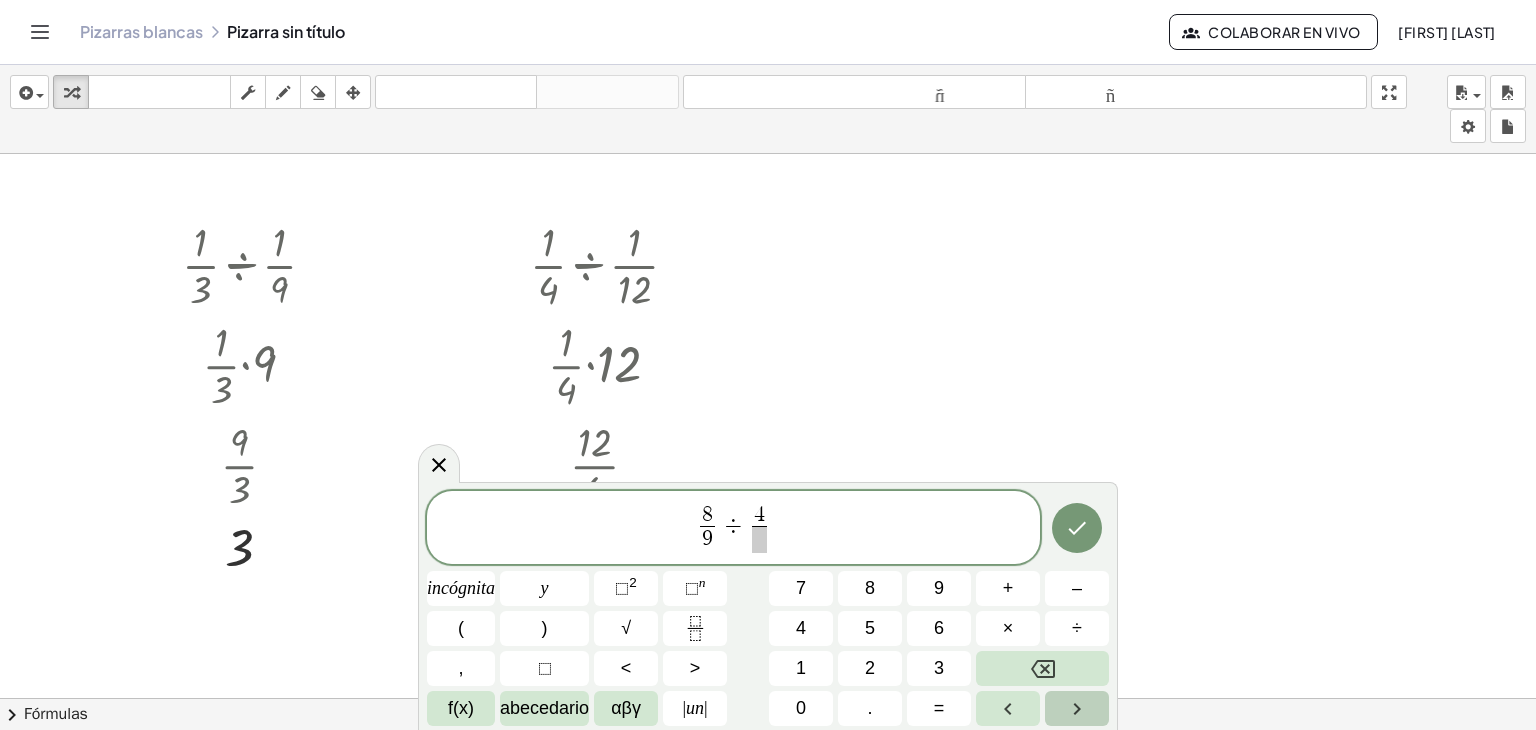 click at bounding box center (1077, 708) 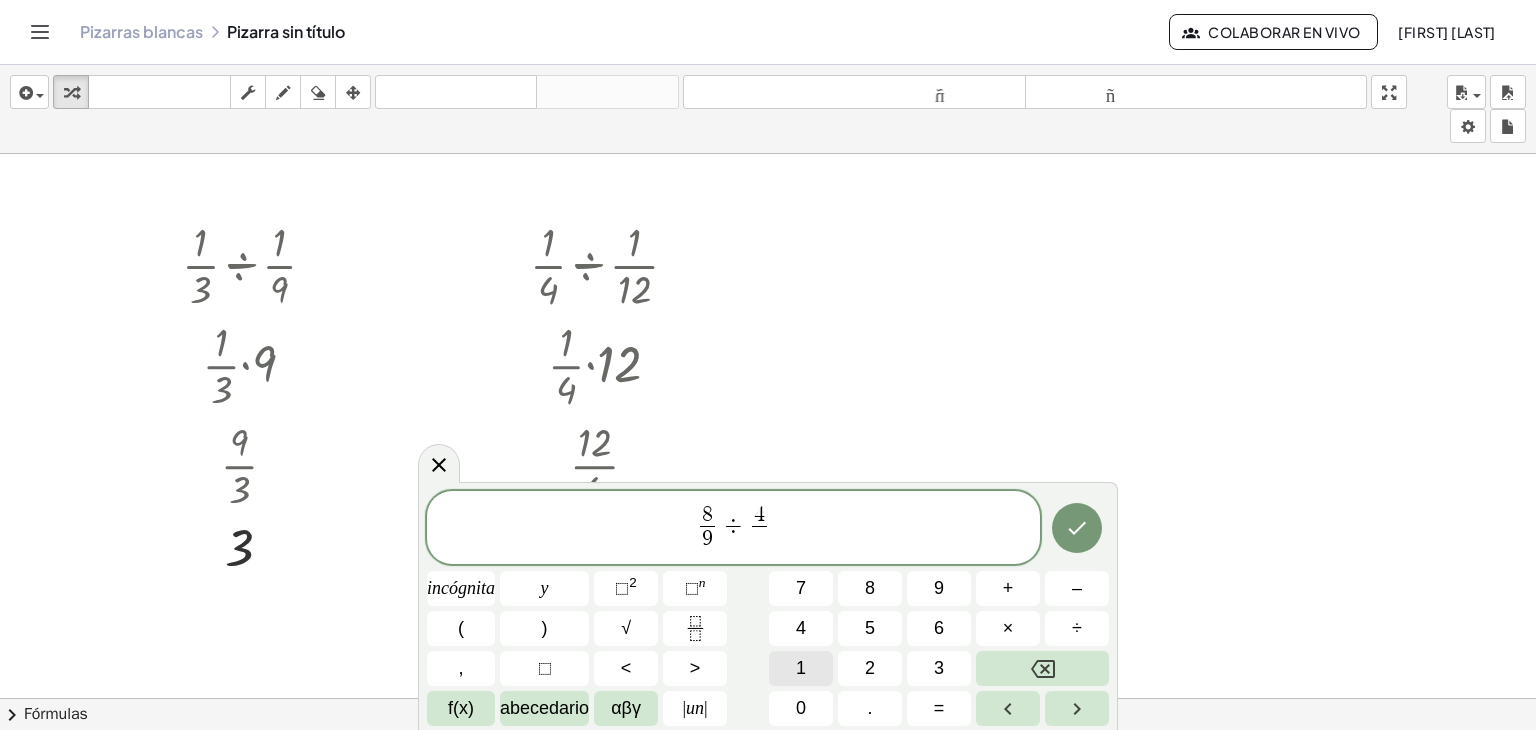 click on "1" at bounding box center [801, 668] 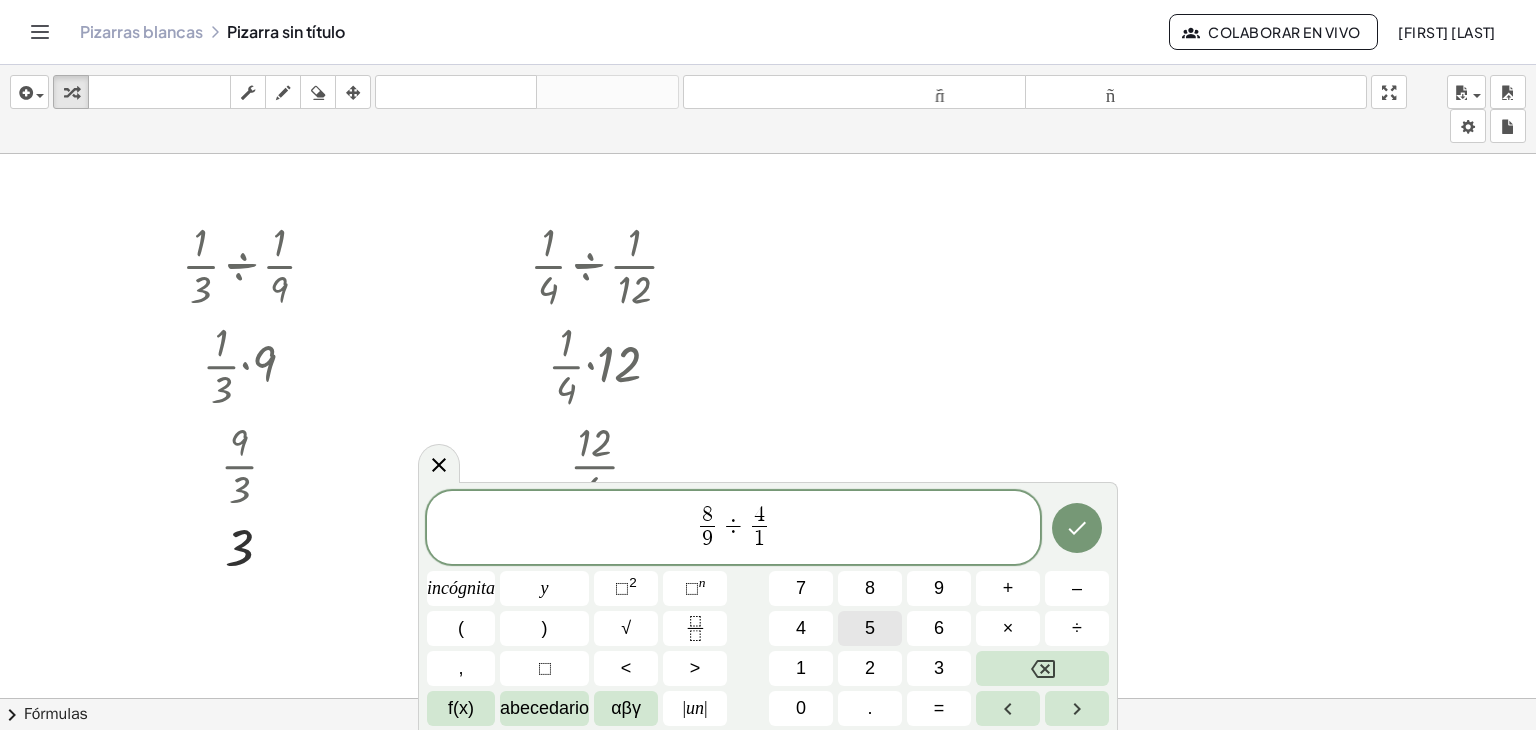 click on "5" at bounding box center [870, 628] 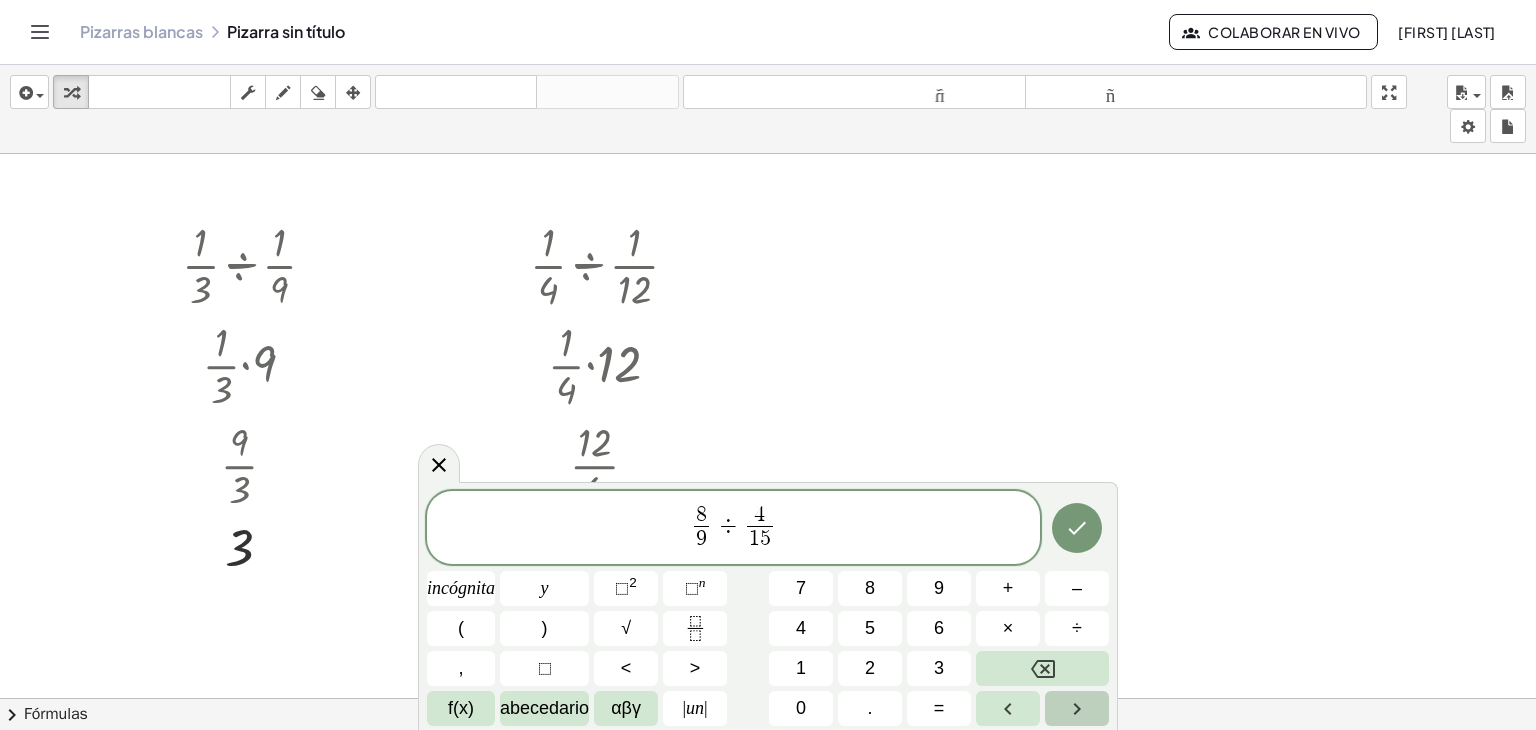 click at bounding box center [1077, 708] 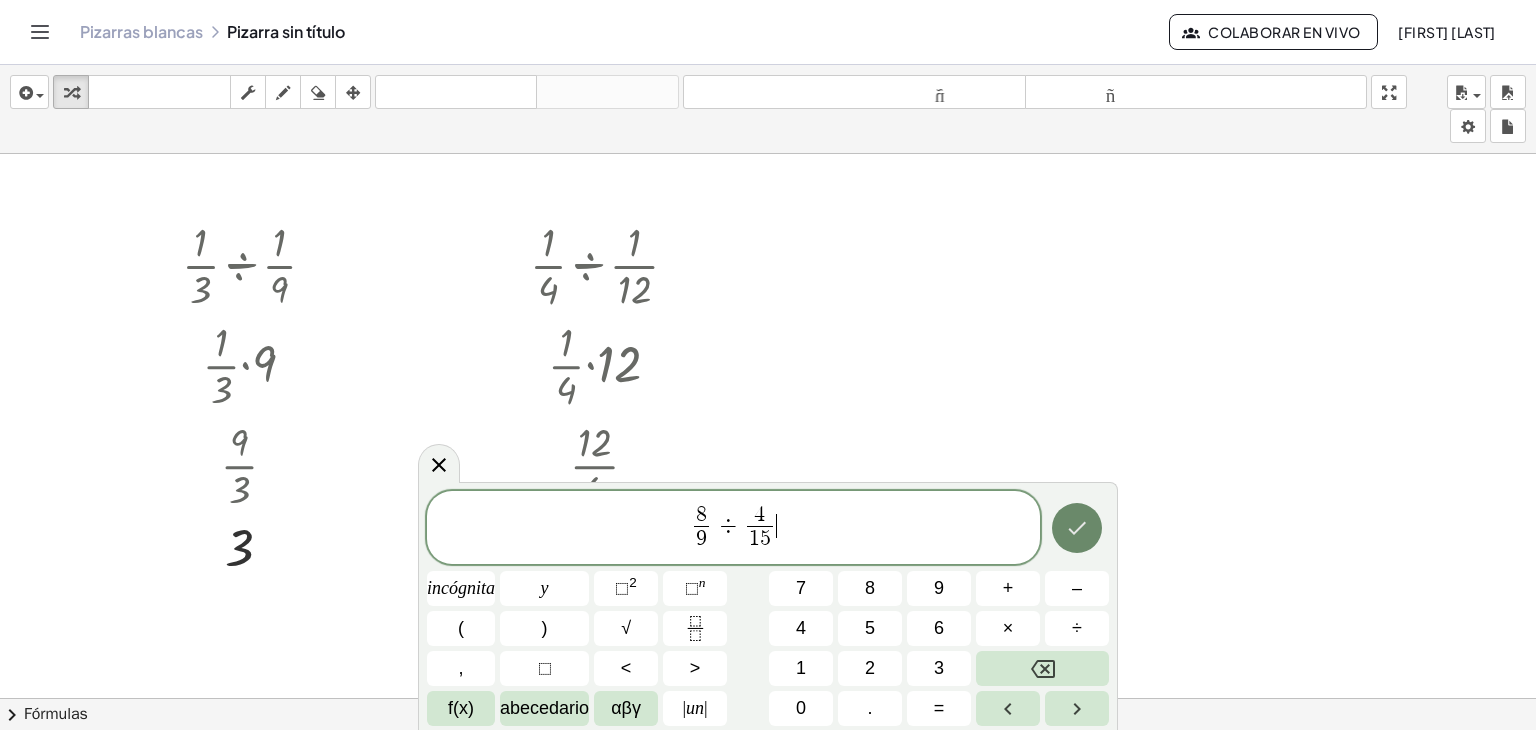 click at bounding box center [1077, 528] 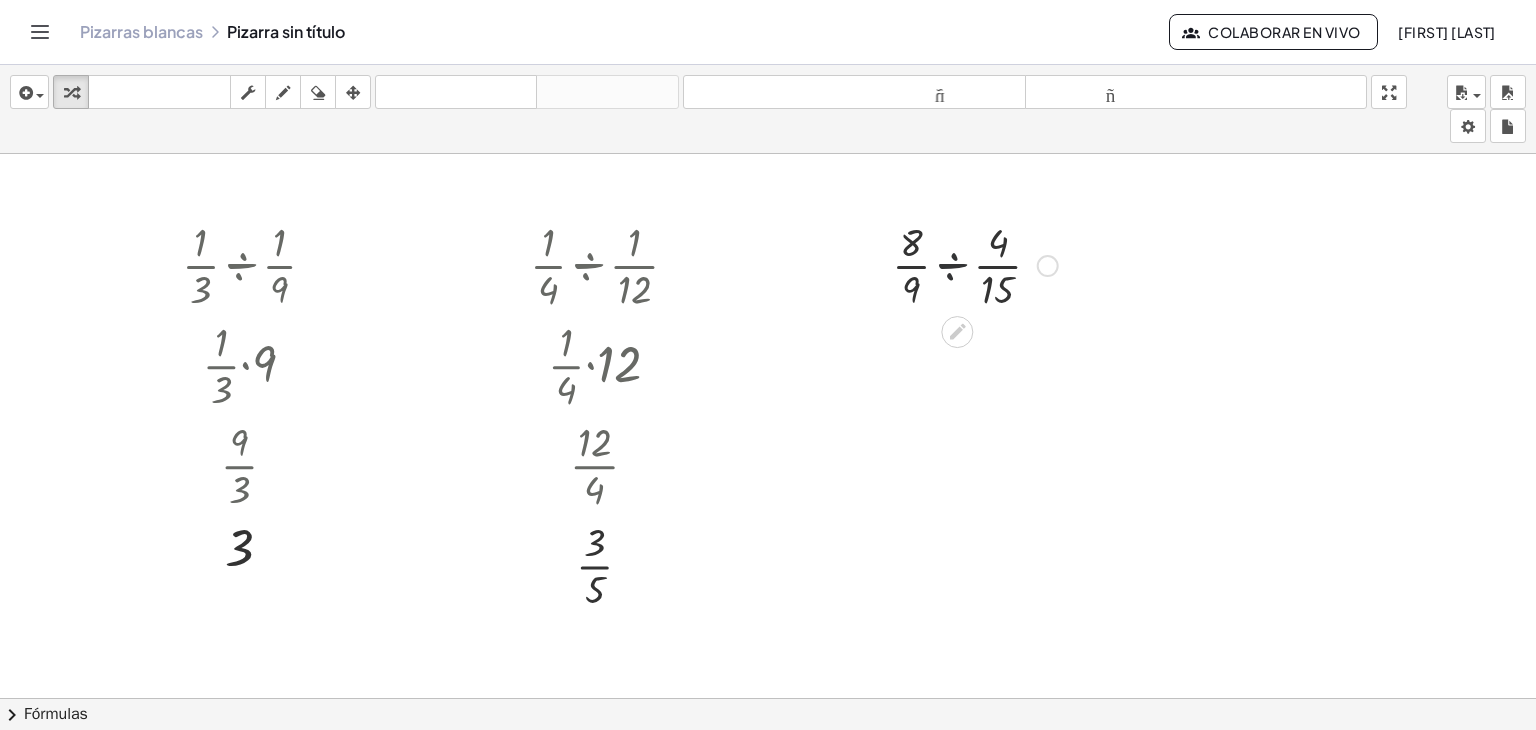 click at bounding box center [975, 264] 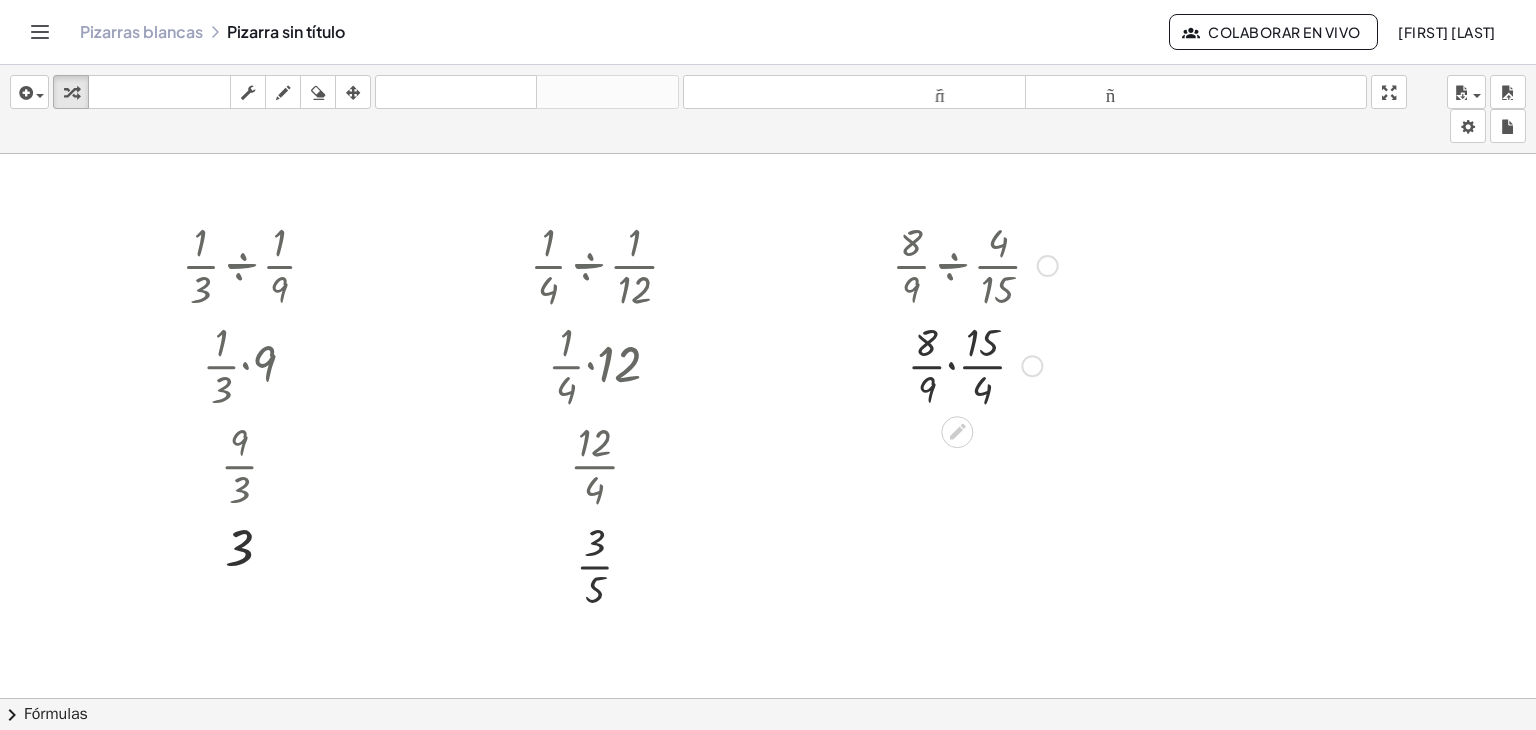 click at bounding box center (975, 364) 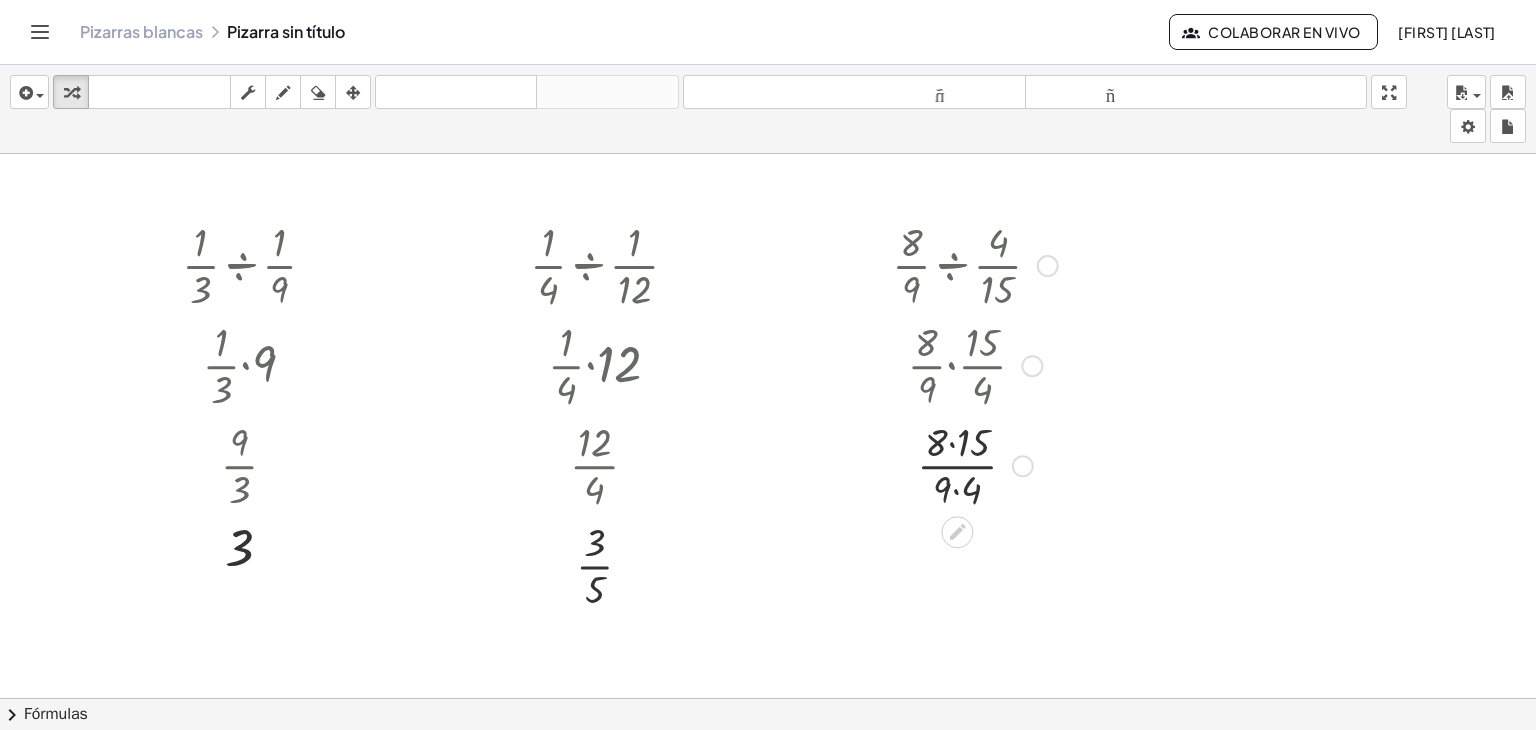 click at bounding box center [975, 464] 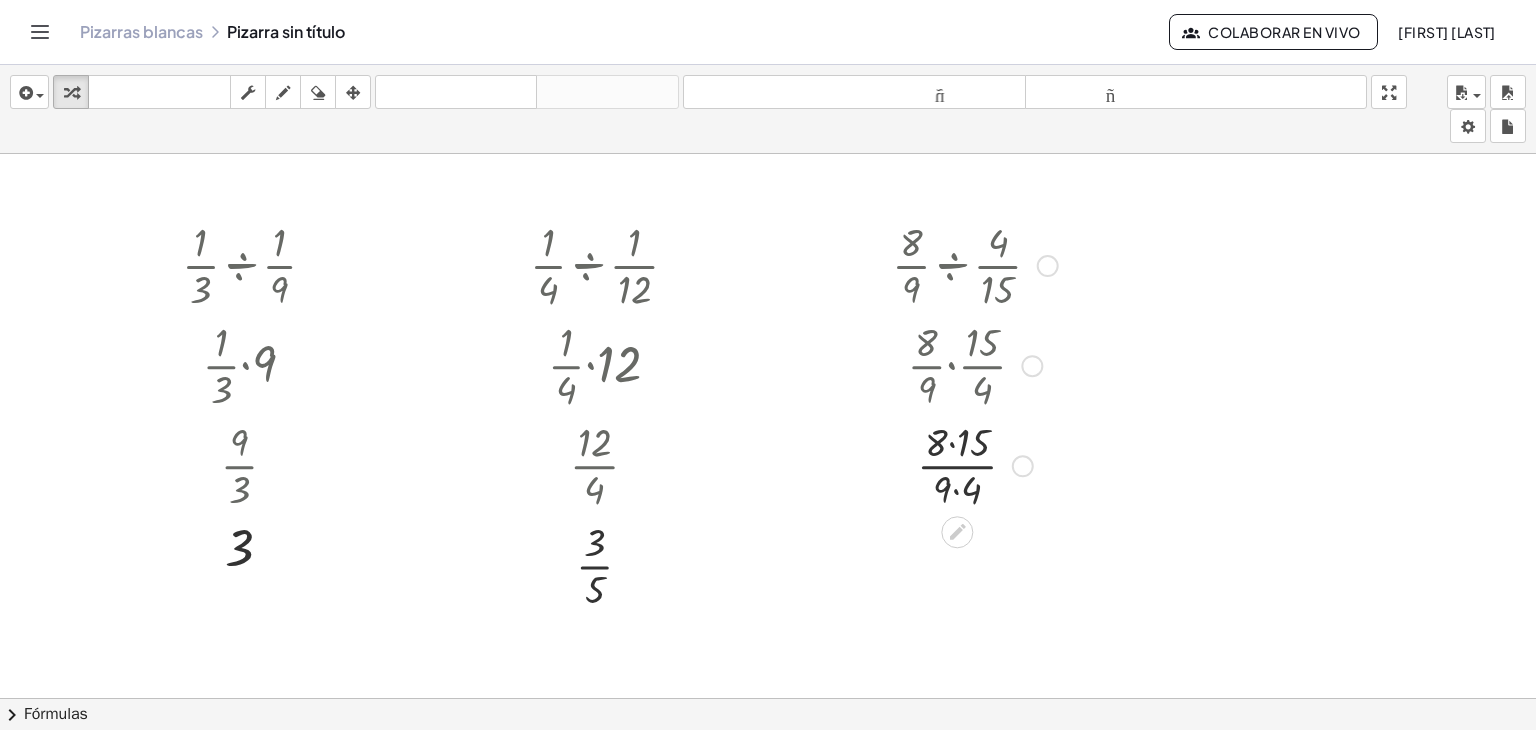 click at bounding box center (975, 464) 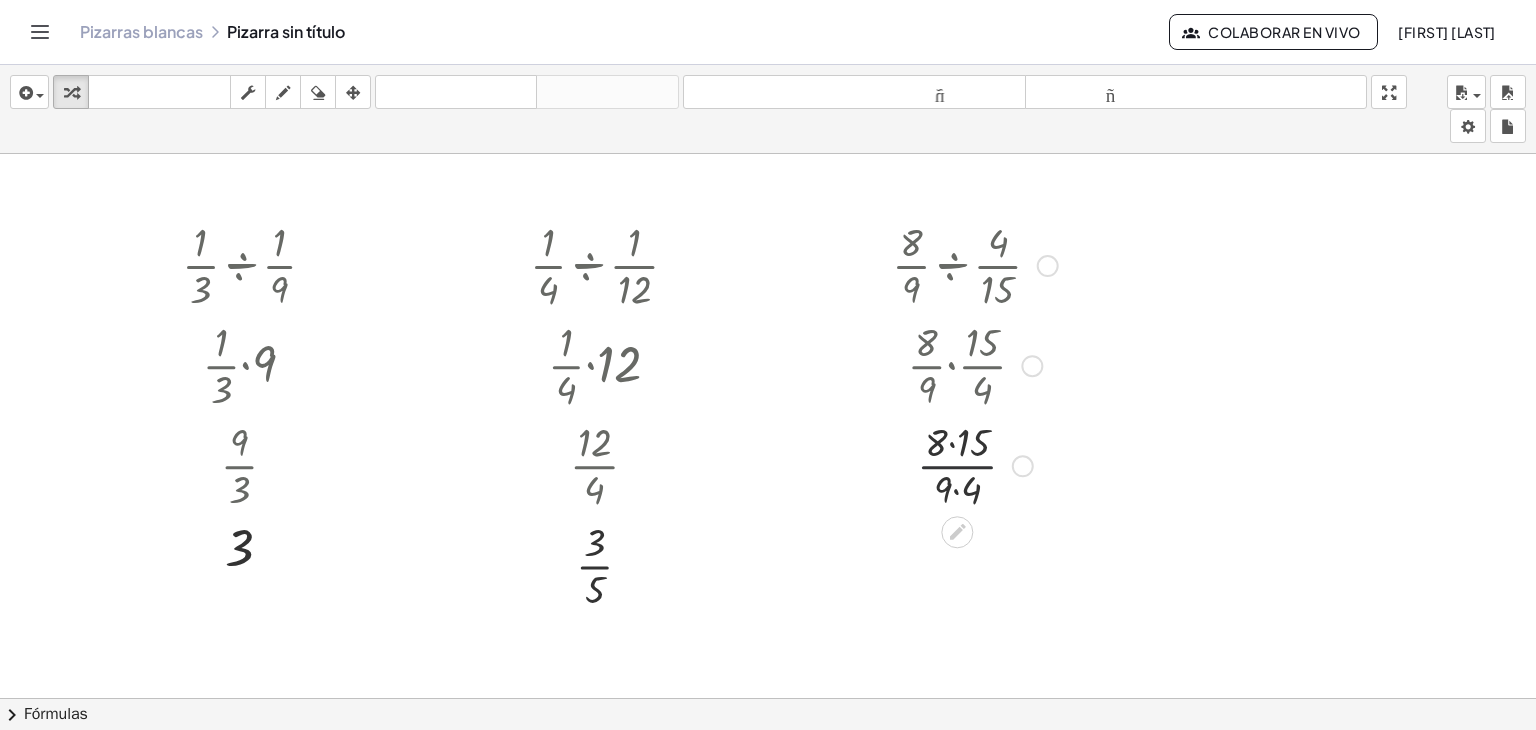 click at bounding box center (975, 464) 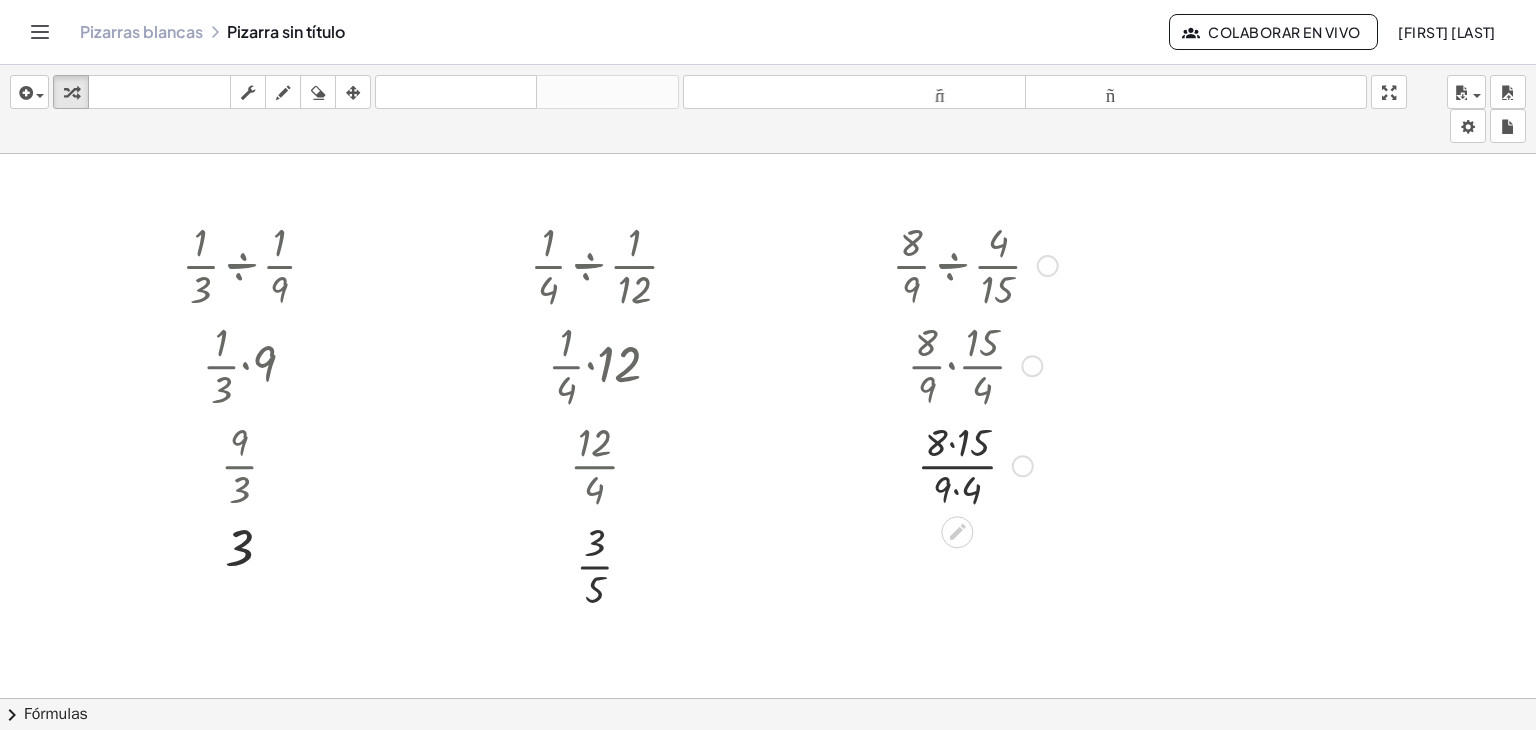 click at bounding box center [1032, 366] 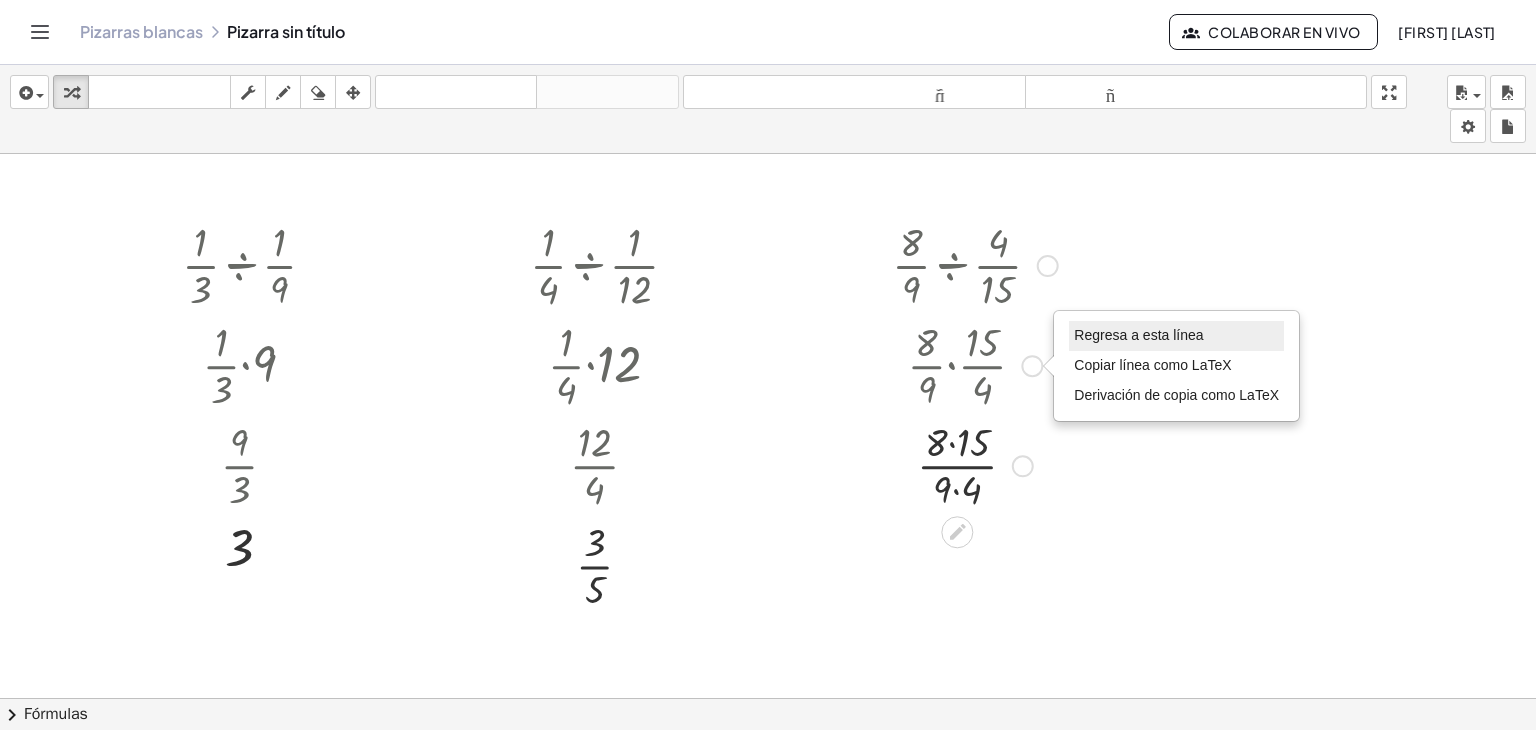 click on "Regresa a esta línea" at bounding box center (1138, 335) 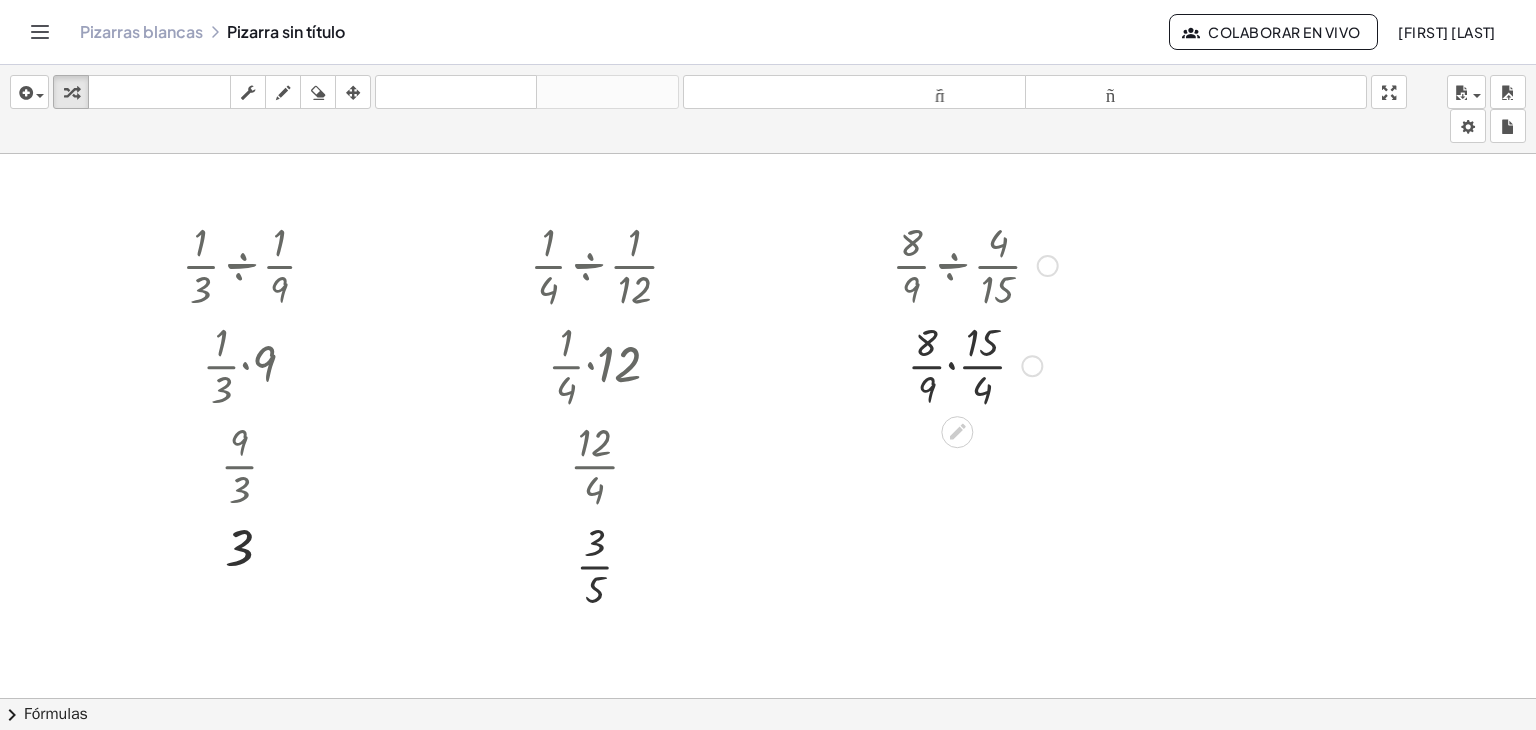 click at bounding box center [975, 364] 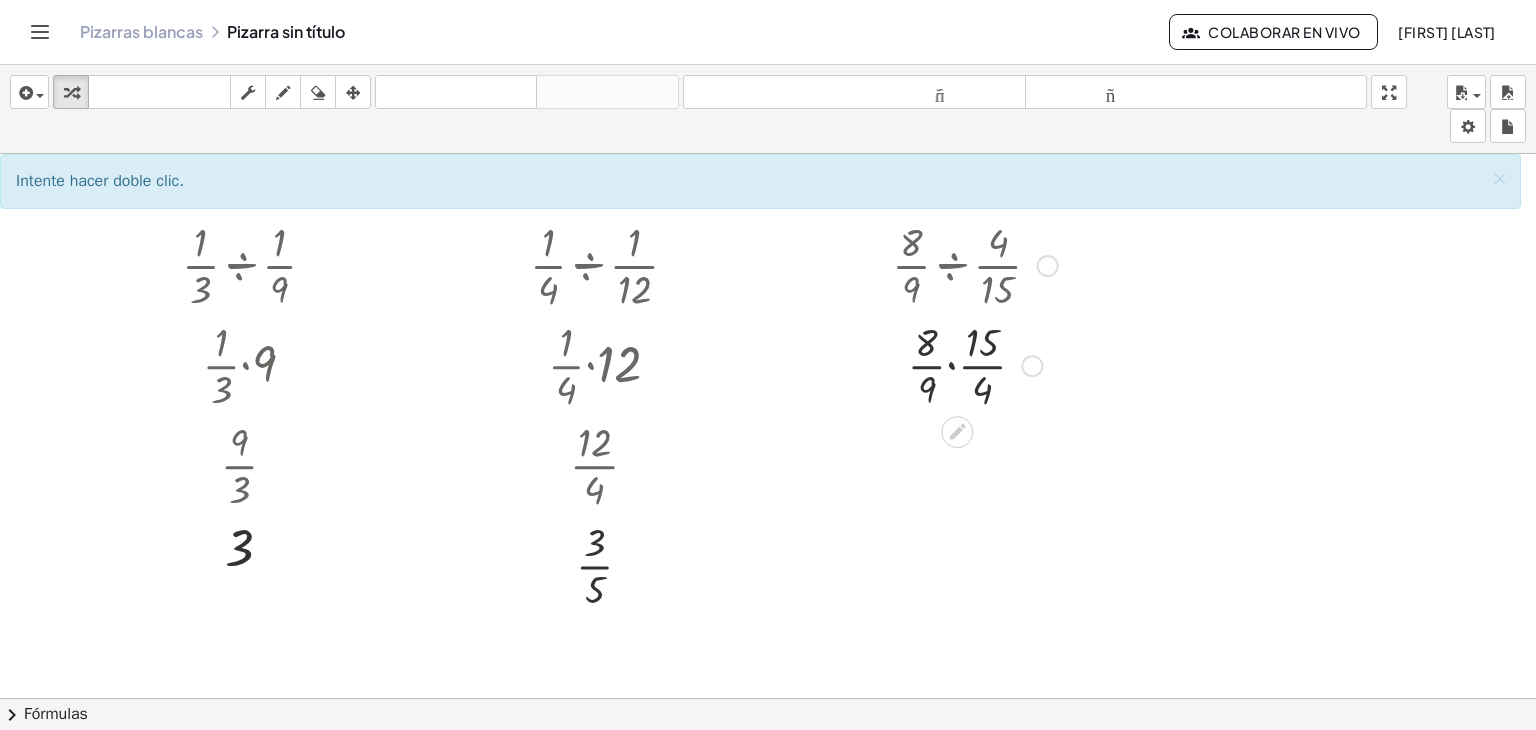 click at bounding box center (975, 364) 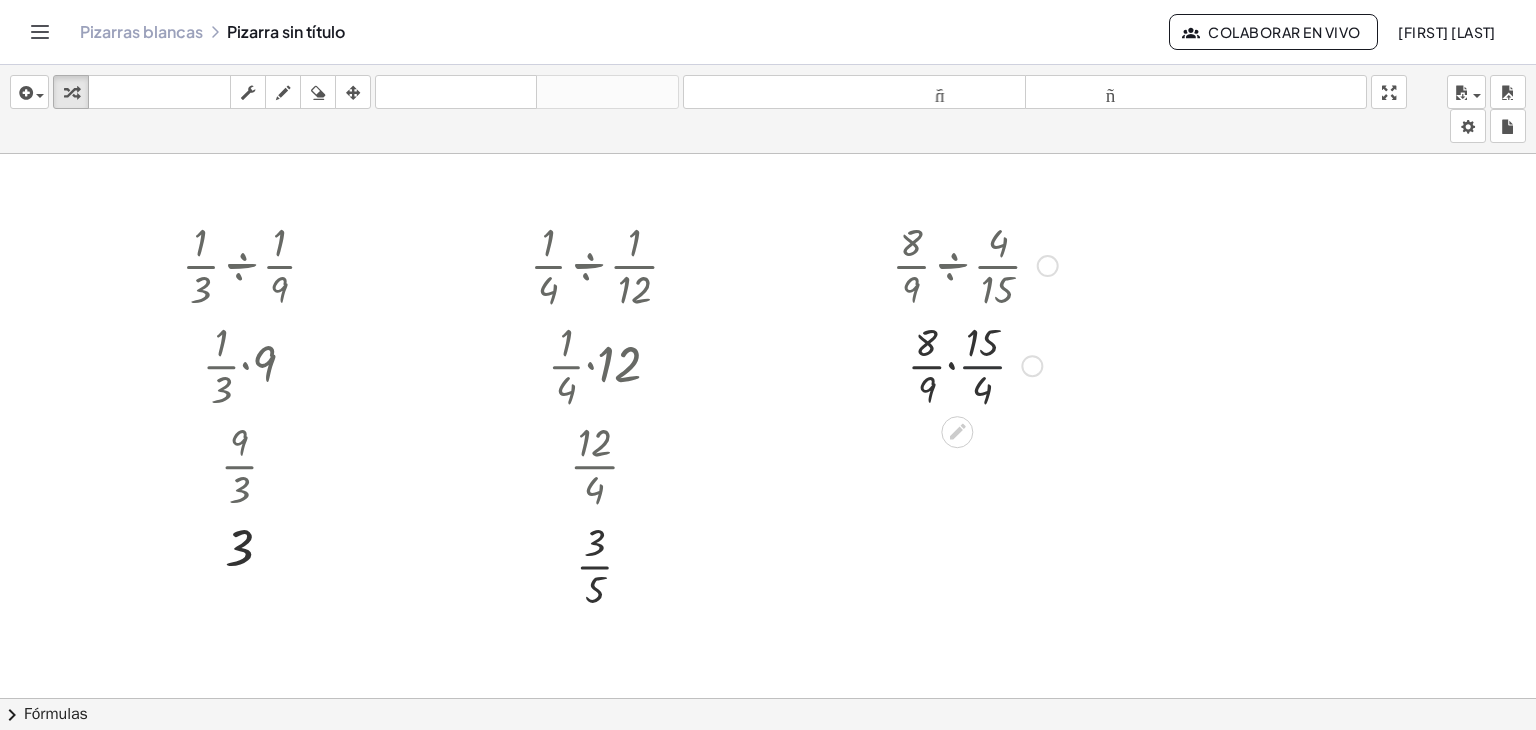click at bounding box center [975, 364] 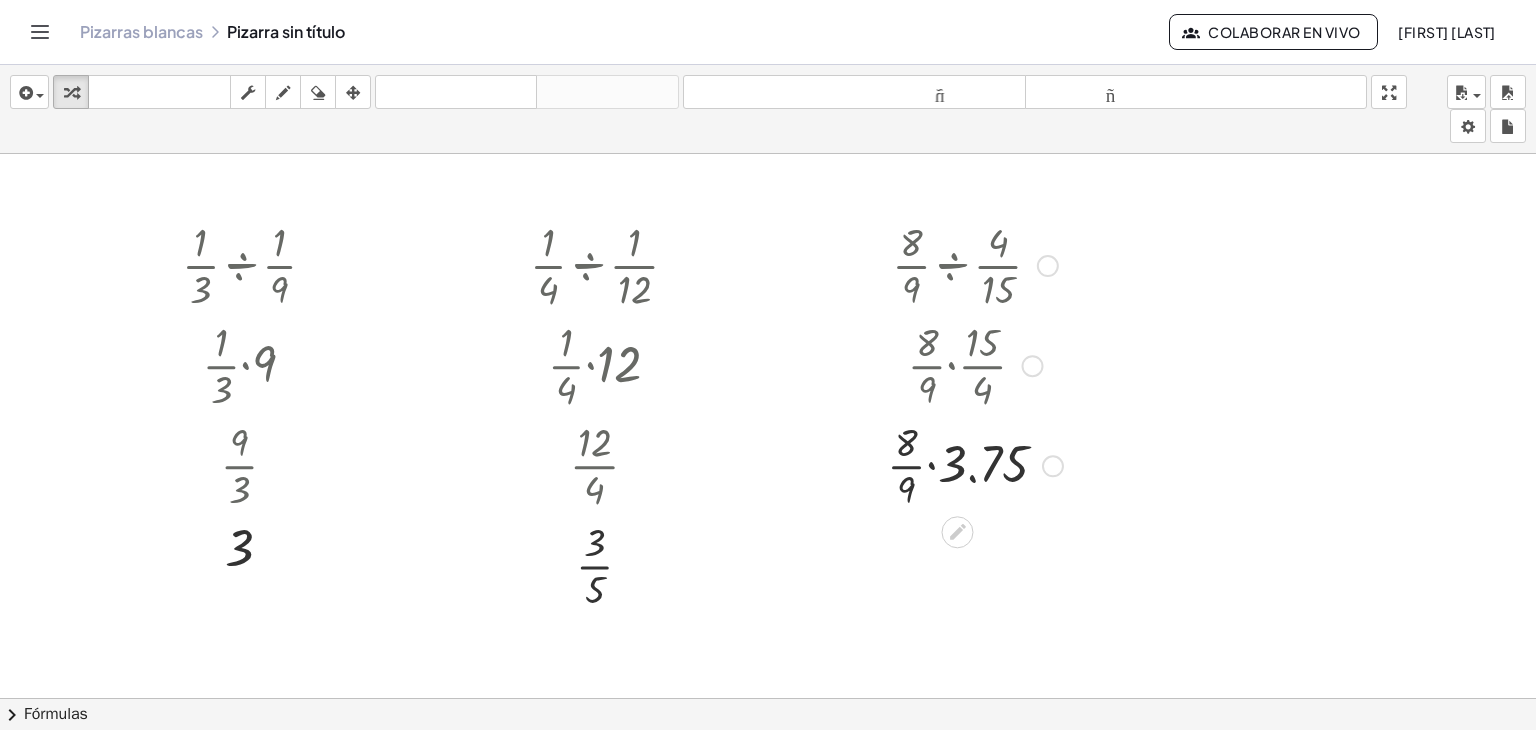 click at bounding box center [975, 464] 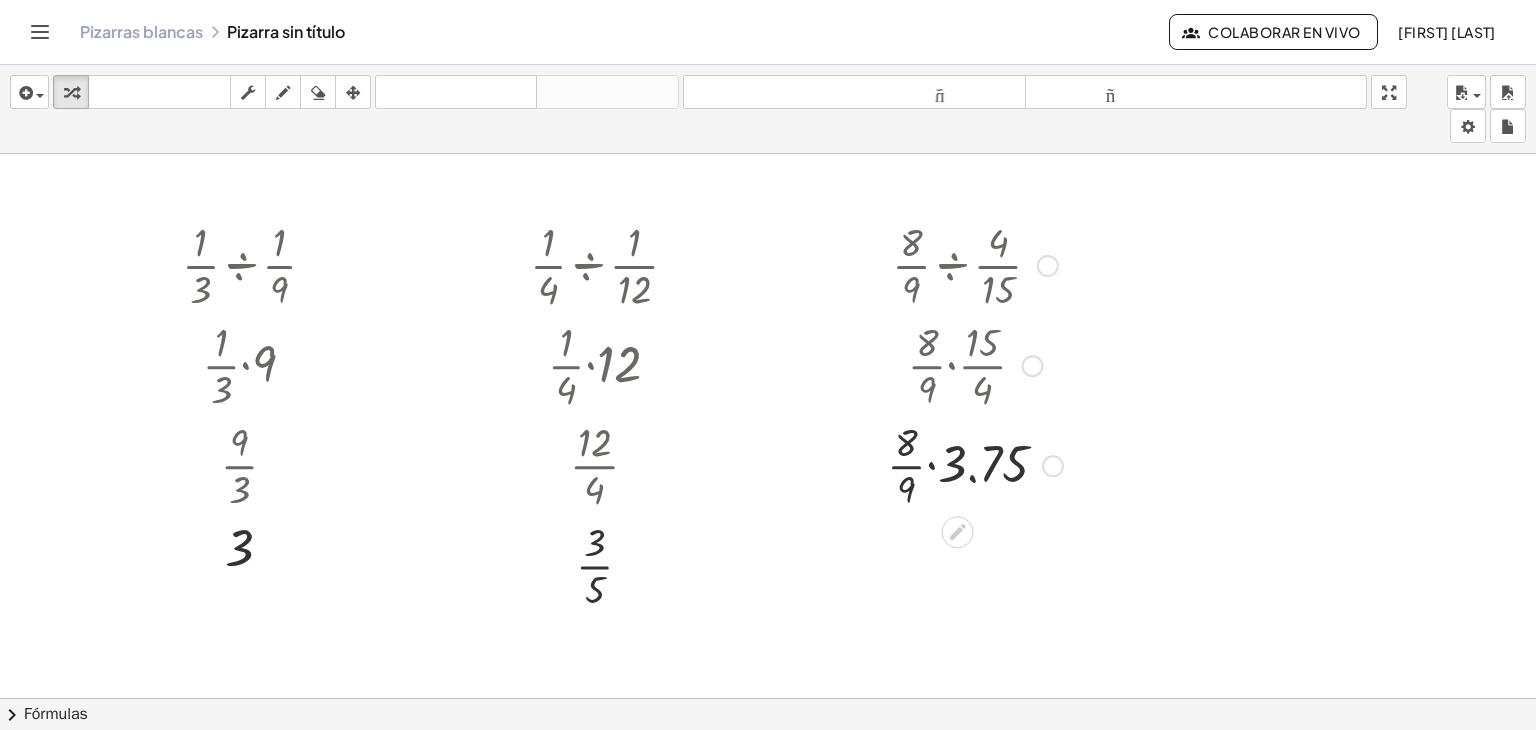 click at bounding box center (975, 464) 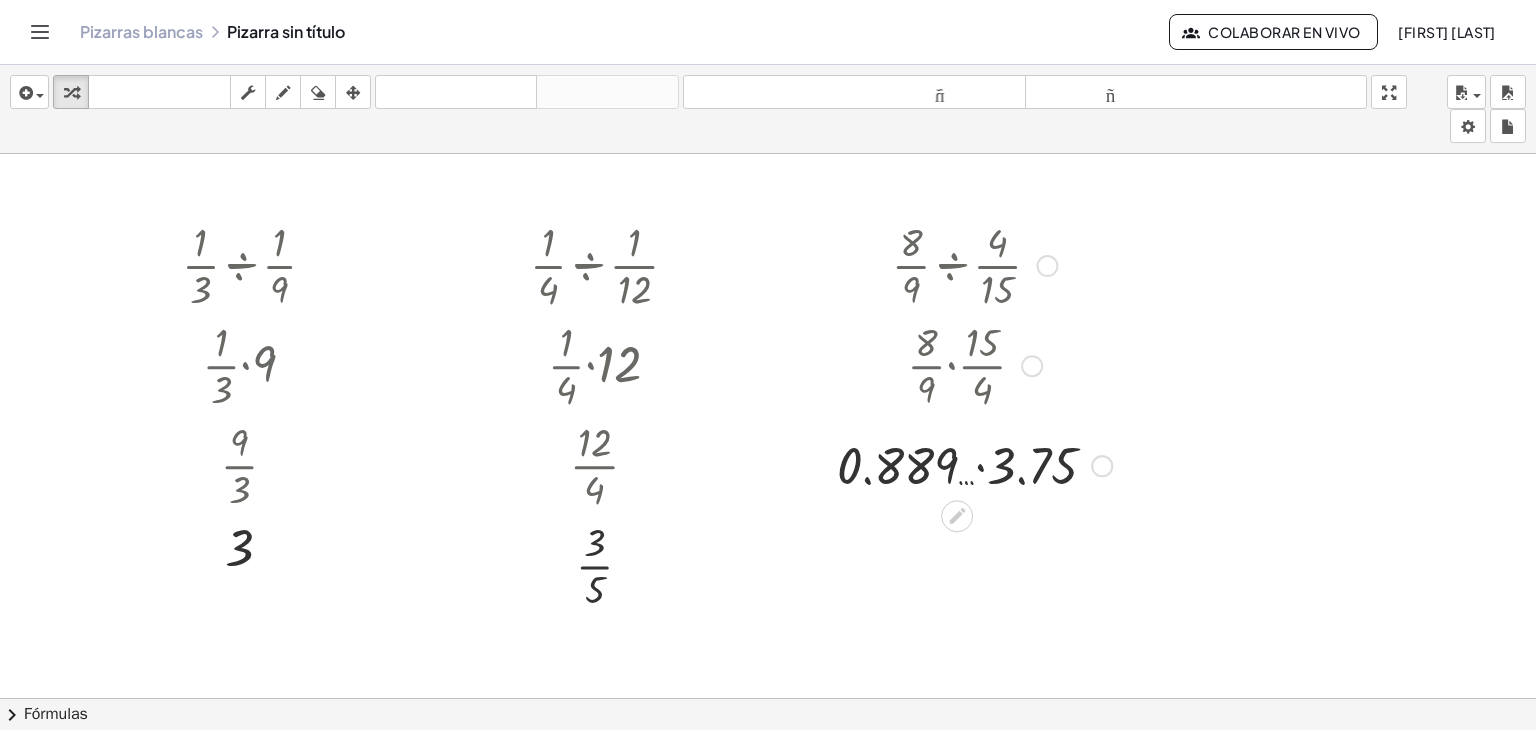 click at bounding box center (974, 464) 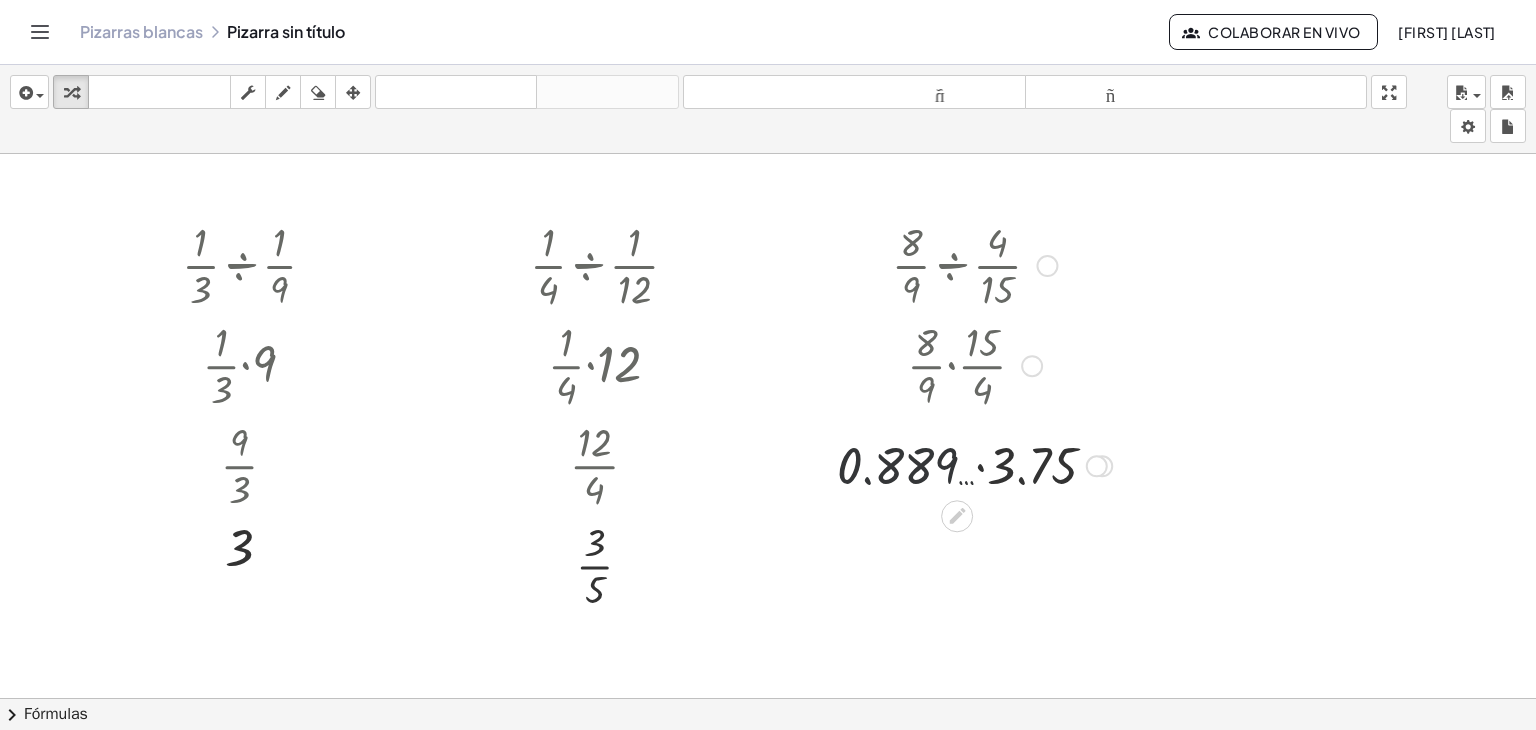 click at bounding box center [974, 464] 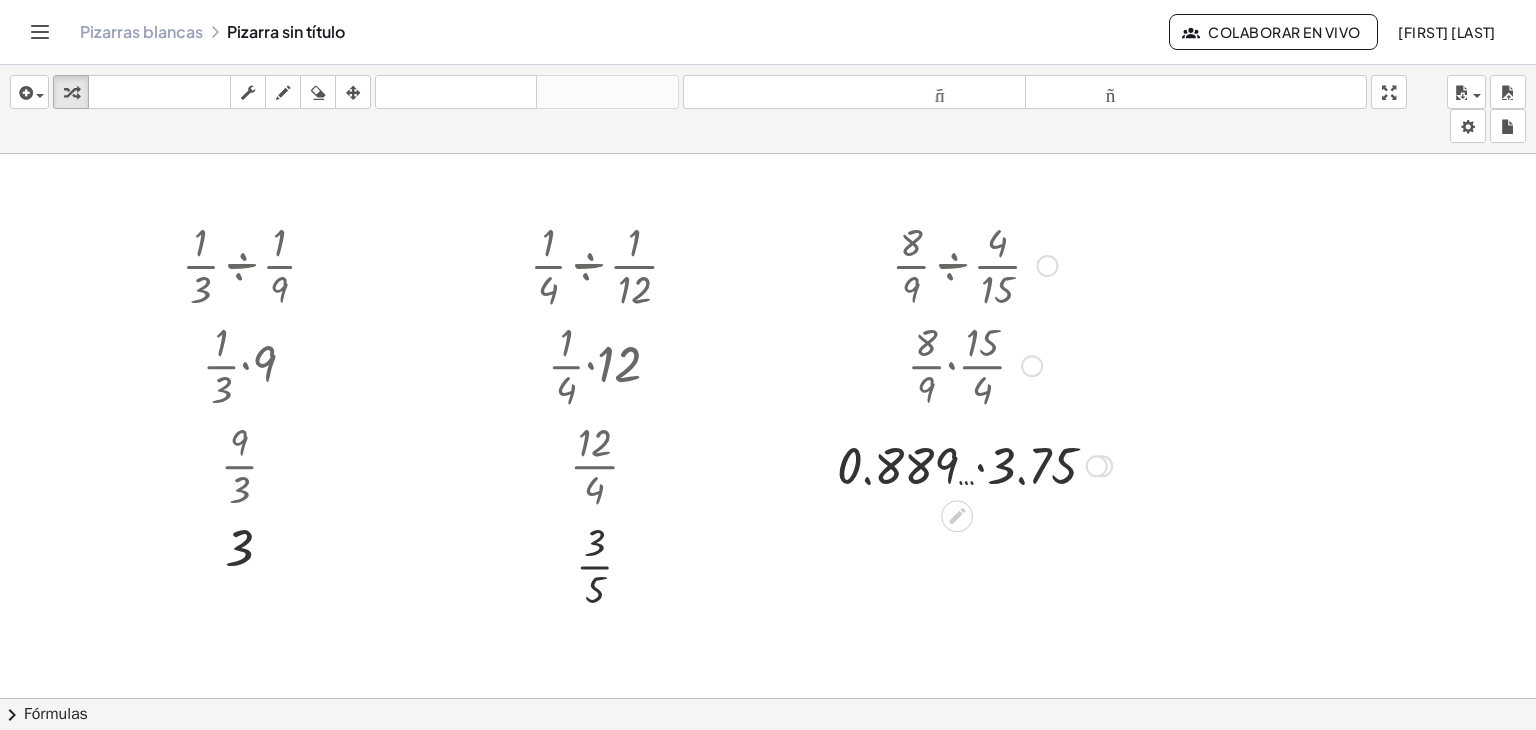 click at bounding box center [974, 464] 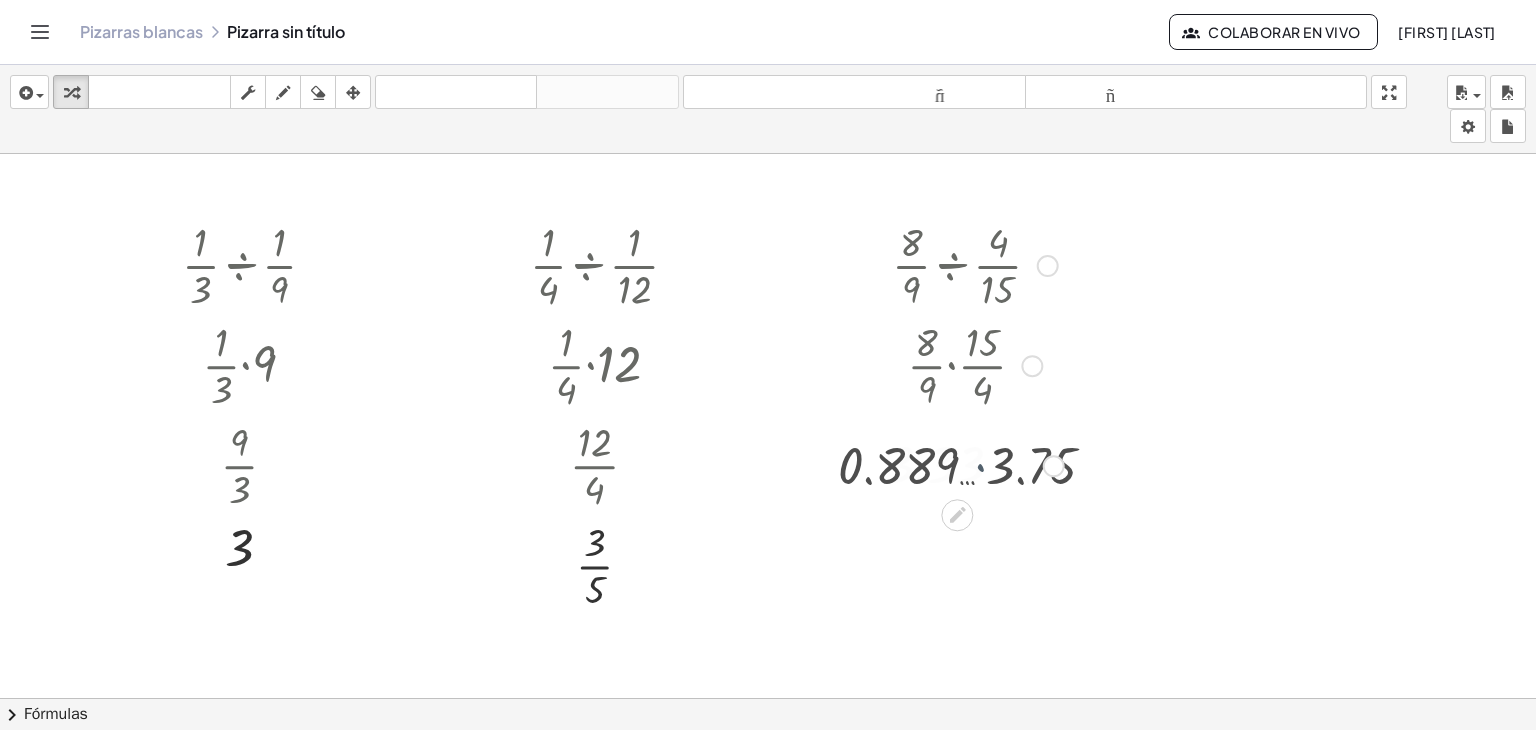 click at bounding box center [975, 464] 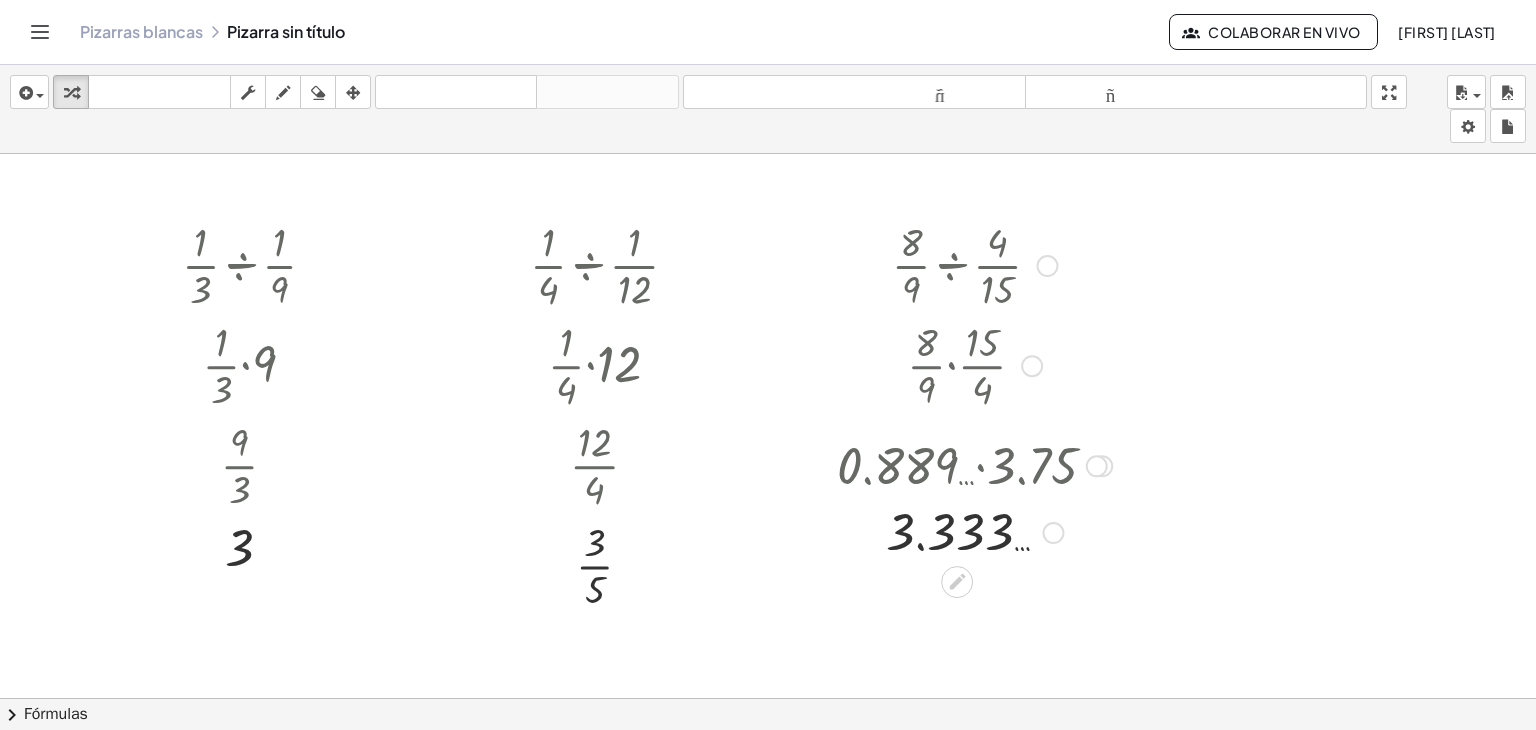 click at bounding box center [1032, 366] 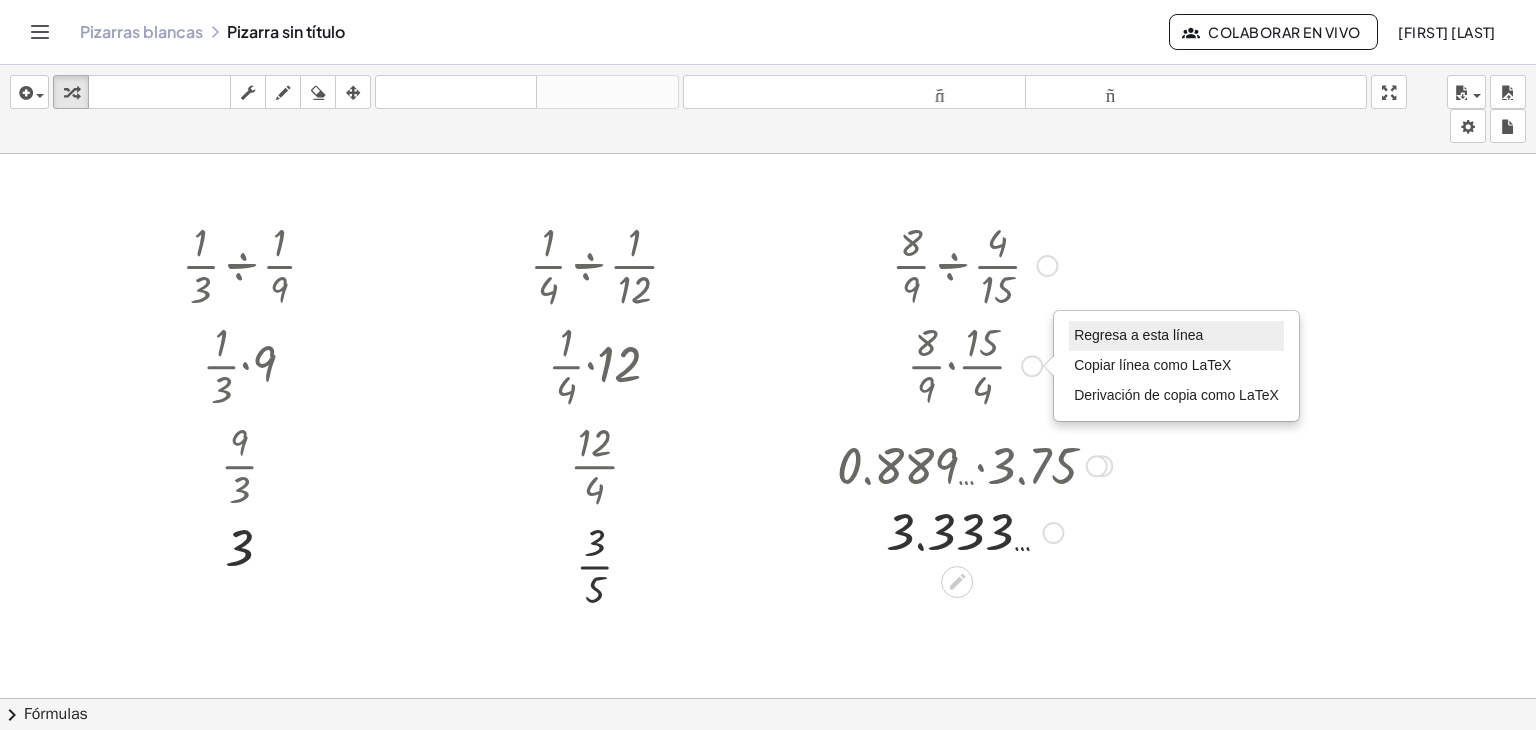 click on "Regresa a esta línea" at bounding box center [1176, 336] 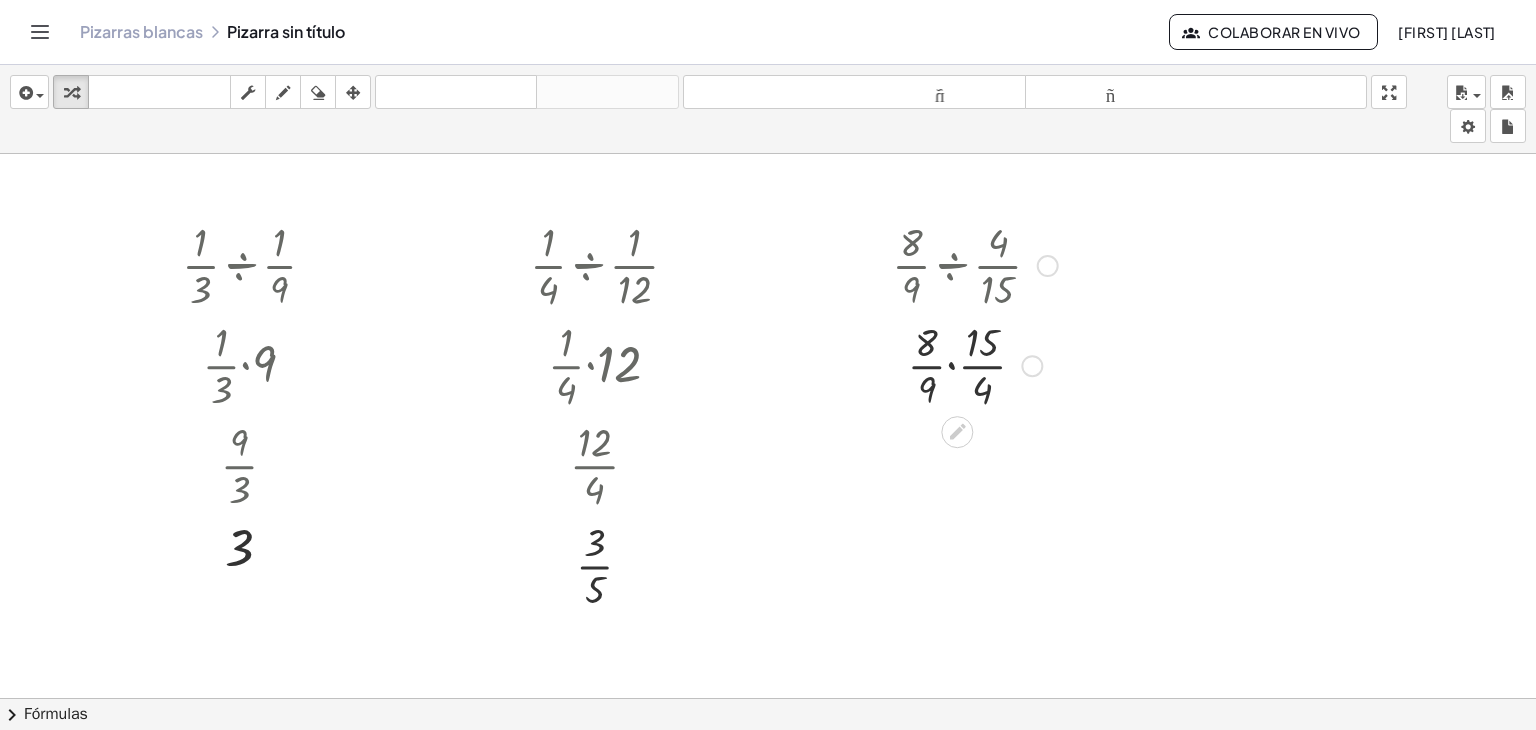 click at bounding box center [975, 364] 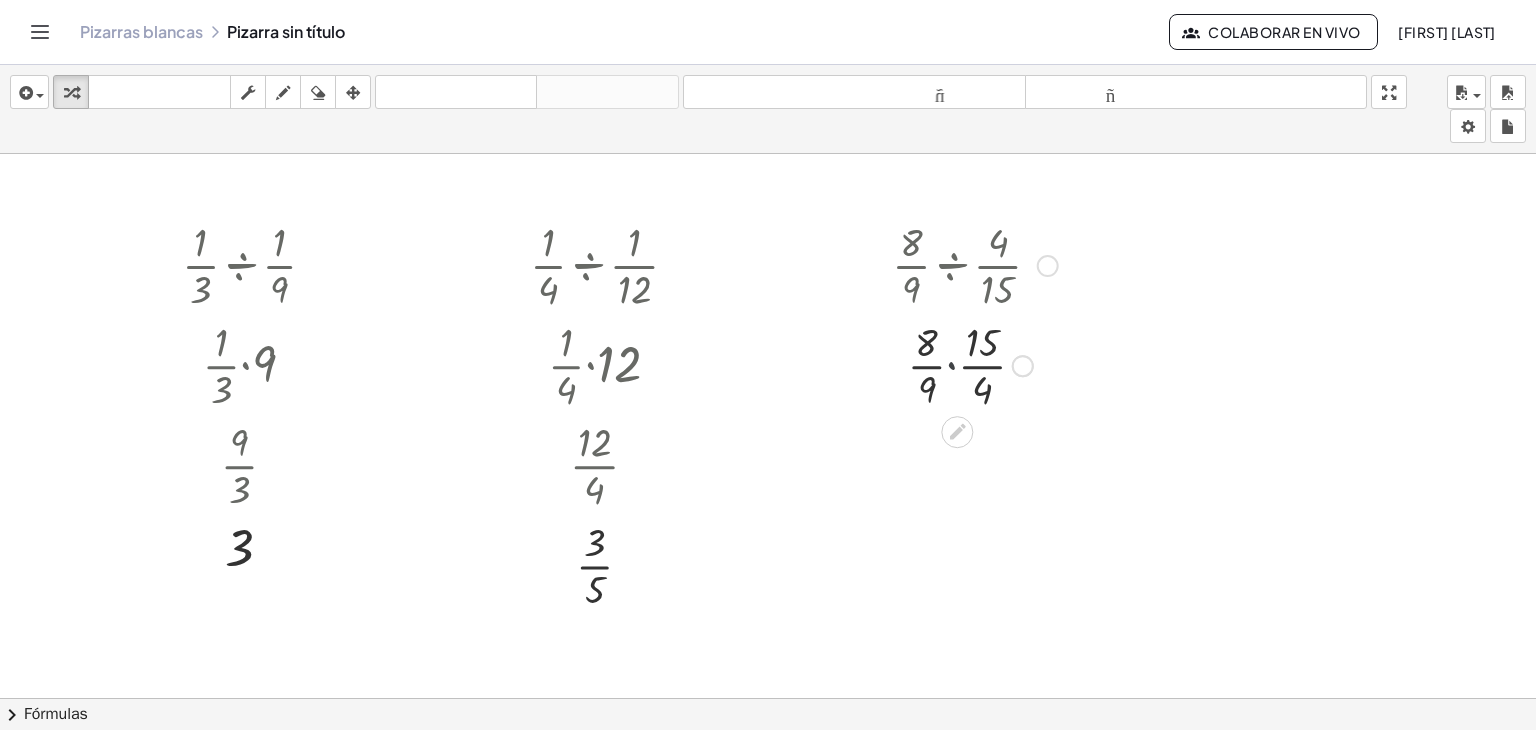 click at bounding box center (975, 364) 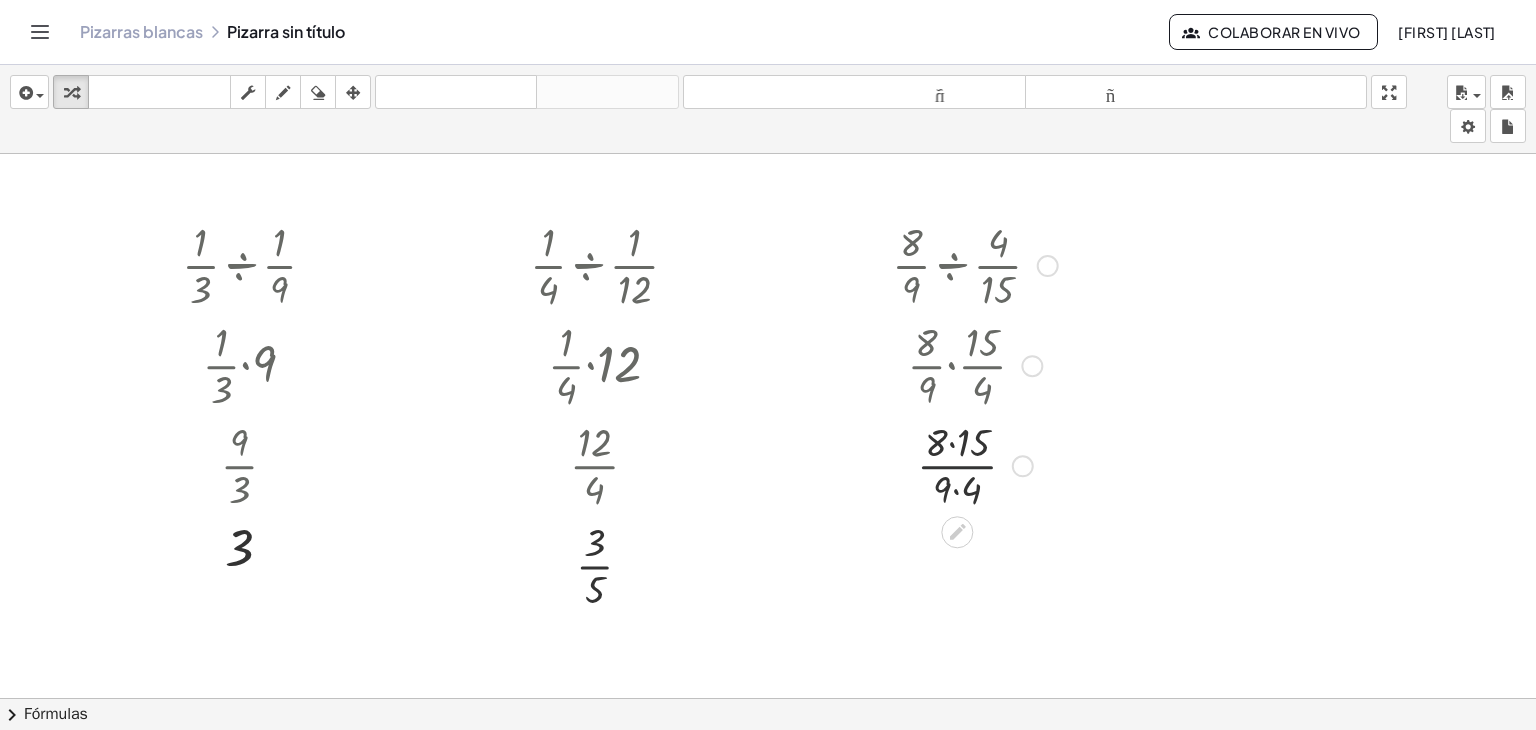 click at bounding box center [975, 464] 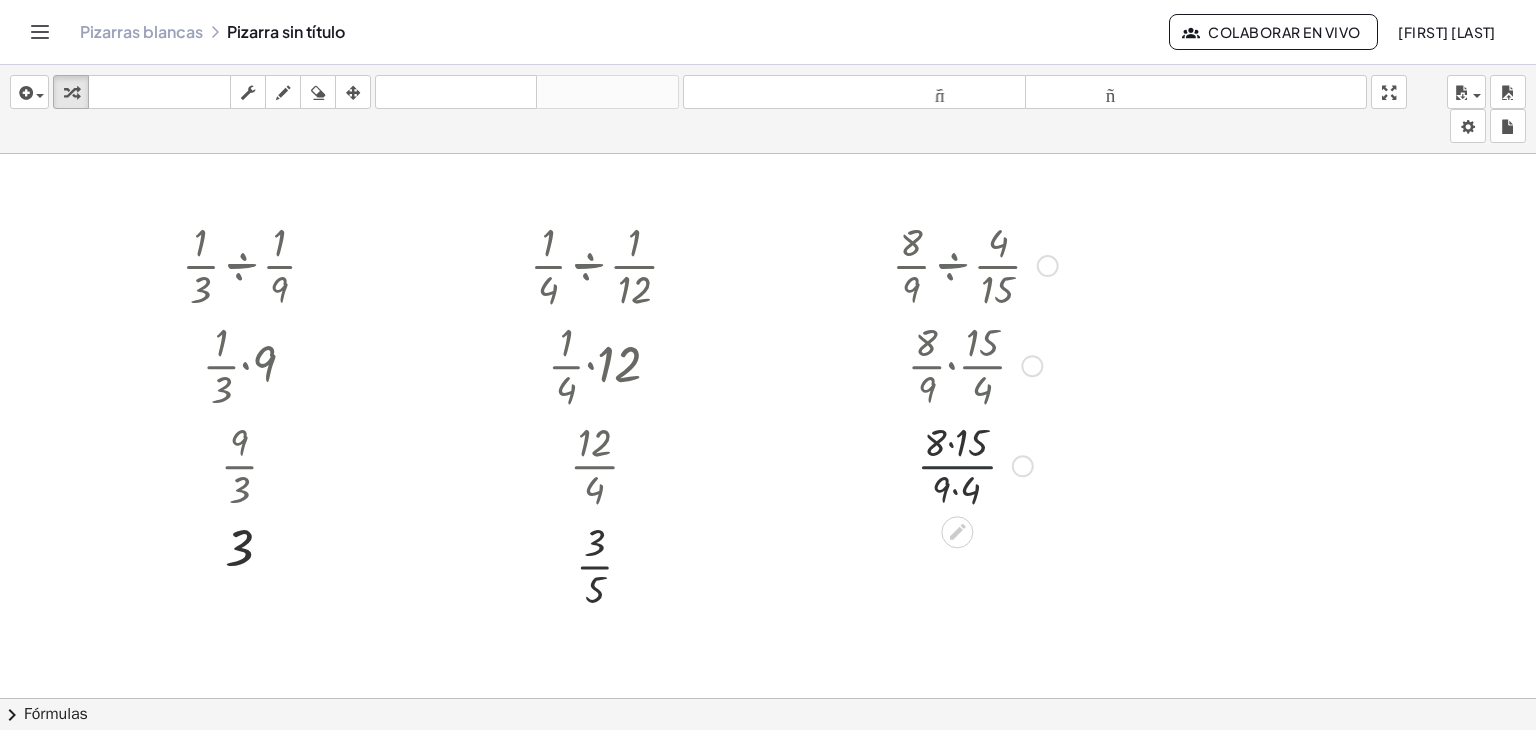 click at bounding box center [975, 464] 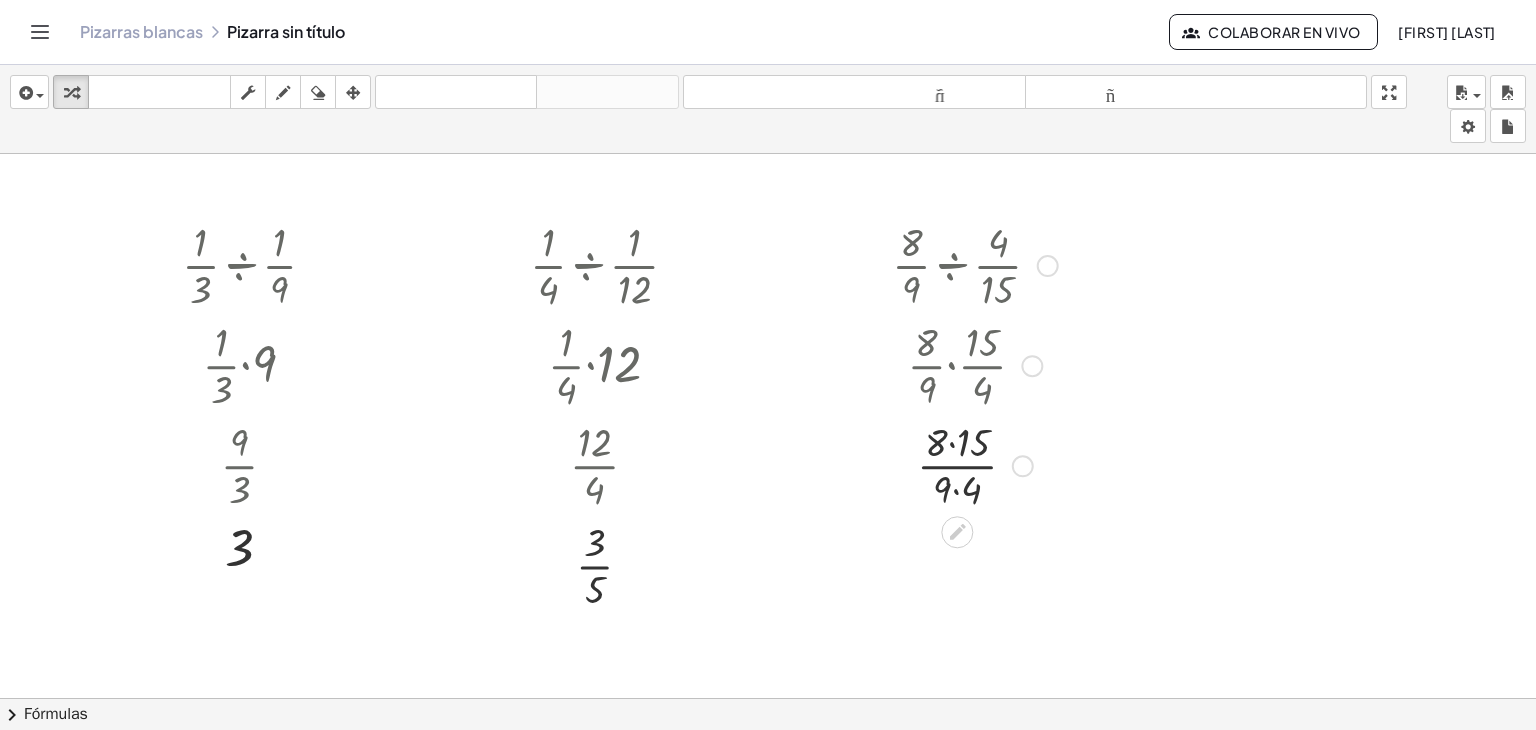 click at bounding box center (975, 464) 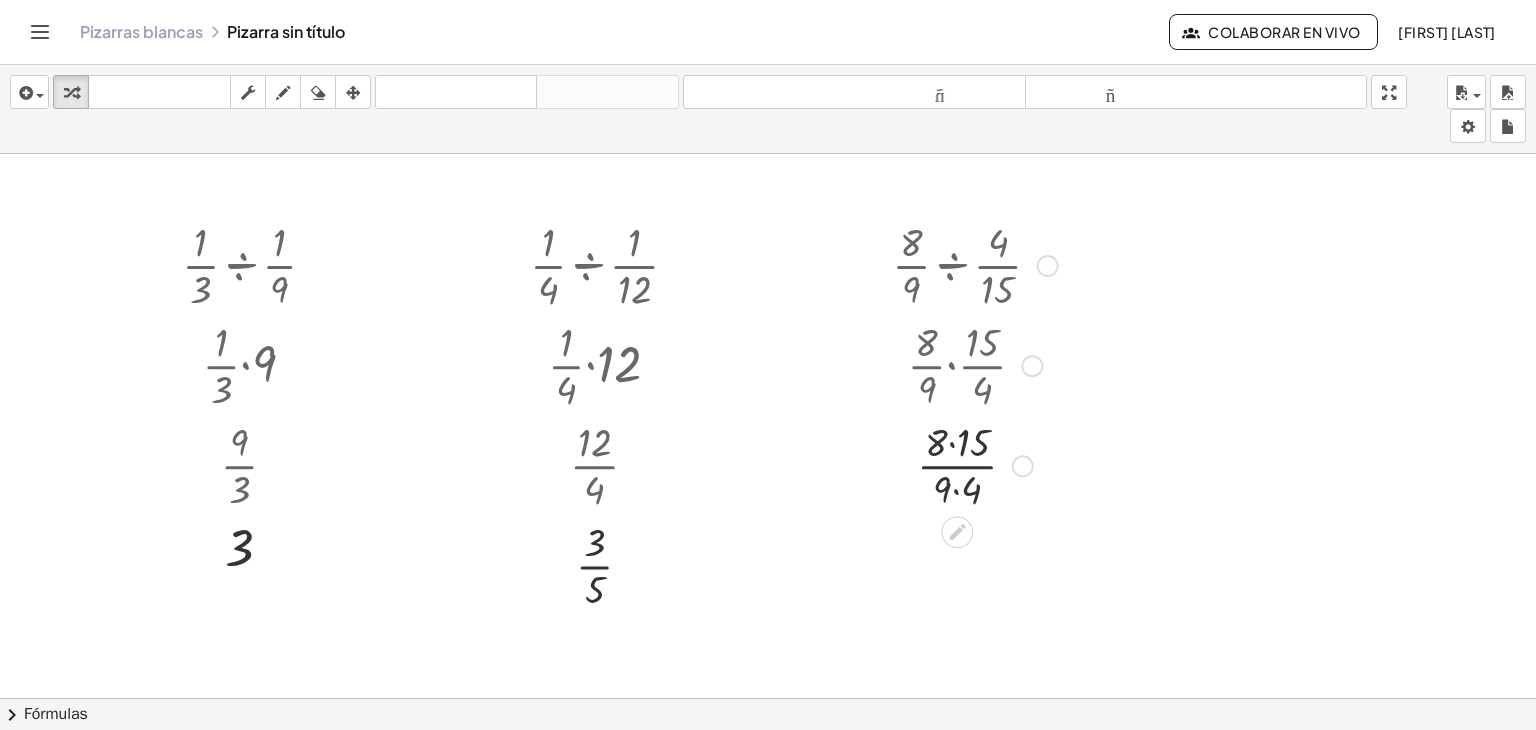 click at bounding box center (975, 464) 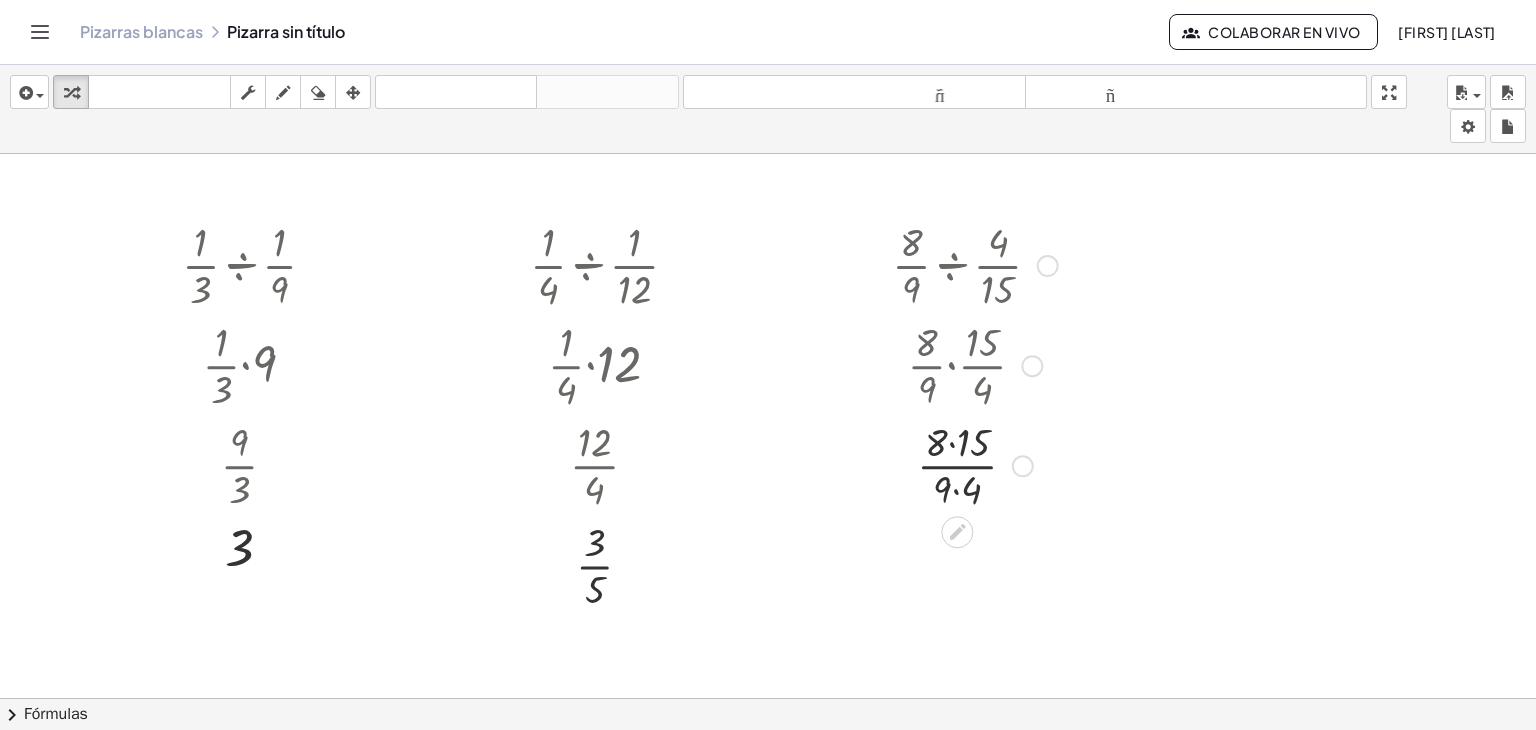 click at bounding box center [975, 464] 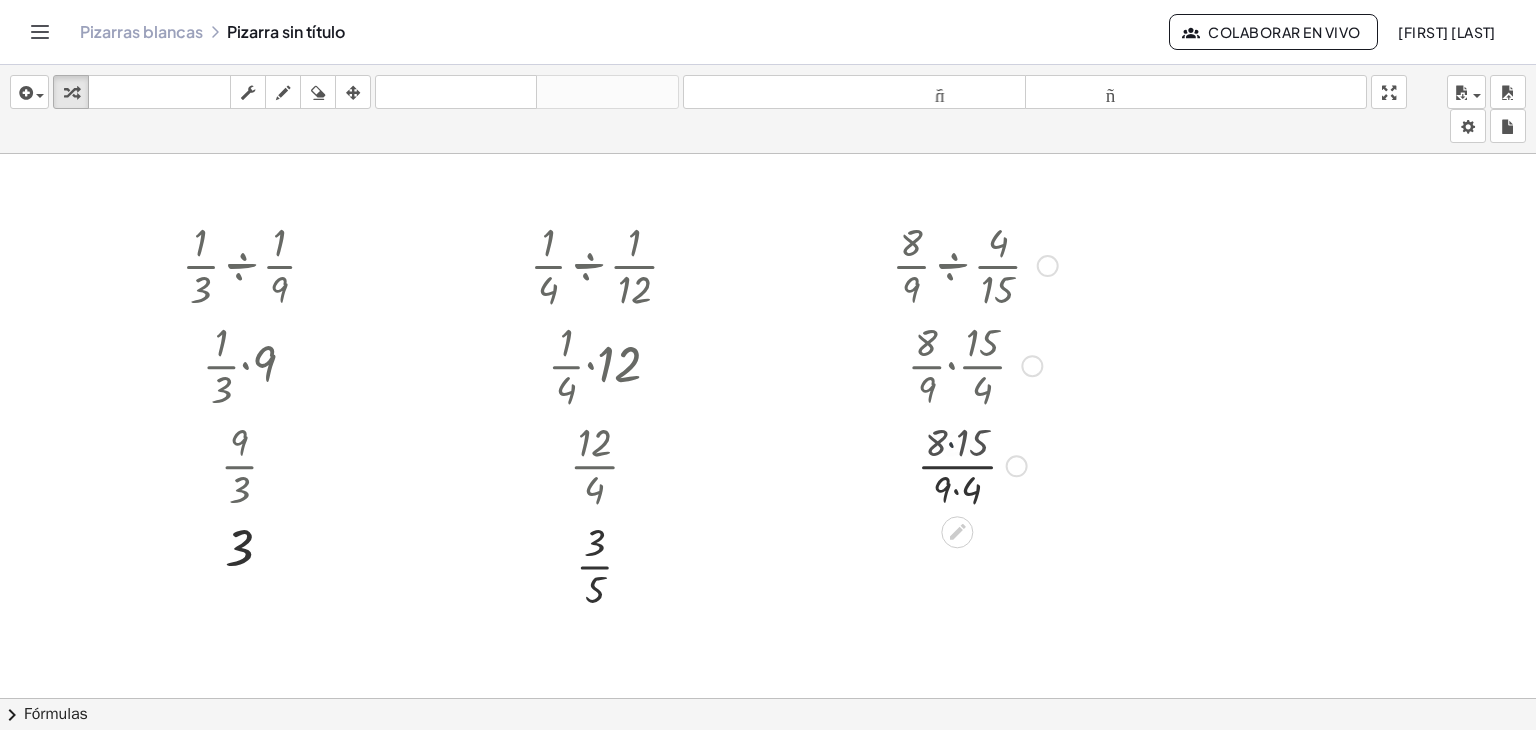 click at bounding box center (975, 464) 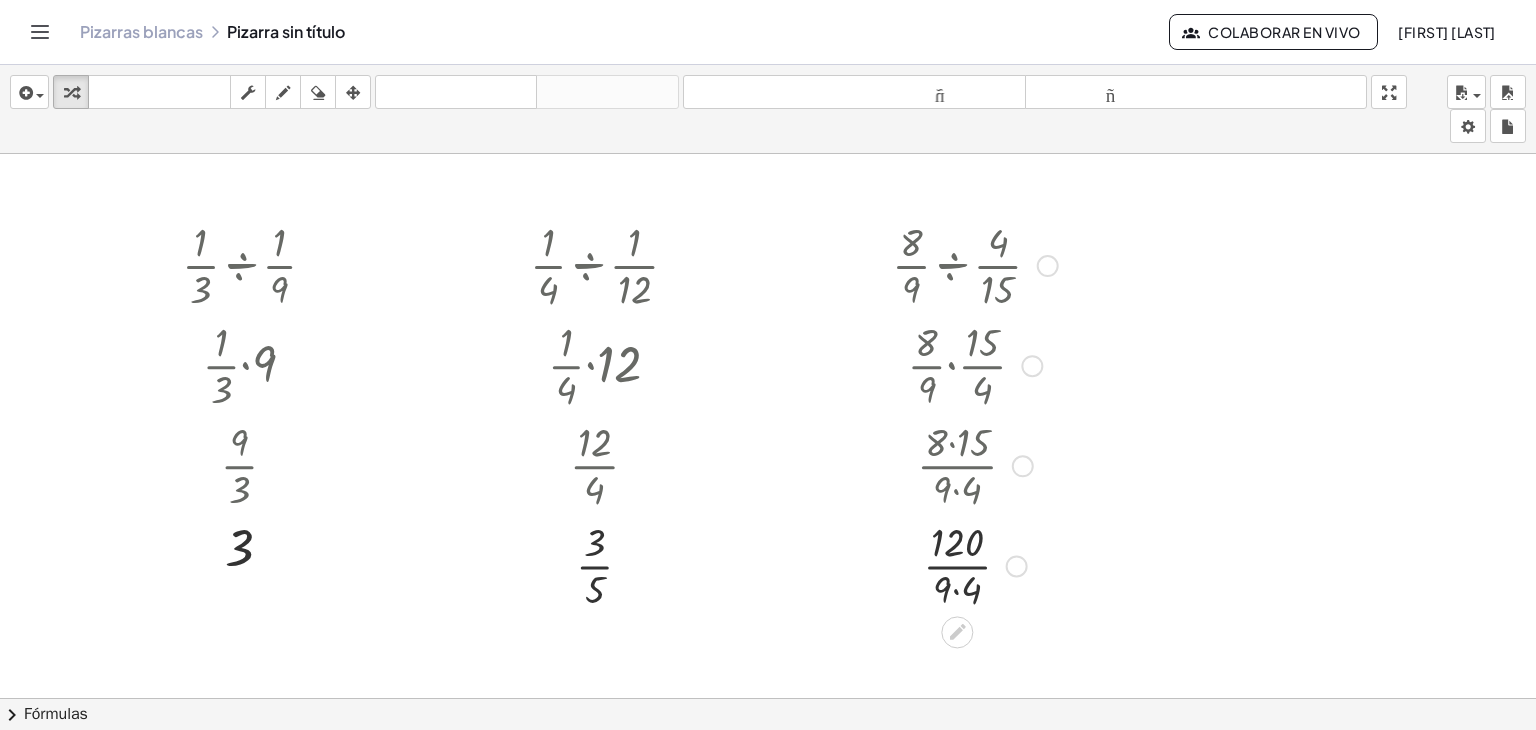 click at bounding box center (975, 564) 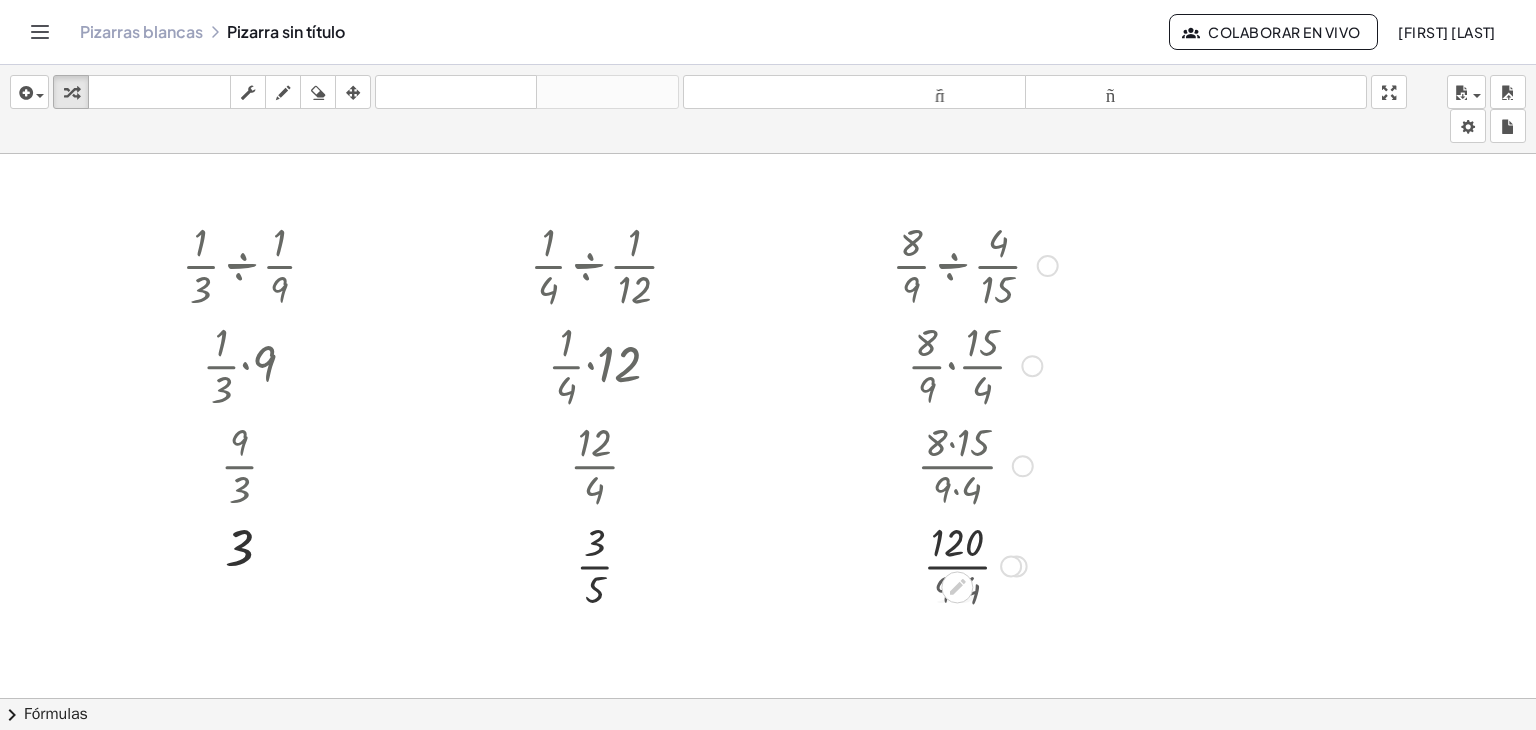 click 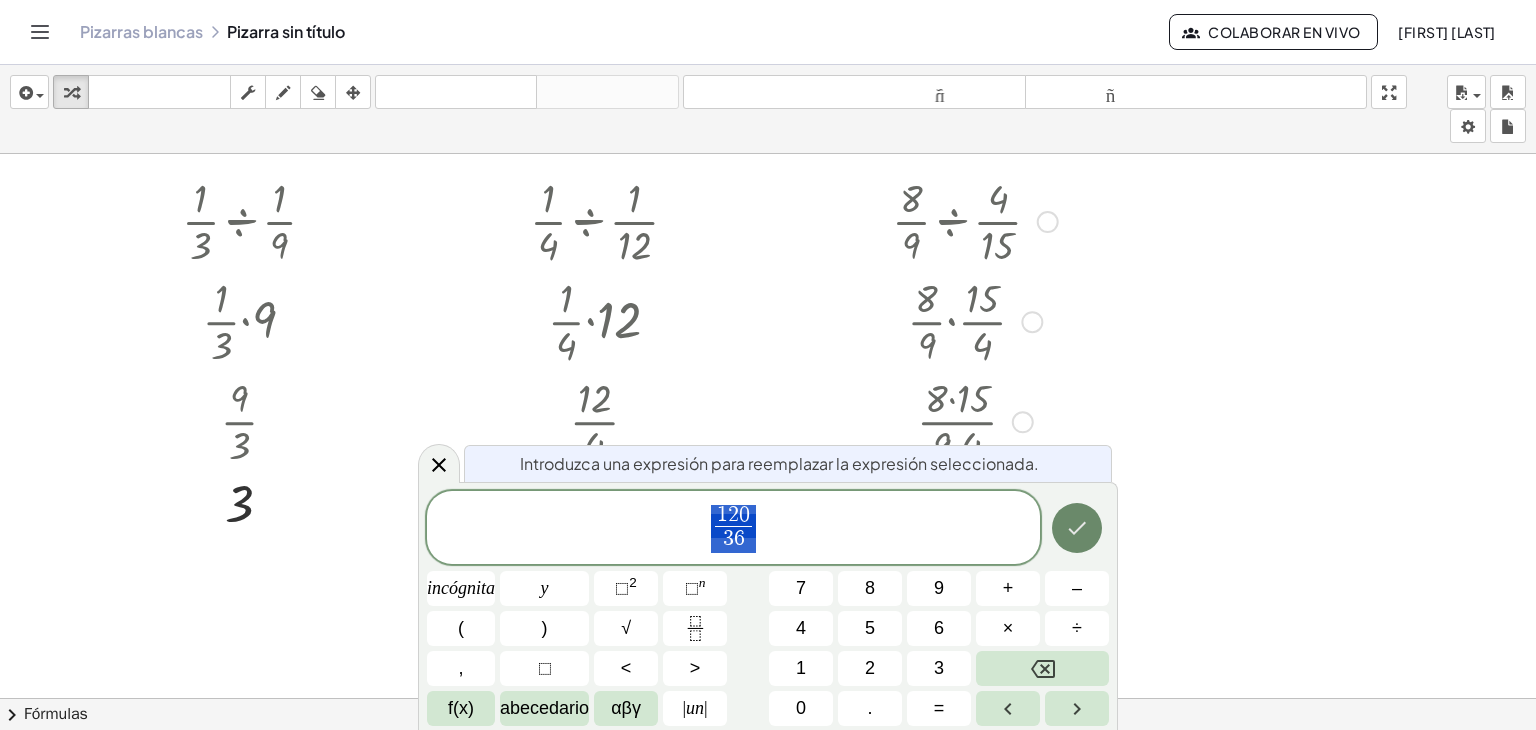 click at bounding box center (1077, 528) 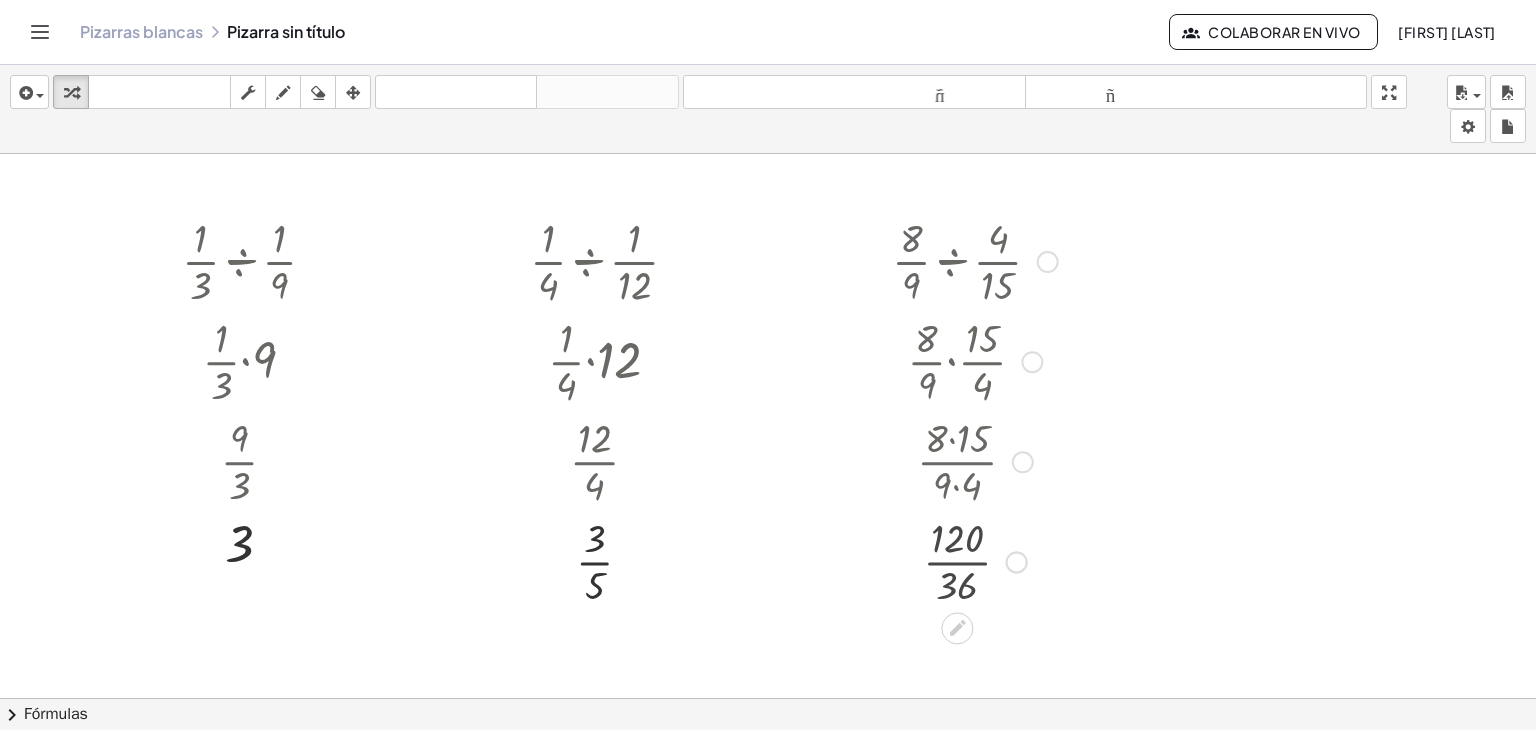 scroll, scrollTop: 0, scrollLeft: 0, axis: both 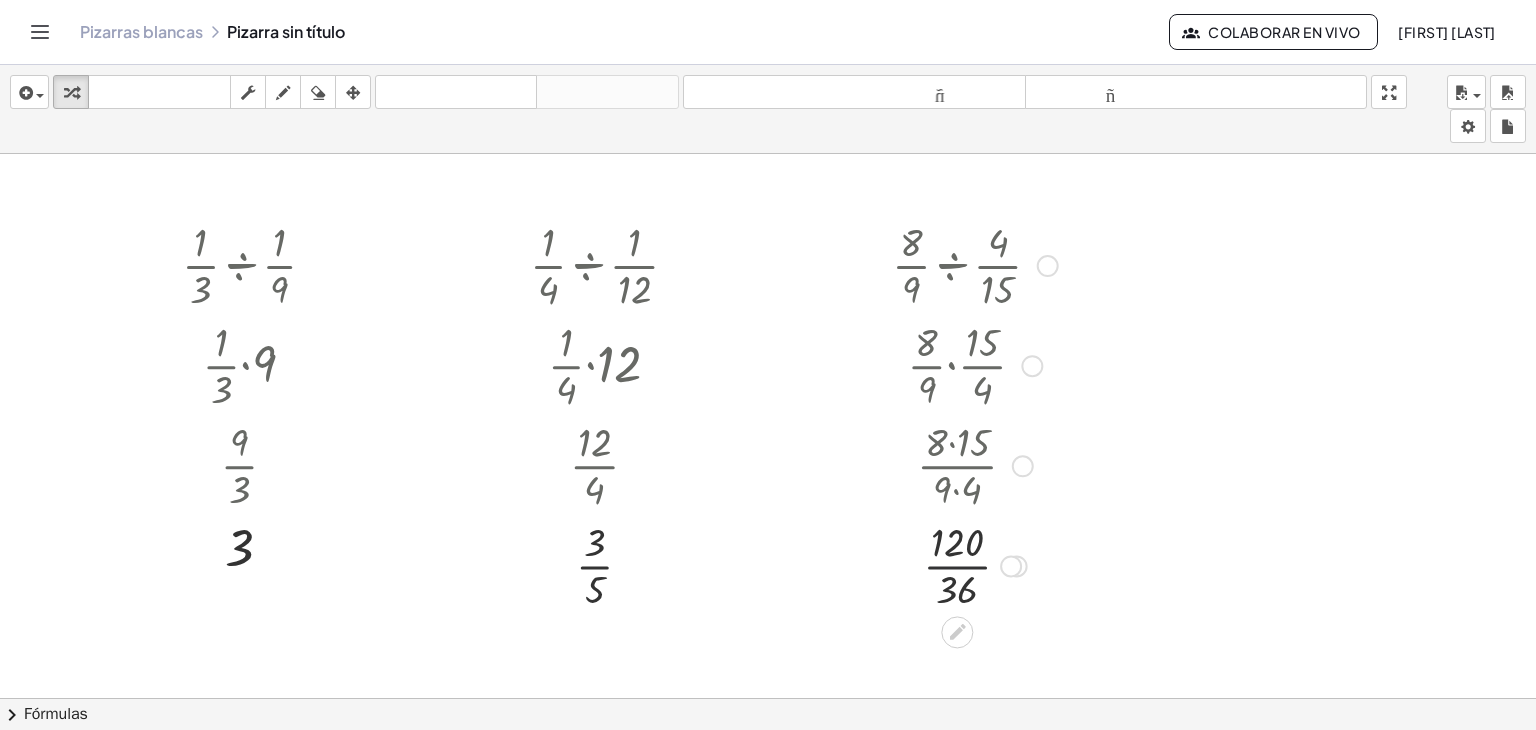 click at bounding box center (975, 564) 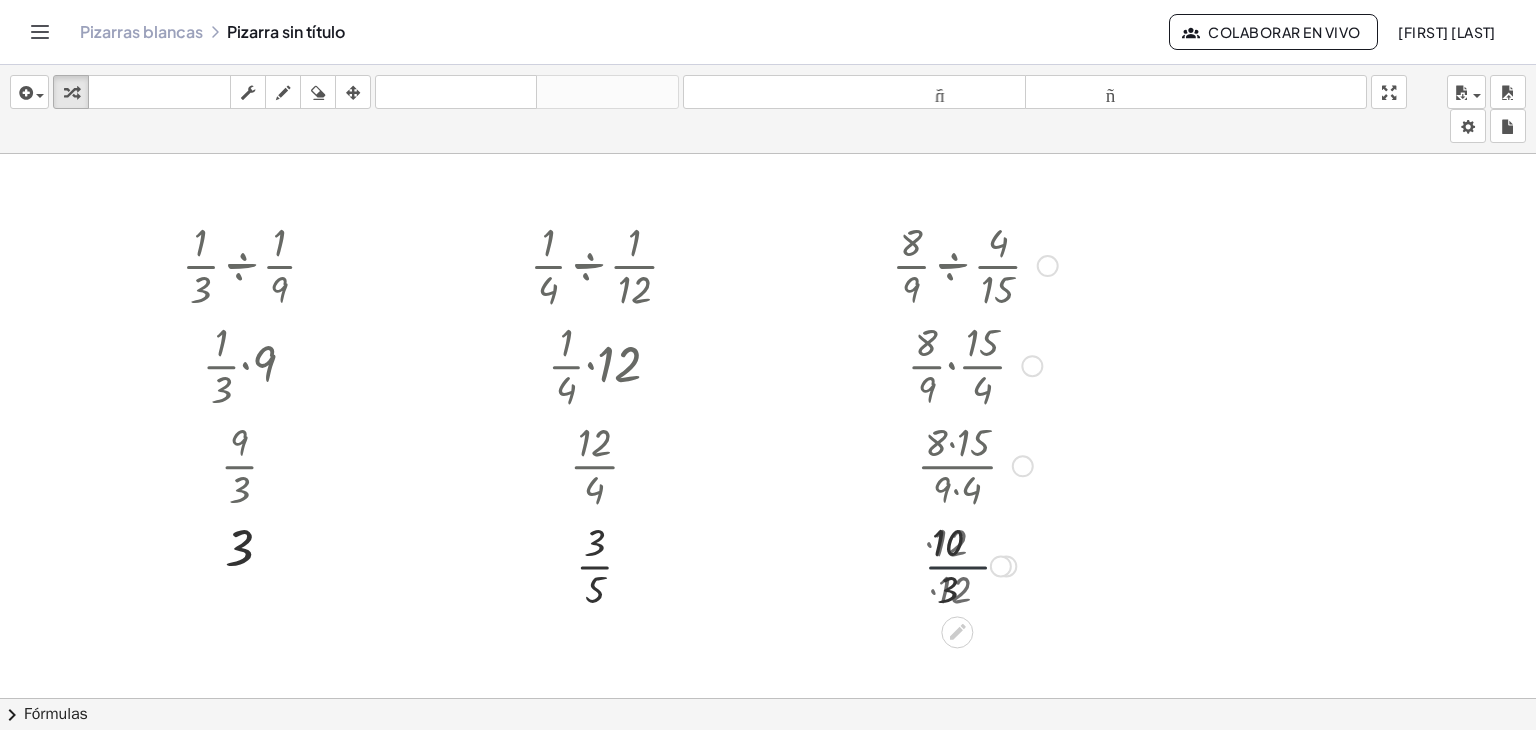 click at bounding box center (975, 564) 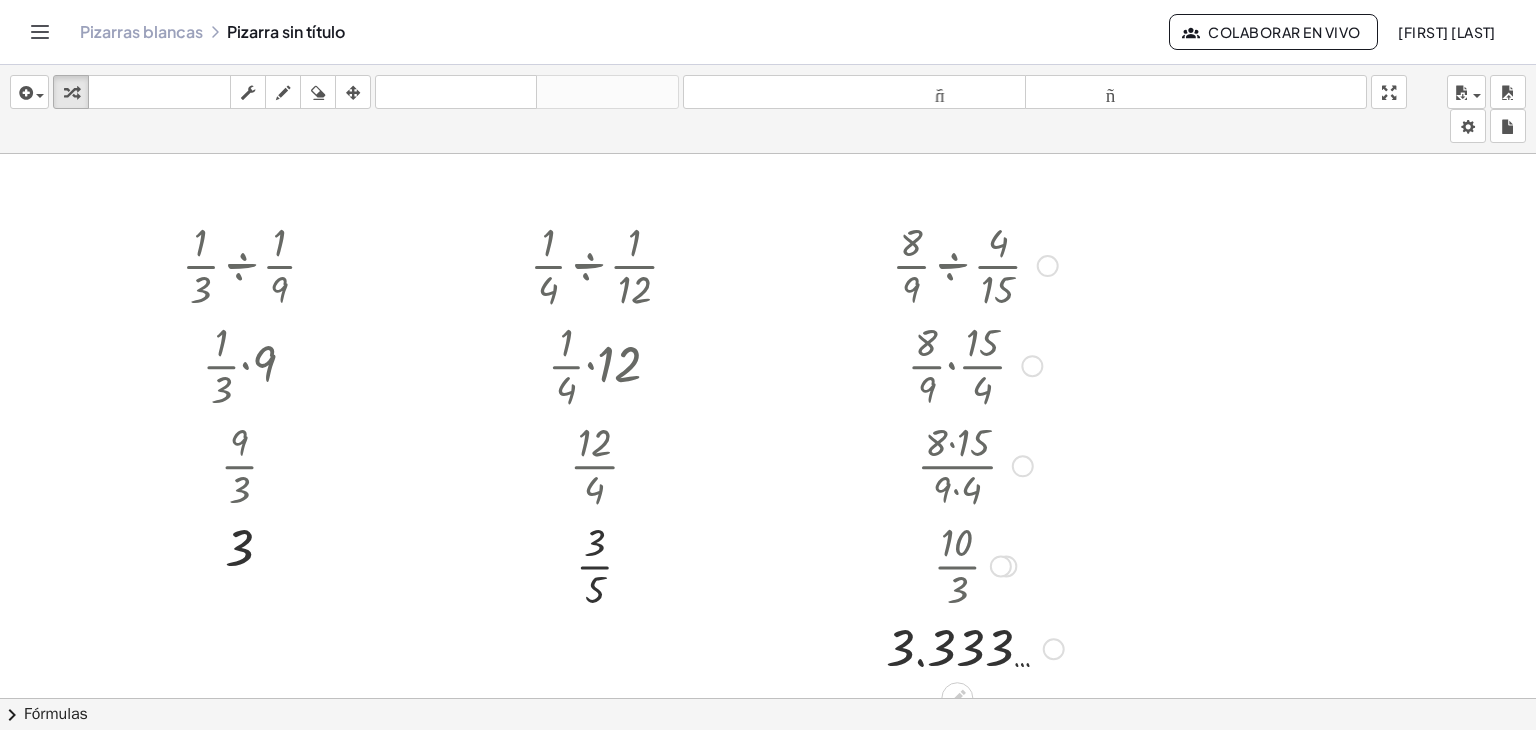 click at bounding box center (1006, 566) 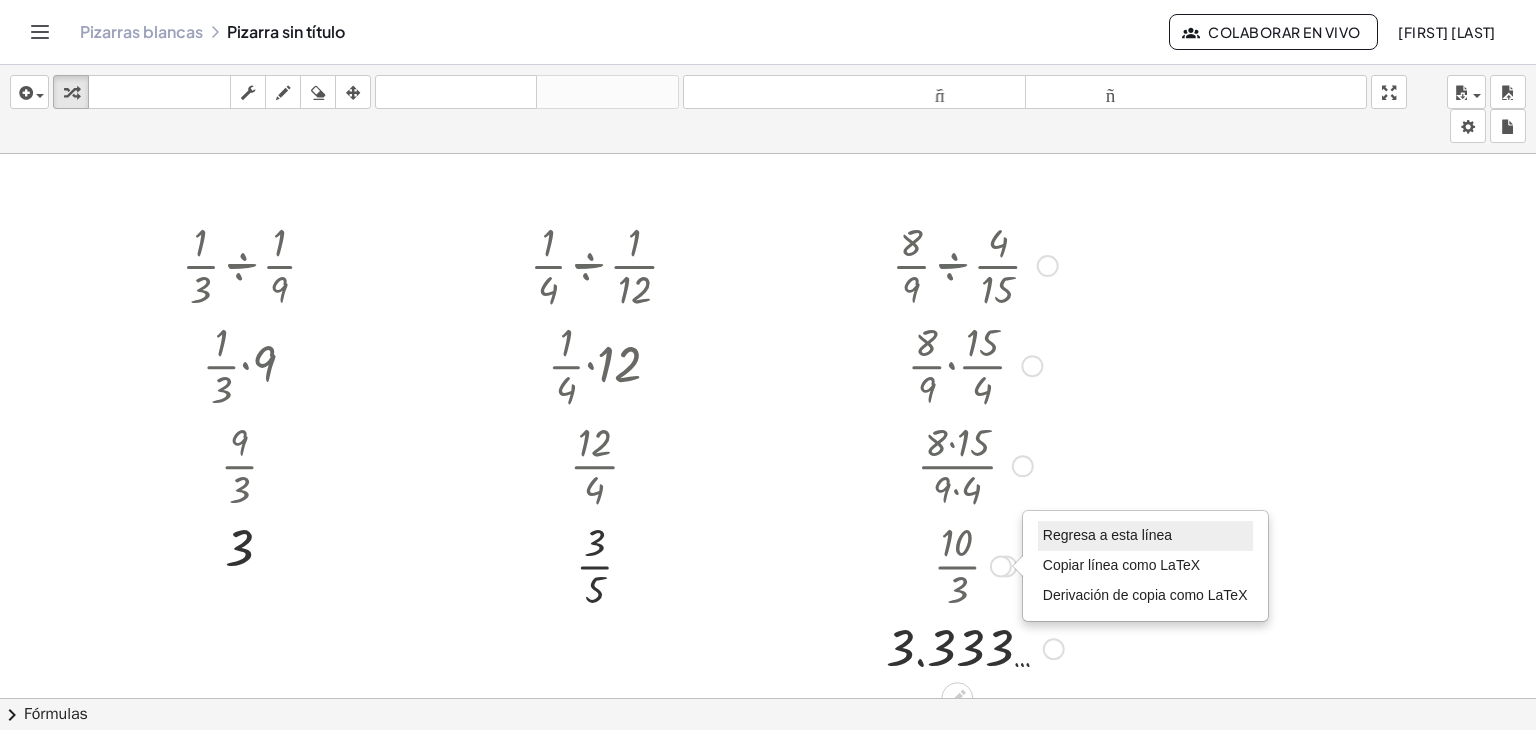 click on "Regresa a esta línea" at bounding box center (1107, 535) 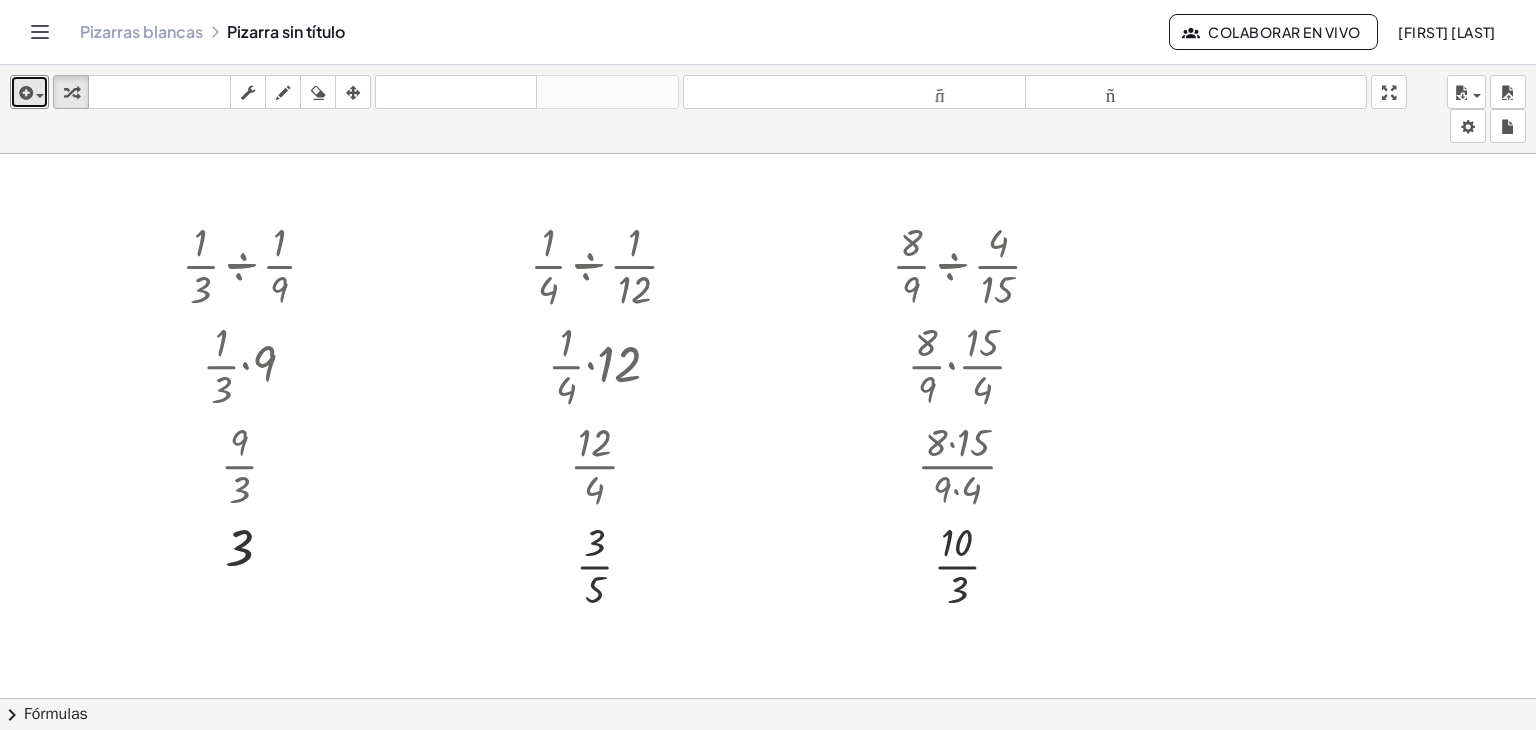 click at bounding box center [29, 92] 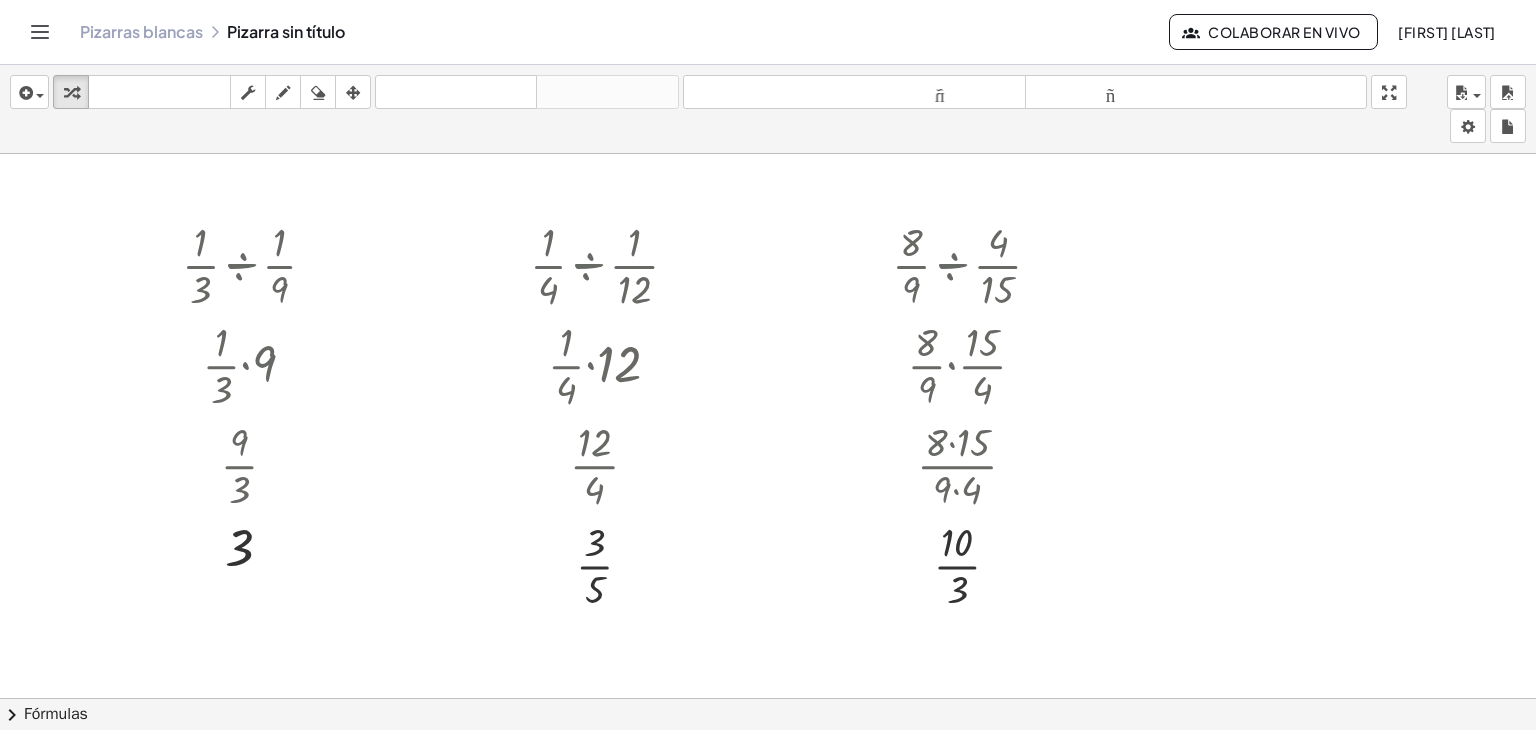 click at bounding box center (257, 264) 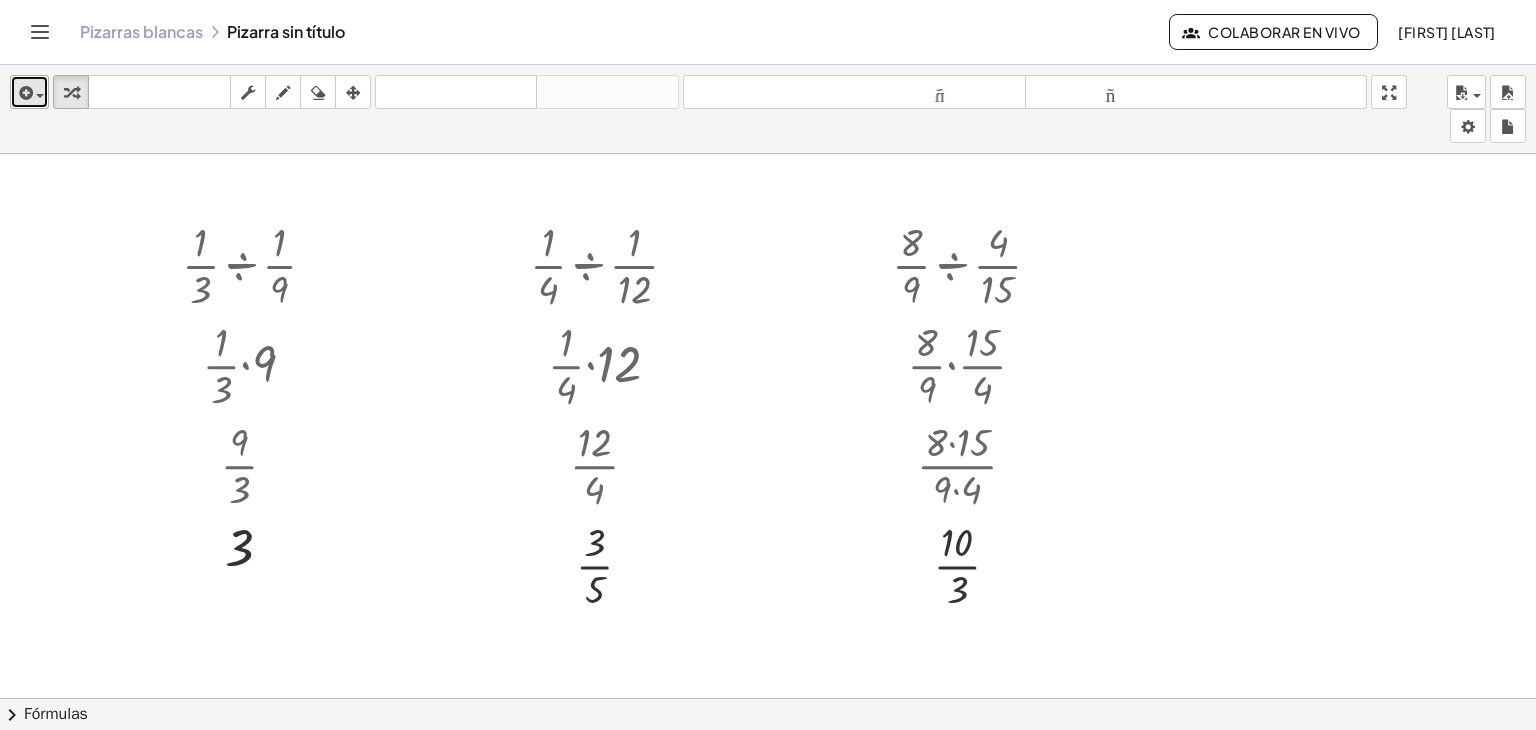 click at bounding box center (29, 92) 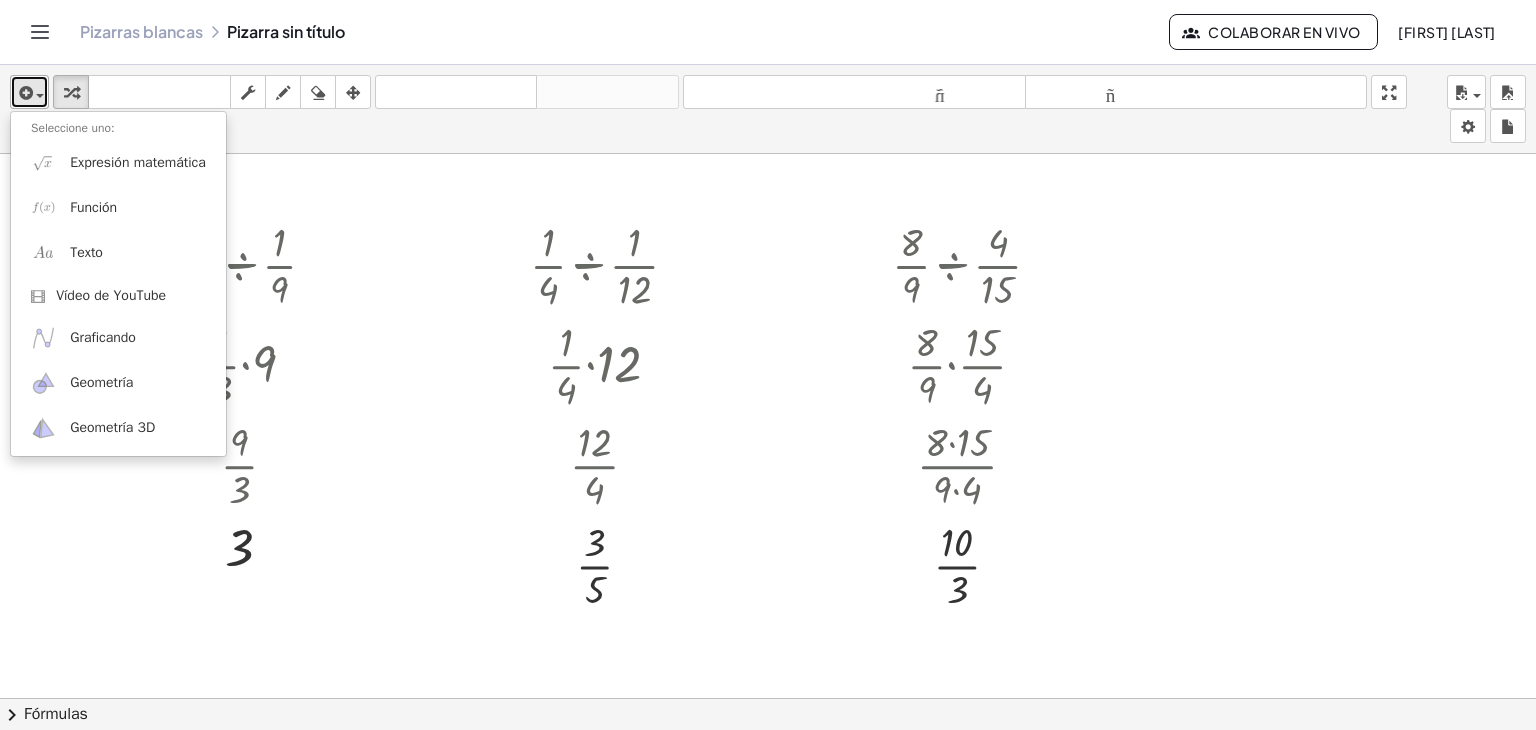 click at bounding box center (29, 92) 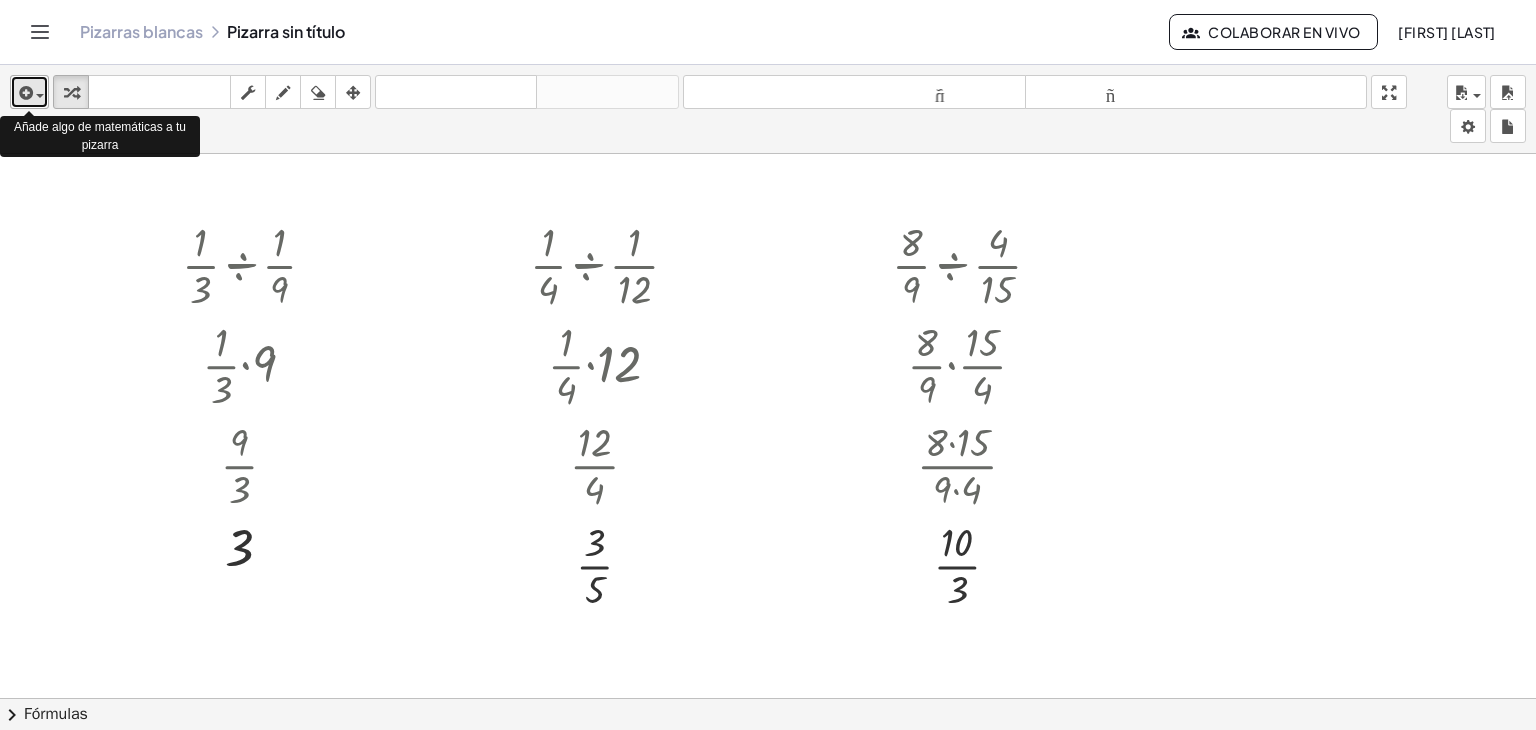 click at bounding box center (29, 92) 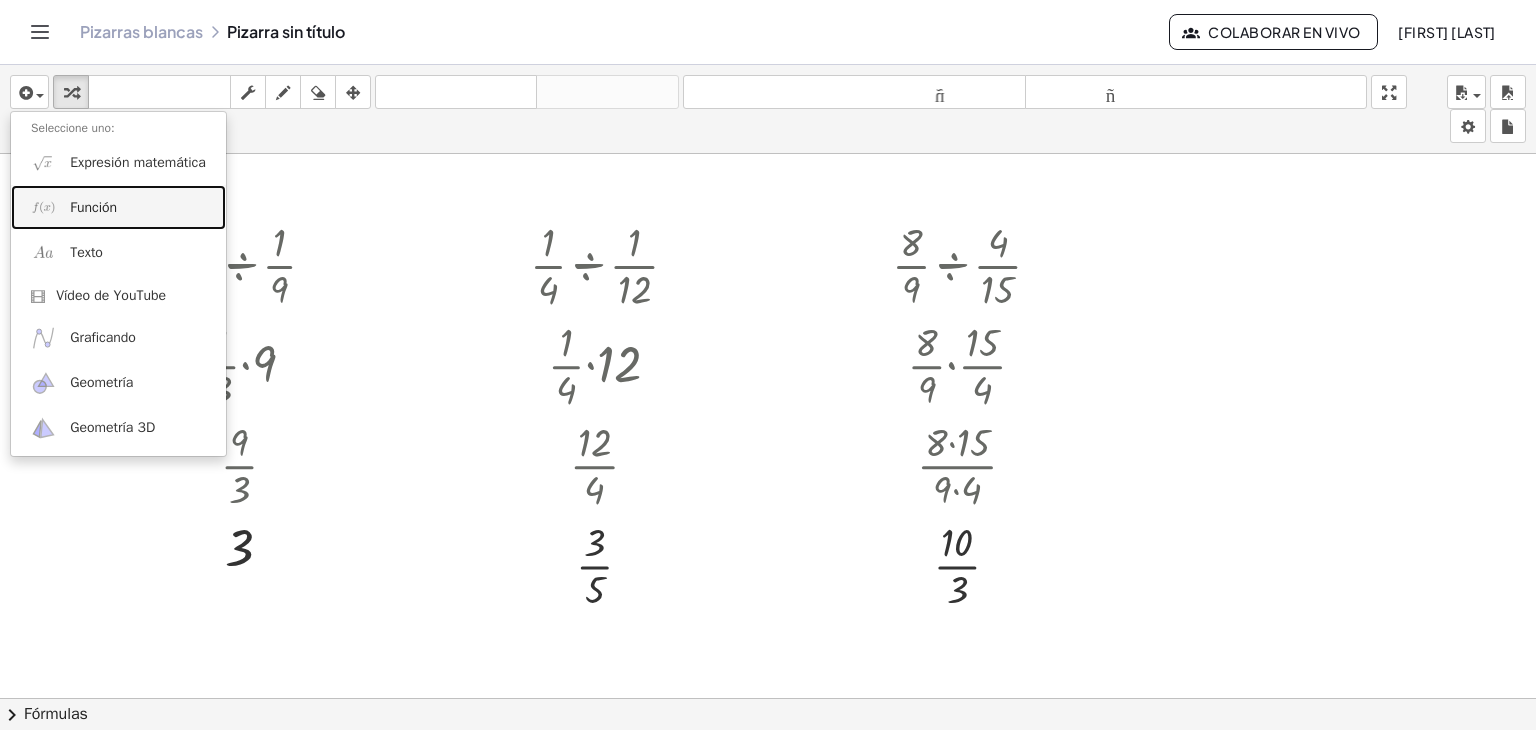 click on "Función" at bounding box center (118, 207) 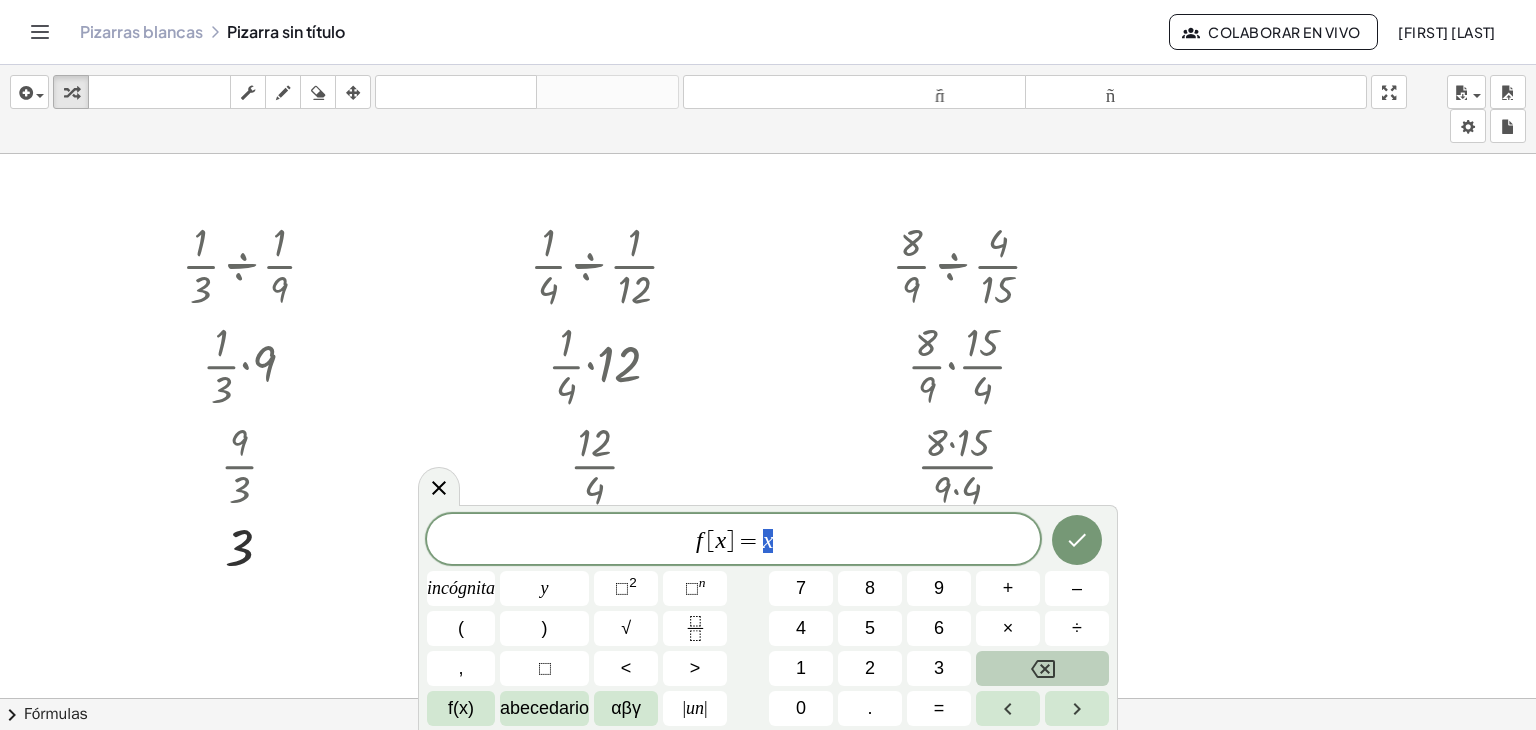 click at bounding box center (1042, 668) 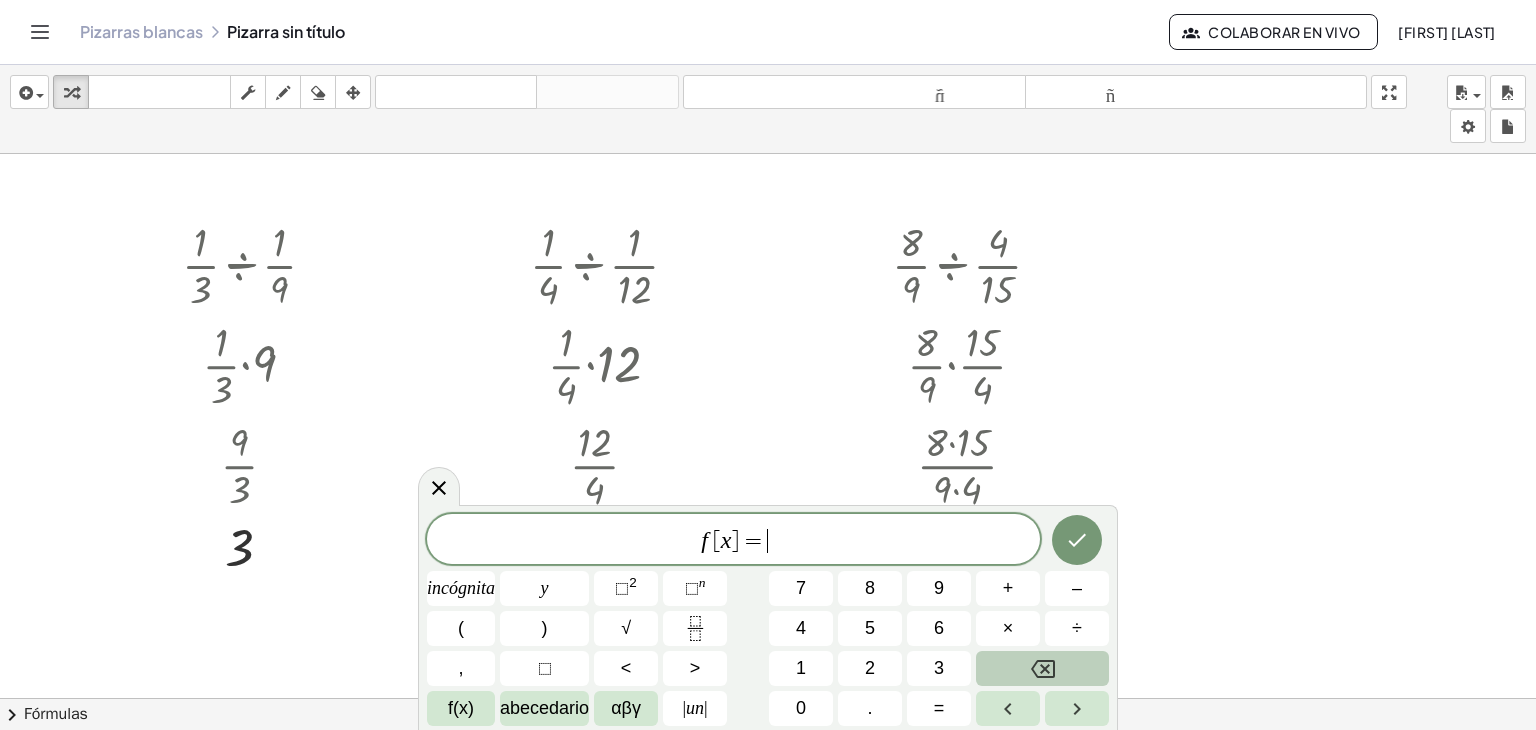 click at bounding box center (1042, 668) 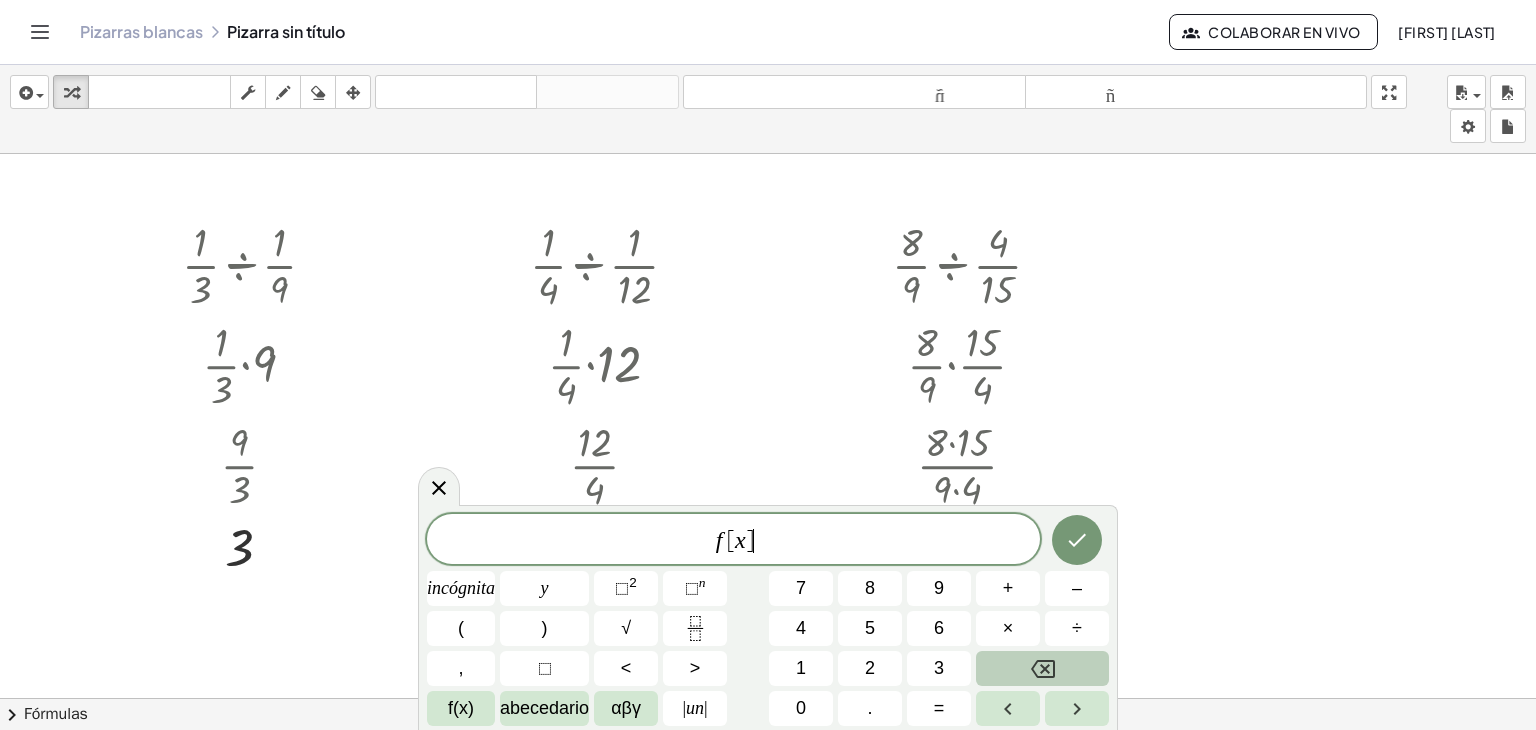 click at bounding box center (1042, 668) 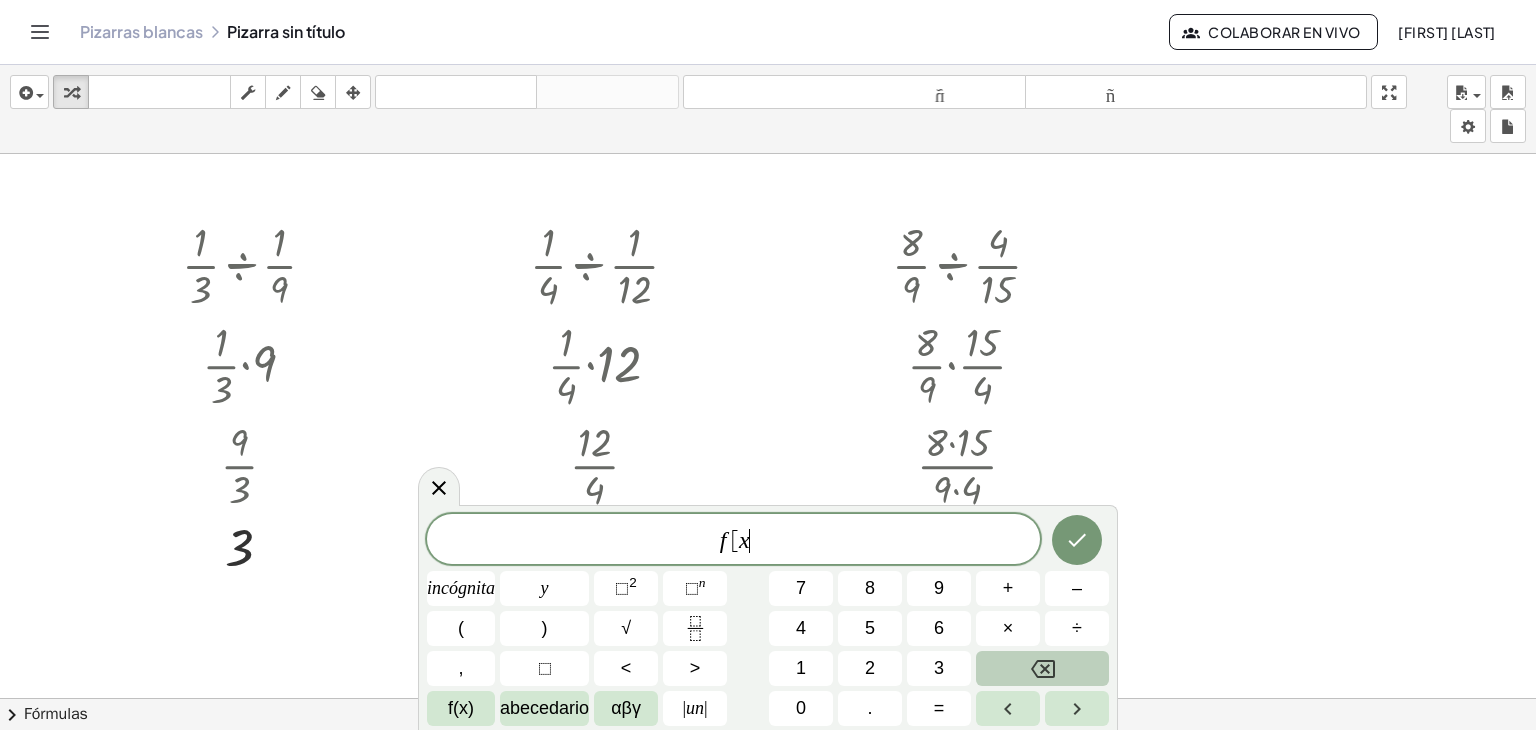 click at bounding box center [1042, 668] 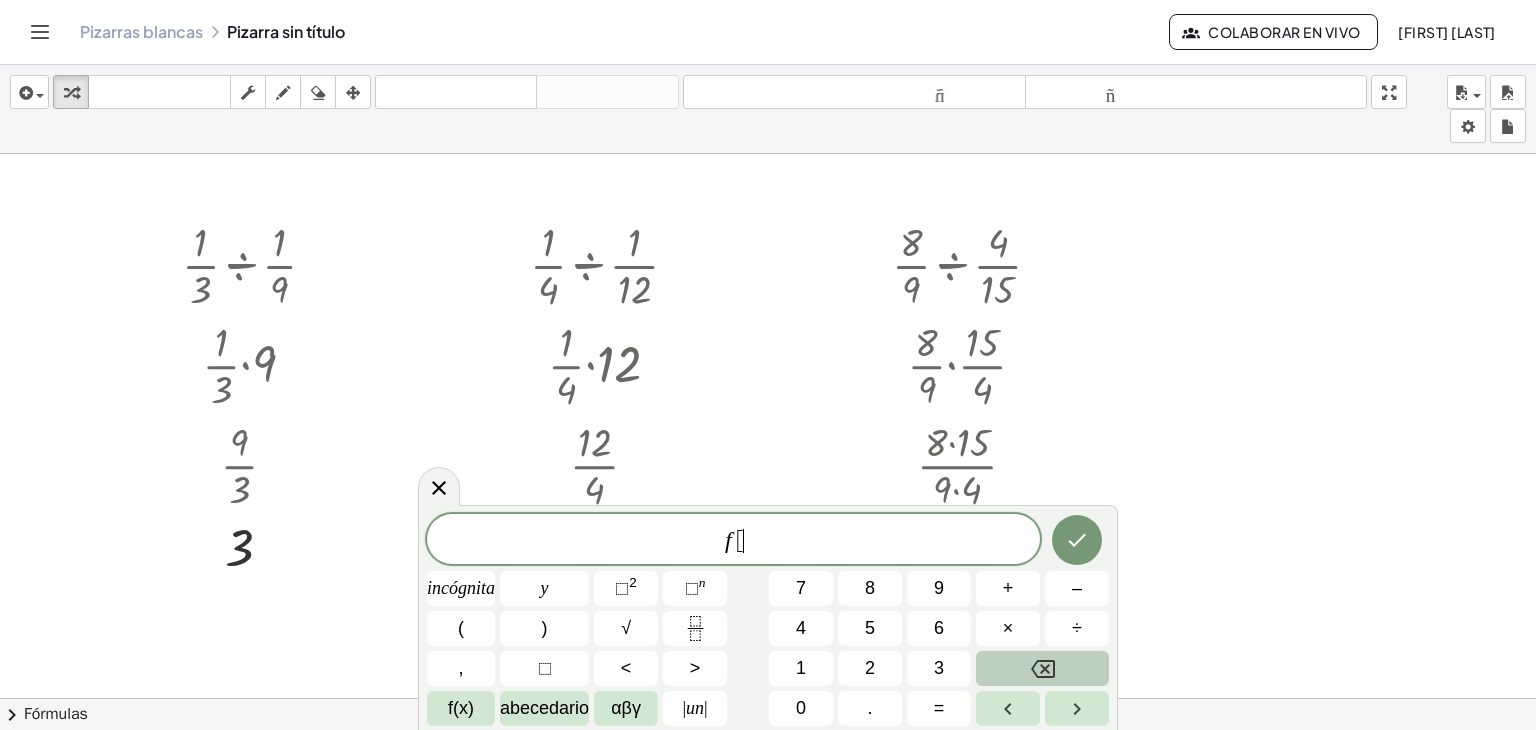 click at bounding box center [1042, 668] 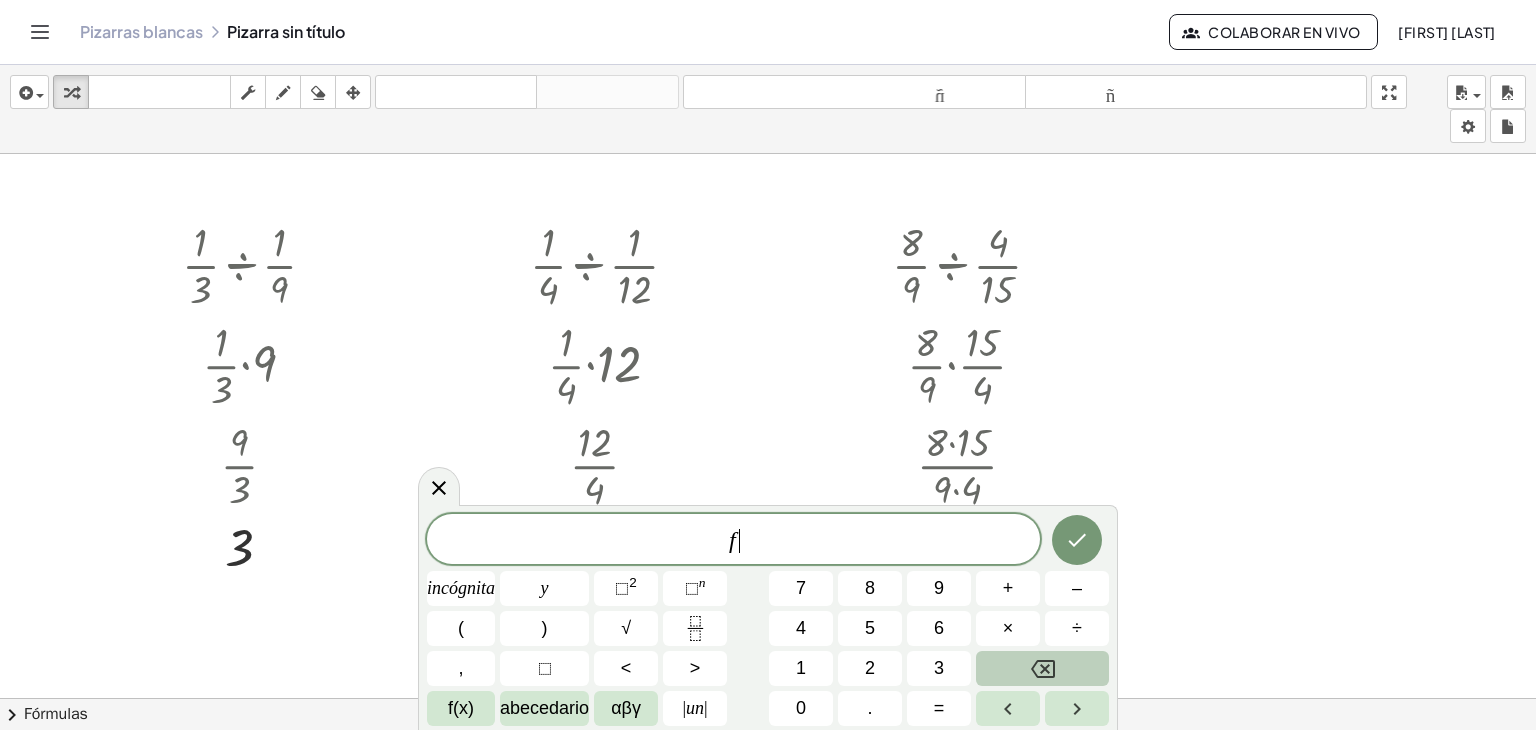 click at bounding box center (1042, 668) 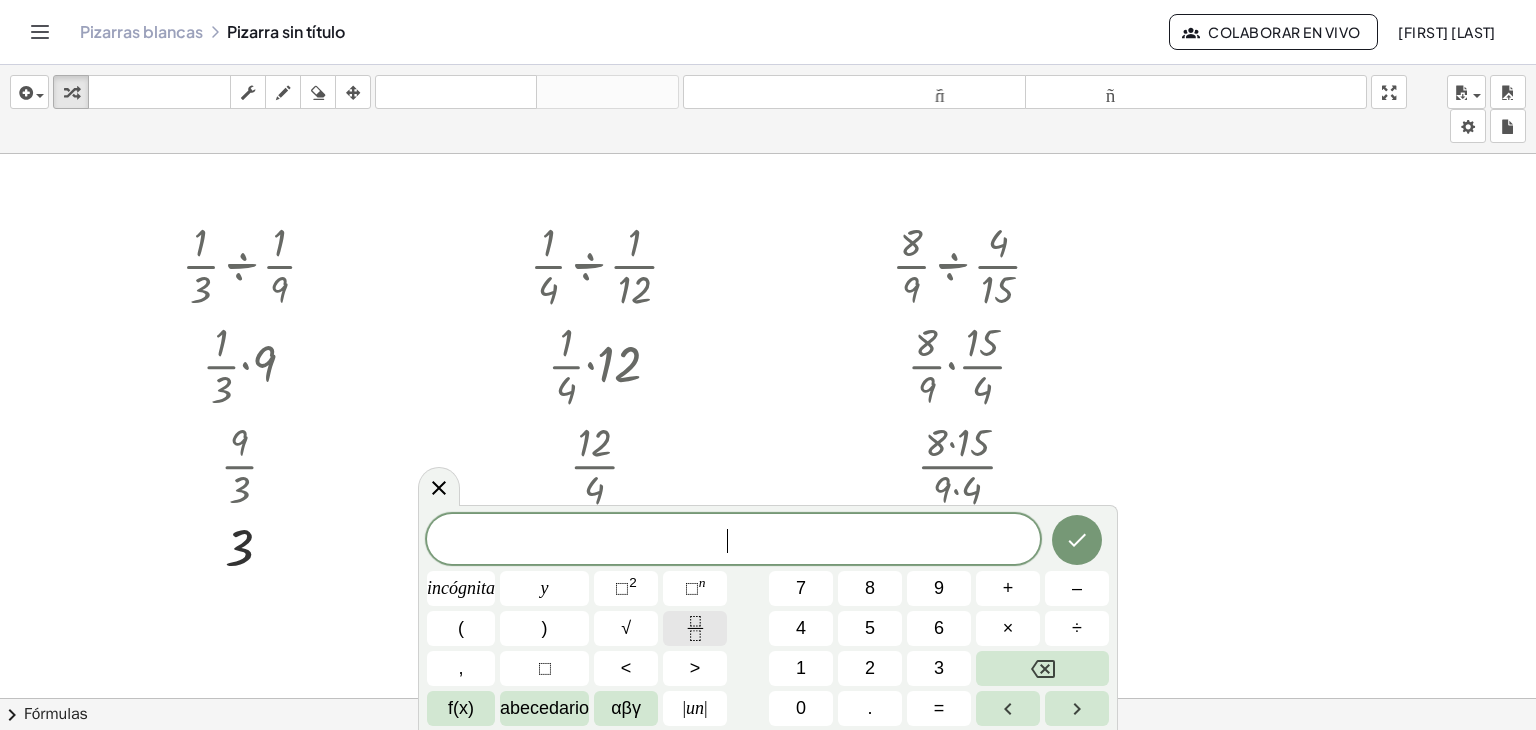 click at bounding box center [695, 628] 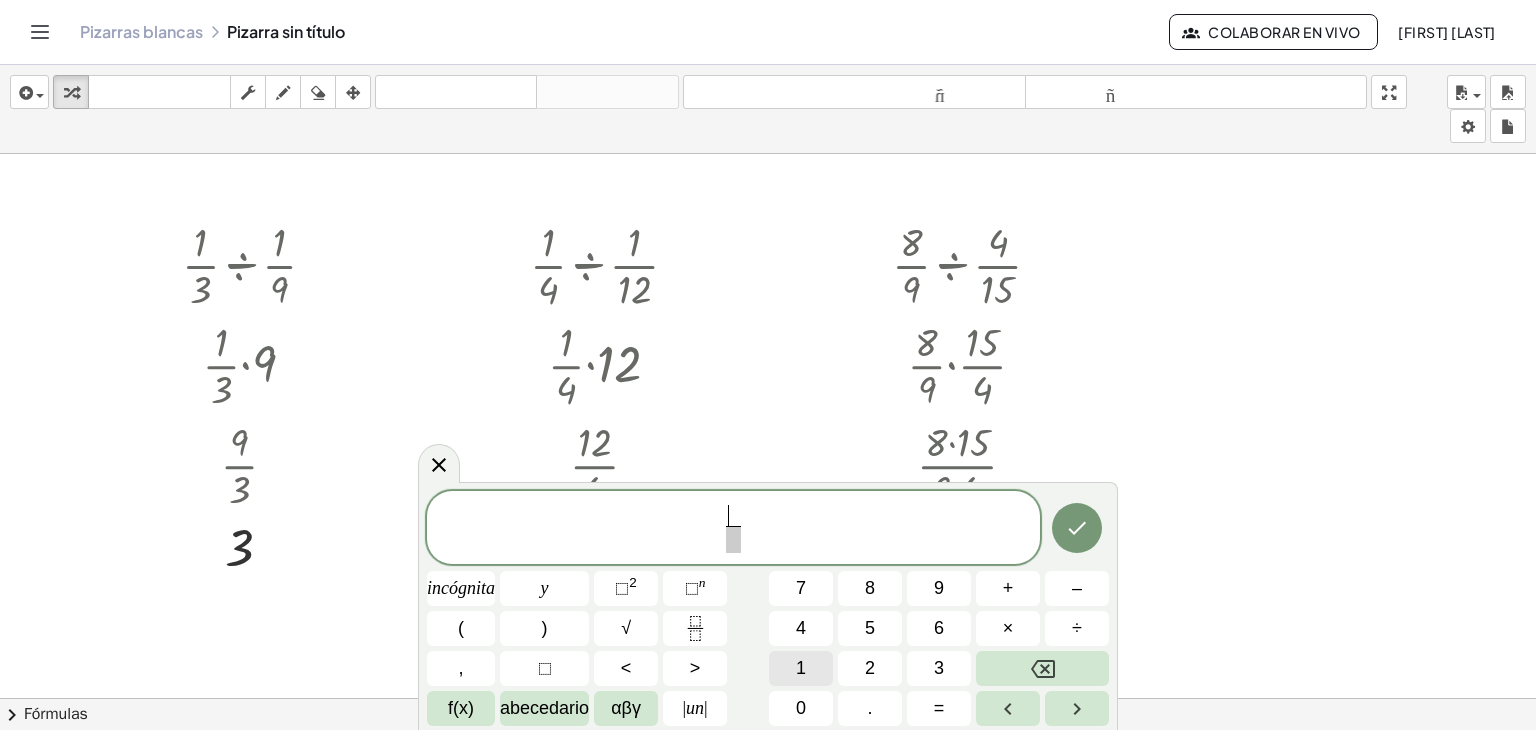 click on "1" at bounding box center (801, 668) 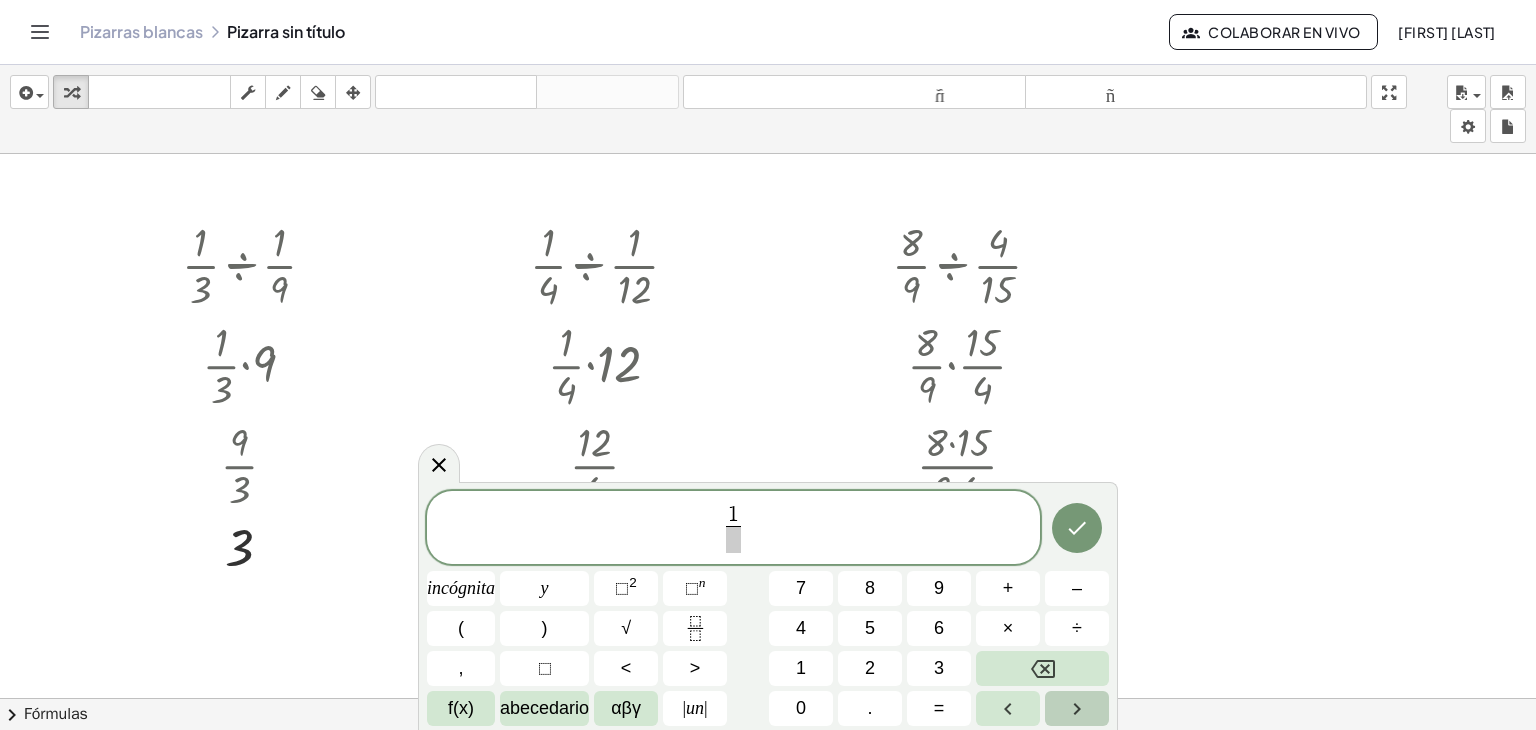 click at bounding box center (1077, 708) 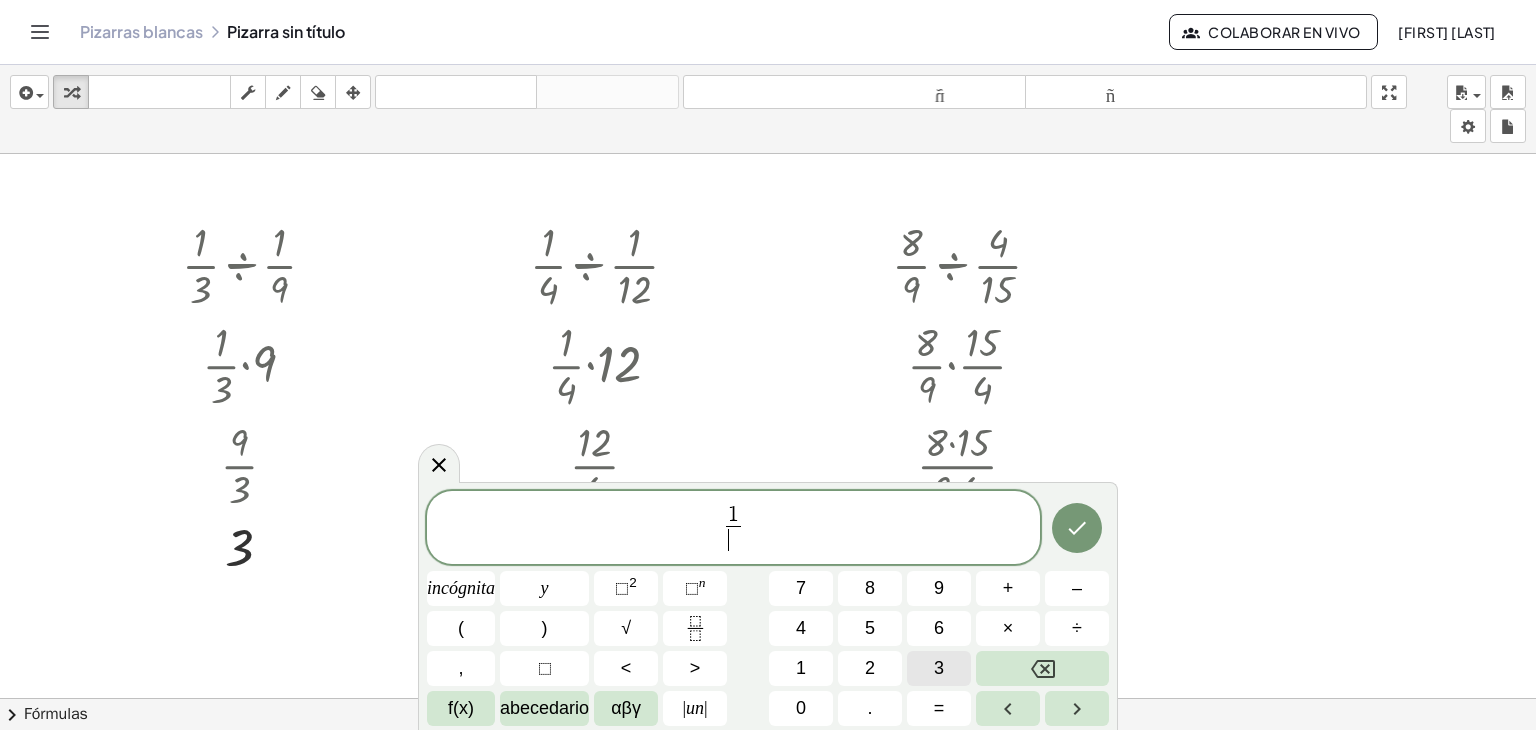 click on "3" at bounding box center (939, 668) 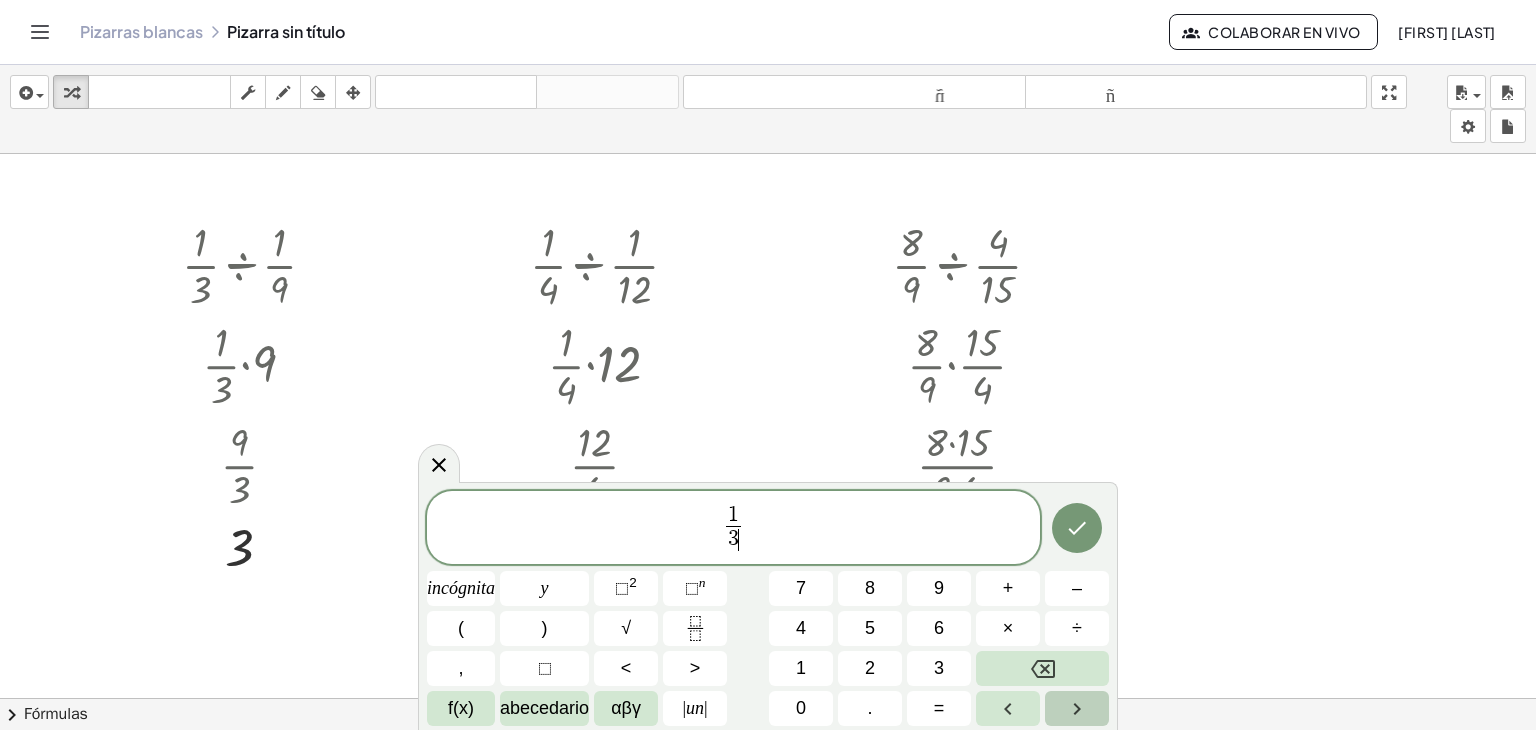 click 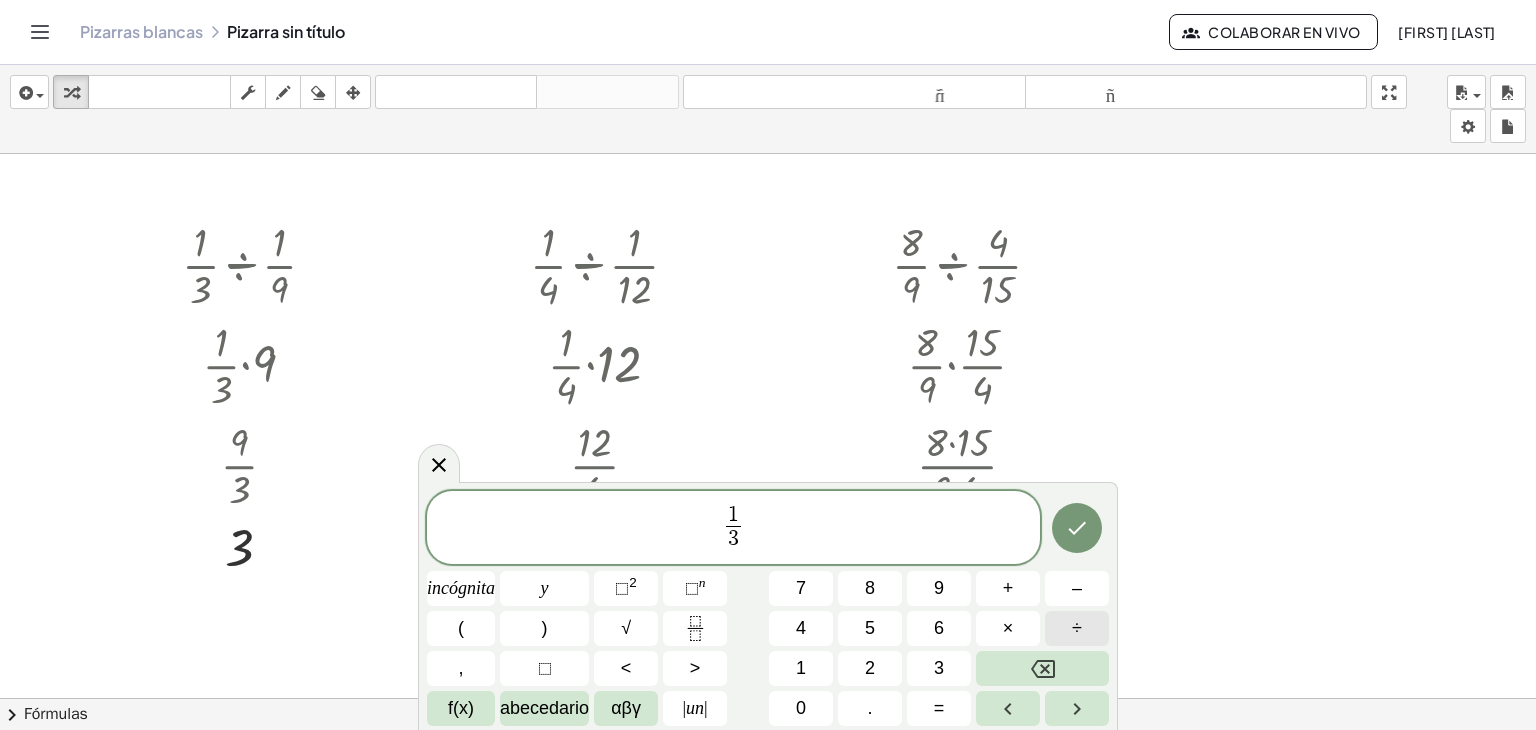 click on "÷" at bounding box center [1077, 628] 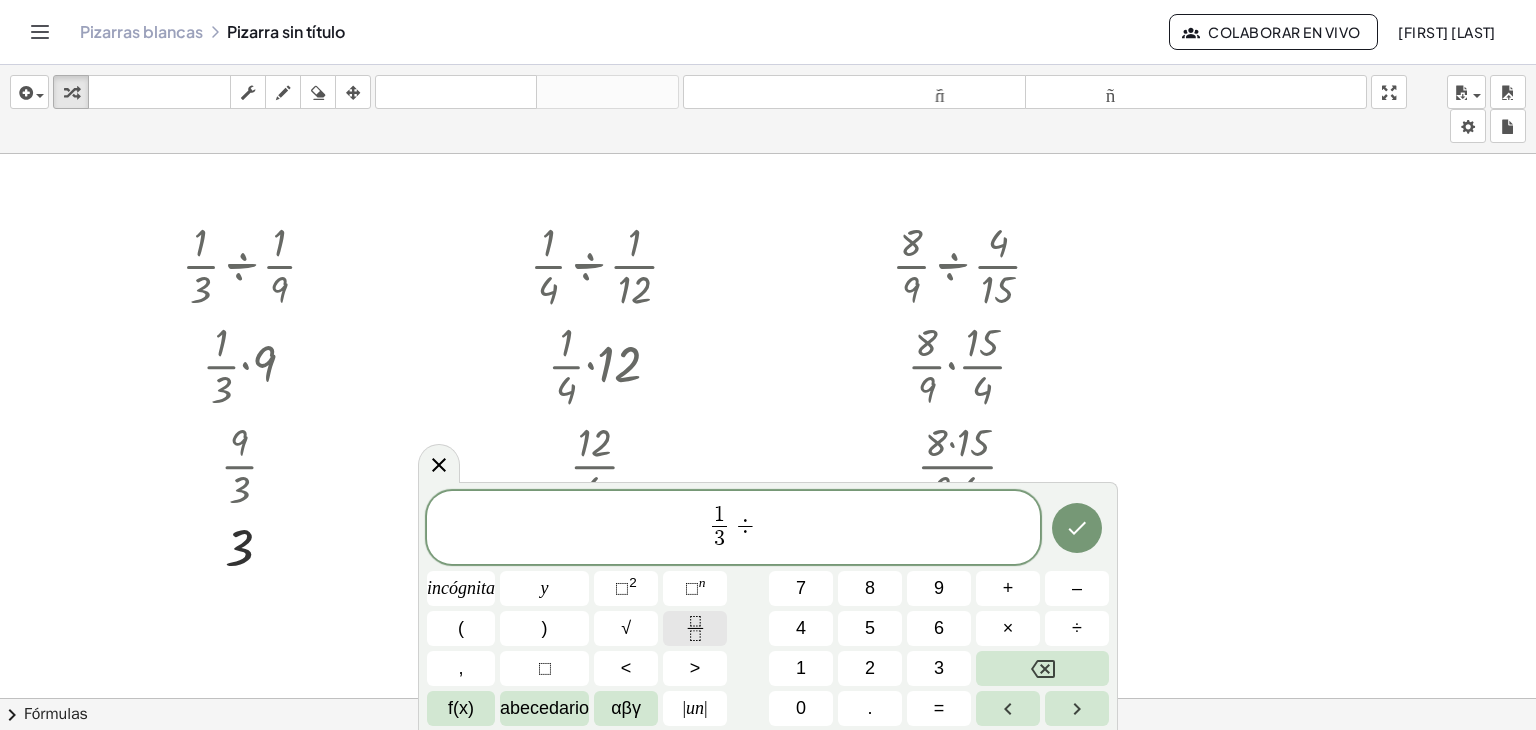 click 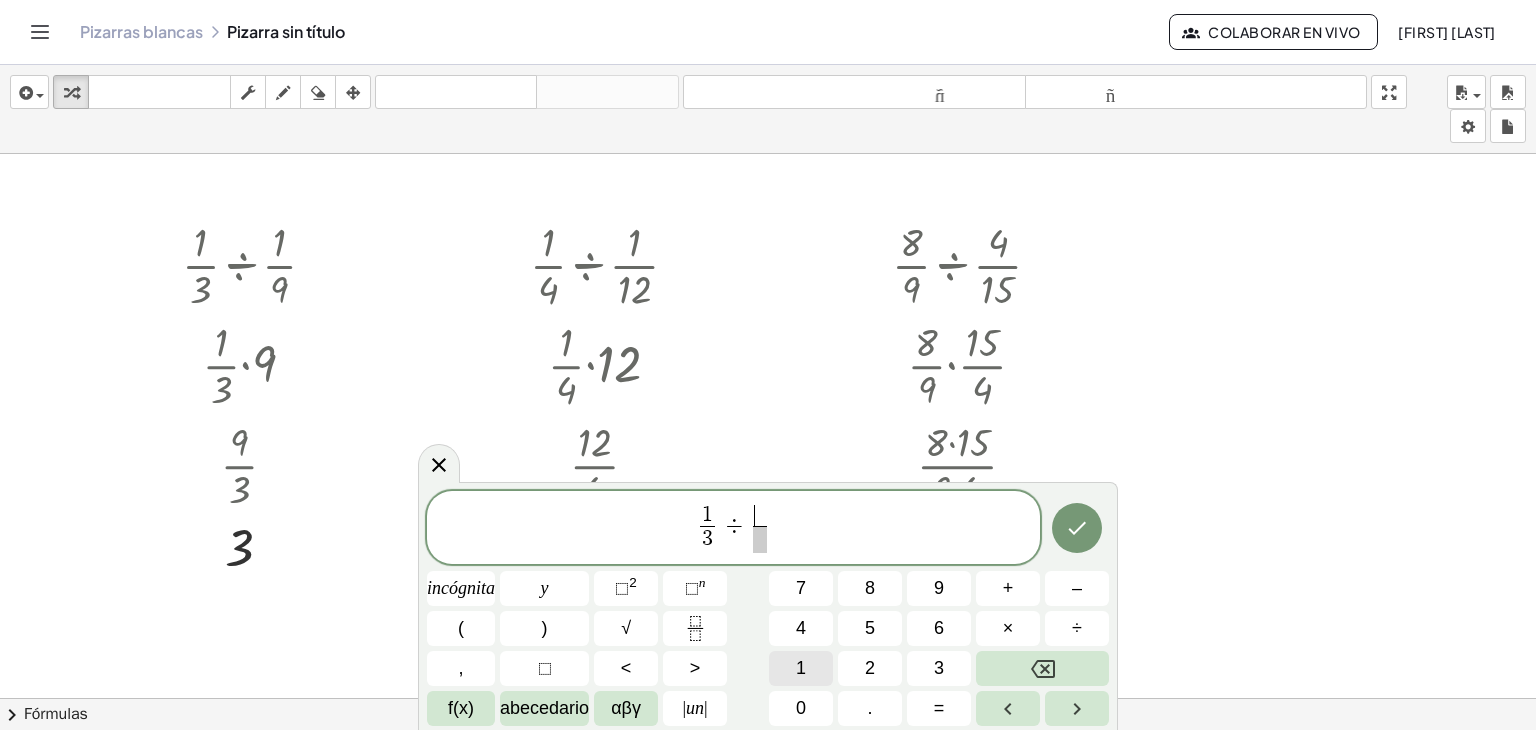 click on "1" at bounding box center (801, 668) 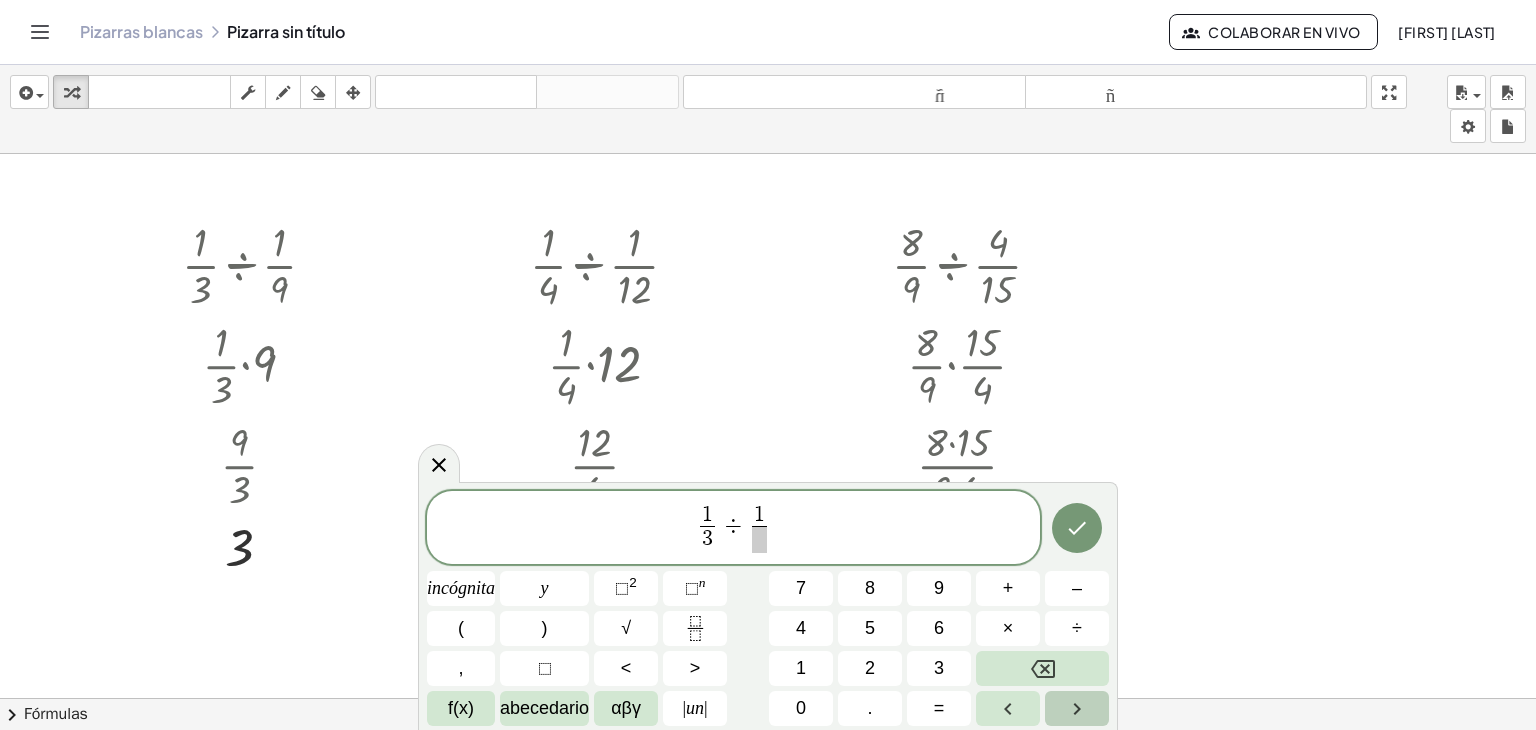 click 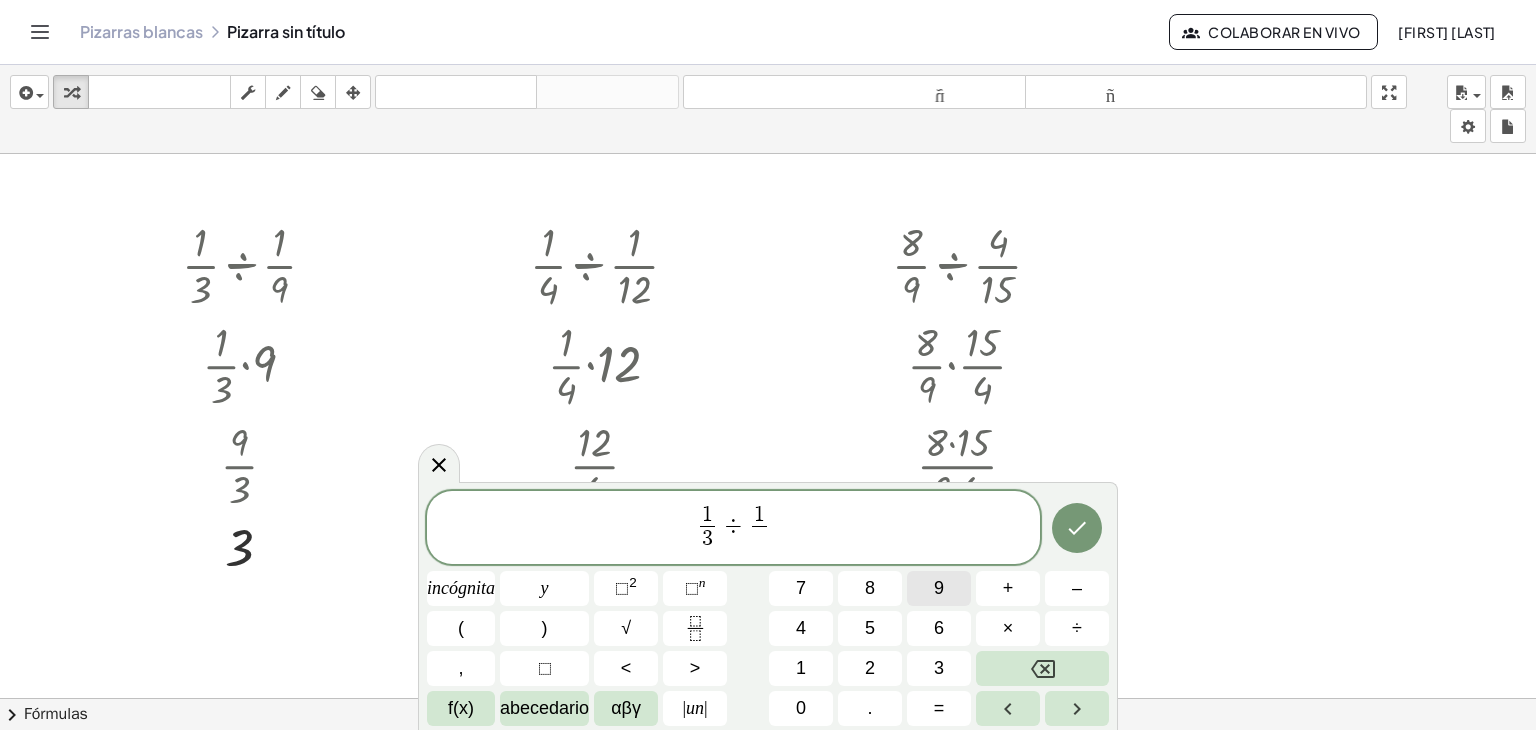 click on "9" at bounding box center (939, 588) 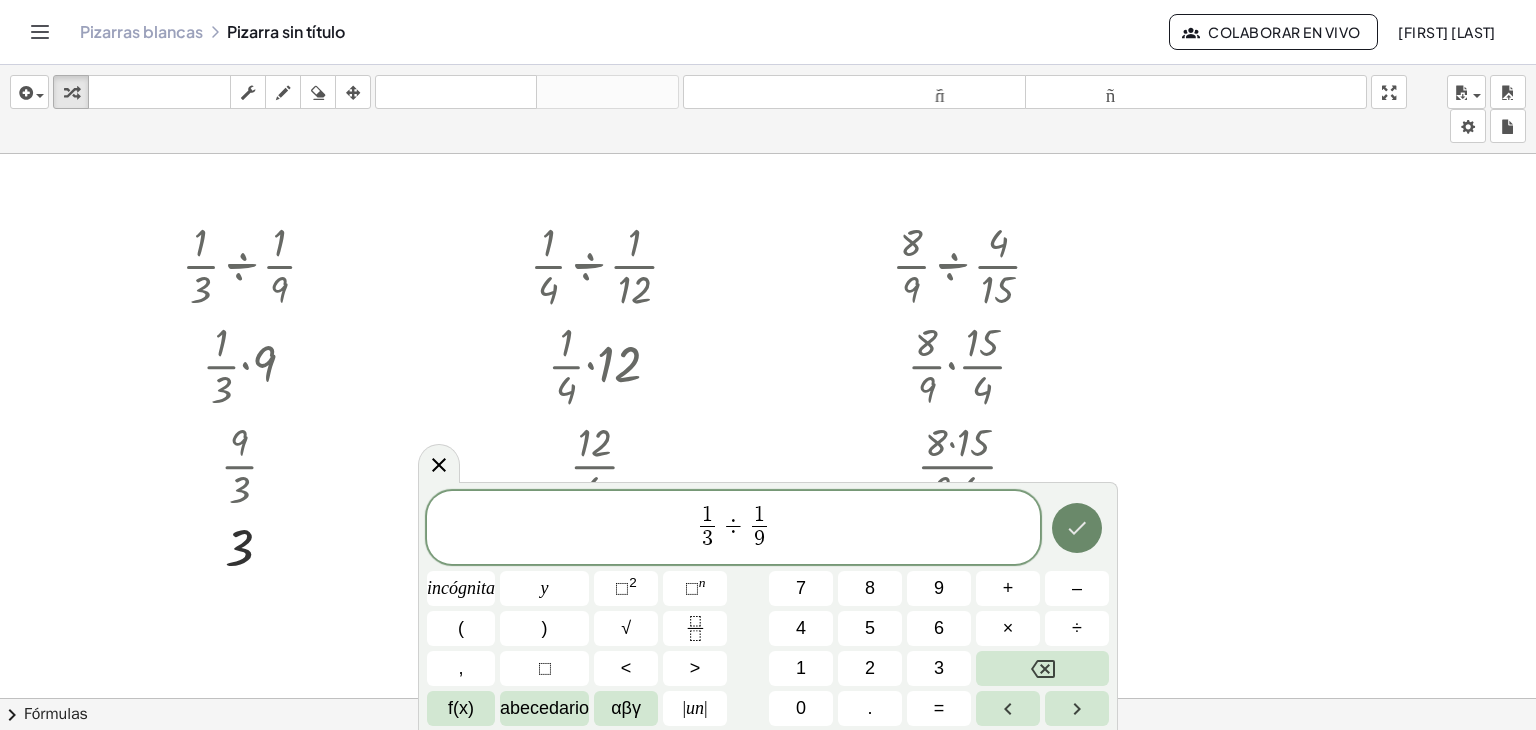 click at bounding box center (1077, 528) 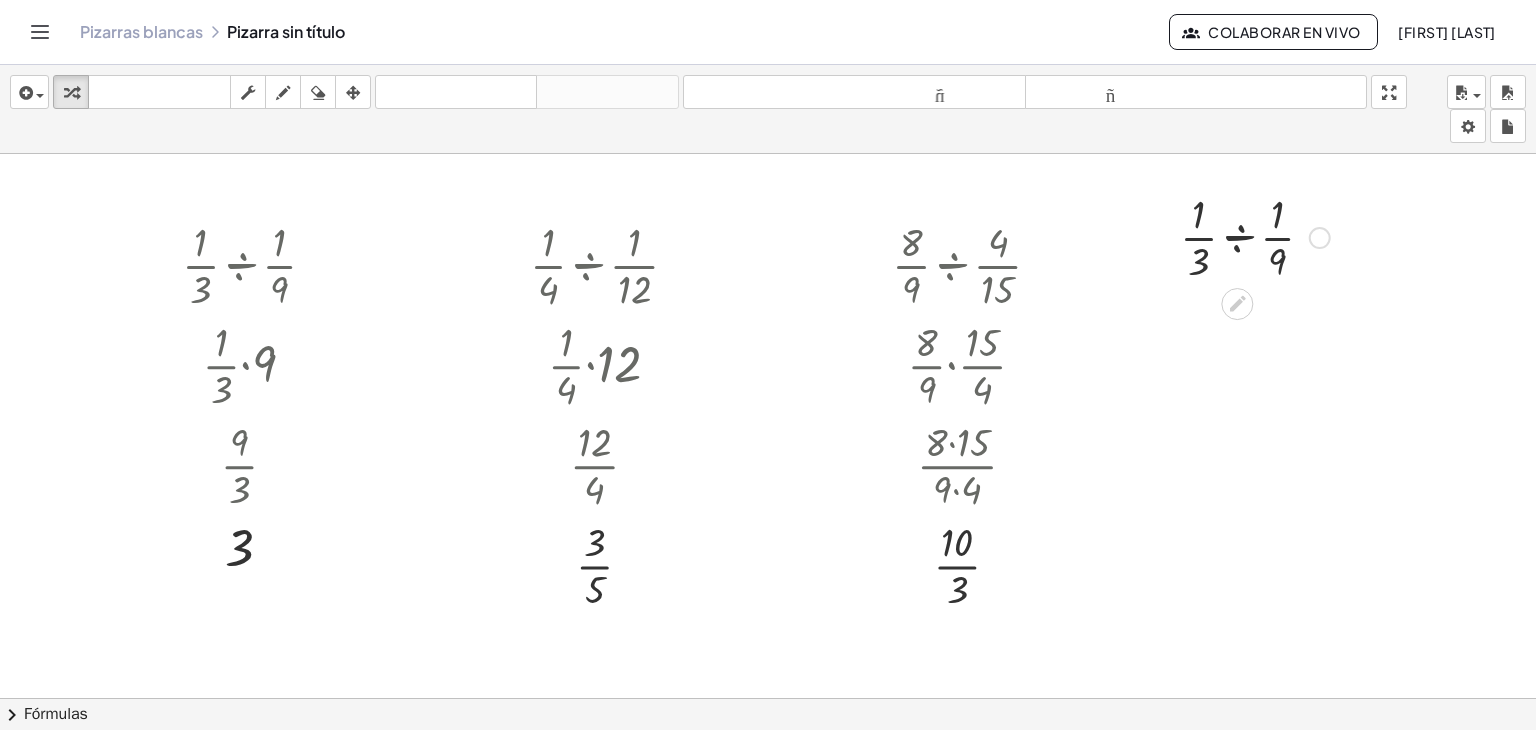 click at bounding box center [1255, 236] 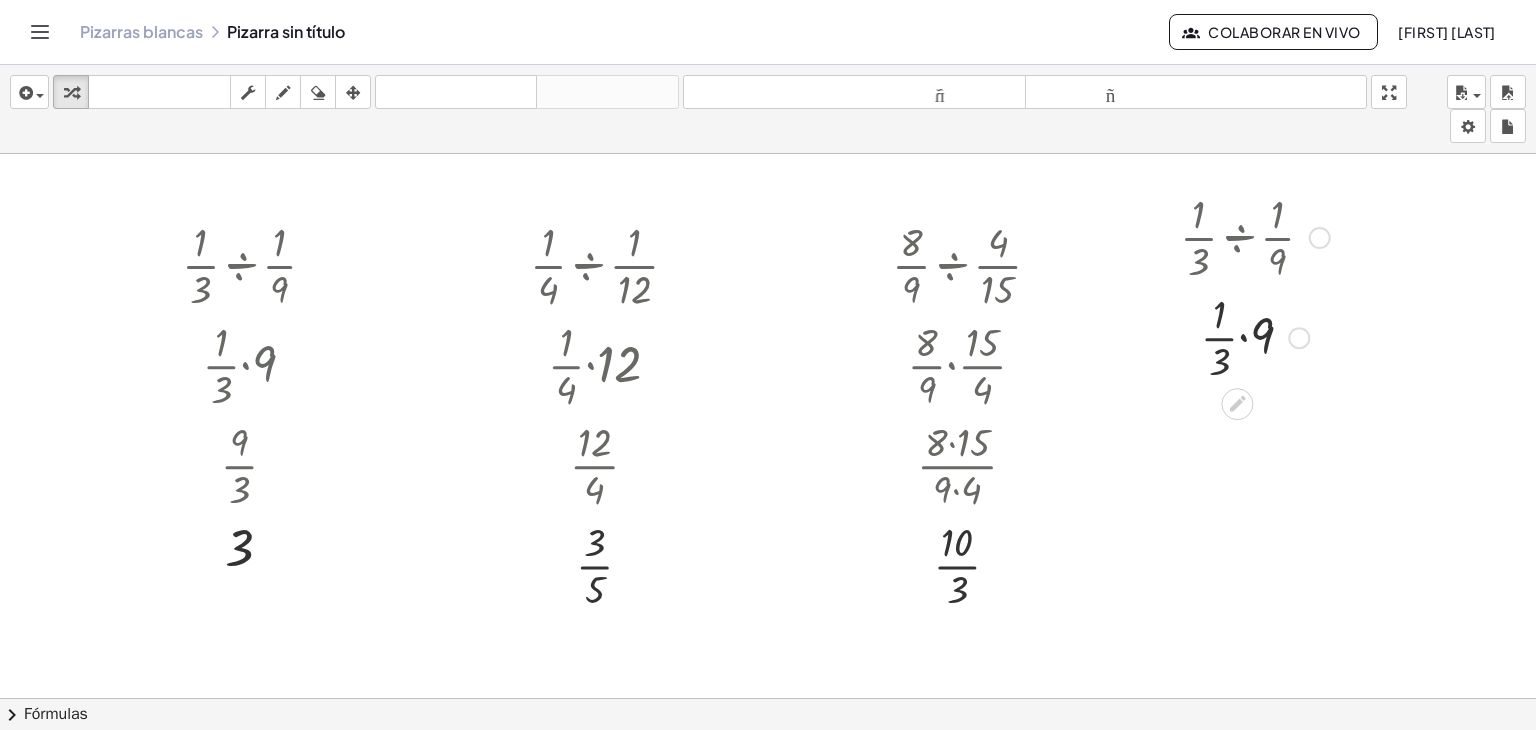 click at bounding box center (1255, 336) 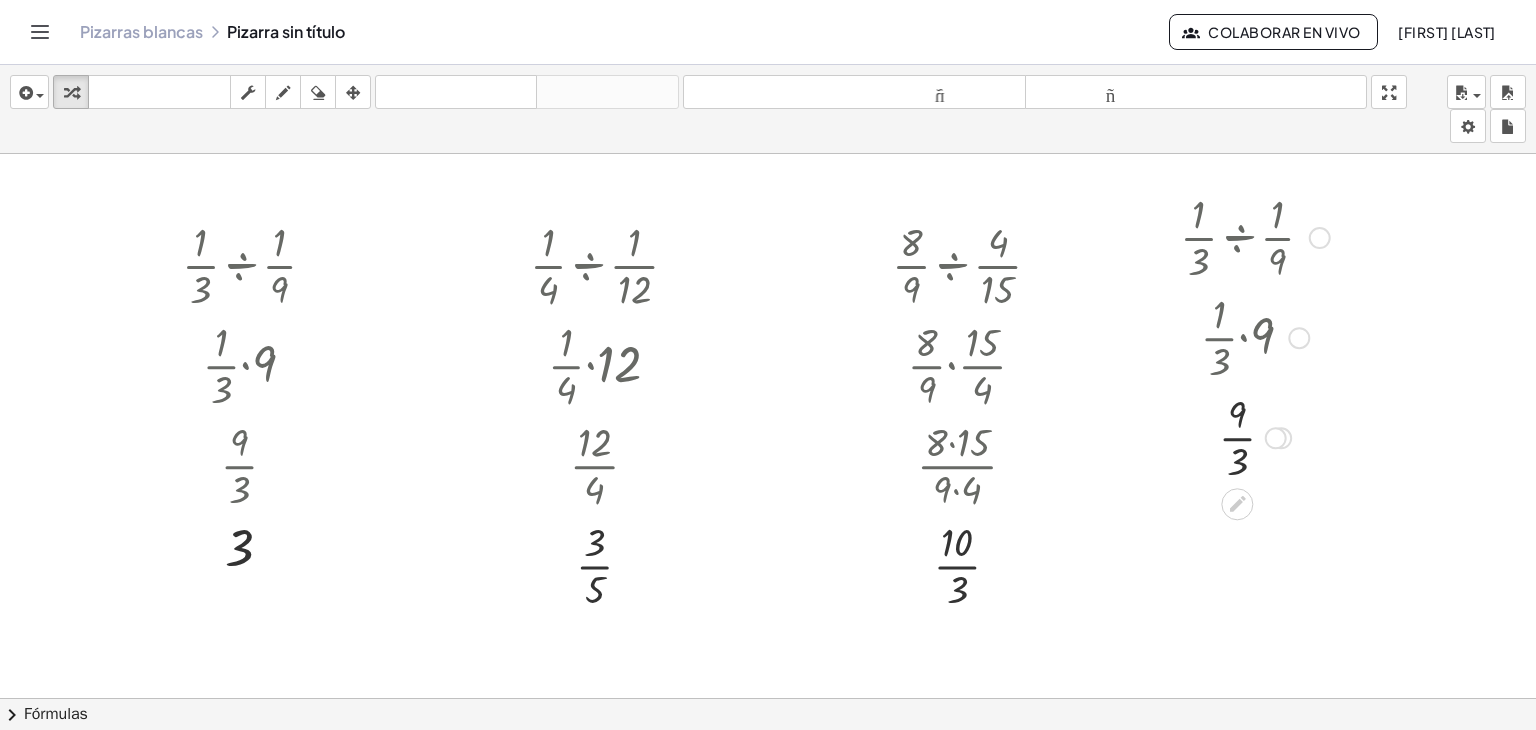 click at bounding box center (1255, 436) 